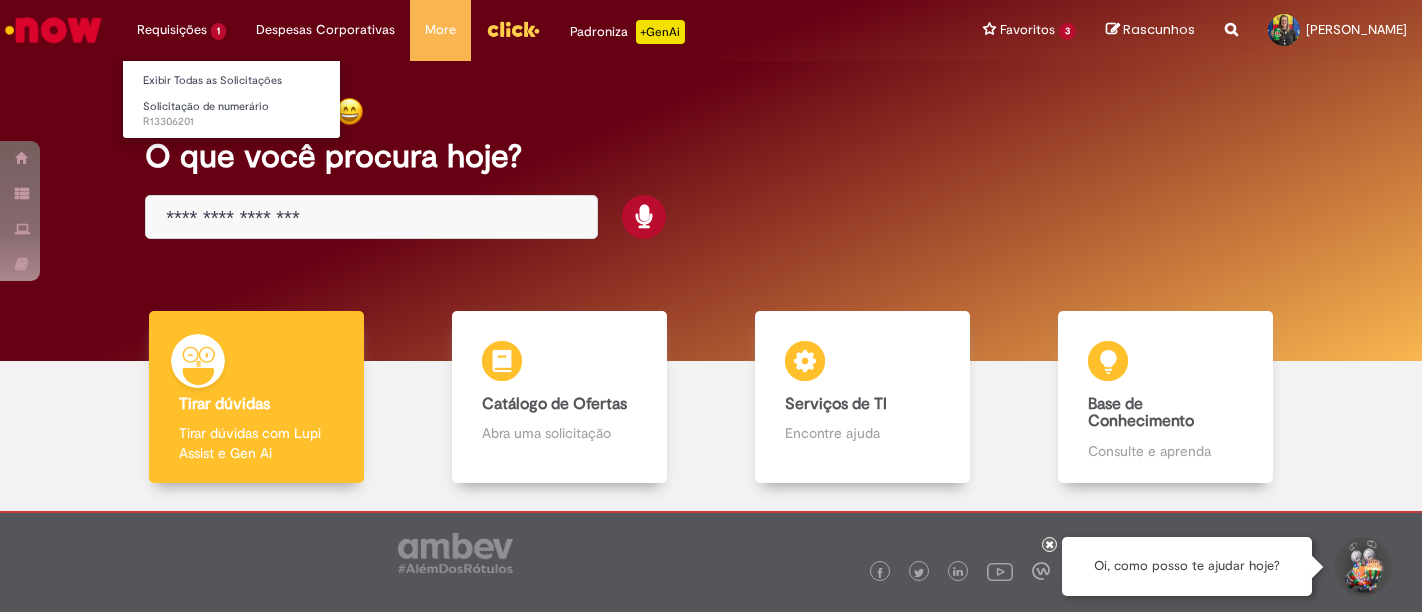 scroll, scrollTop: 0, scrollLeft: 0, axis: both 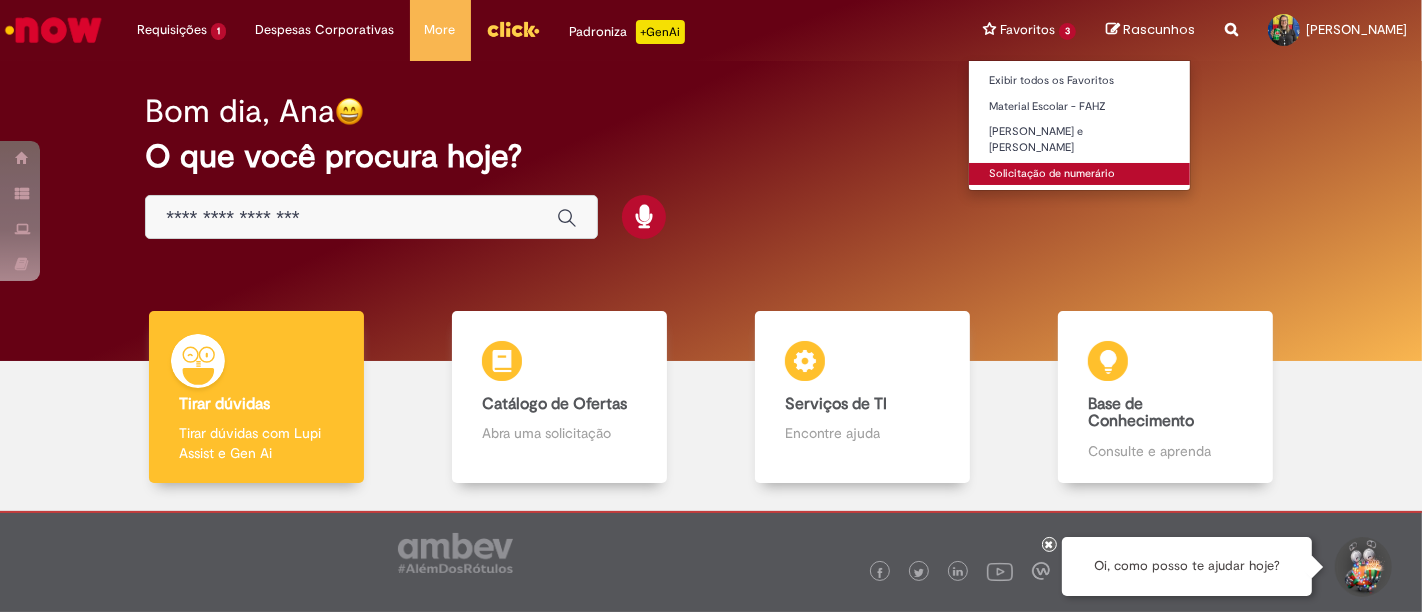 click on "Solicitação de numerário" at bounding box center [1079, 174] 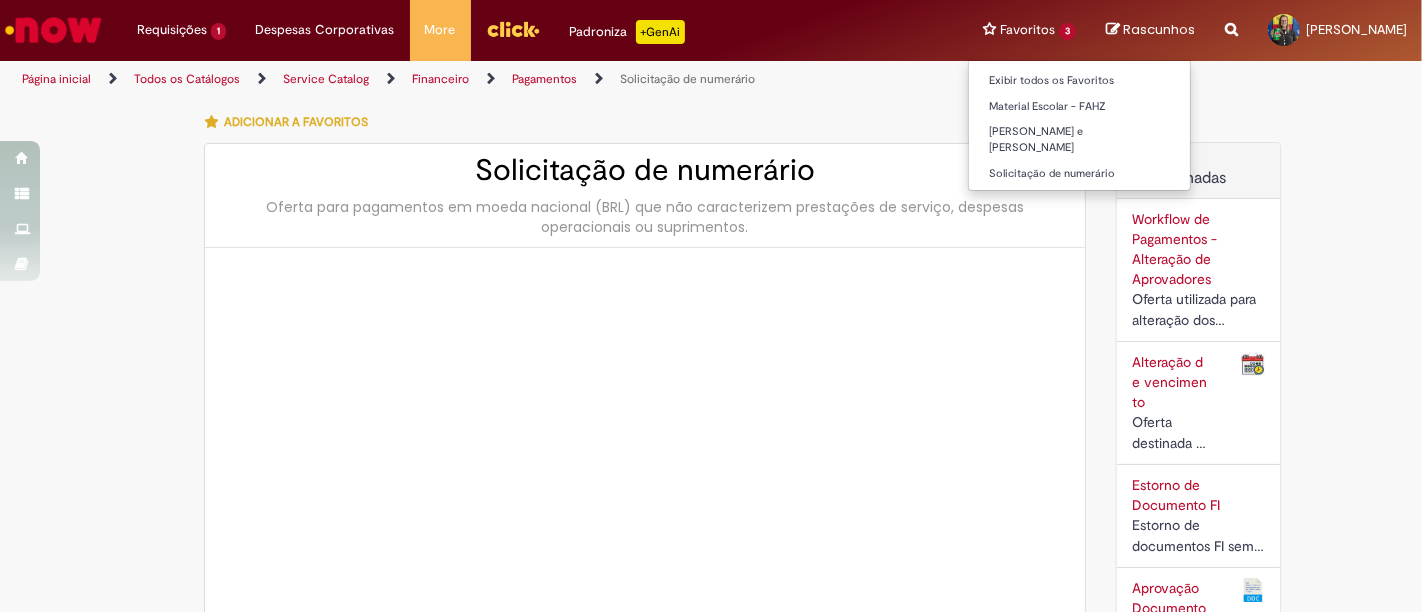 type on "********" 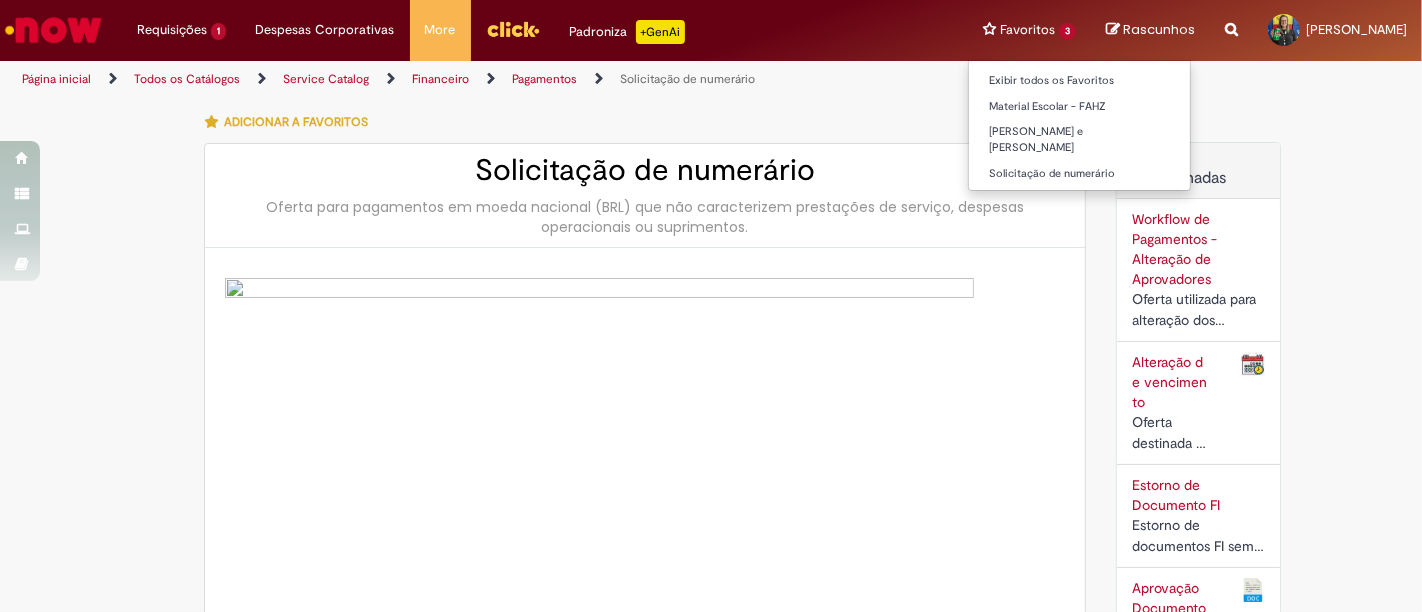 type on "**********" 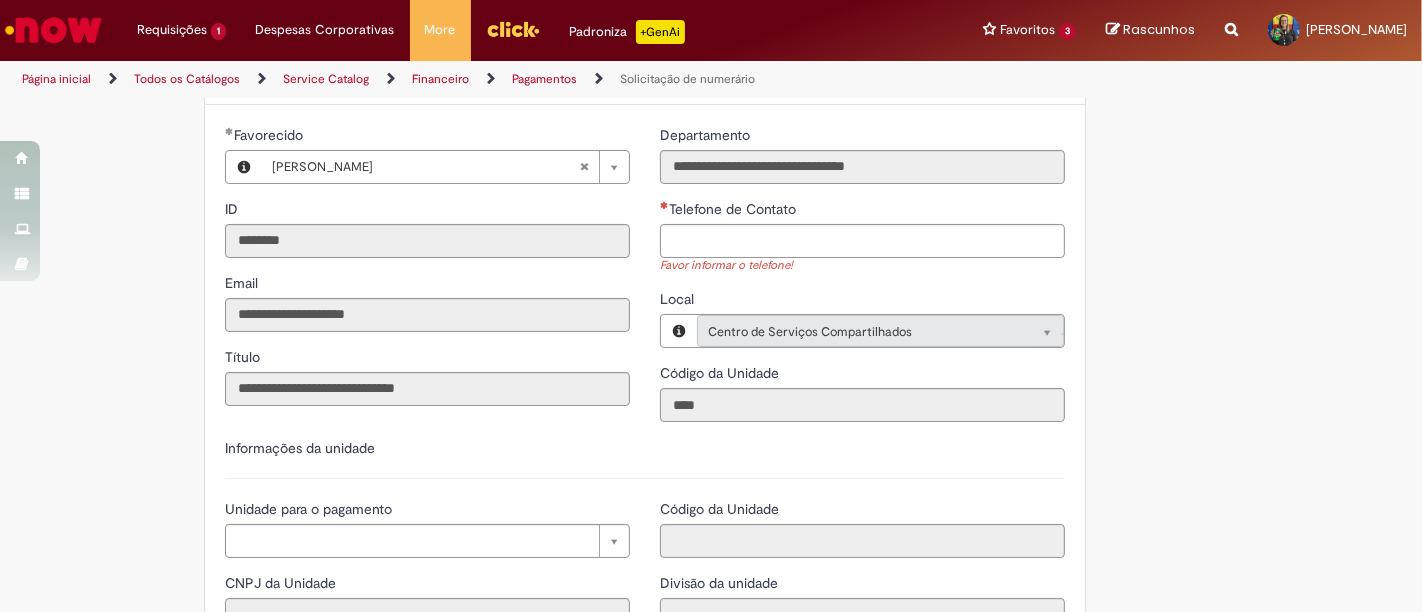 scroll, scrollTop: 1777, scrollLeft: 0, axis: vertical 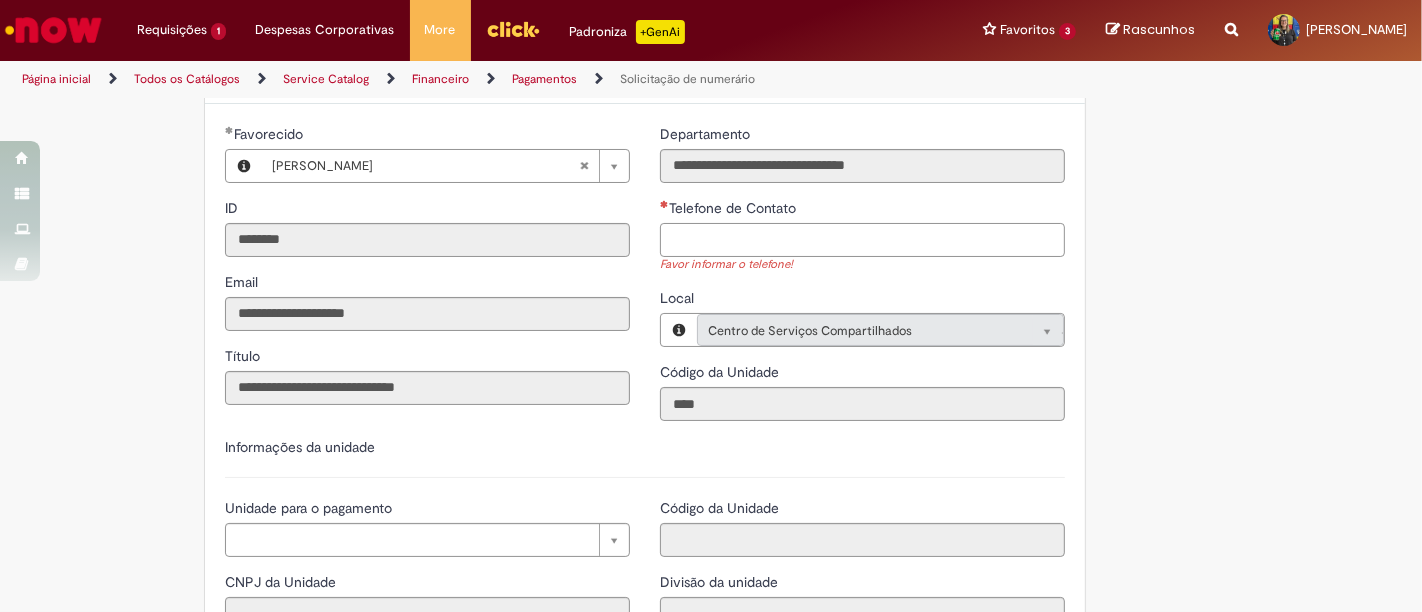 click on "Telefone de Contato" at bounding box center (862, 240) 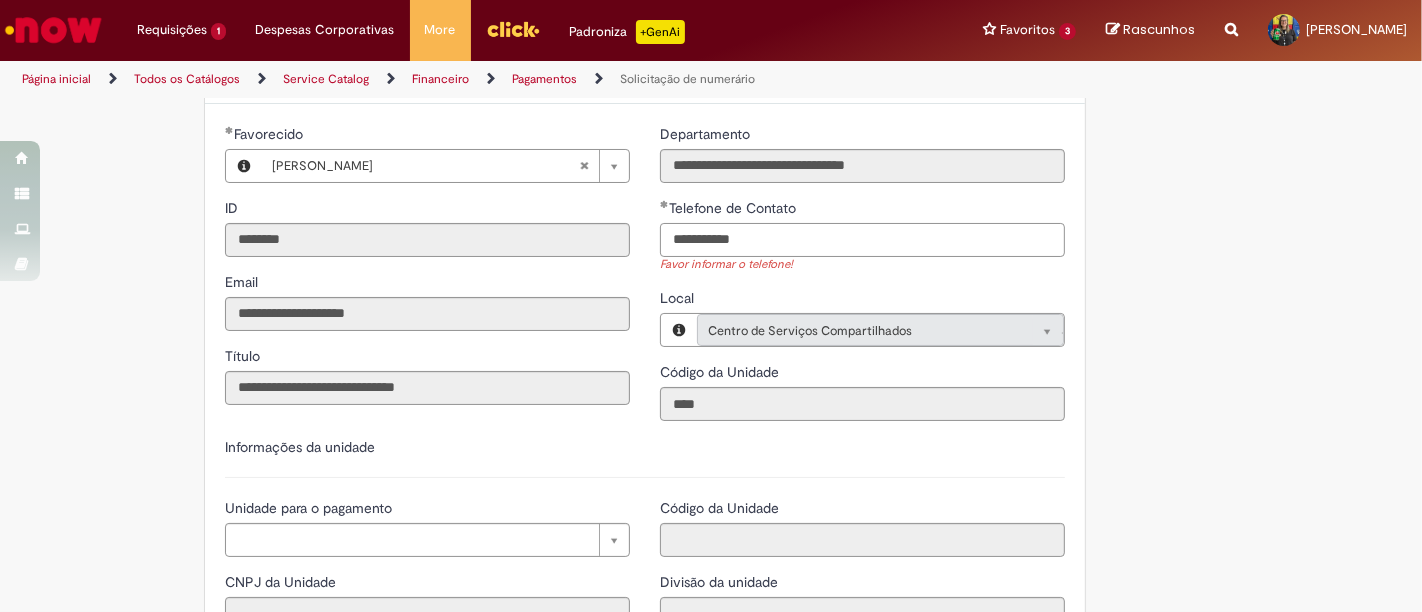 type on "**********" 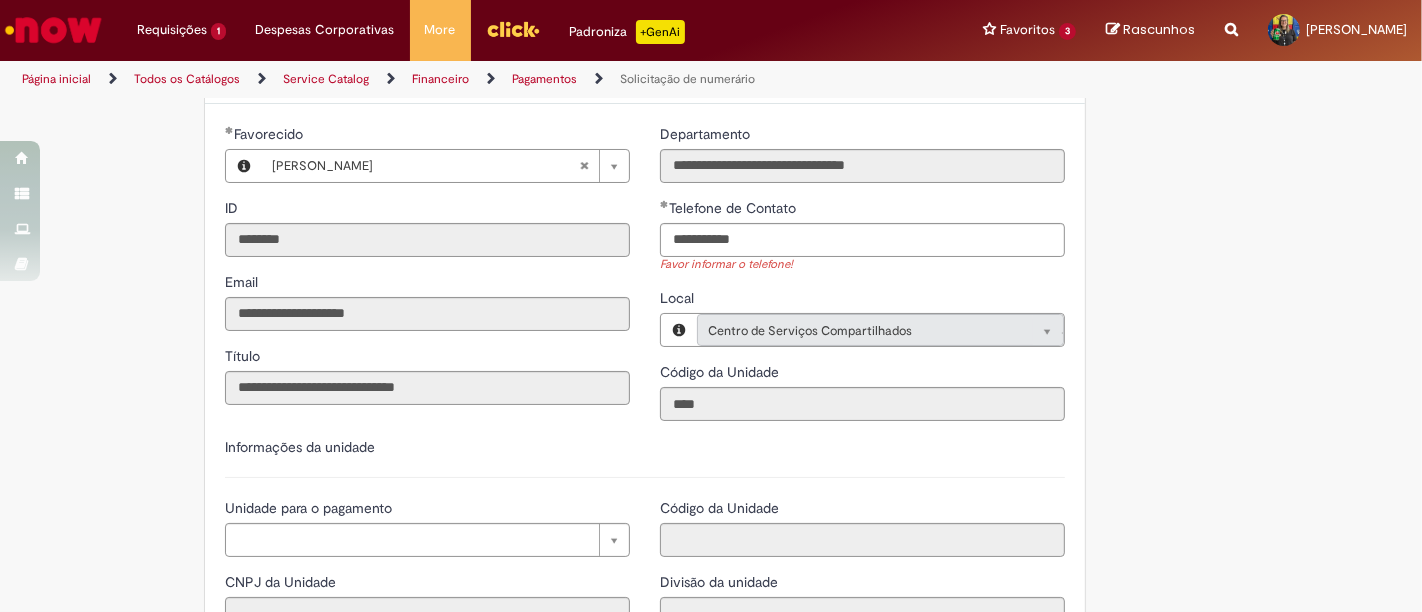 type 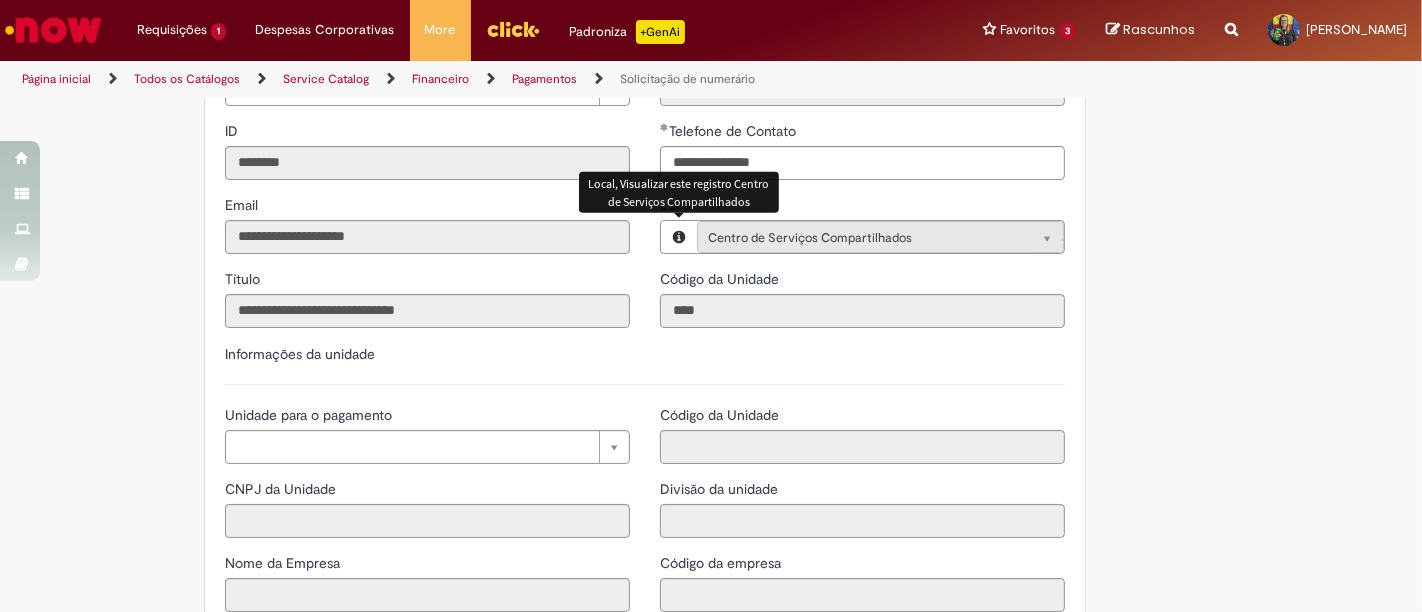 scroll, scrollTop: 1888, scrollLeft: 0, axis: vertical 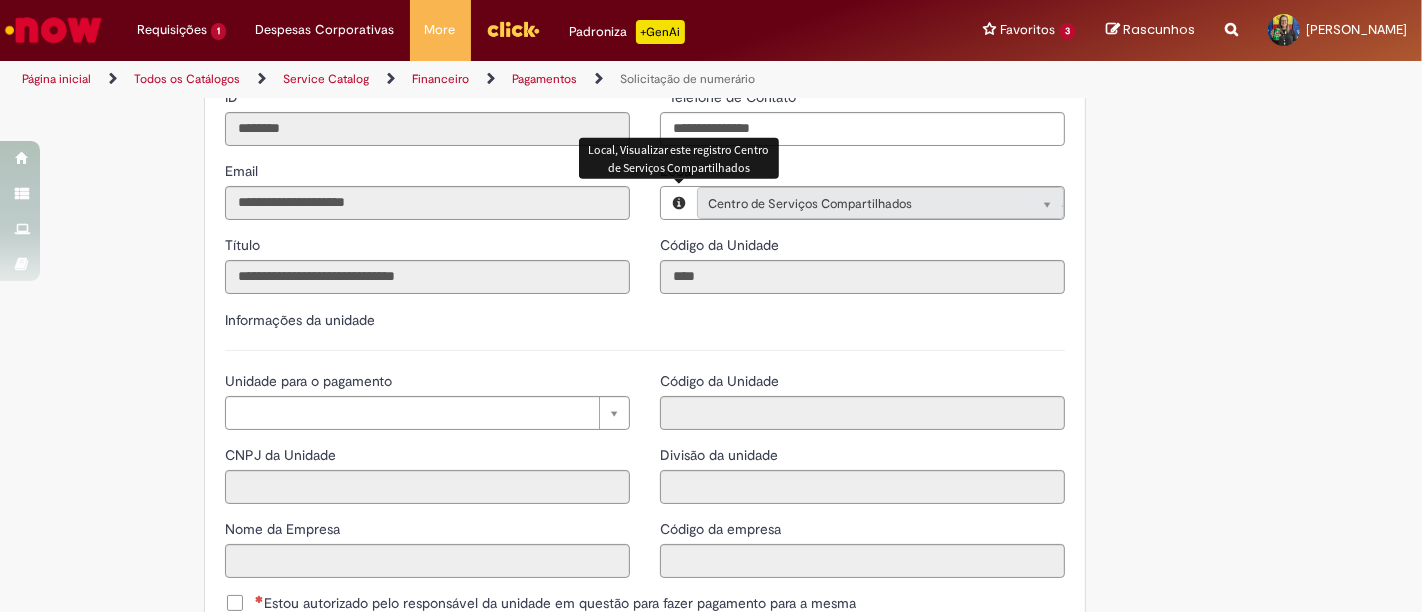 click on "Unidade para o pagamento          Pesquisar usando lista                 Unidade para o pagamento                     CNPJ da Unidade Nome da Empresa" at bounding box center (427, 482) 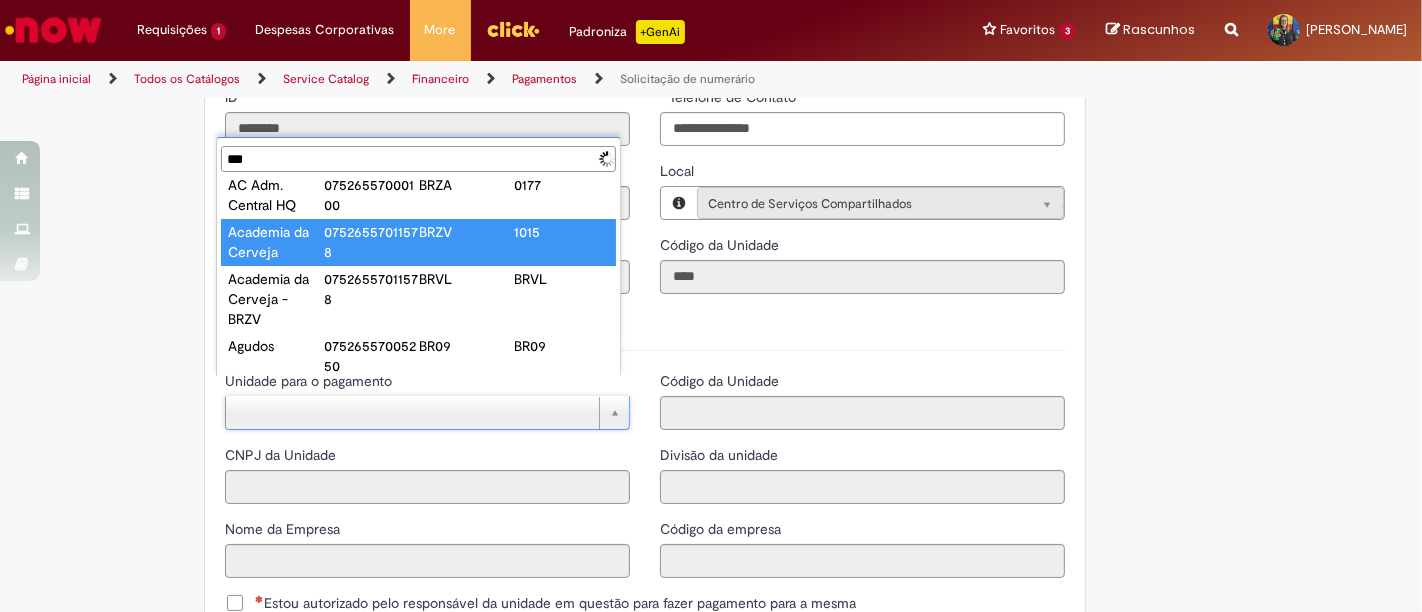 scroll, scrollTop: 0, scrollLeft: 0, axis: both 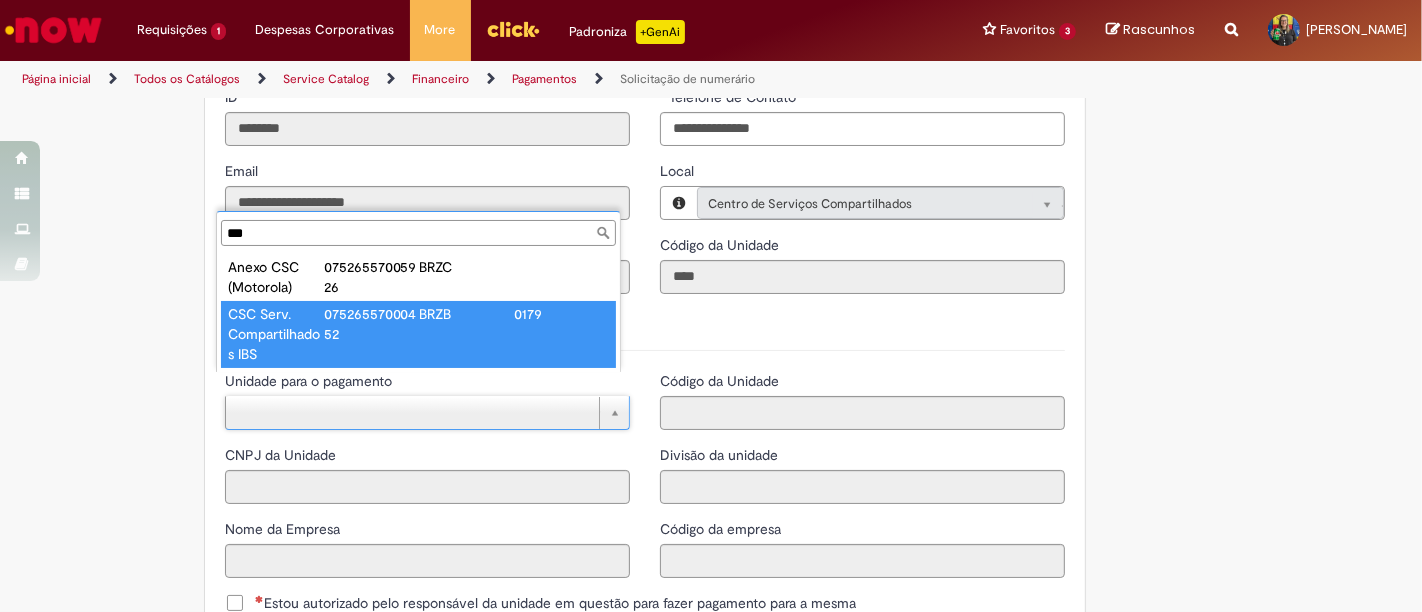 type on "***" 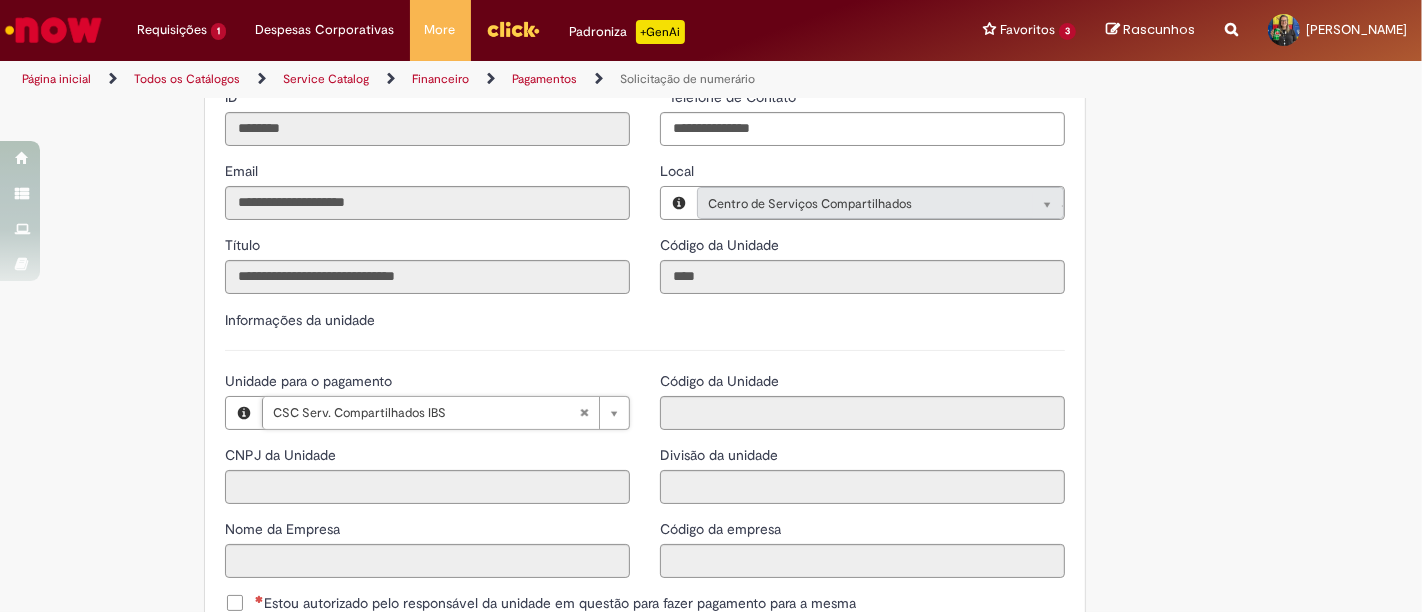 type on "**********" 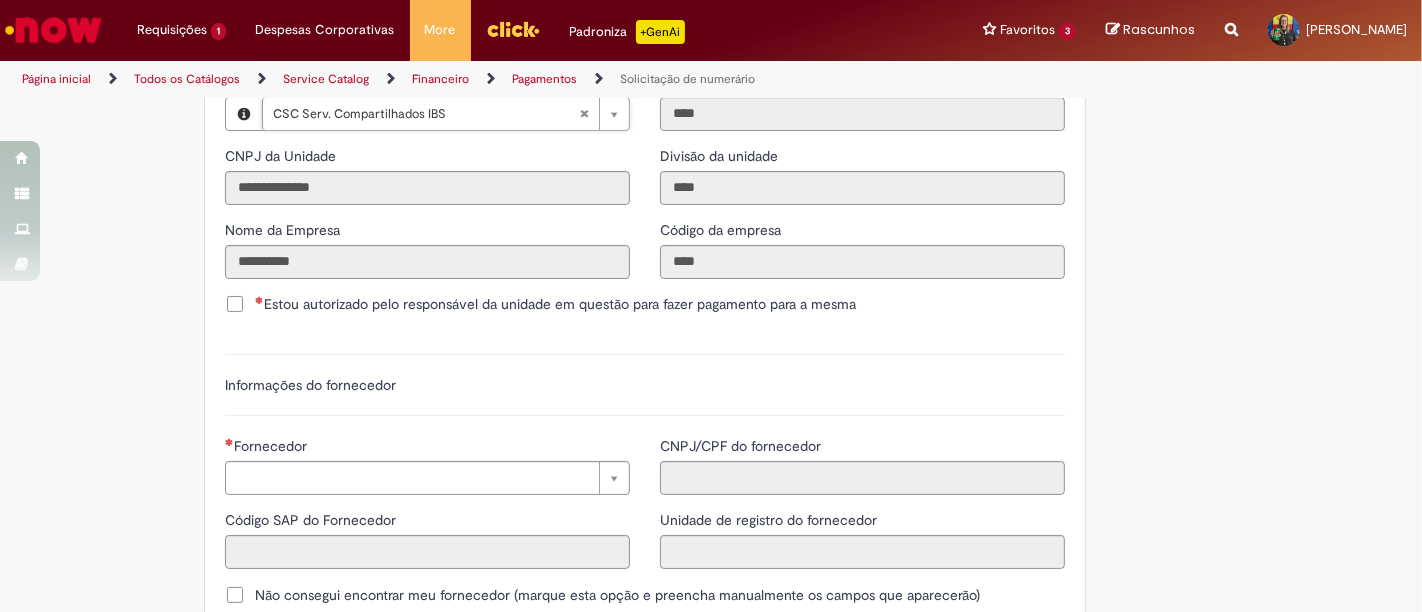 scroll, scrollTop: 2222, scrollLeft: 0, axis: vertical 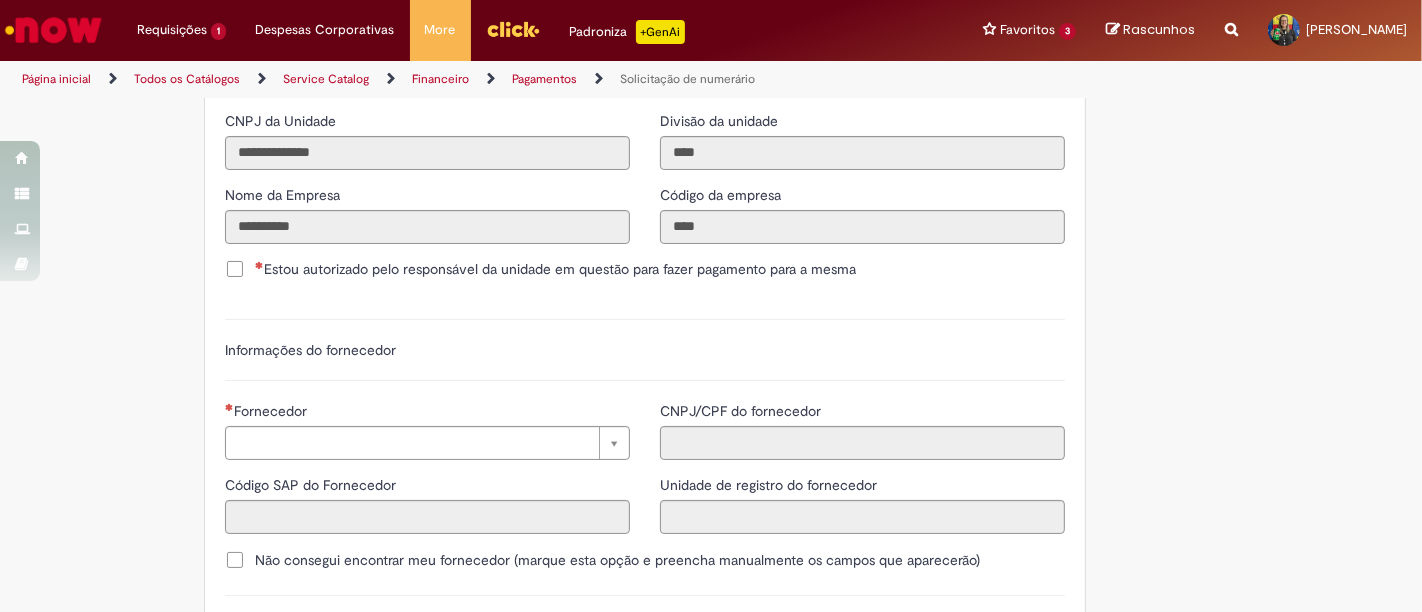click on "Estou autorizado pelo responsável da unidade em questão para fazer pagamento para a mesma" at bounding box center [645, 271] 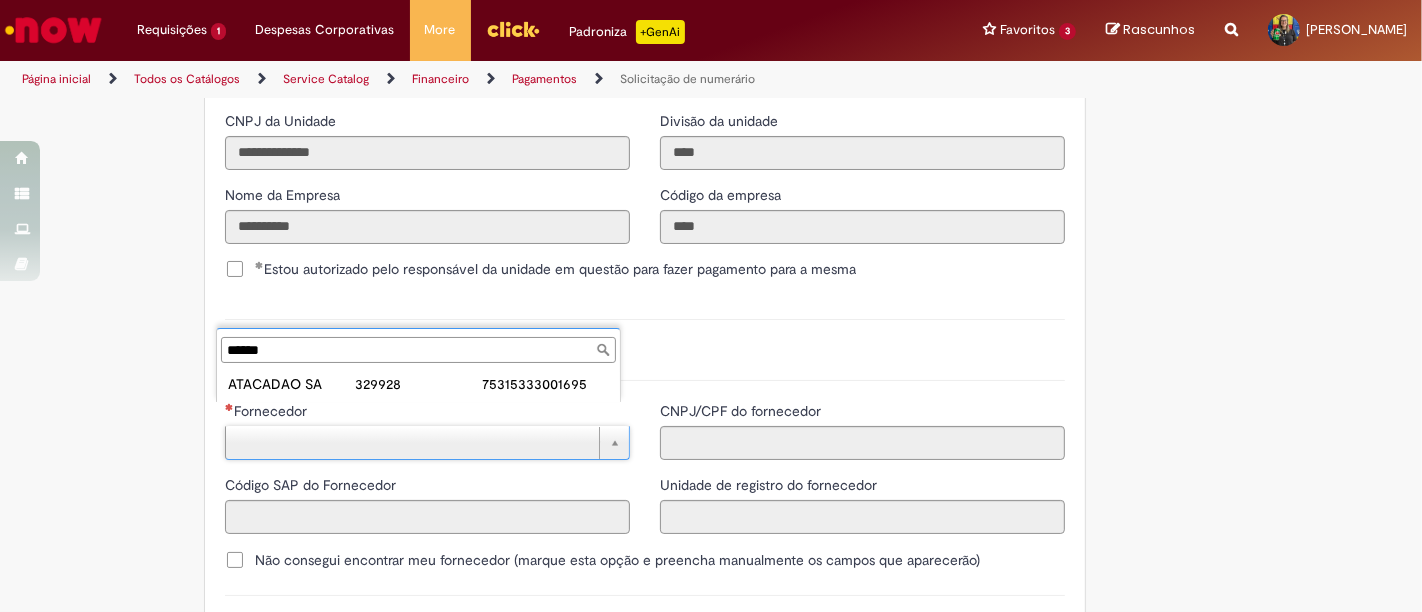 type on "******" 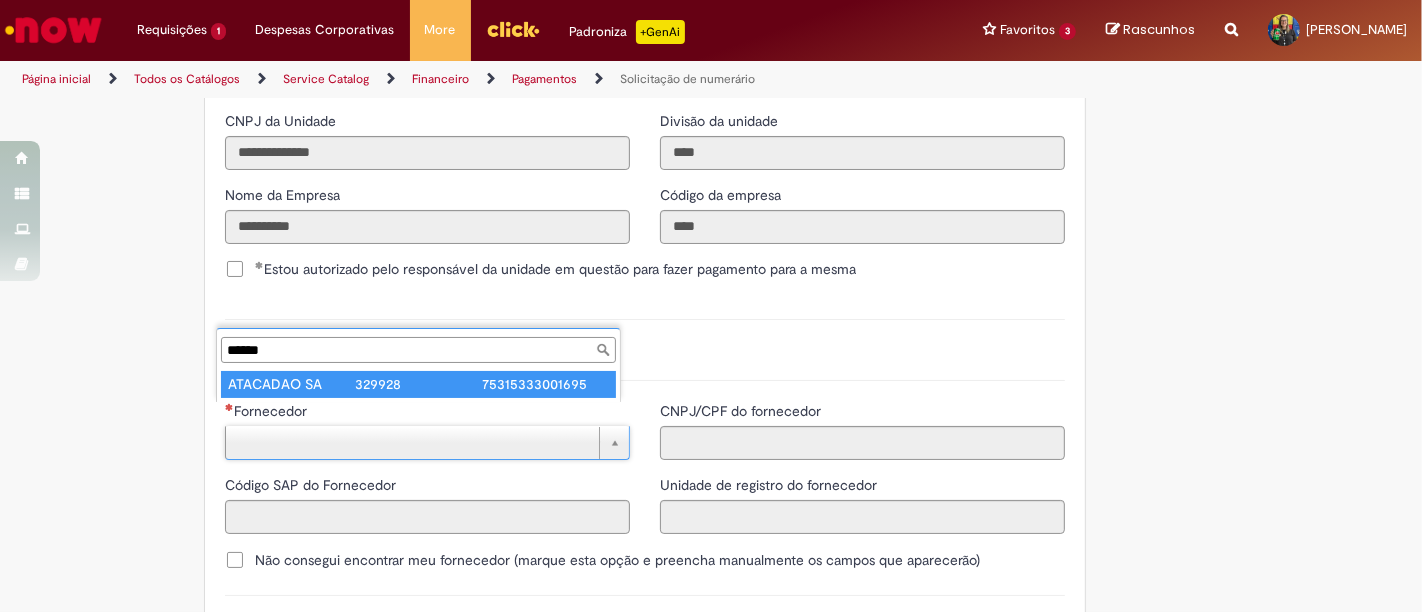 type on "**********" 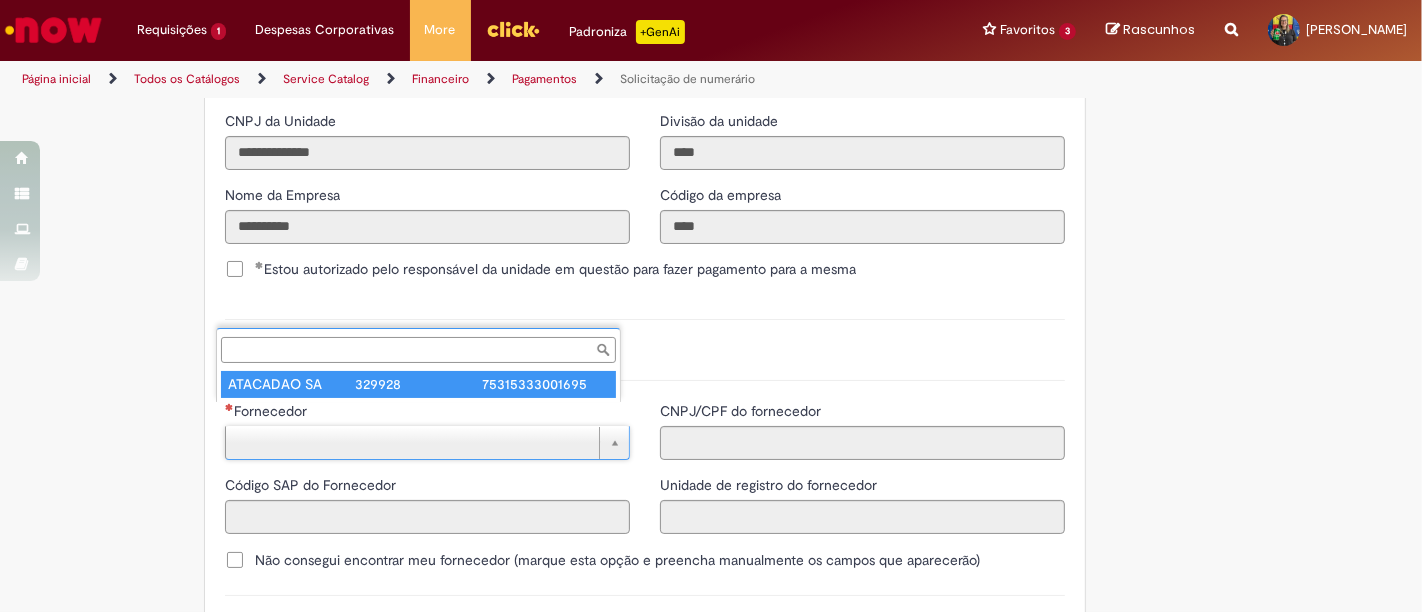 type on "******" 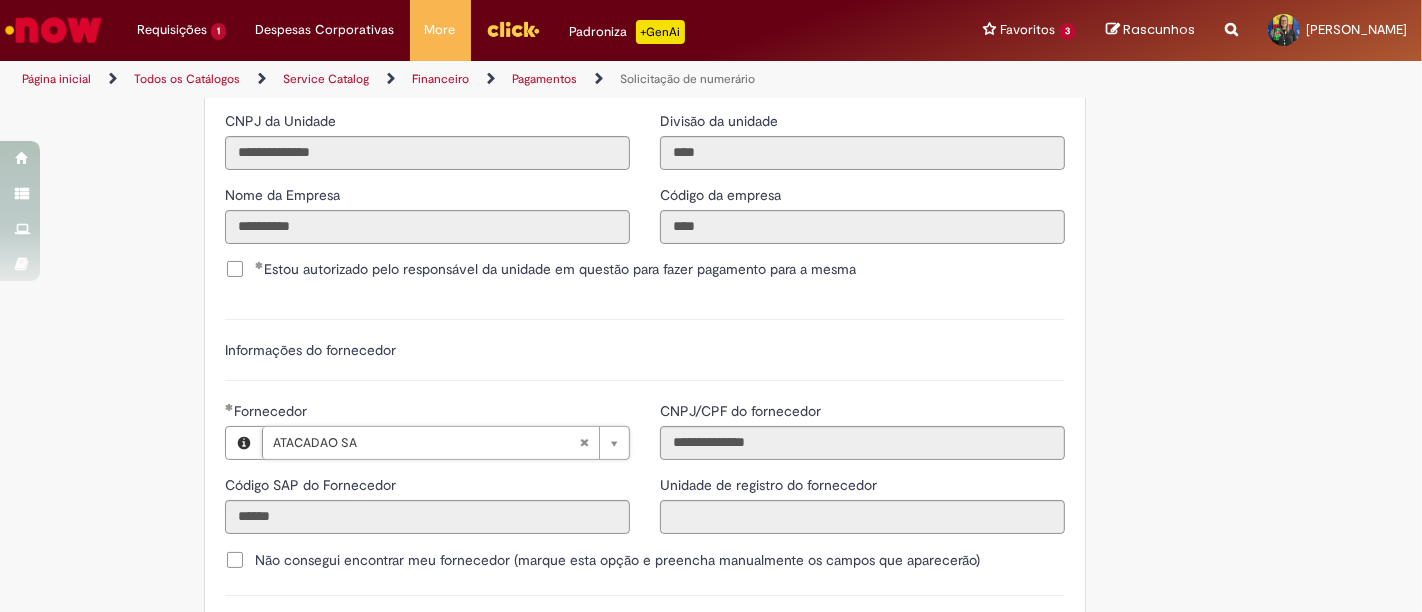 scroll, scrollTop: 2444, scrollLeft: 0, axis: vertical 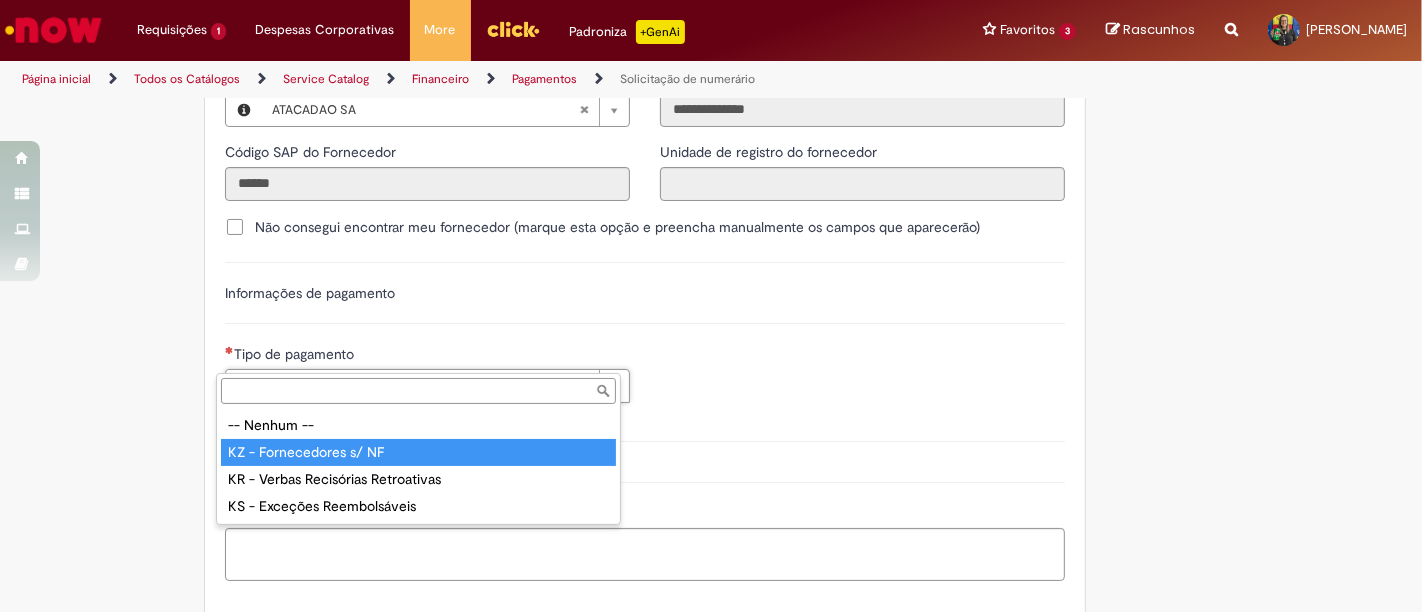 type on "**********" 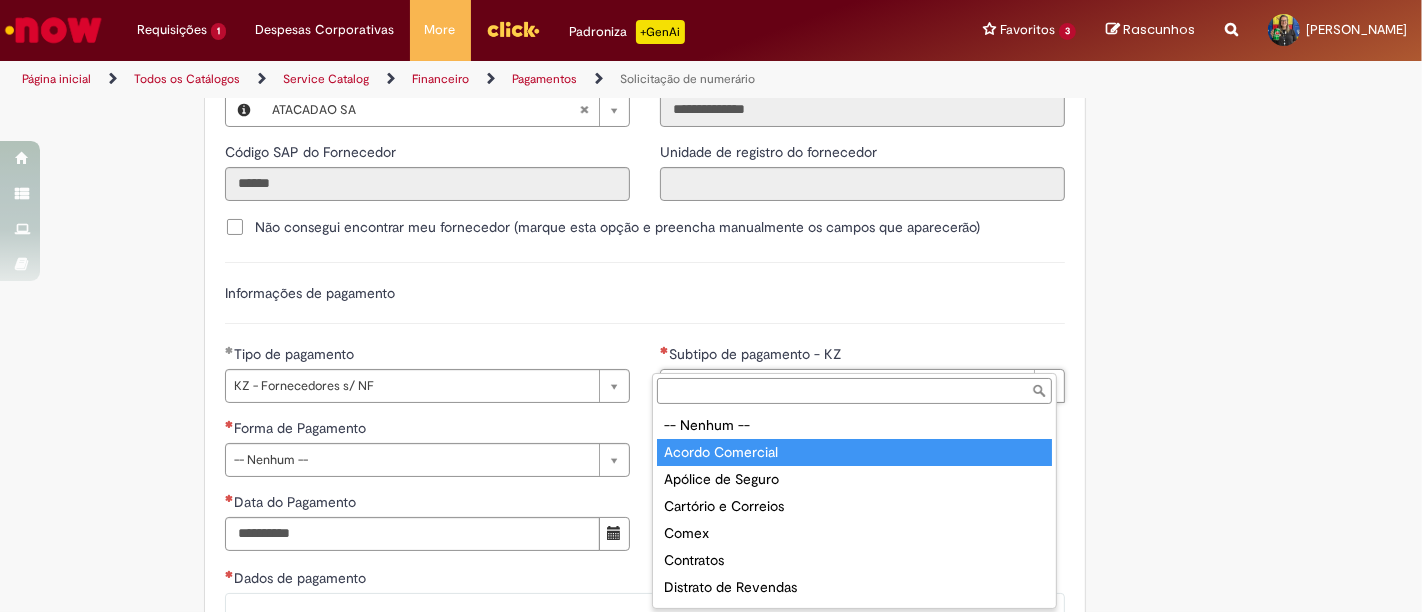 type on "**********" 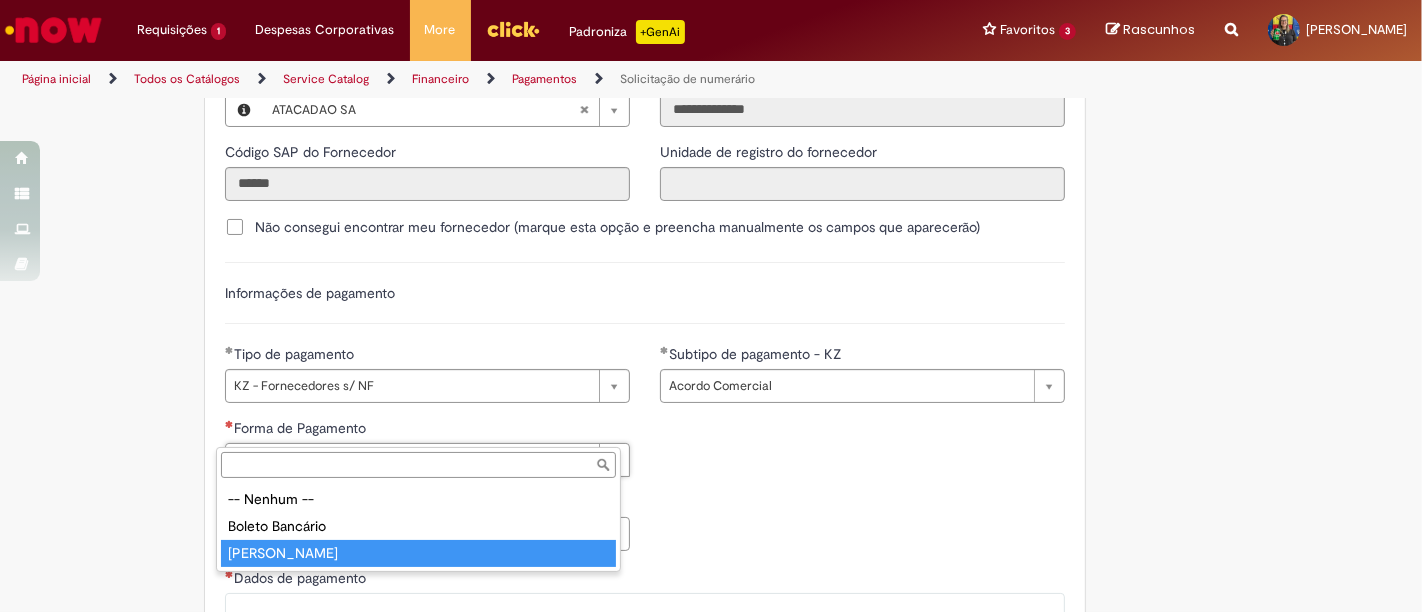 type on "**********" 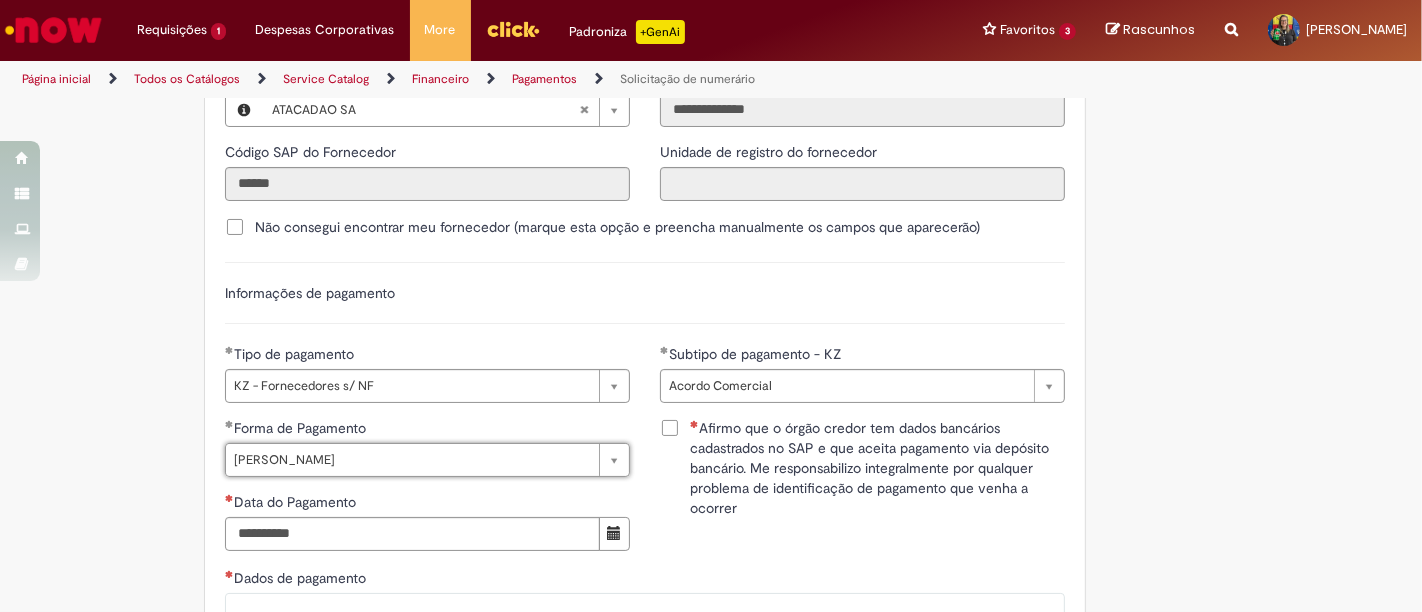 click on "Afirmo que o órgão credor tem dados bancários cadastrados no SAP e que aceita pagamento via depósito bancário. Me responsabilizo integralmente por qualquer problema de identificação de pagamento que venha a ocorrer" at bounding box center (877, 468) 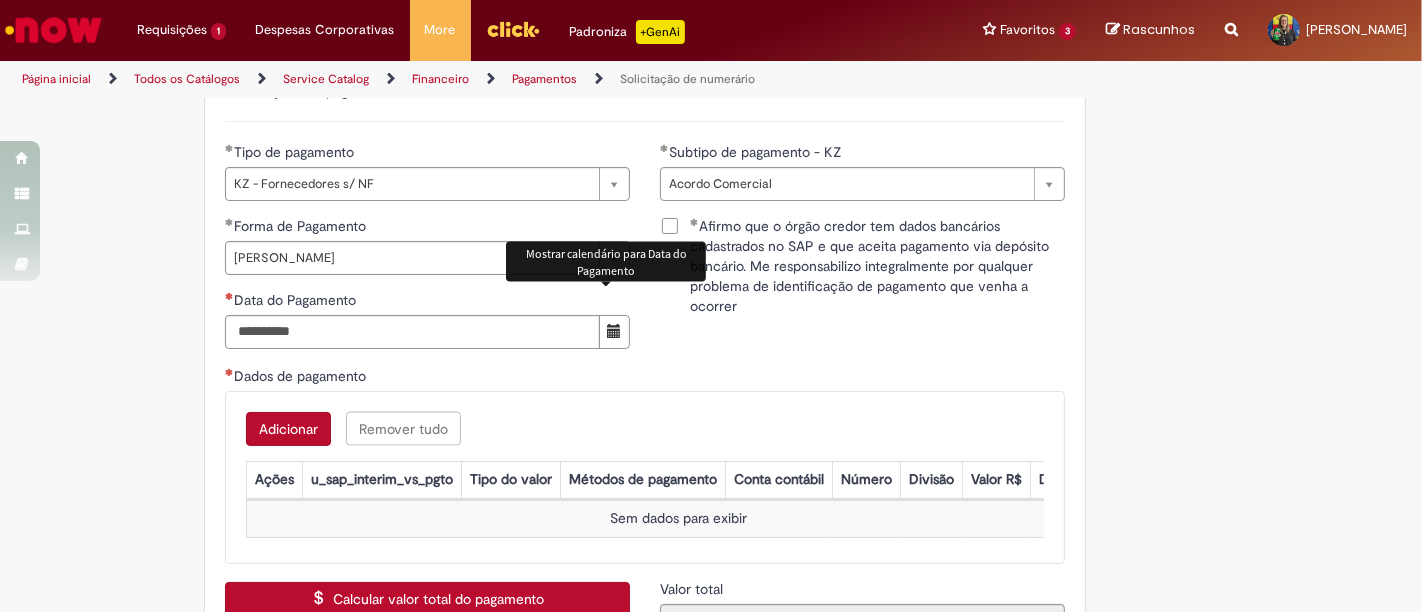 scroll, scrollTop: 2777, scrollLeft: 0, axis: vertical 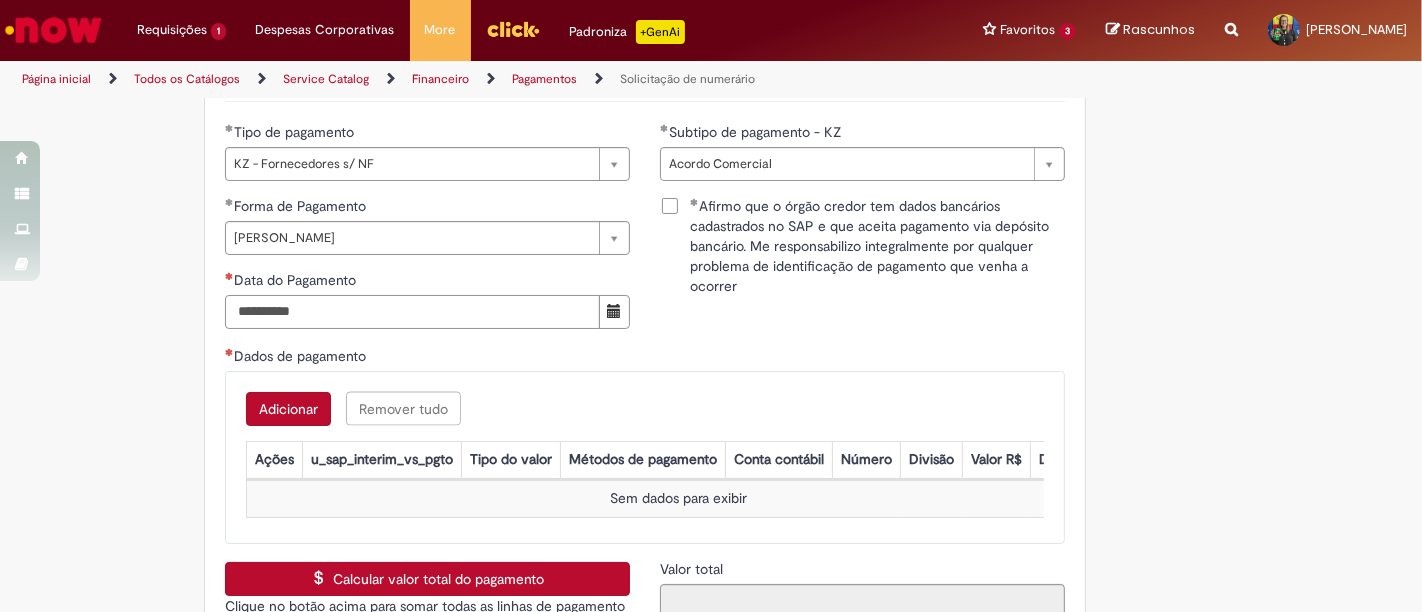 click on "Data do Pagamento" at bounding box center [412, 312] 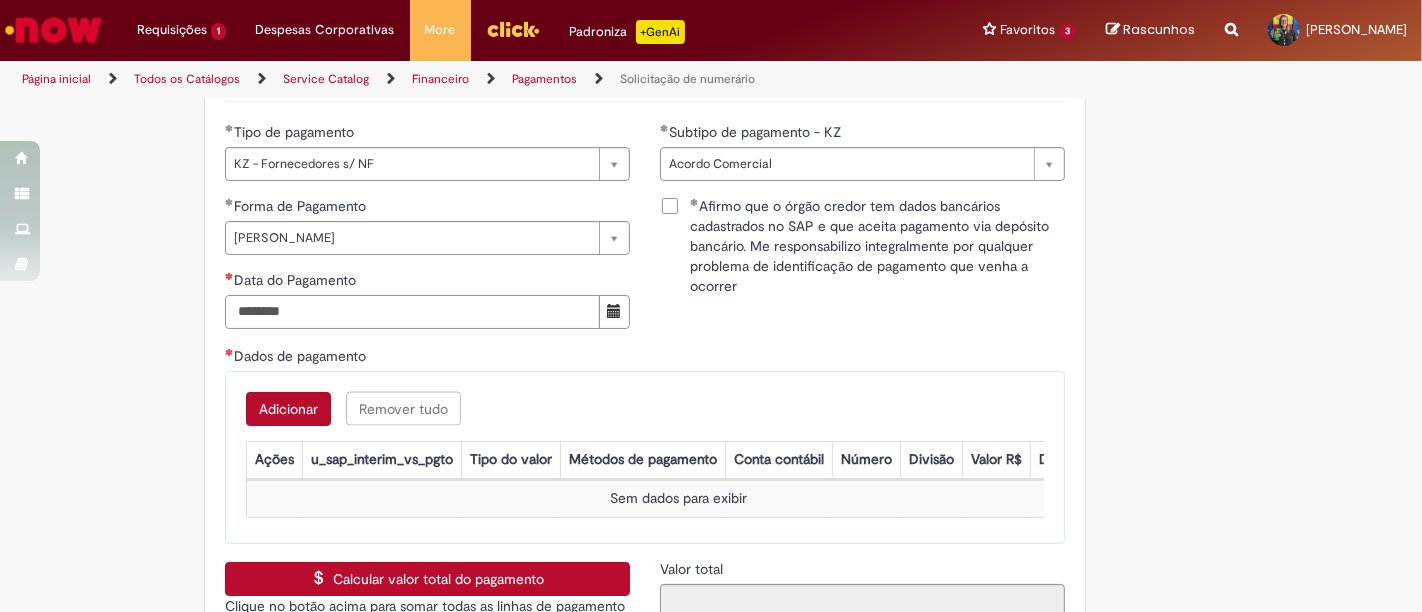 type on "********" 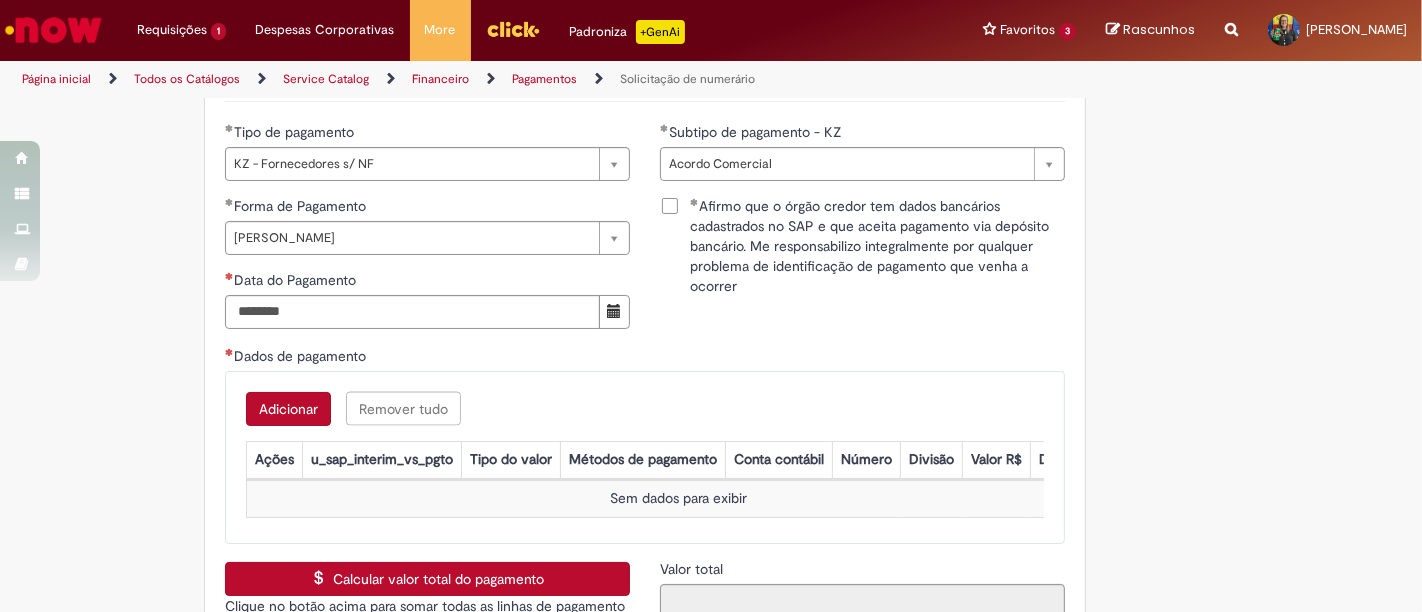 type 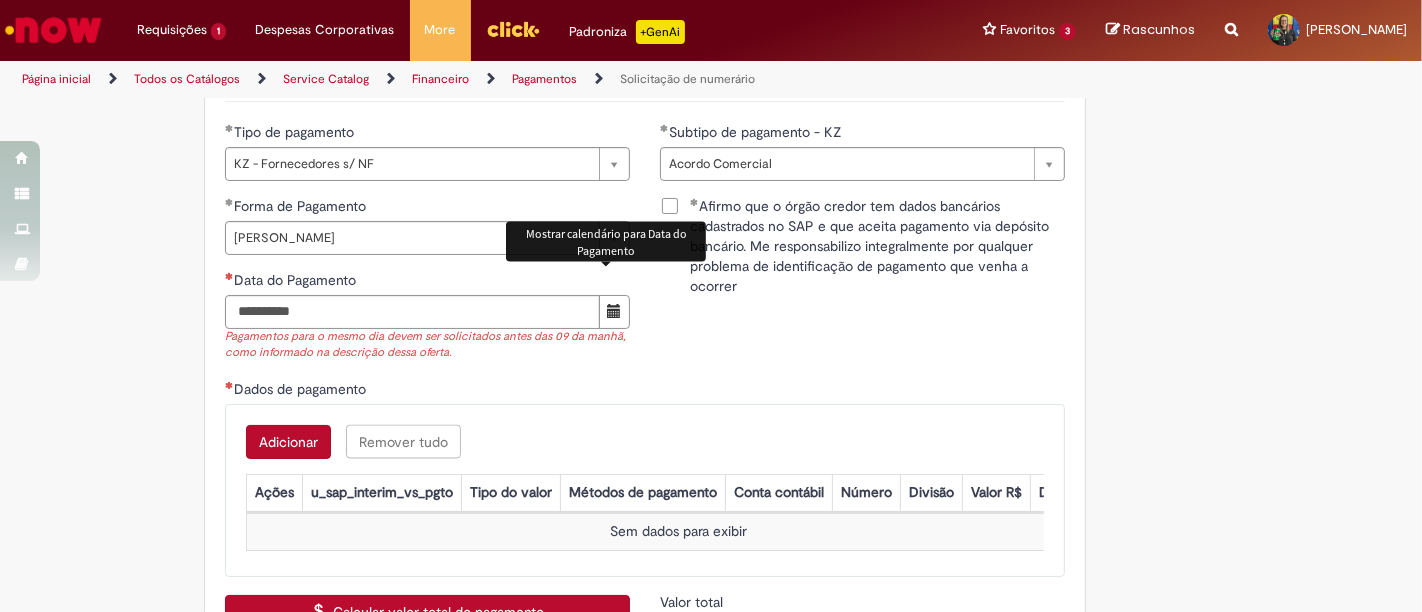 click at bounding box center (614, 312) 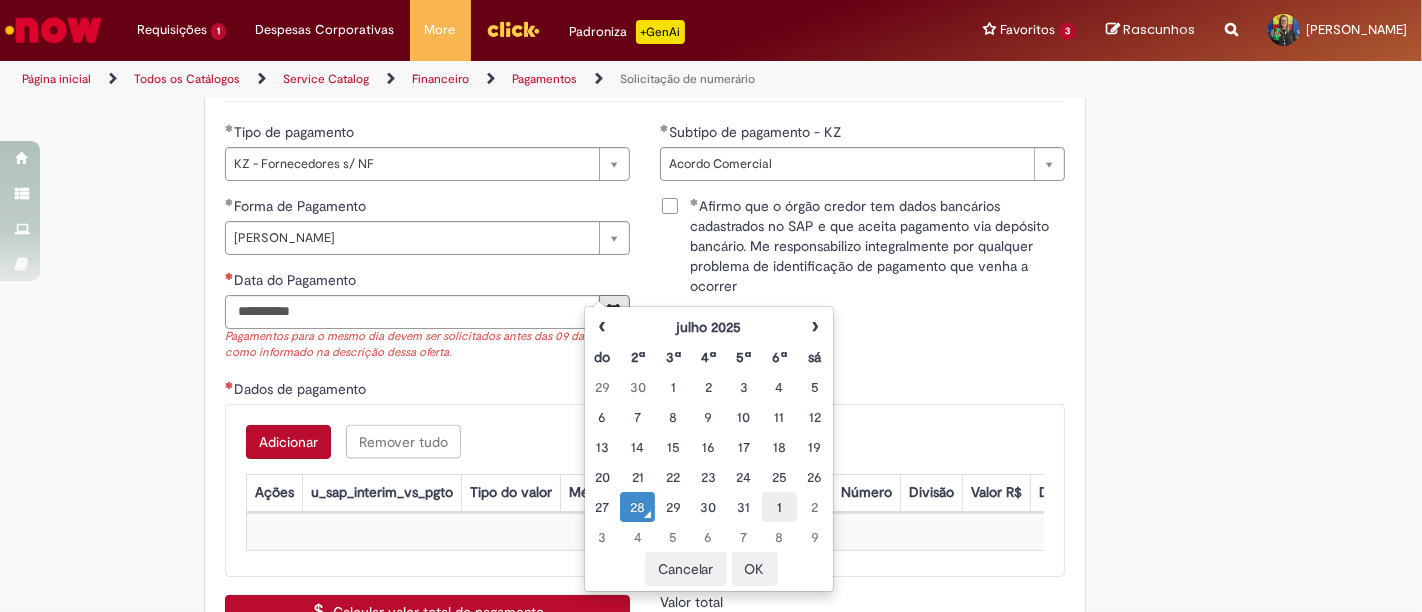 click on "1" at bounding box center [779, 507] 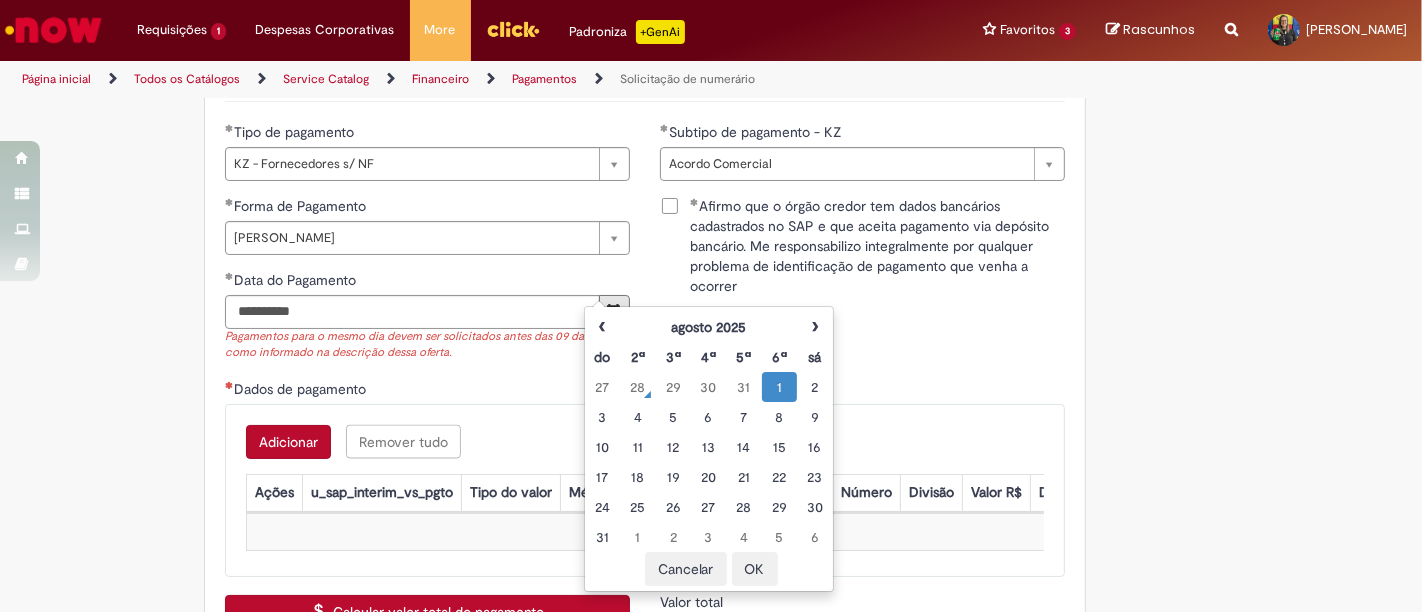 click on "Tire dúvidas com LupiAssist    +GenAI
Oi! Eu sou LupiAssist, uma Inteligência Artificial Generativa em constante aprendizado   Meu conteúdo é monitorado para trazer uma melhor experiência
Dúvidas comuns:
Só mais um instante, estou consultando nossas bases de conhecimento  e escrevendo a melhor resposta pra você!
Title
Lorem ipsum dolor sit amet    Fazer uma nova pergunta
Gerei esta resposta utilizando IA Generativa em conjunto com os nossos padrões. Em caso de divergência, os documentos oficiais prevalecerão.
Saiba mais em:
Ou ligue para:
E aí, te ajudei?
Sim, obrigado!" at bounding box center [711, -679] 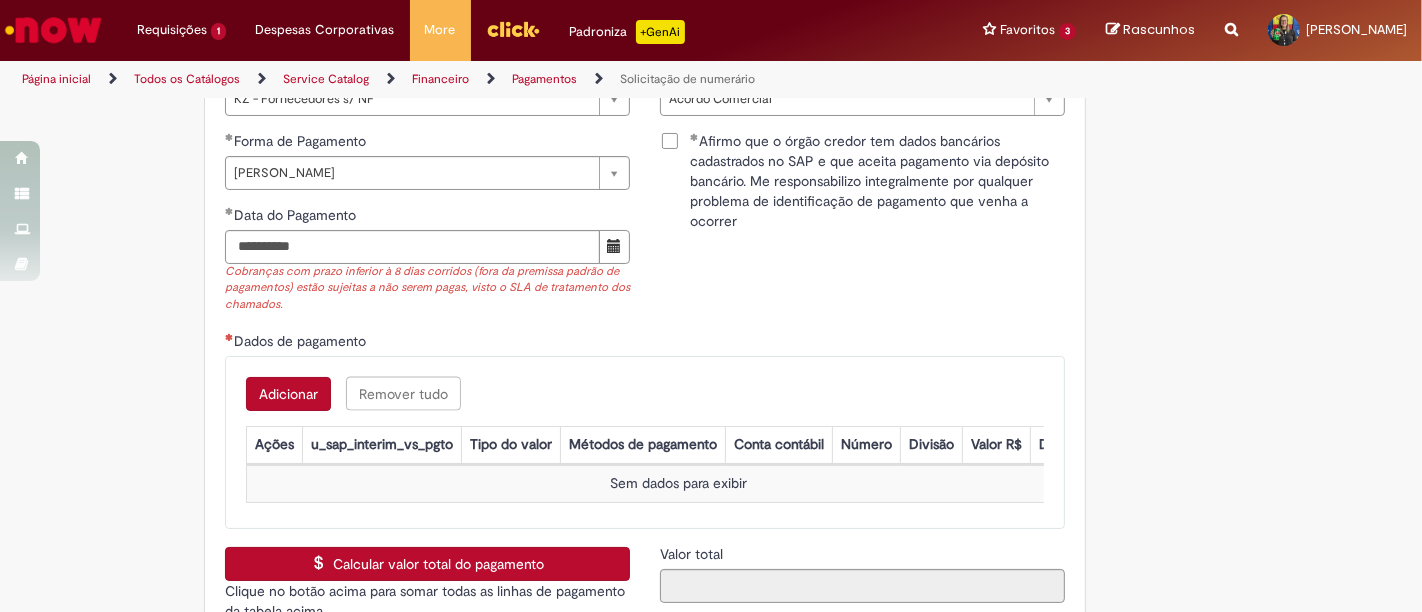 scroll, scrollTop: 2888, scrollLeft: 0, axis: vertical 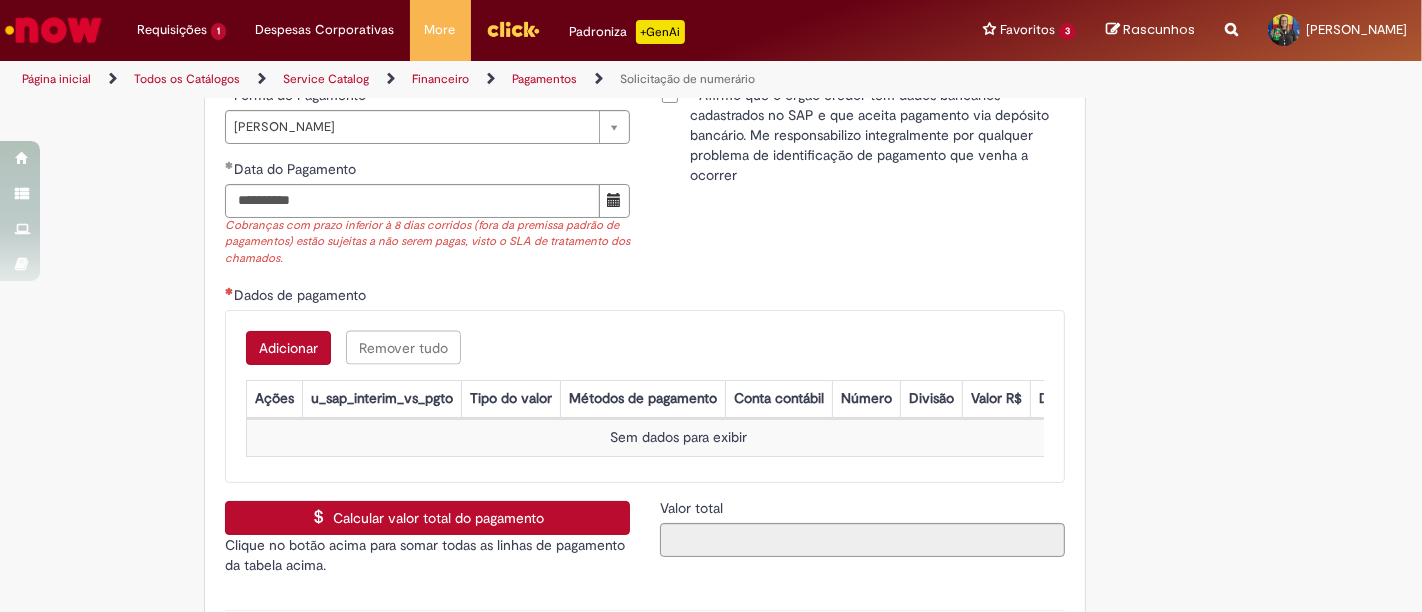 click on "Adicionar" at bounding box center (288, 348) 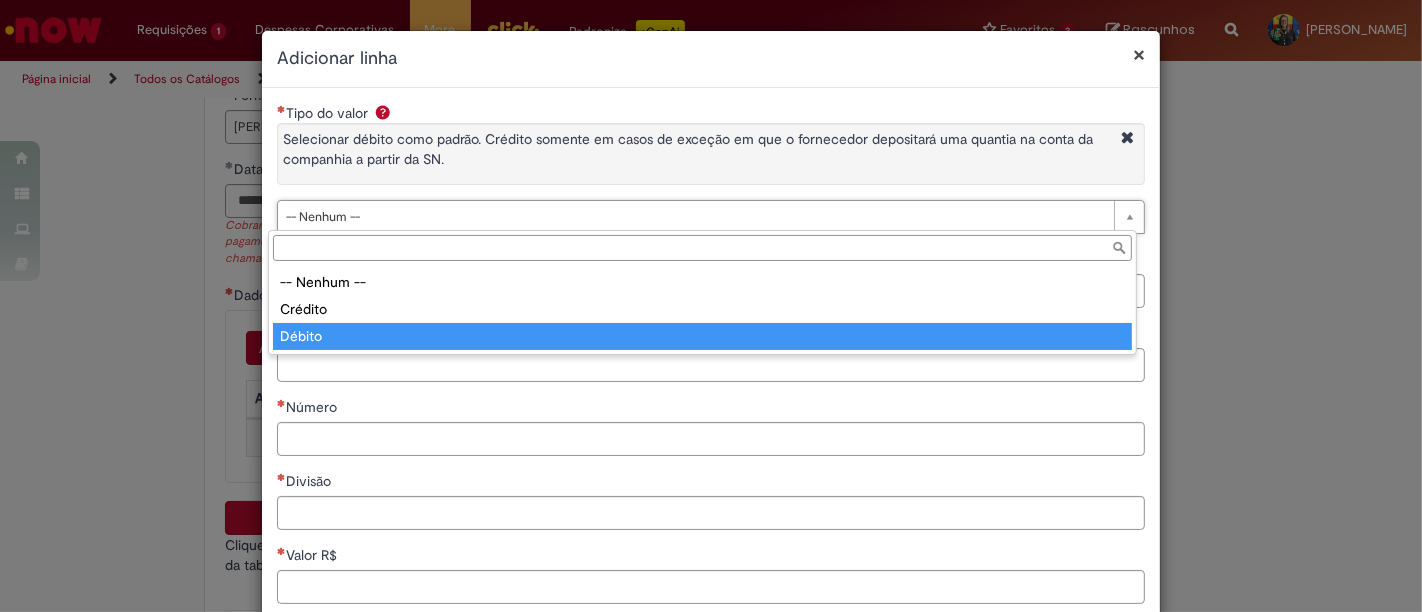 type on "******" 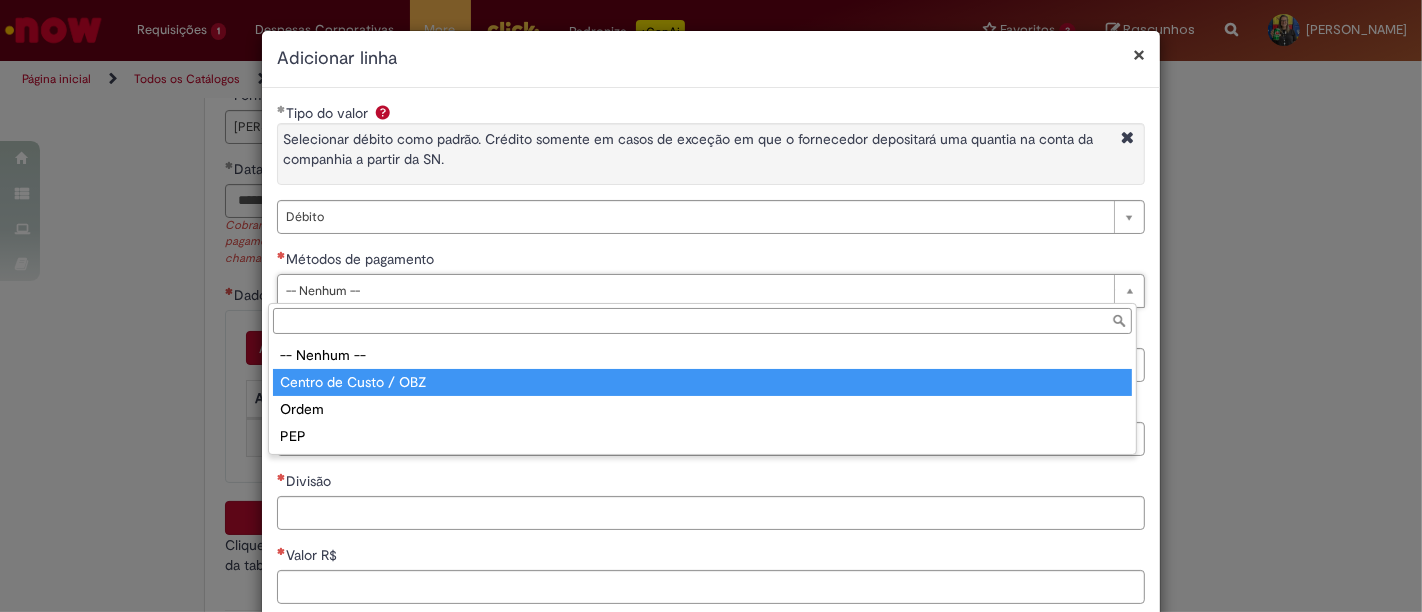 type on "**********" 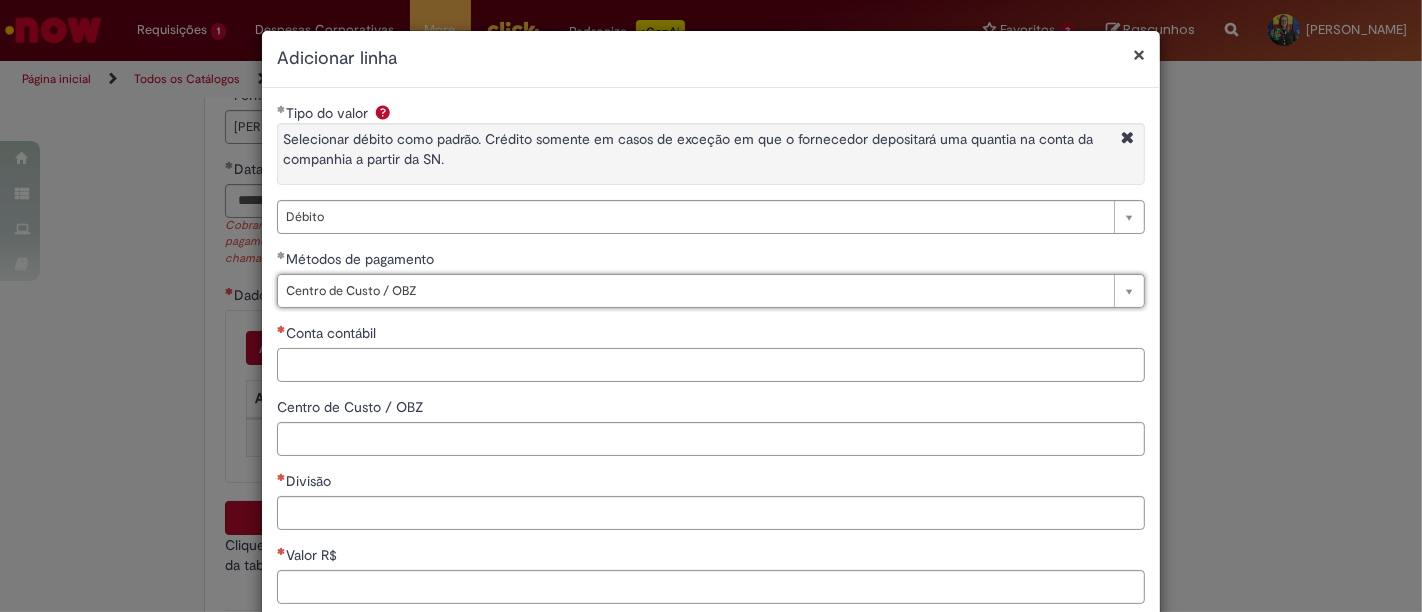 click on "Conta contábil" at bounding box center [711, 365] 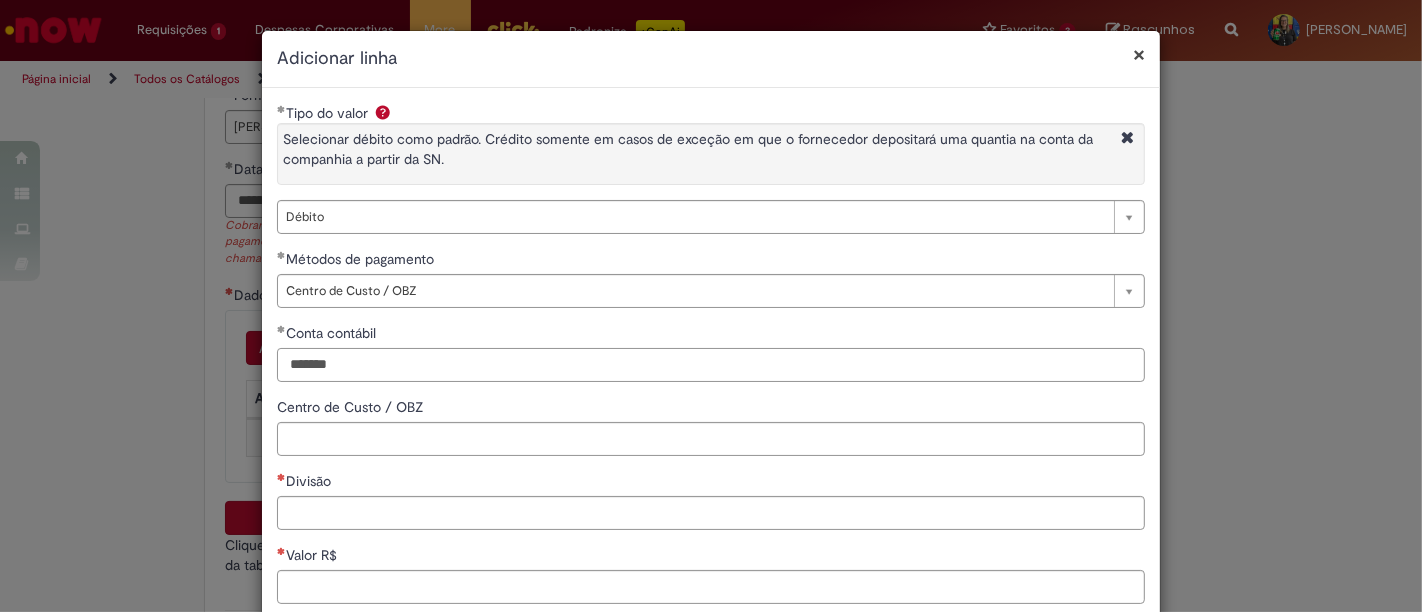type on "*******" 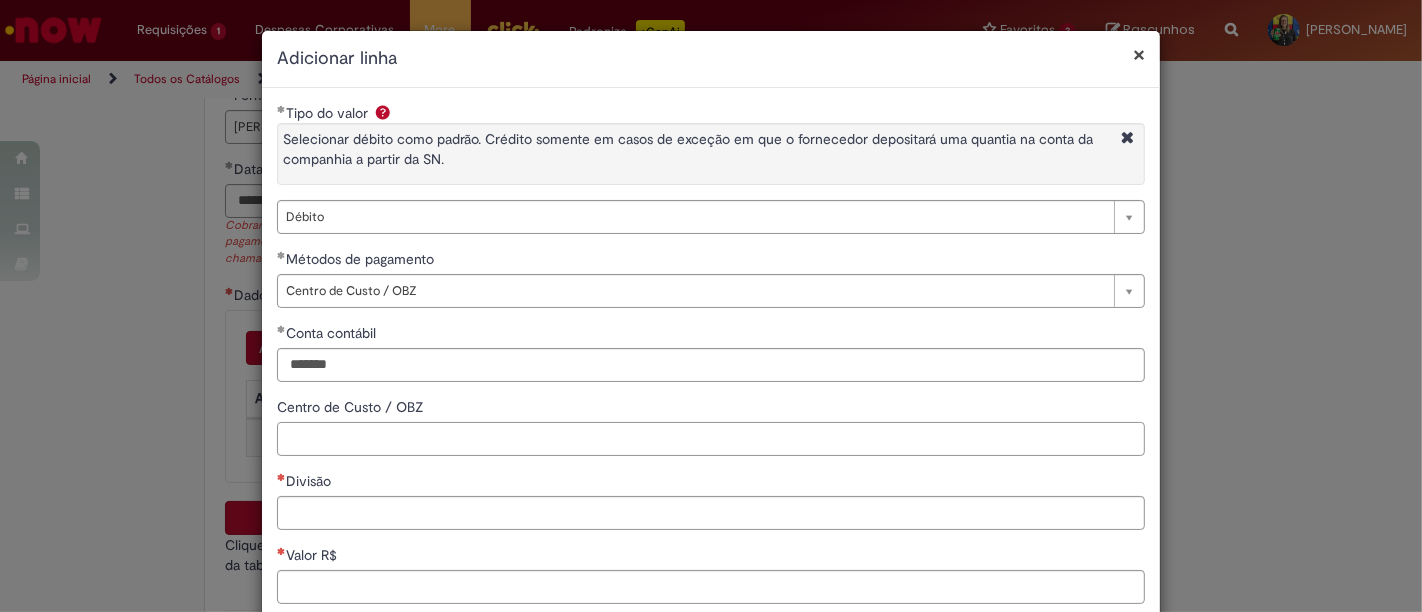 click on "Centro de Custo / OBZ" at bounding box center [711, 439] 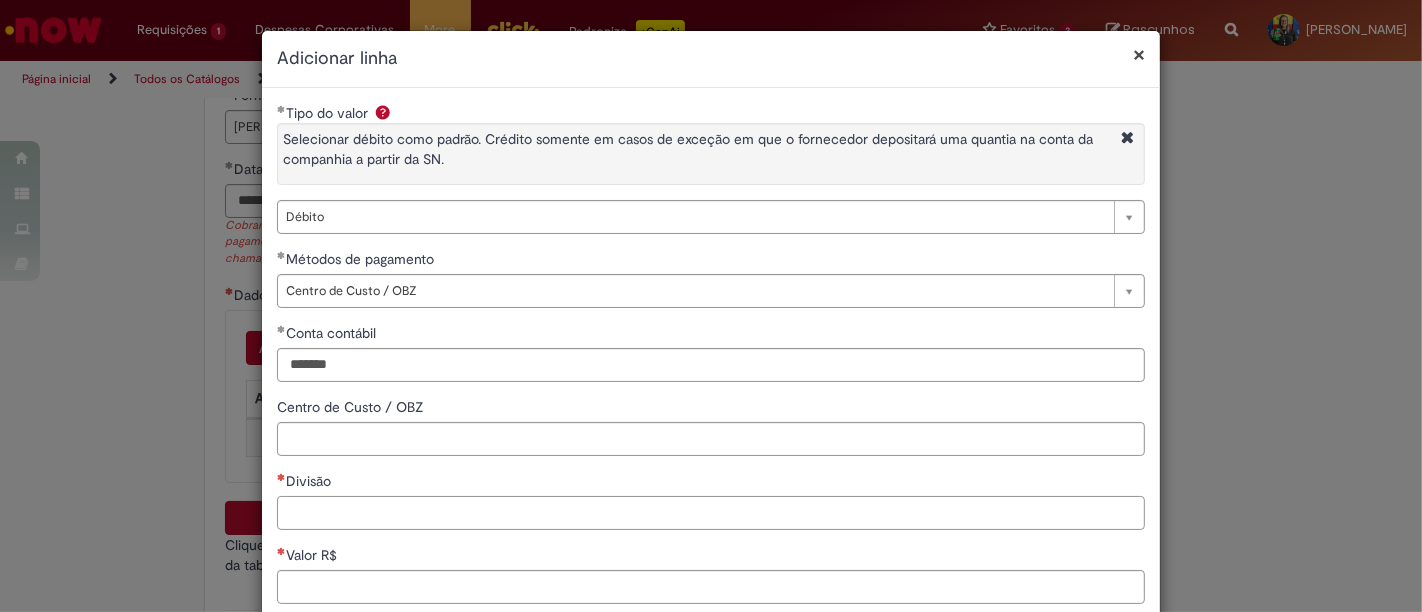 click on "Divisão" at bounding box center (711, 513) 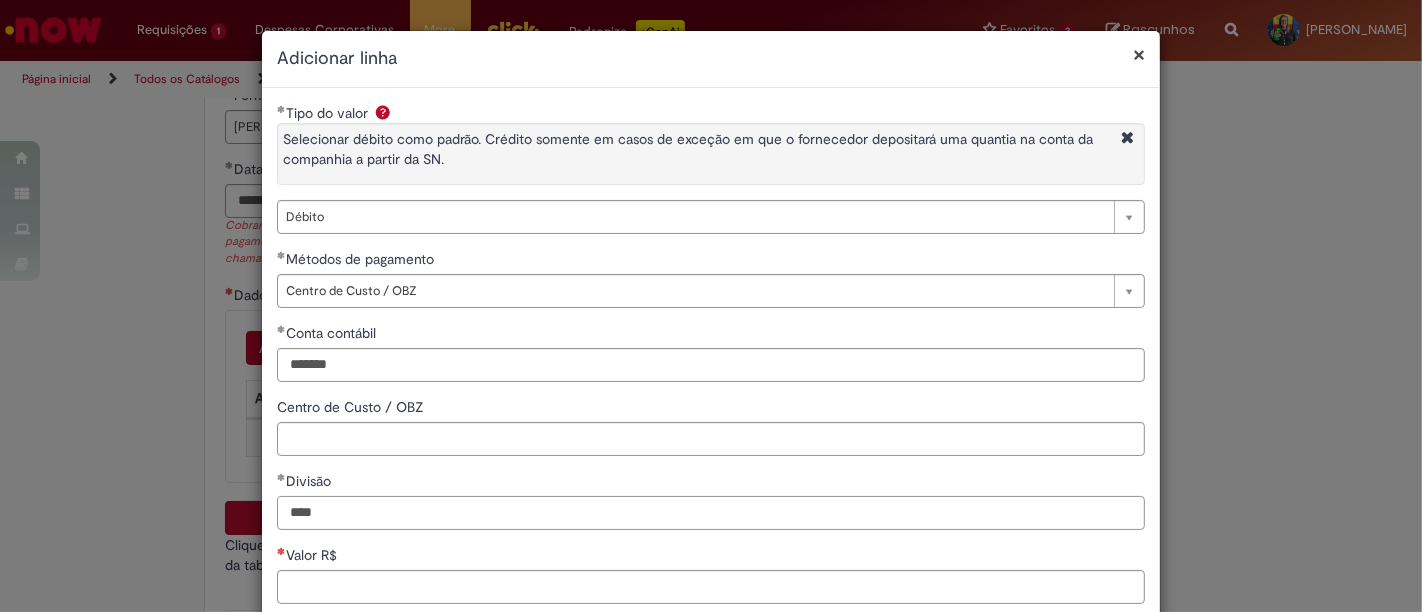 type on "****" 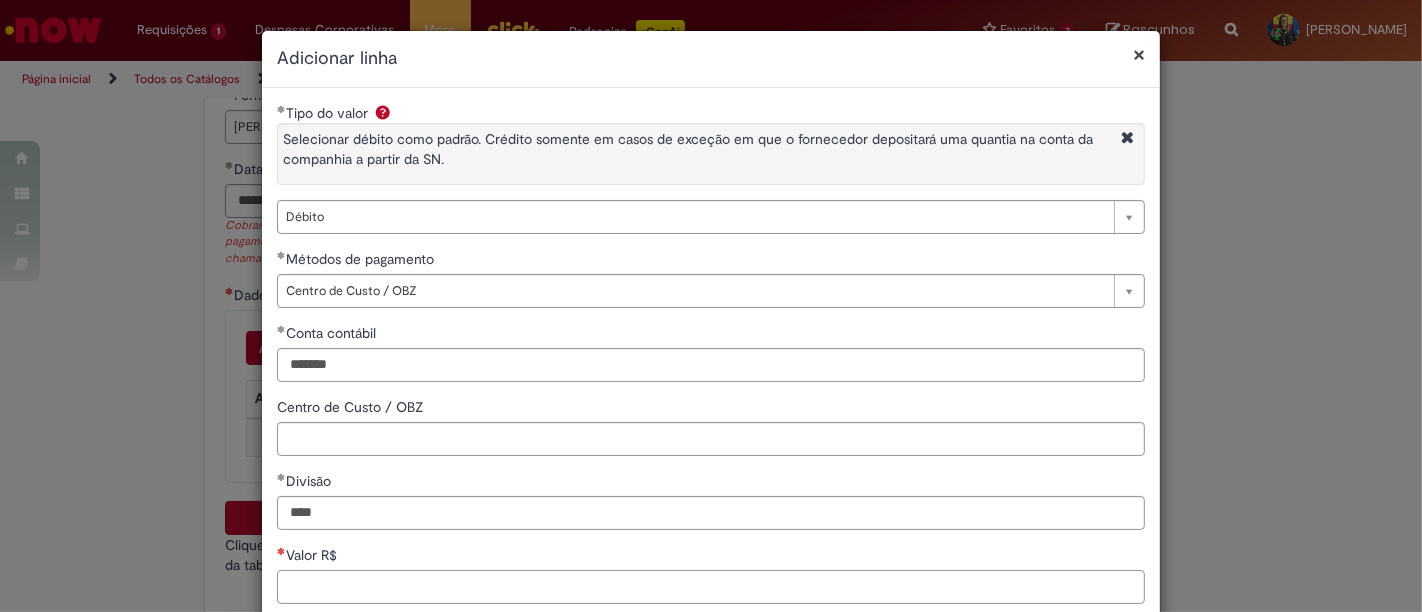 paste on "**********" 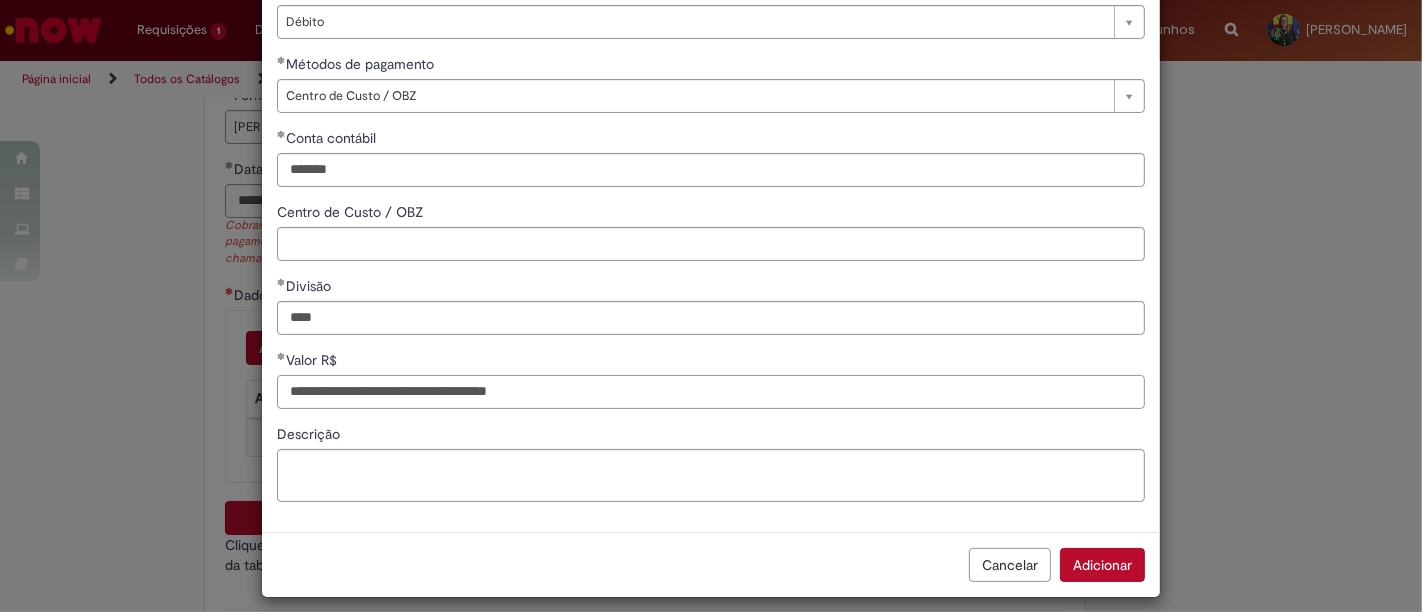 scroll, scrollTop: 208, scrollLeft: 0, axis: vertical 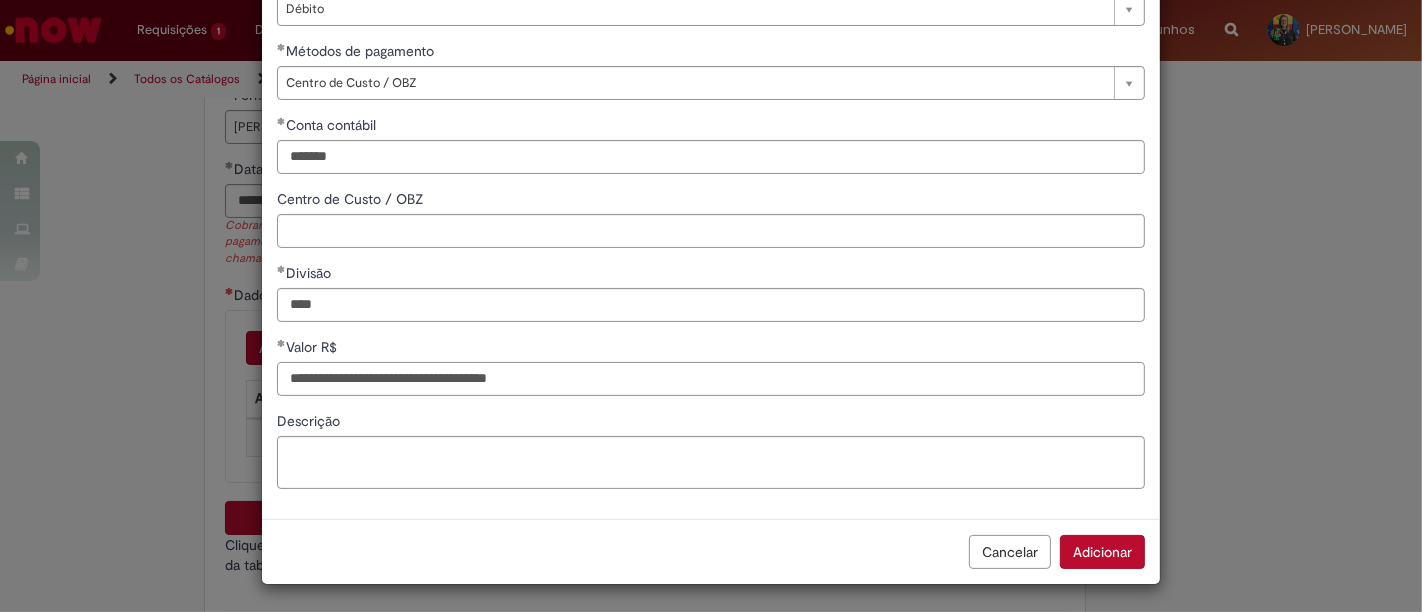 drag, startPoint x: 565, startPoint y: 378, endPoint x: 142, endPoint y: 386, distance: 423.07565 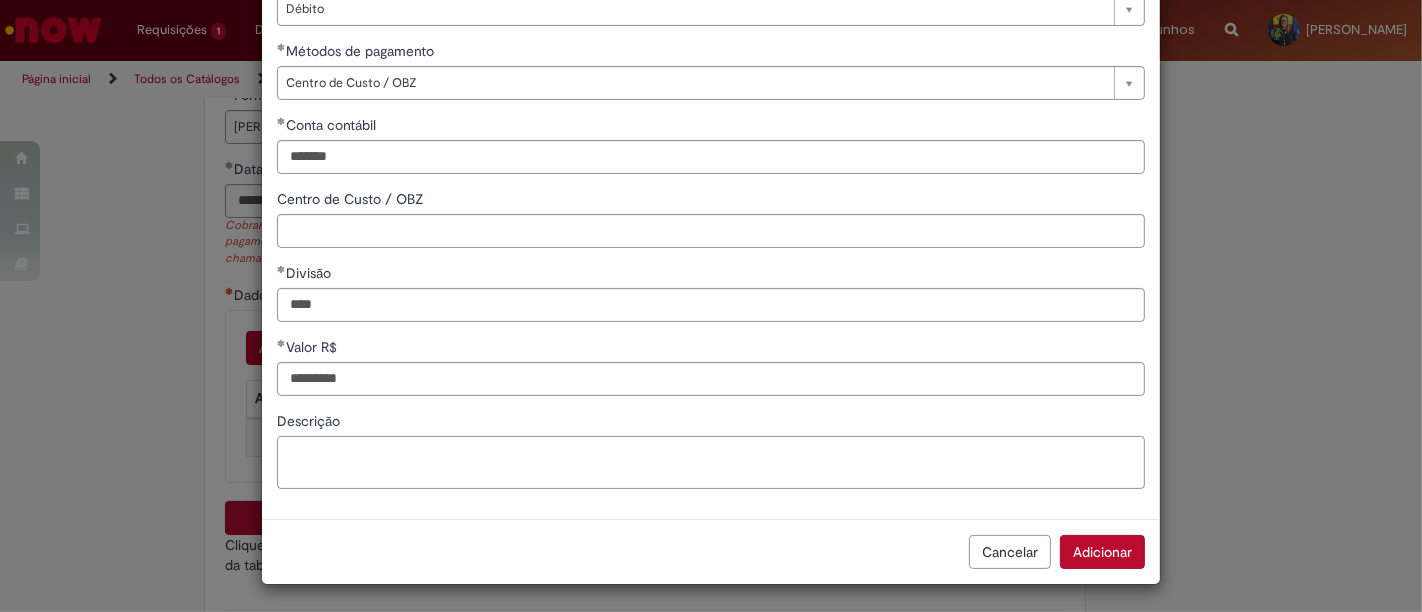 type on "**********" 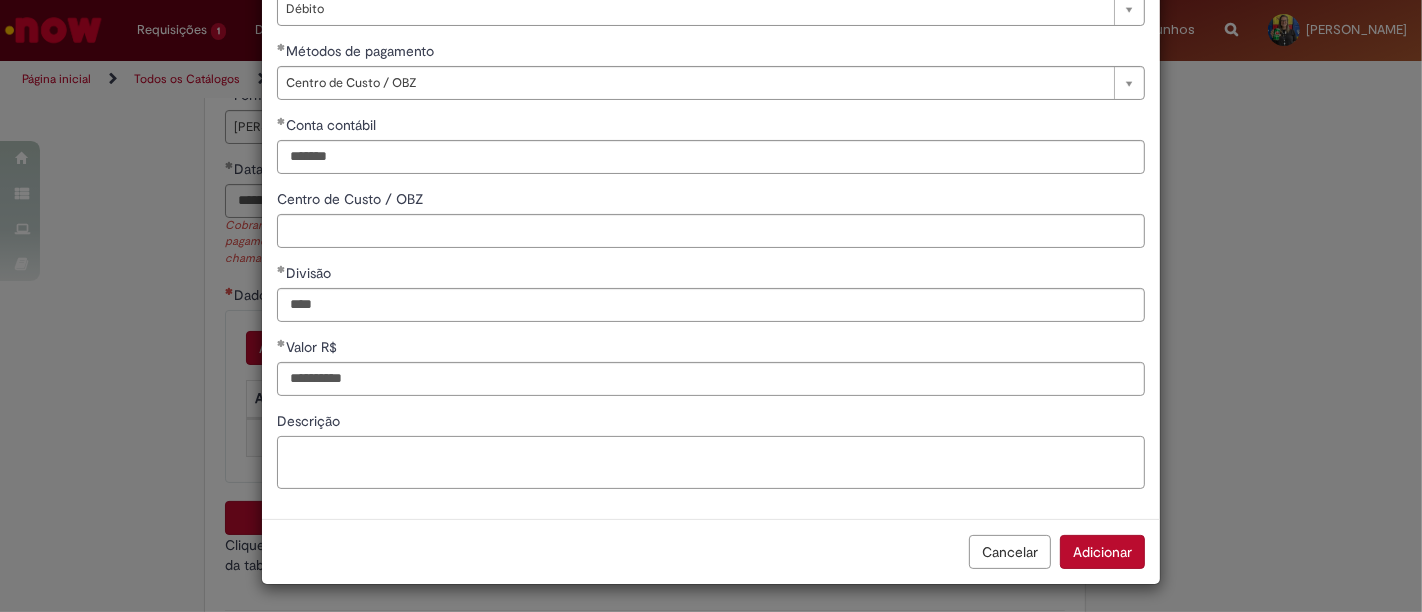 paste on "**********" 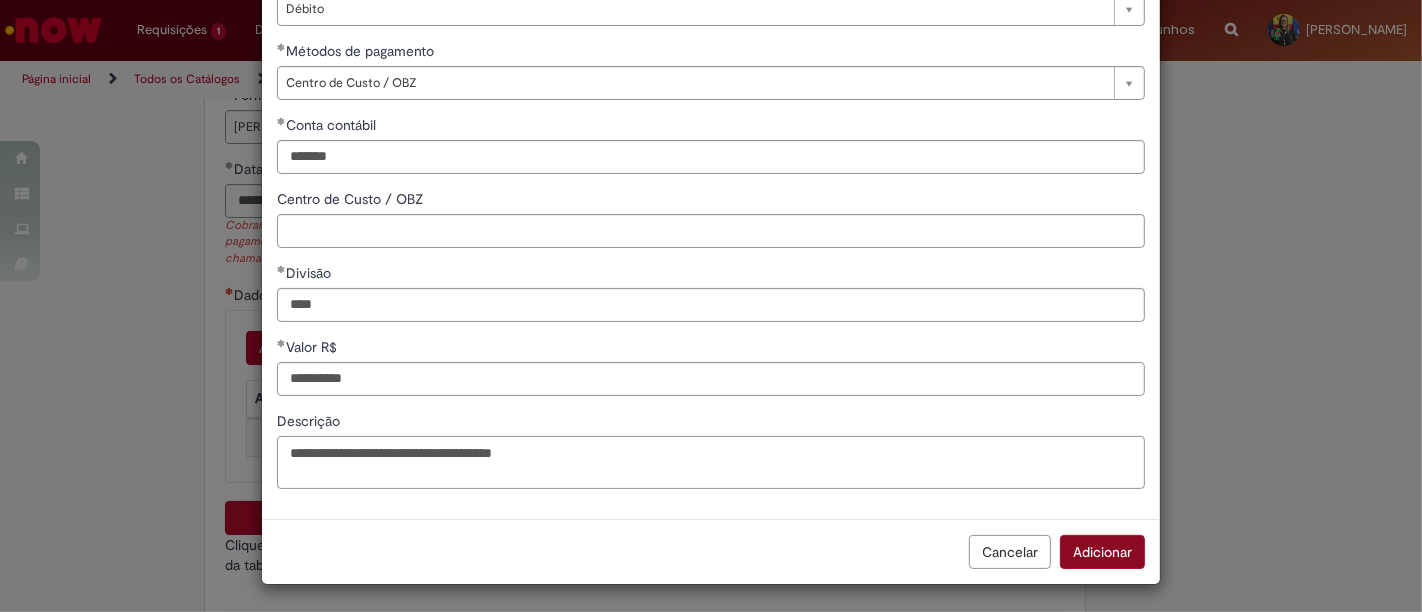 type on "**********" 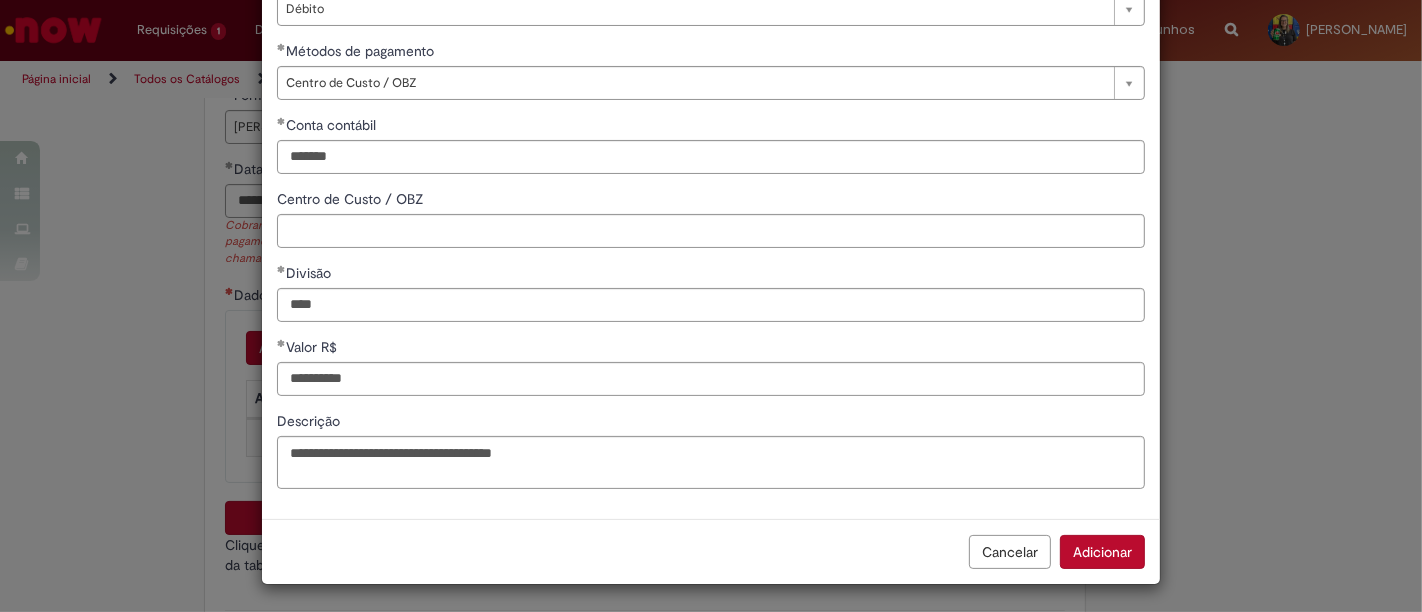 click on "Adicionar" at bounding box center [1102, 552] 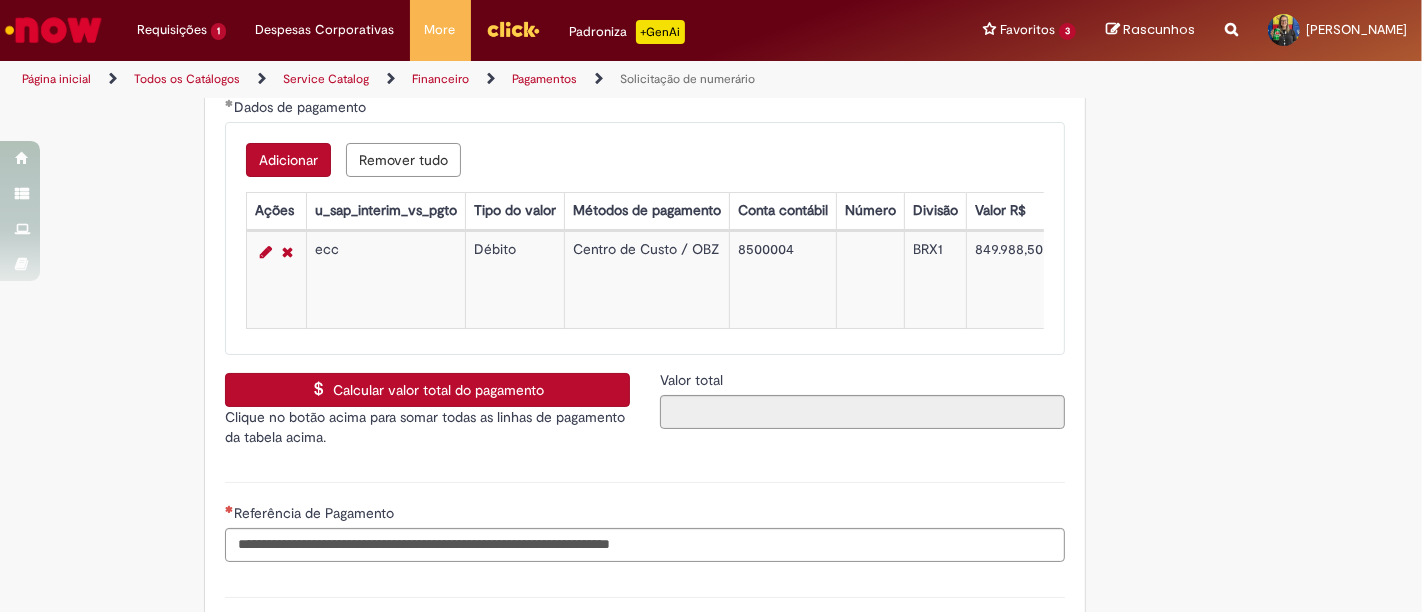 scroll, scrollTop: 3111, scrollLeft: 0, axis: vertical 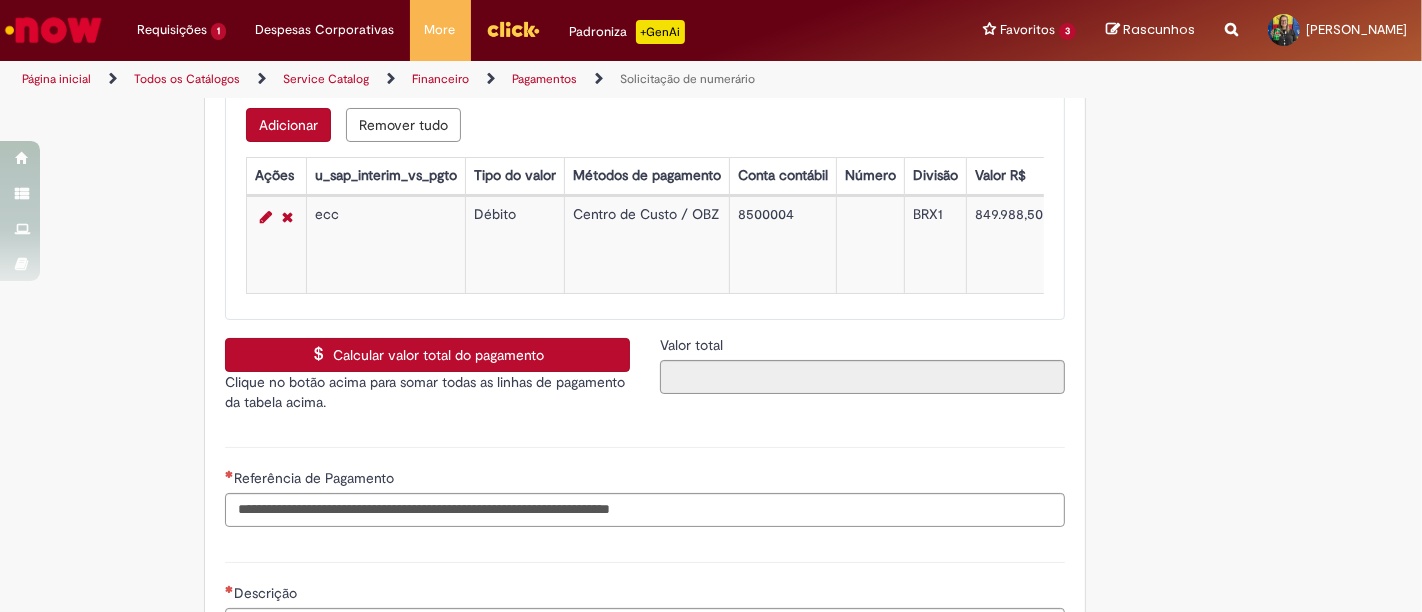click on "Calcular valor total do pagamento" at bounding box center (427, 355) 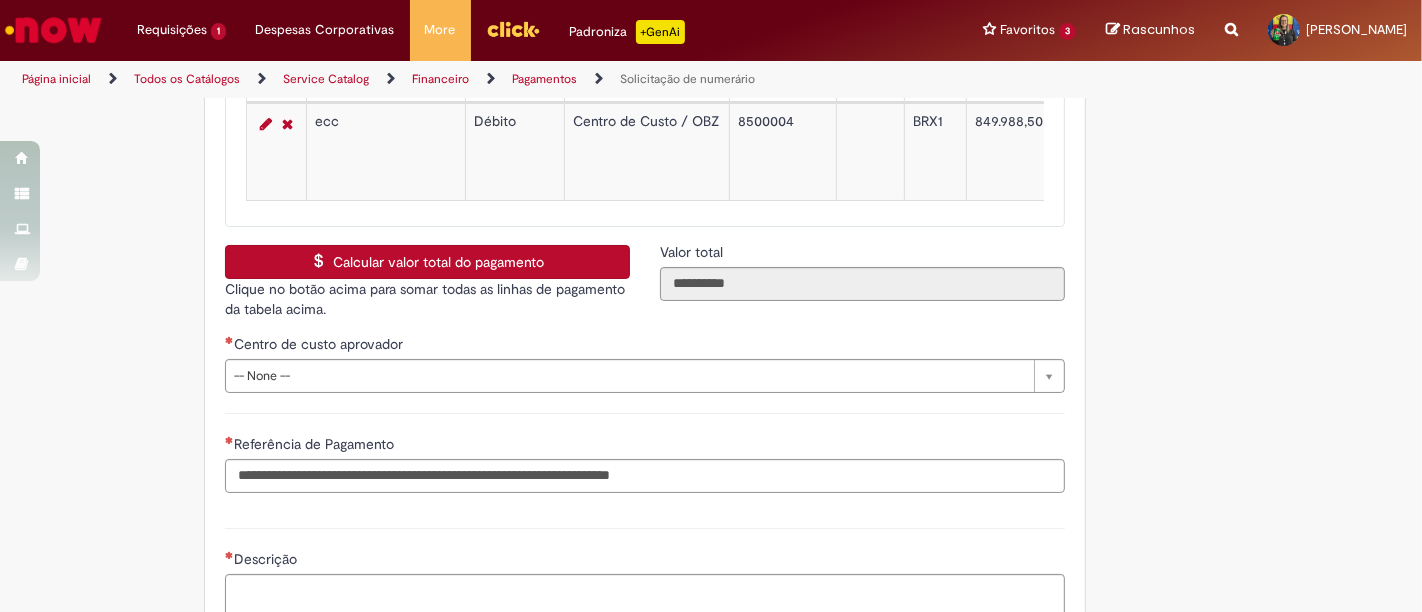scroll, scrollTop: 3333, scrollLeft: 0, axis: vertical 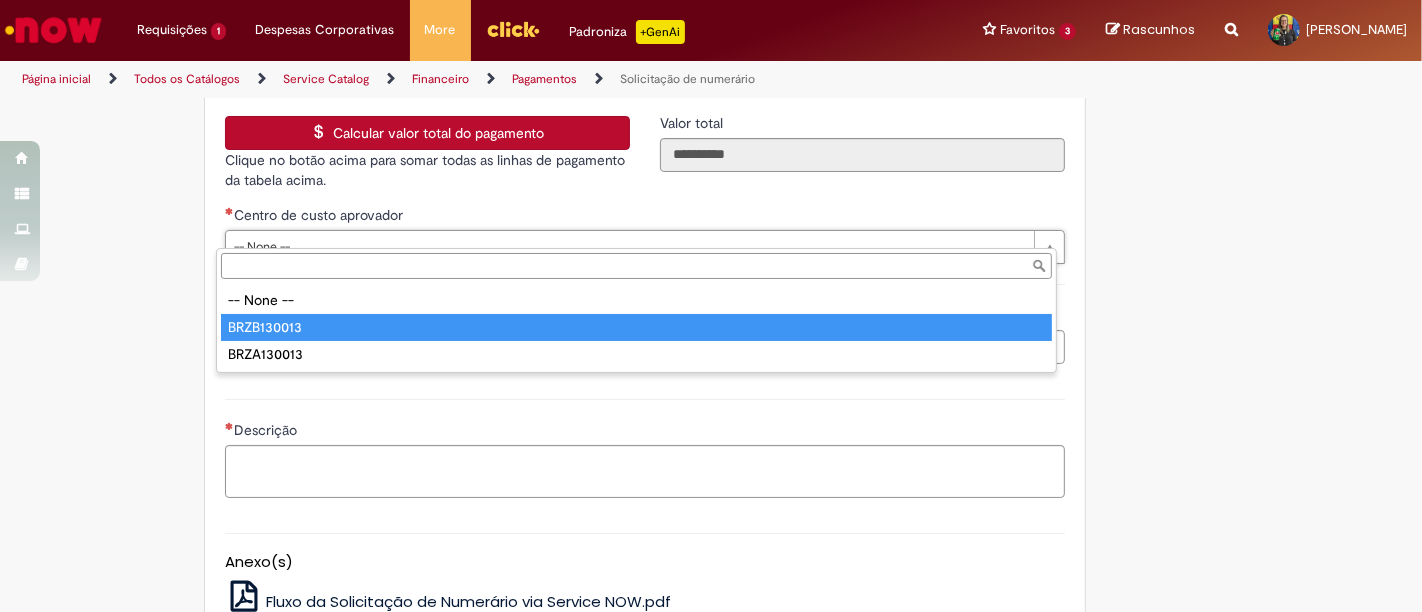 type on "**********" 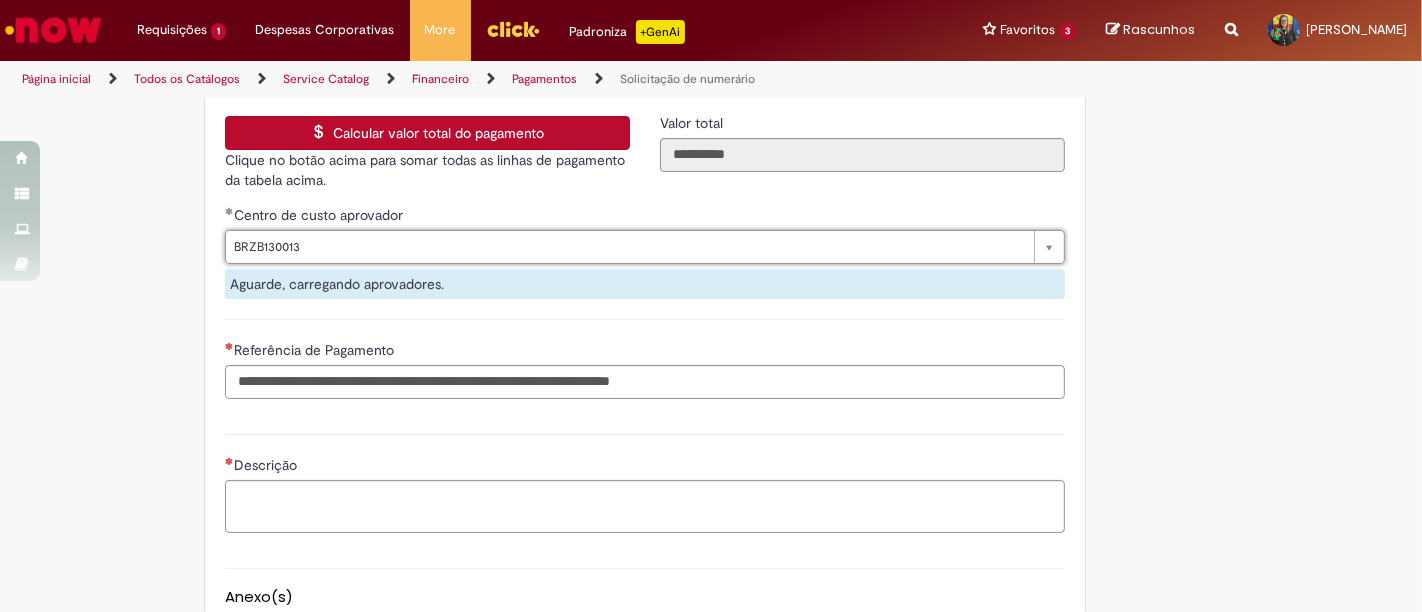 click on "Por motivo de compliance, o(s) aprovador(es) não pode(m) ser o(s) mesmo(s) da abertura (solicitante/favorecido) do chamado." at bounding box center [0, 0] 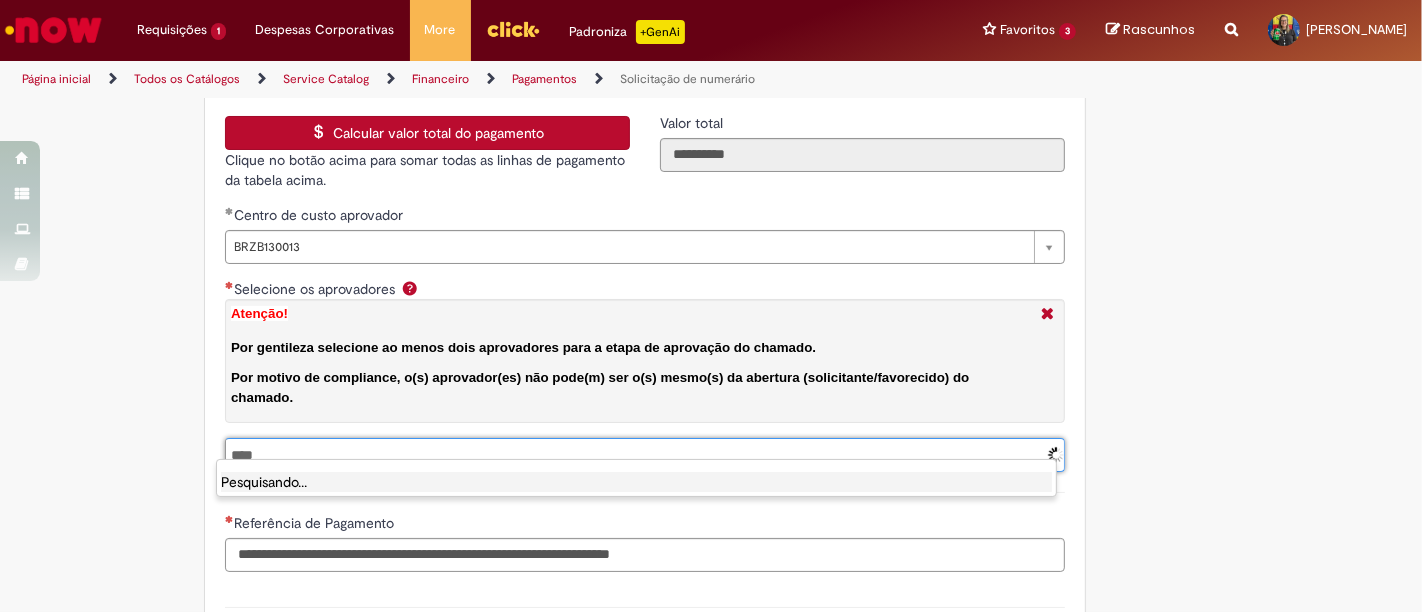 type 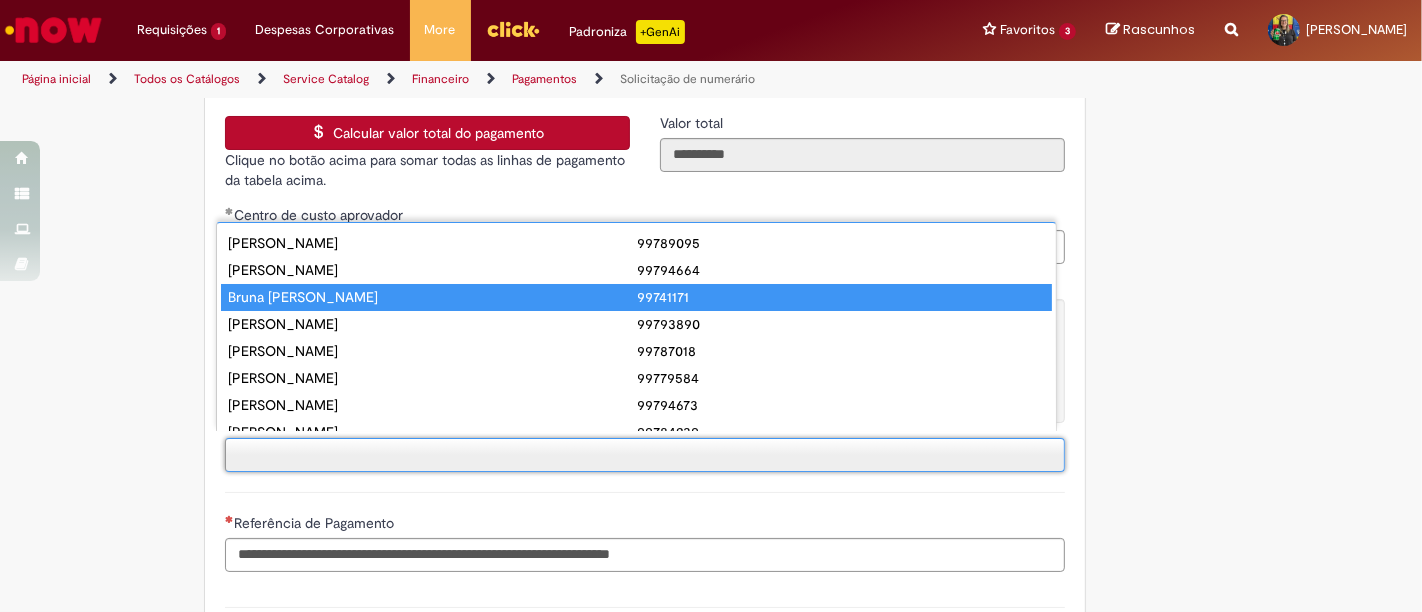 scroll, scrollTop: 0, scrollLeft: 0, axis: both 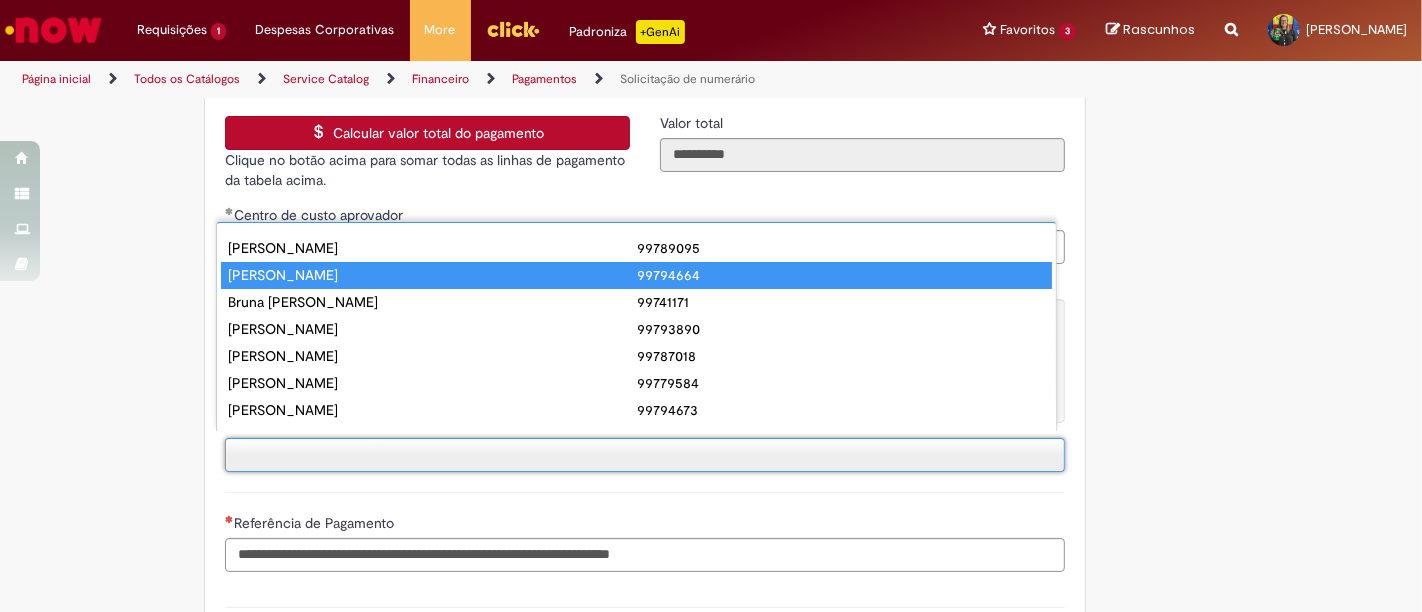 drag, startPoint x: 440, startPoint y: 278, endPoint x: 514, endPoint y: 298, distance: 76.655075 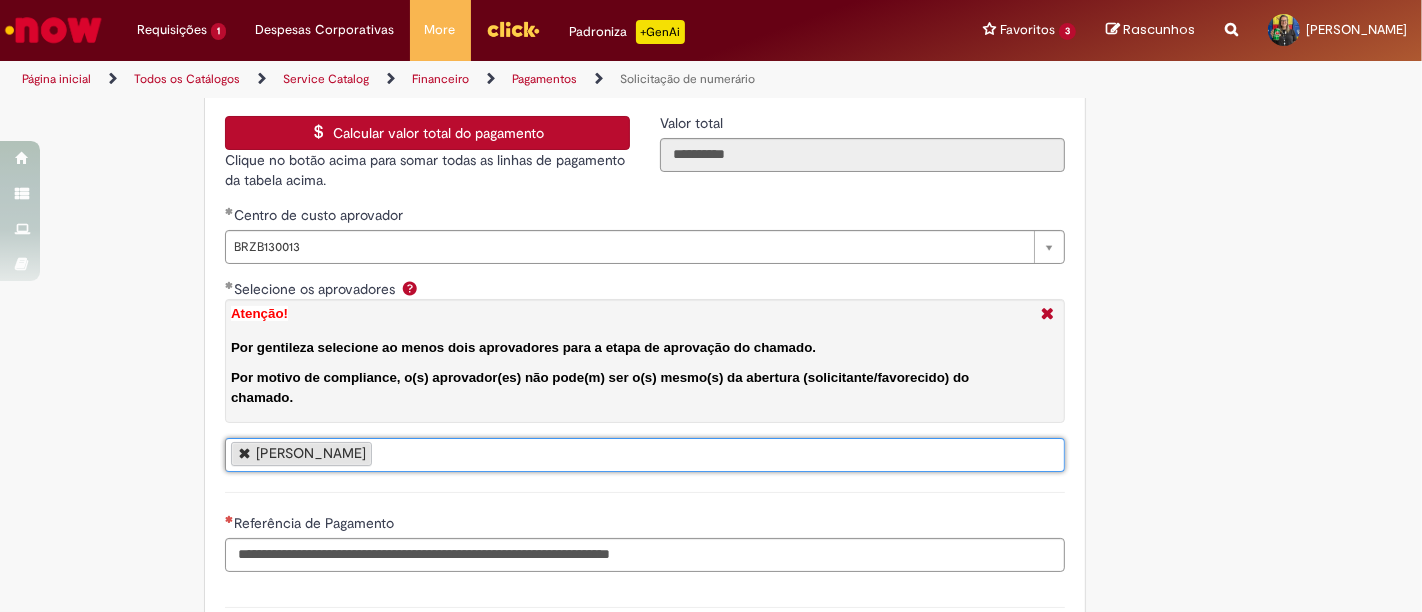 click on "Selecione os aprovadores Atenção!
Por gentileza selecione ao menos dois aprovadores para a etapa de aprovação do chamado.
Por motivo de compliance, o(s) aprovador(es) não pode(m) ser o(s) mesmo(s) da abertura (solicitante/favorecido) do chamado." at bounding box center (382, 455) 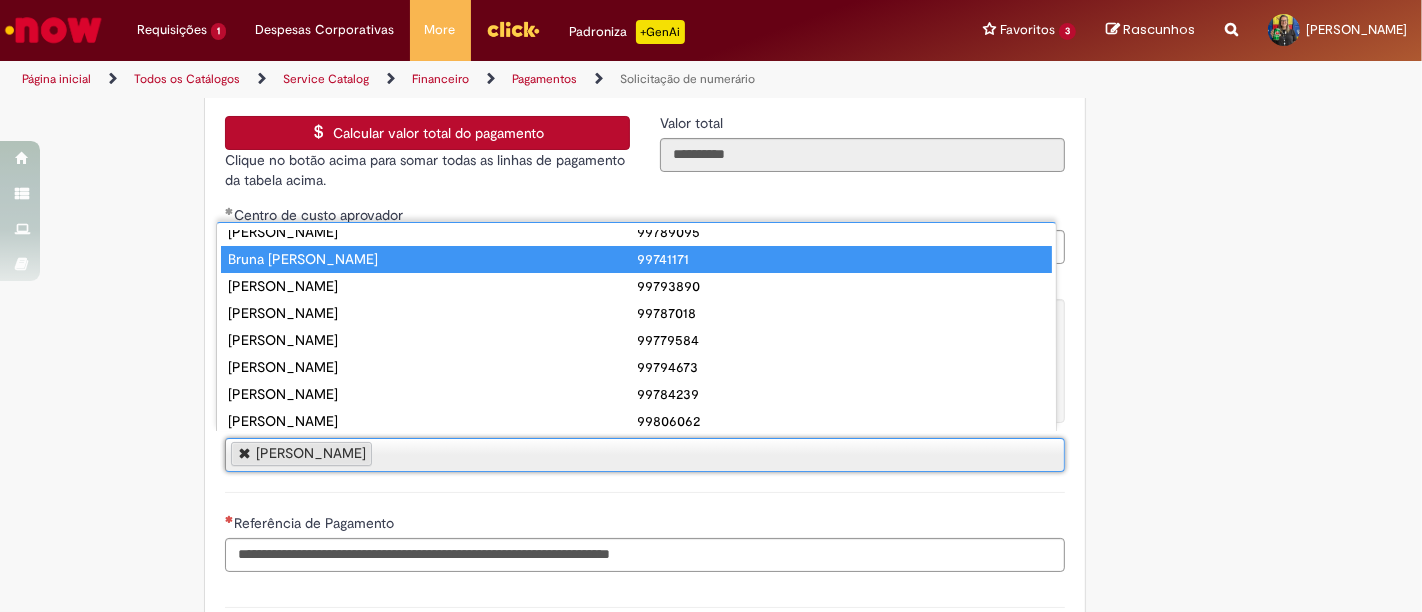 scroll, scrollTop: 0, scrollLeft: 0, axis: both 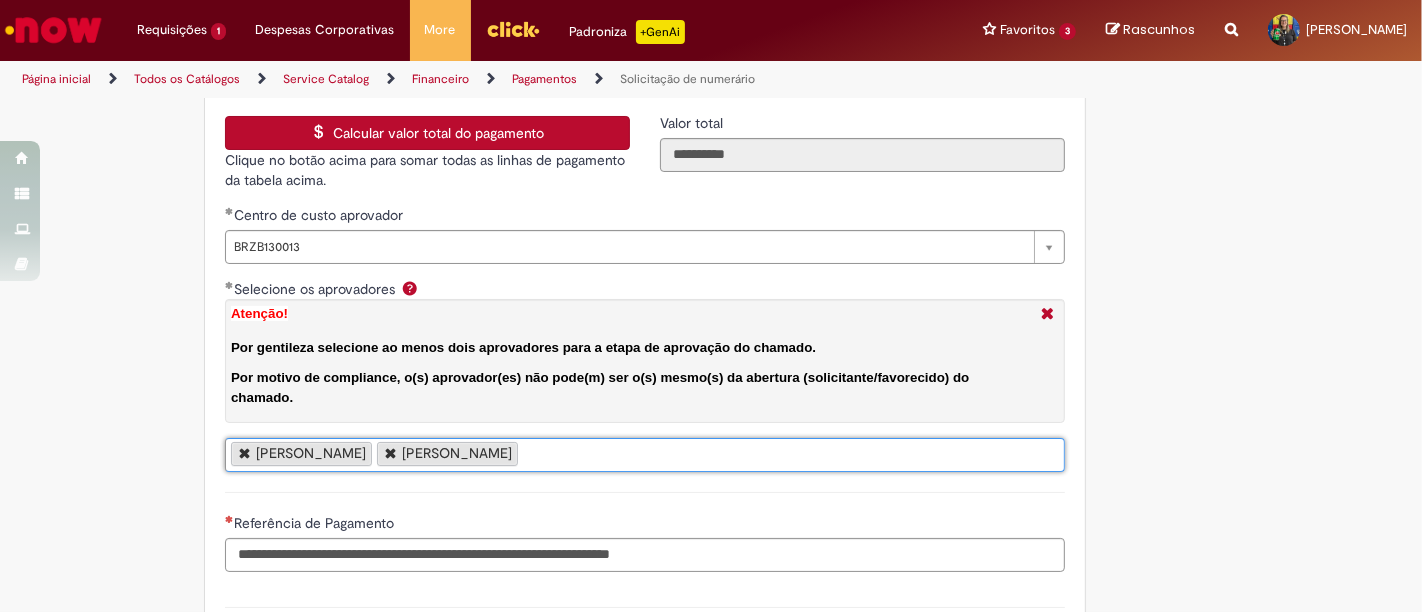 click on "[PERSON_NAME]           [PERSON_NAME]" at bounding box center (645, 455) 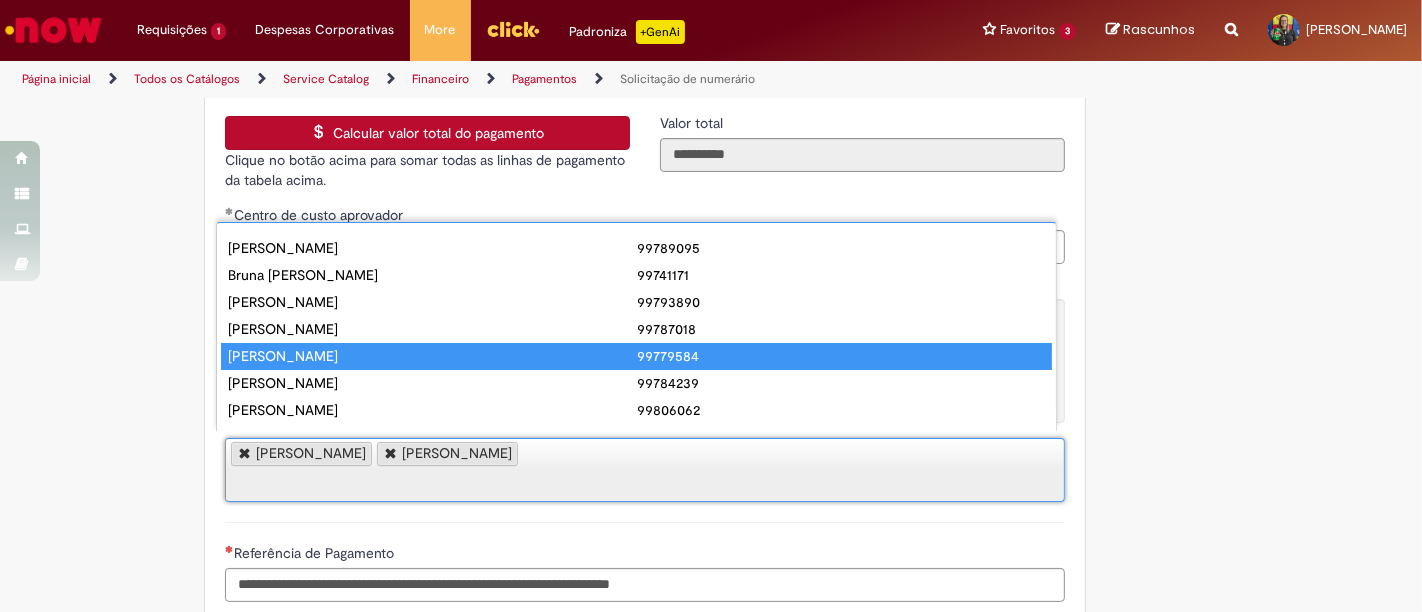 scroll, scrollTop: 104, scrollLeft: 0, axis: vertical 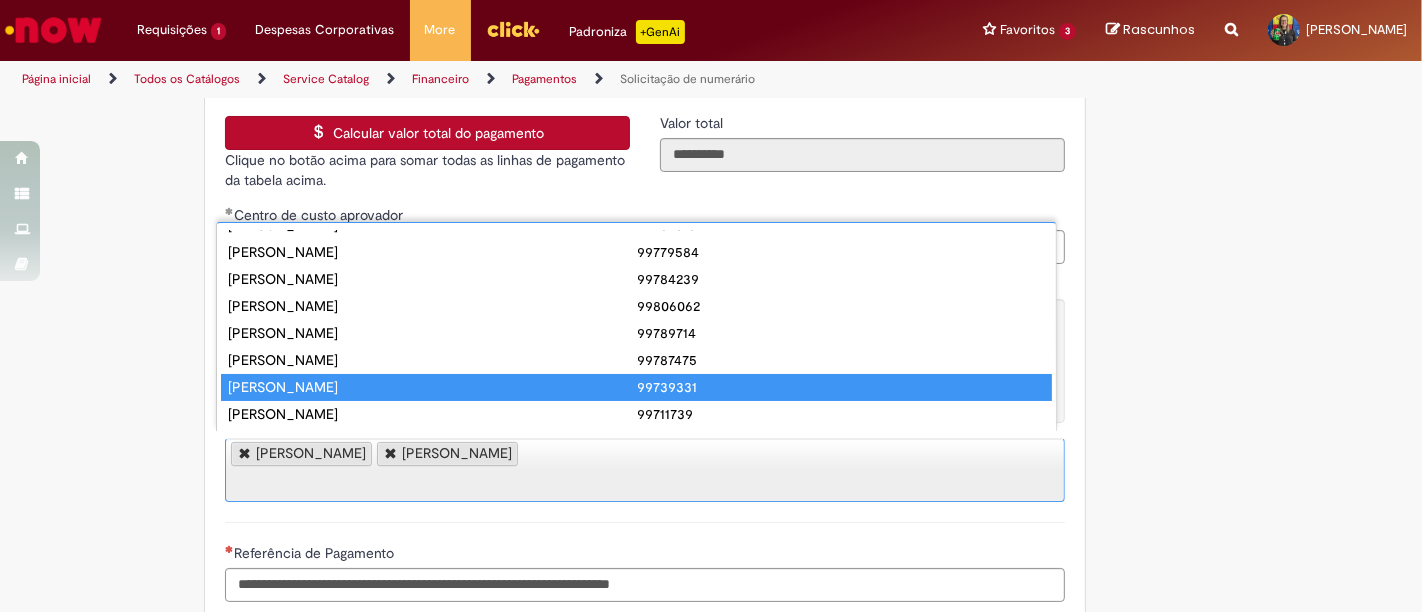 type on "**********" 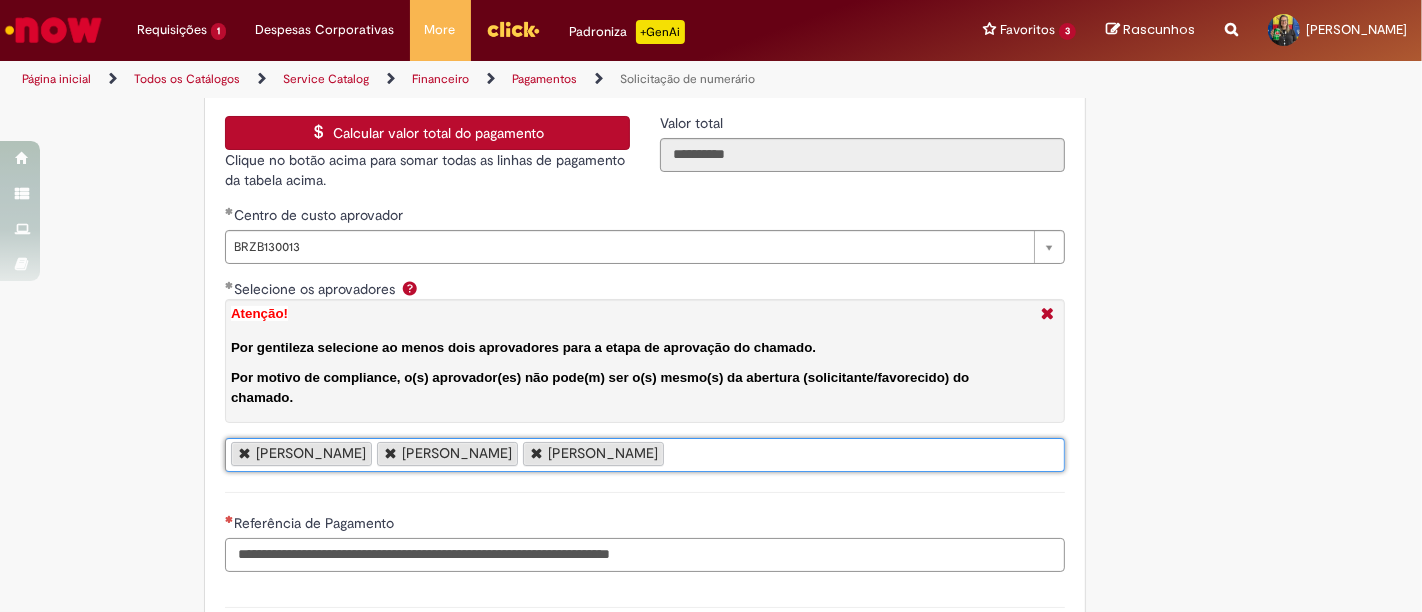 click on "Referência de Pagamento" at bounding box center (645, 555) 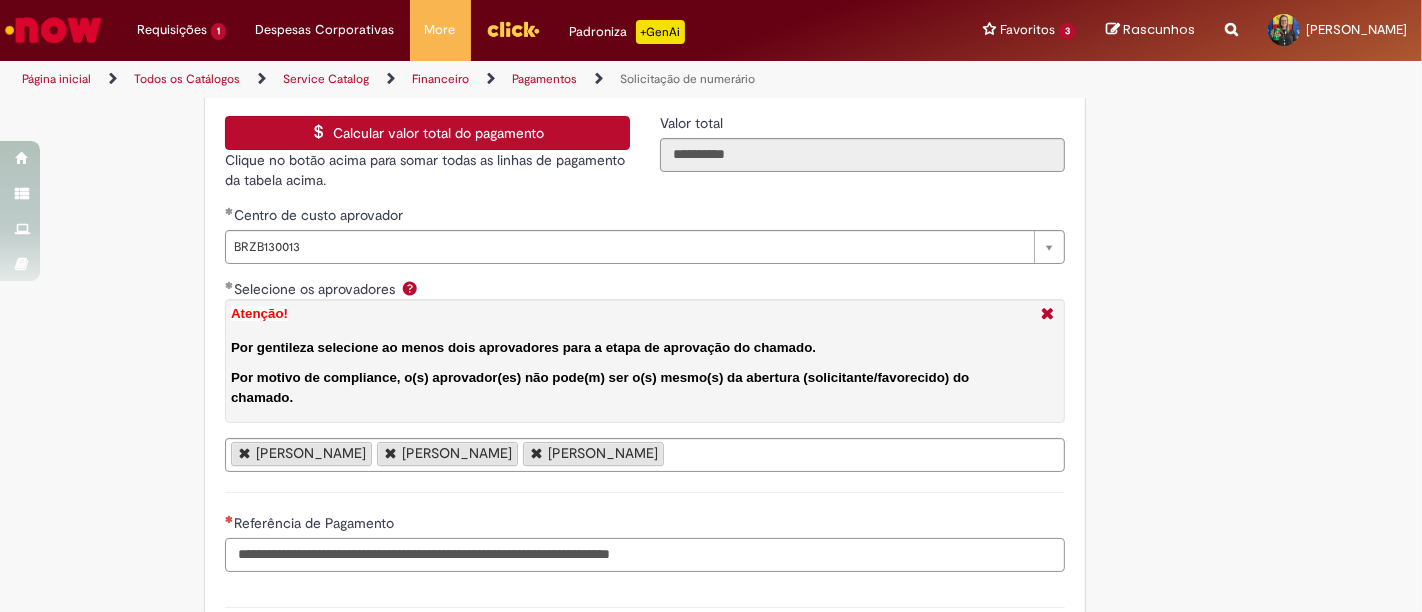 paste on "**********" 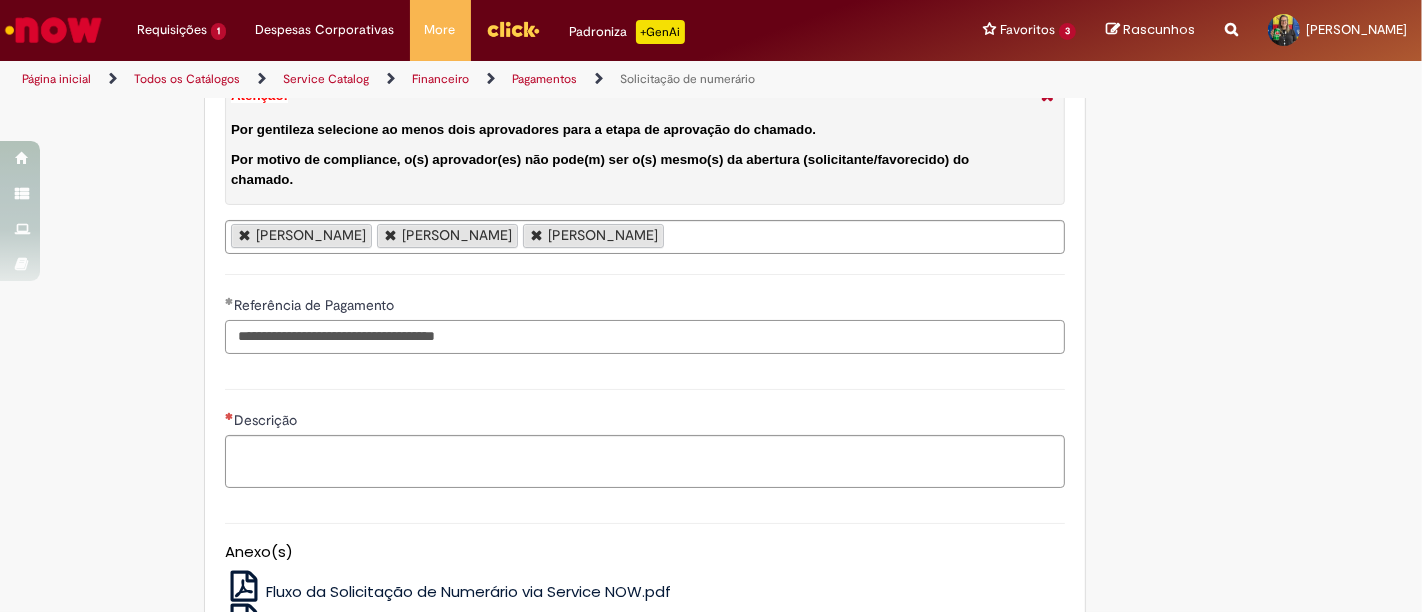 scroll, scrollTop: 3555, scrollLeft: 0, axis: vertical 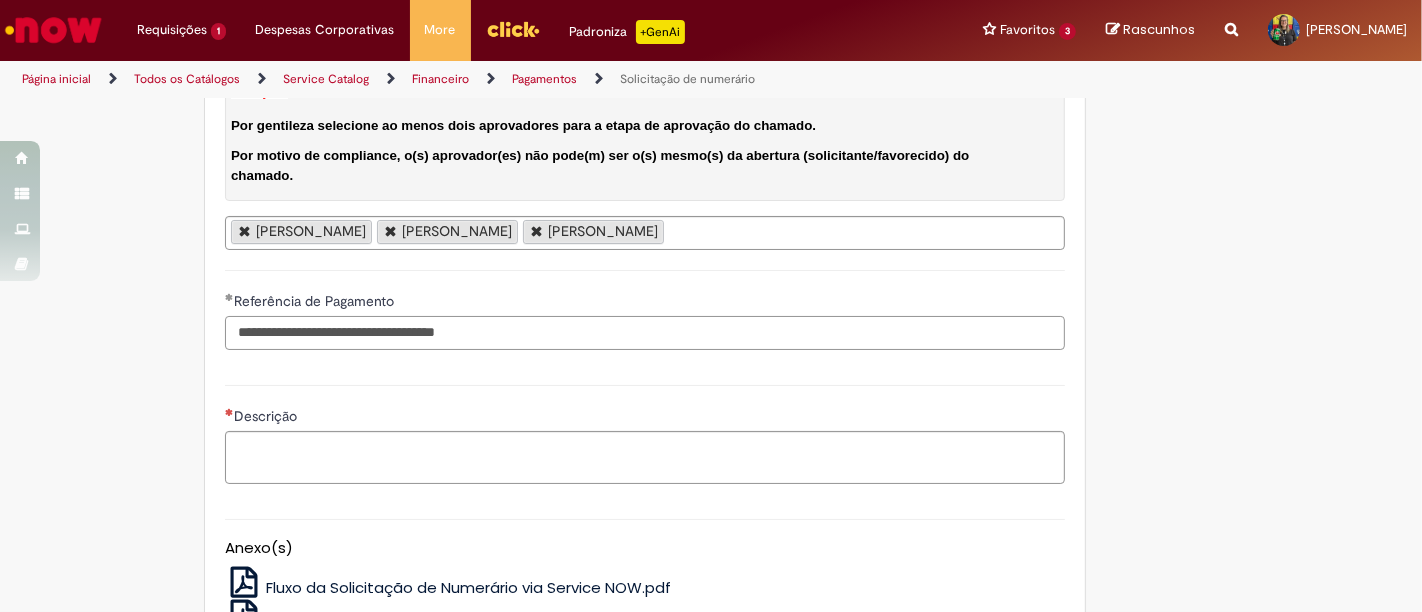 type on "**********" 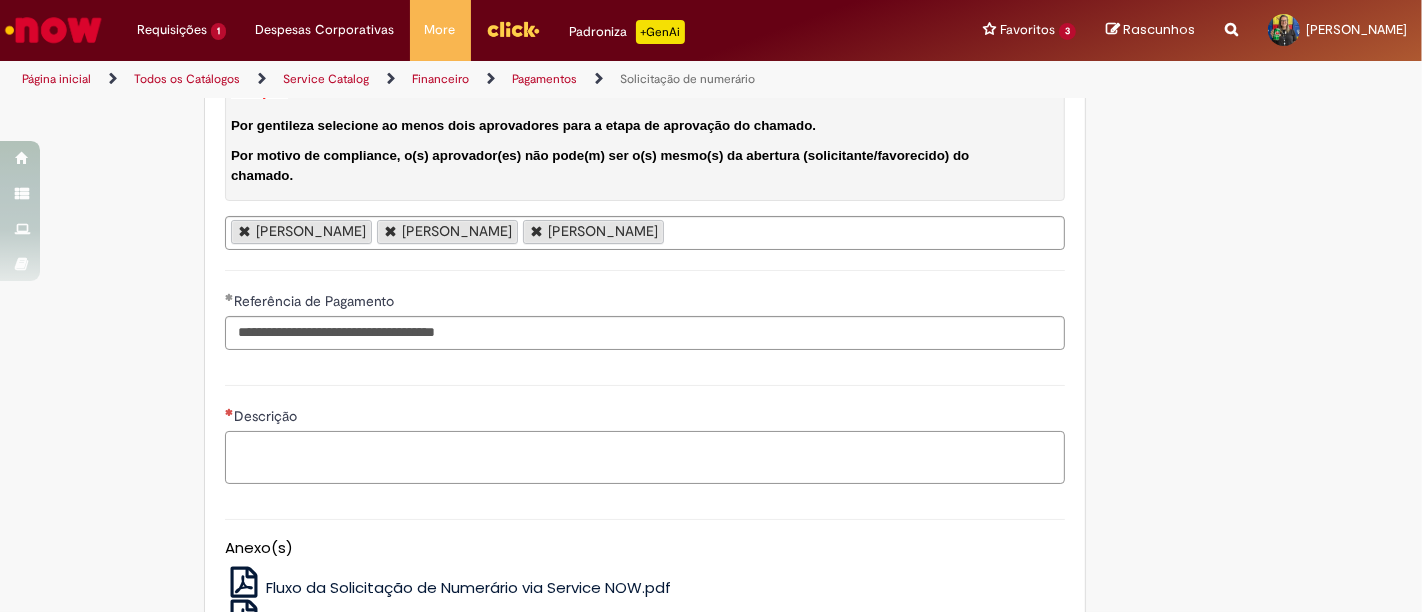 click on "Descrição" at bounding box center (645, 457) 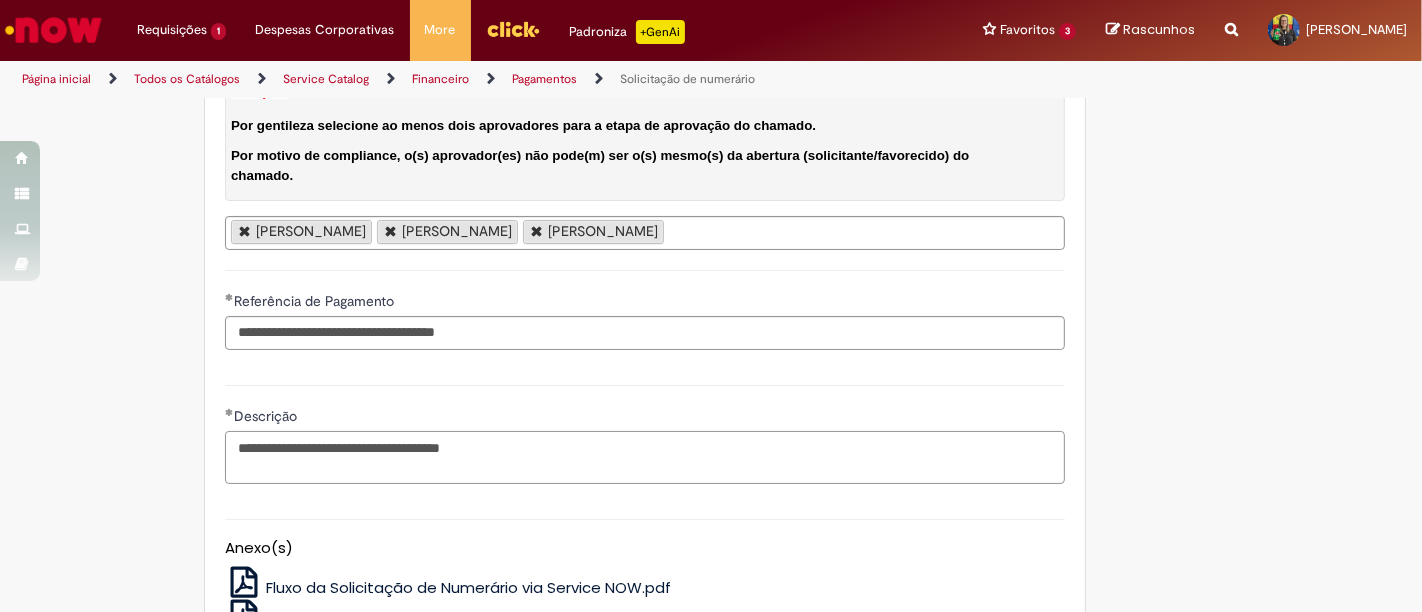 scroll, scrollTop: 3777, scrollLeft: 0, axis: vertical 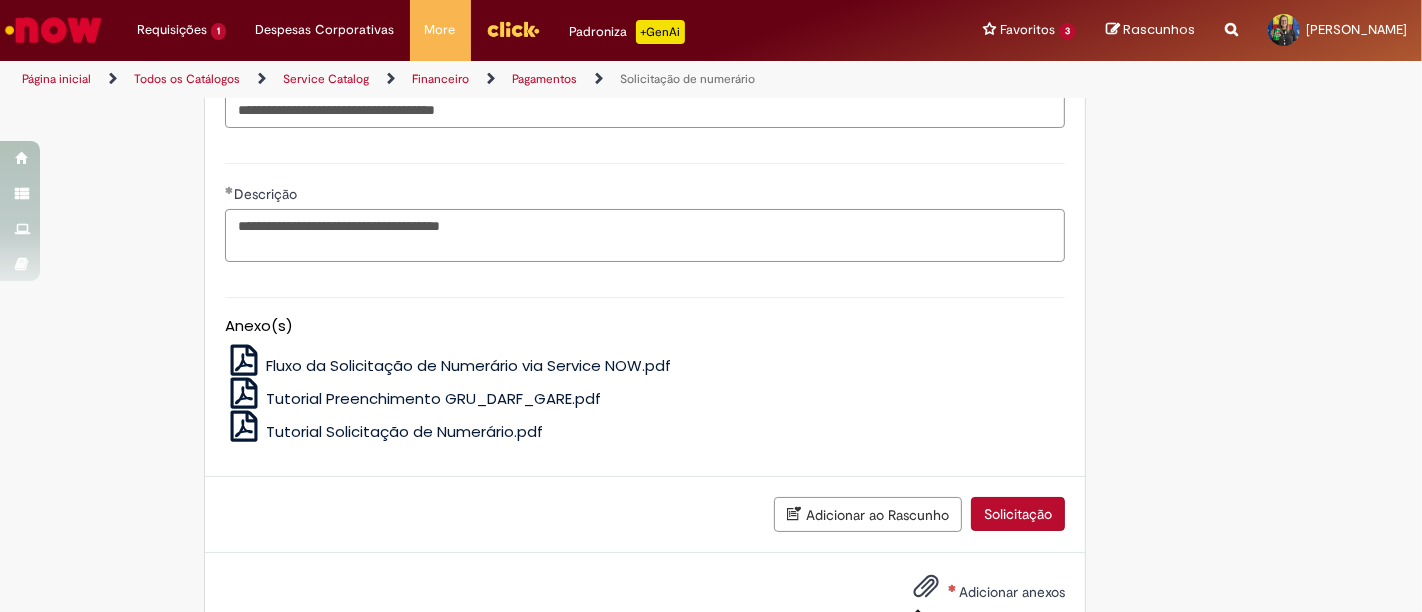 type on "**********" 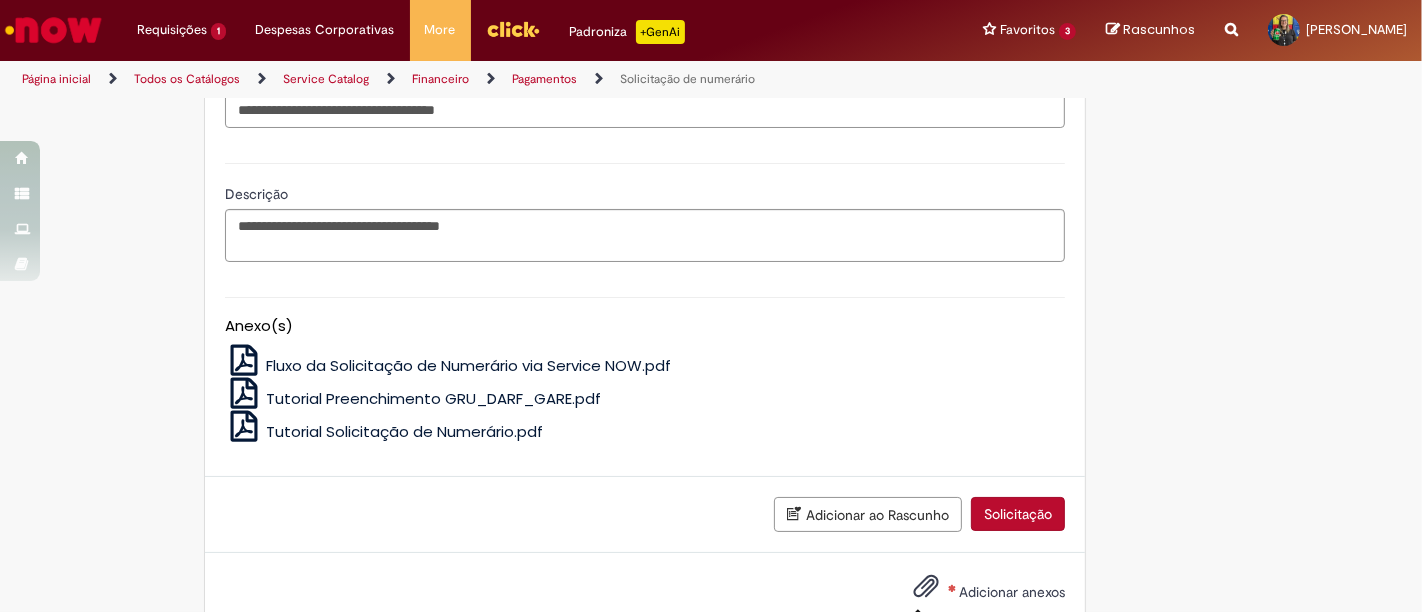 click at bounding box center (926, 587) 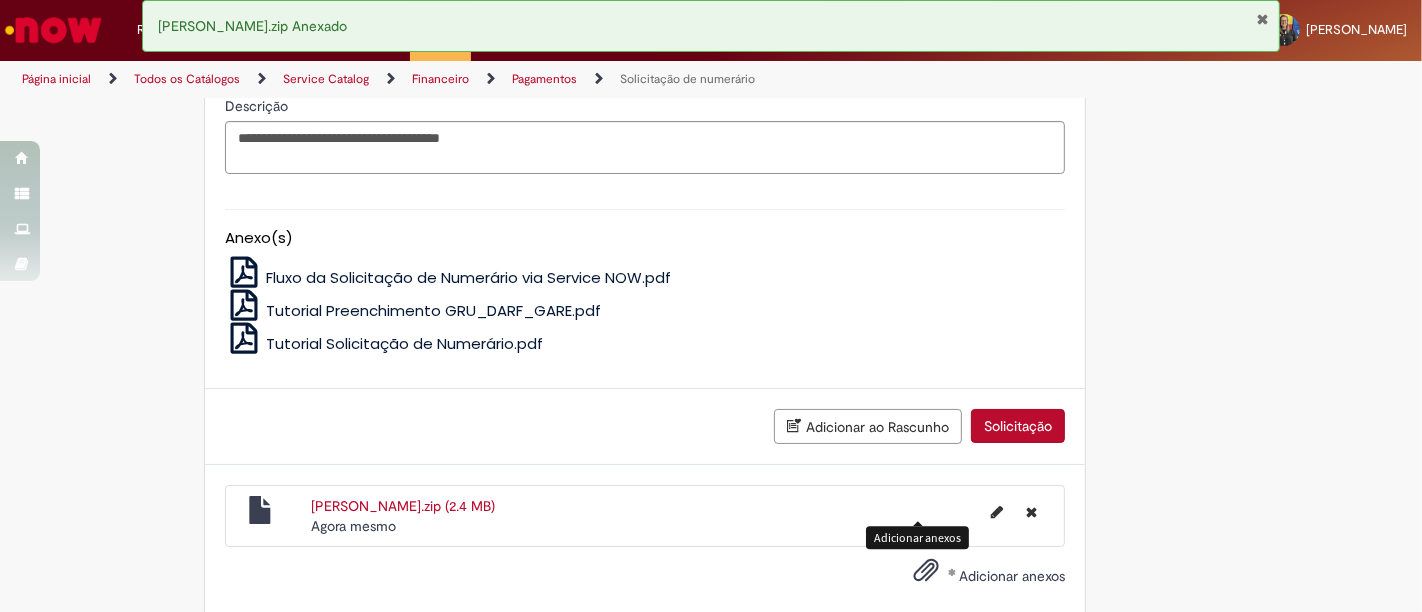 scroll, scrollTop: 3889, scrollLeft: 0, axis: vertical 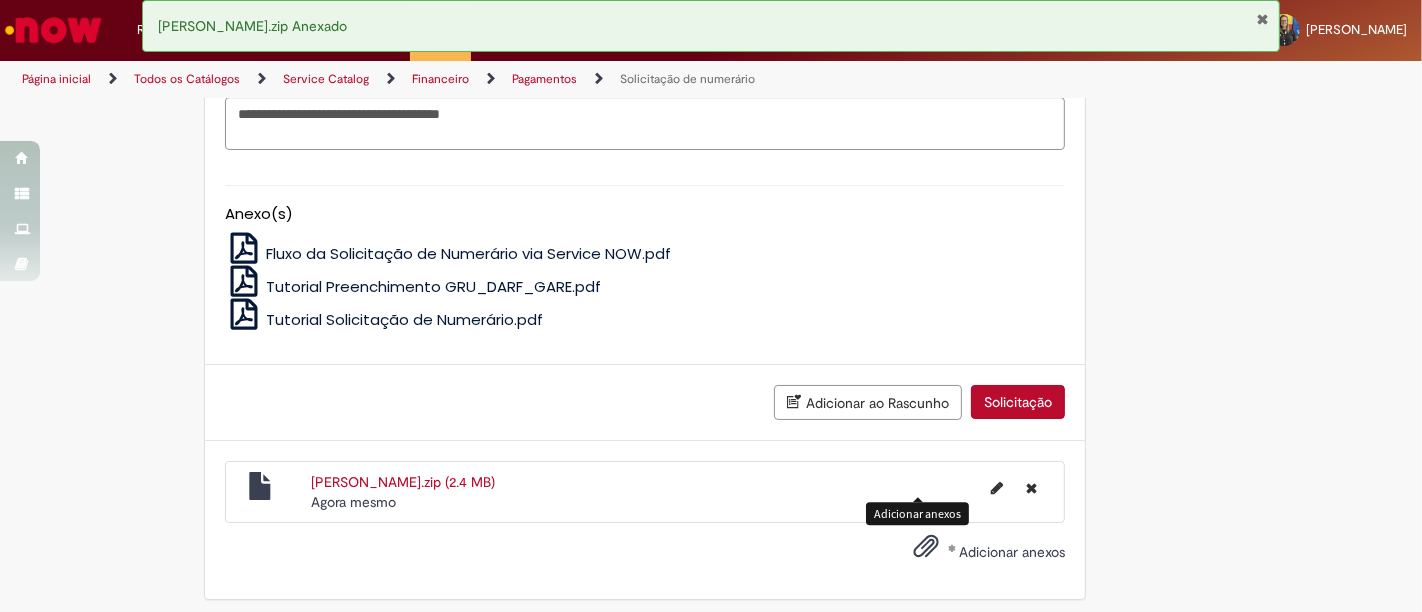 click on "Solicitação" at bounding box center (1018, 402) 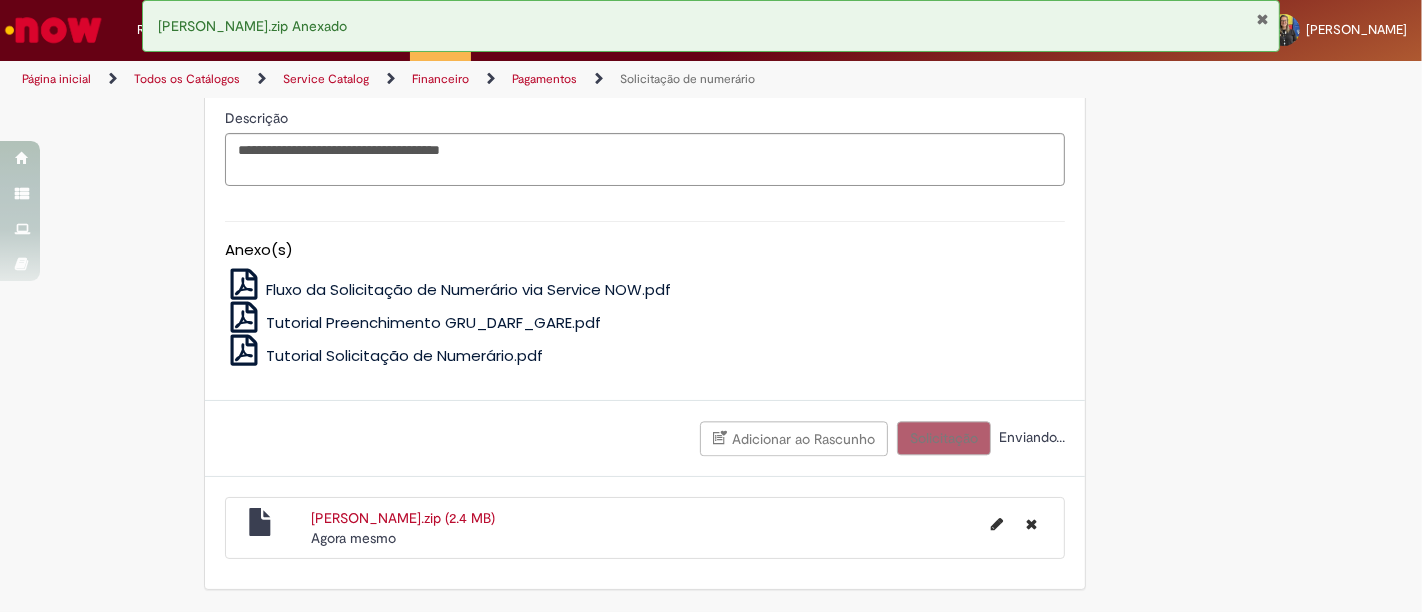scroll, scrollTop: 3844, scrollLeft: 0, axis: vertical 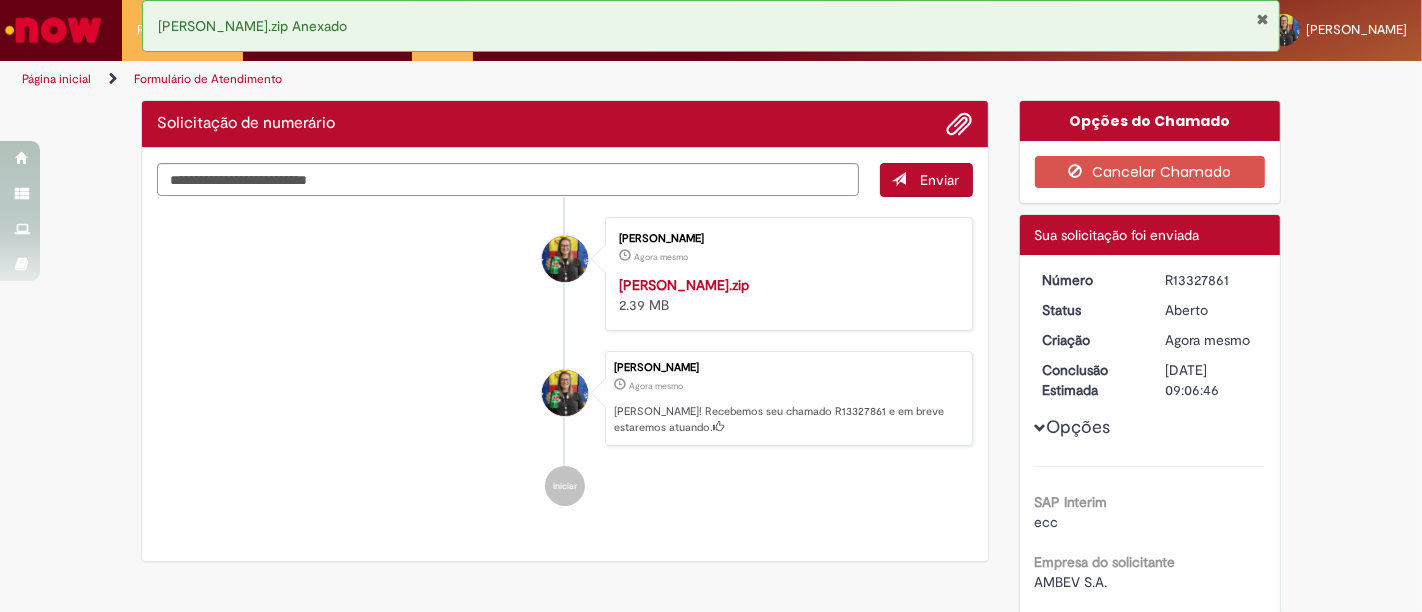 click on "R13327861" at bounding box center (1211, 280) 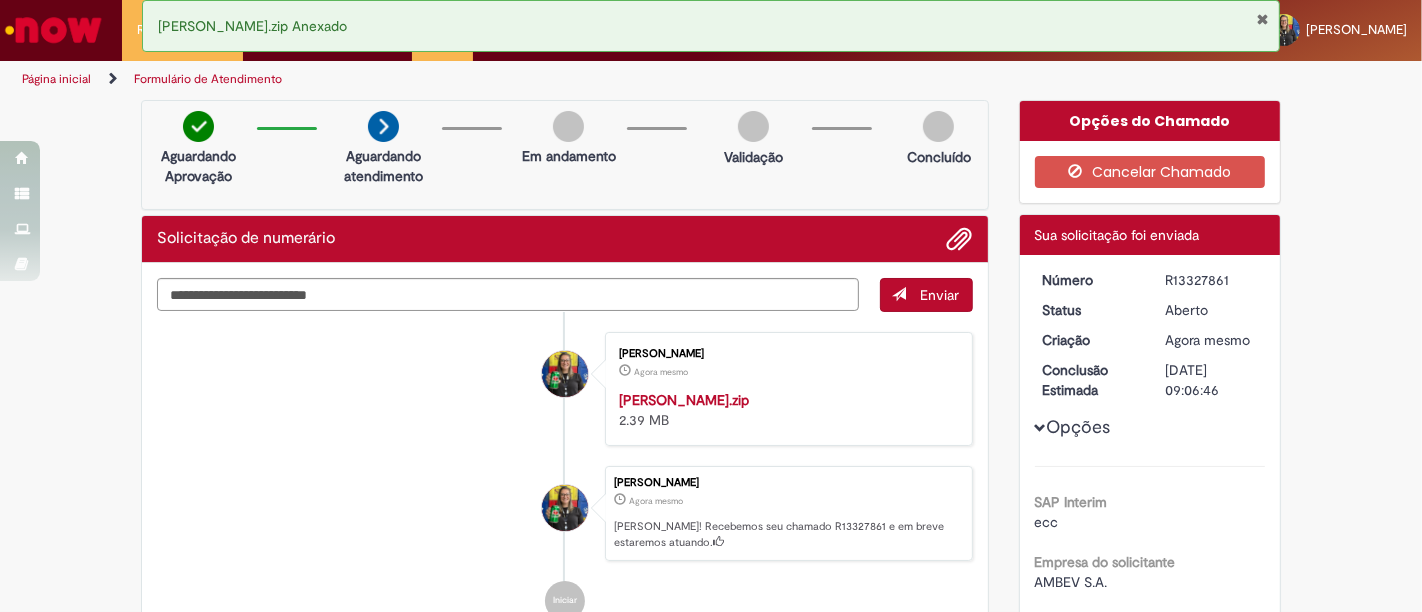 click at bounding box center [1262, 19] 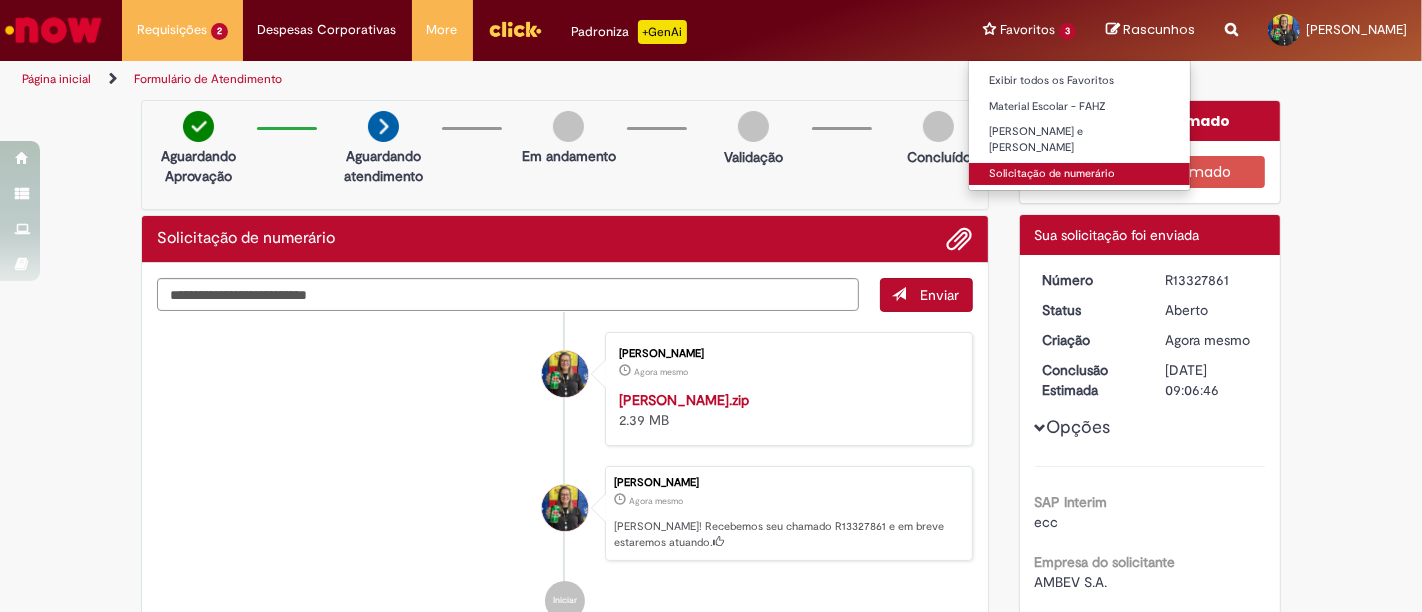 click on "Solicitação de numerário" at bounding box center (1079, 174) 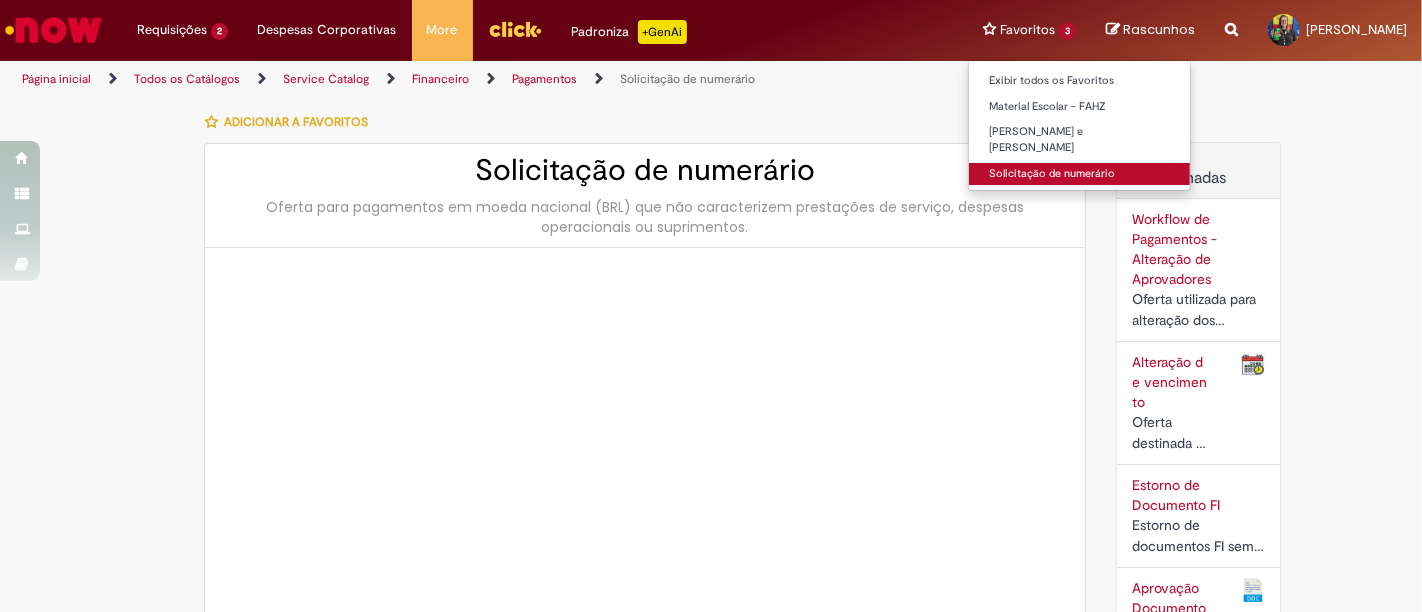 type on "********" 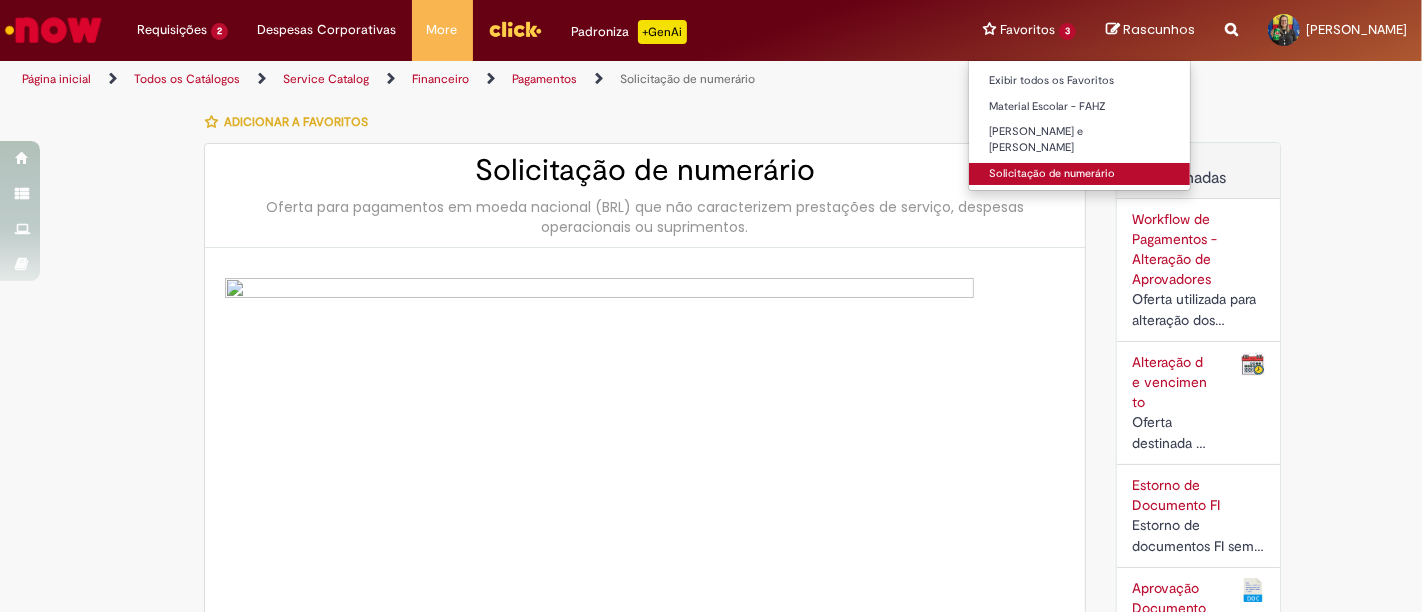 type on "**********" 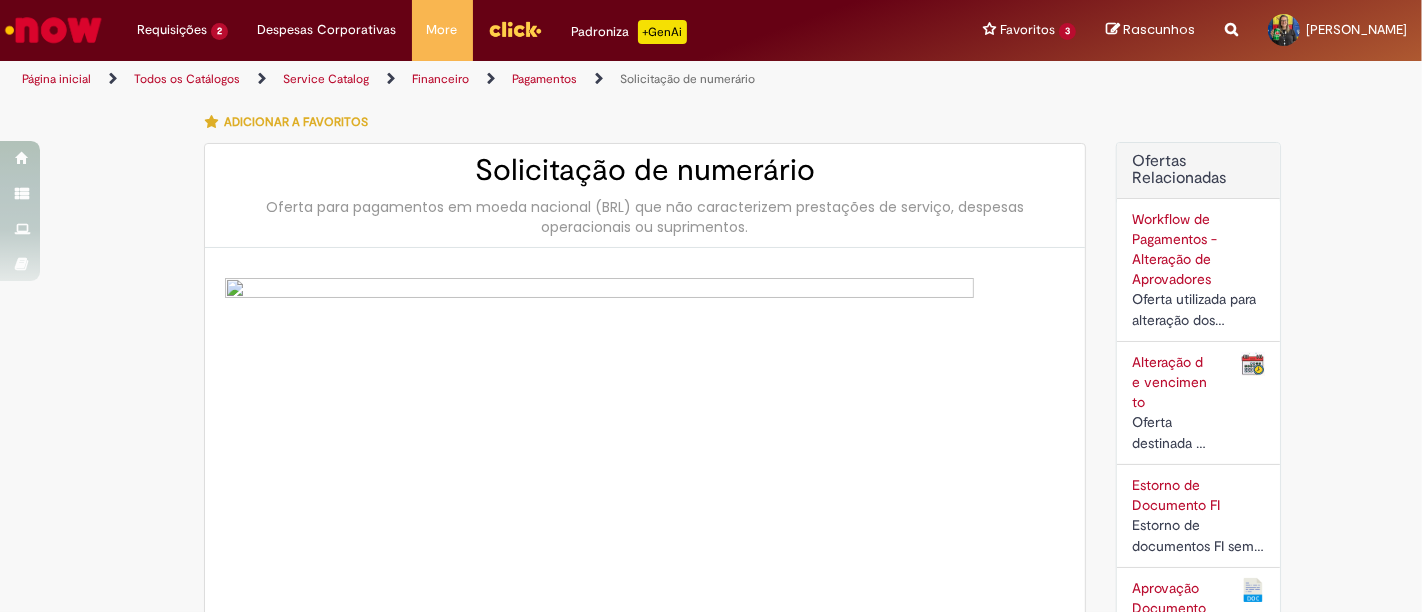 type on "**********" 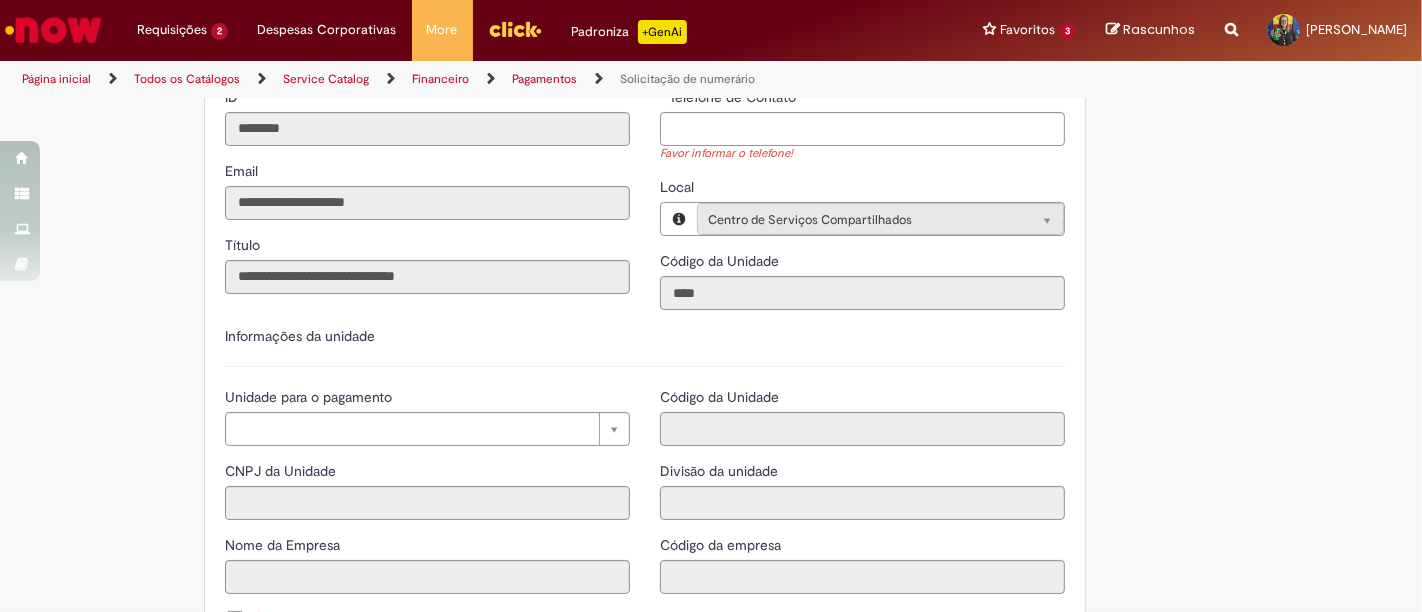 scroll, scrollTop: 1666, scrollLeft: 0, axis: vertical 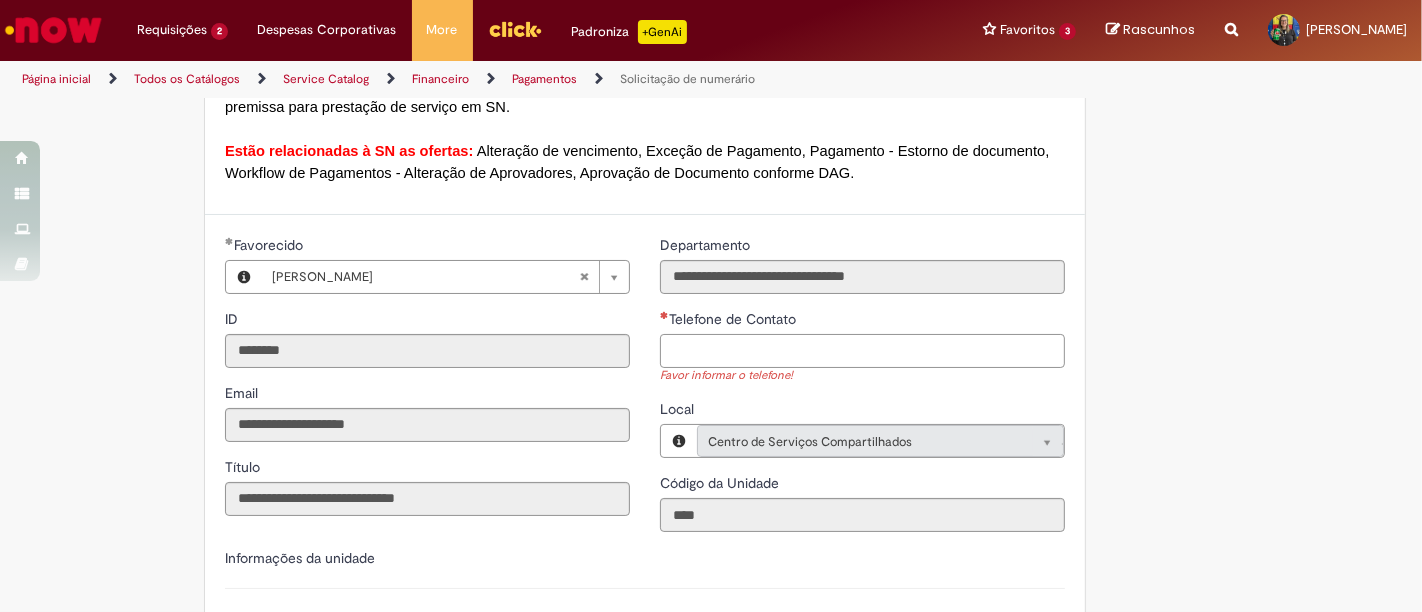 click on "Telefone de Contato" at bounding box center (862, 351) 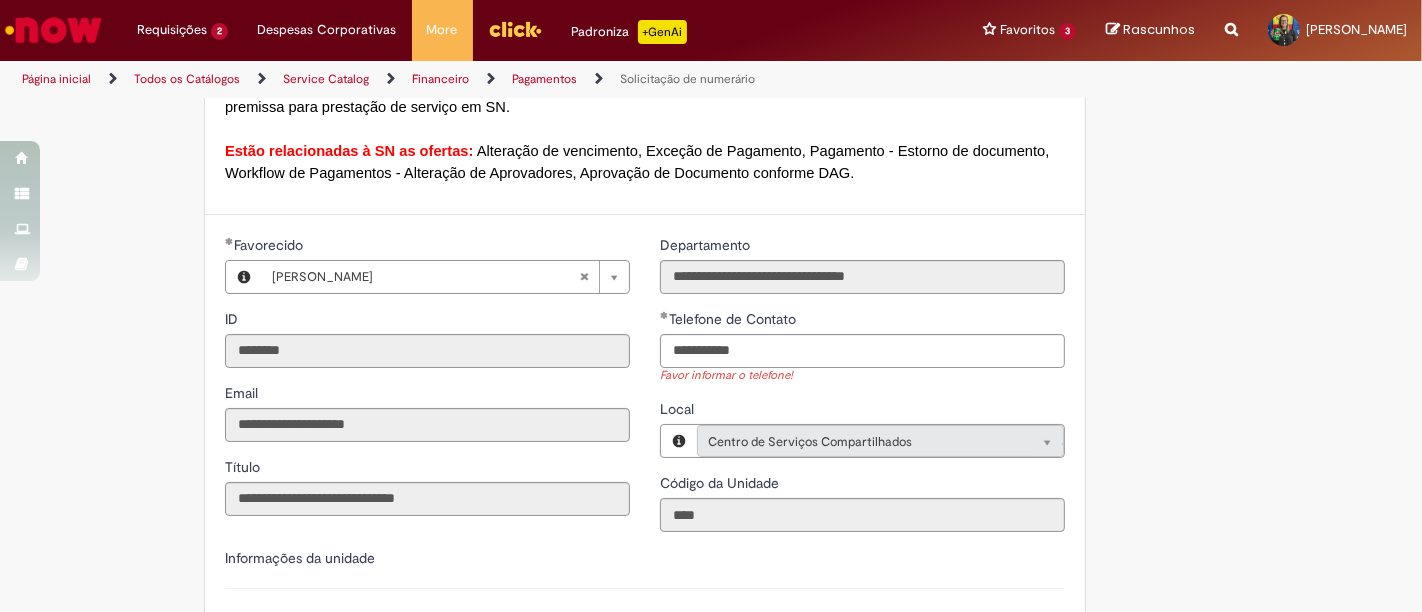 type on "**********" 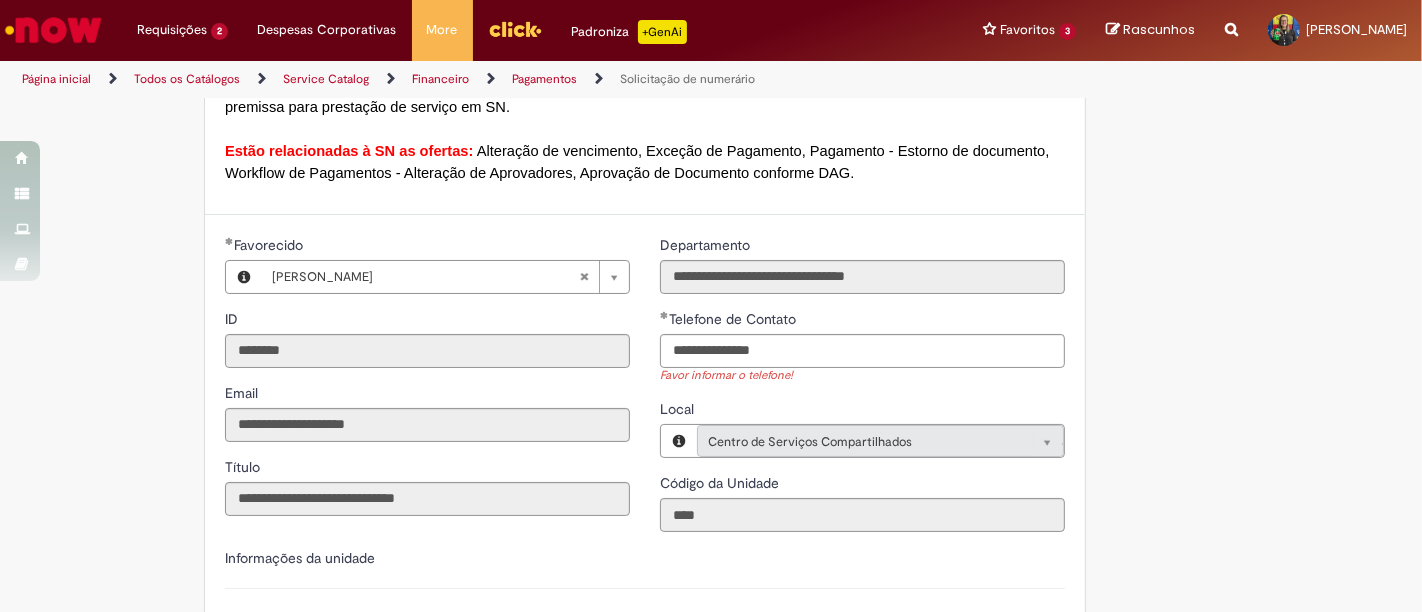 type 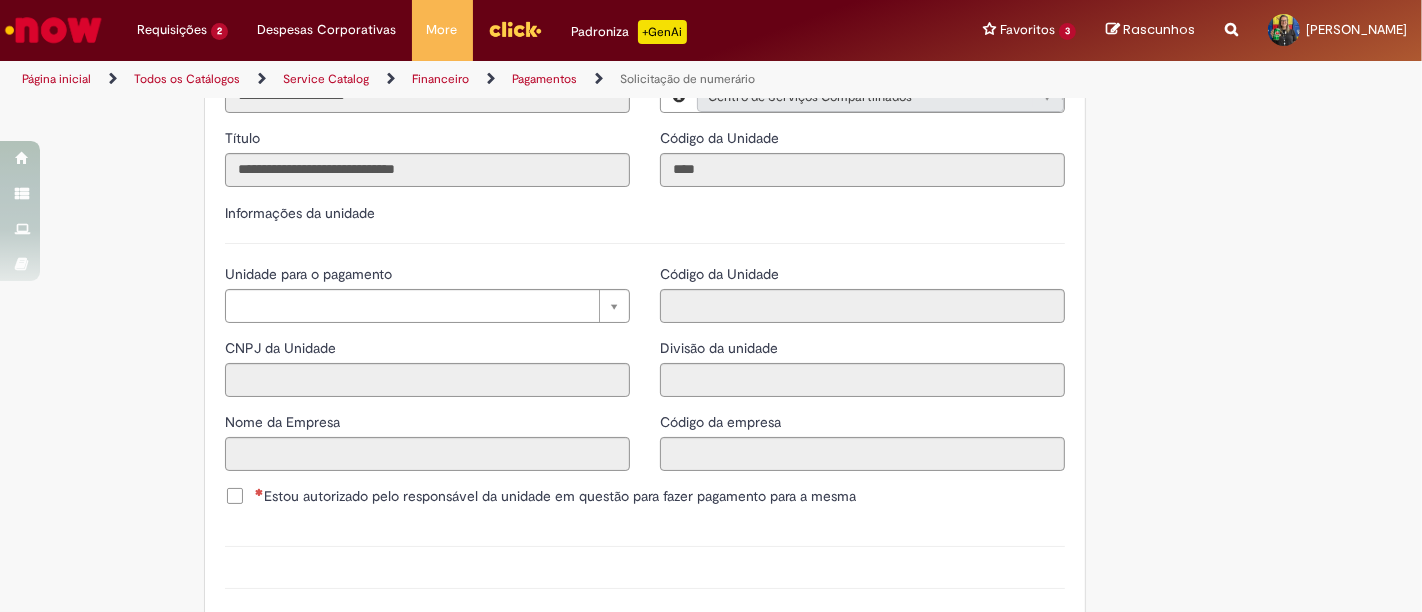 scroll, scrollTop: 2000, scrollLeft: 0, axis: vertical 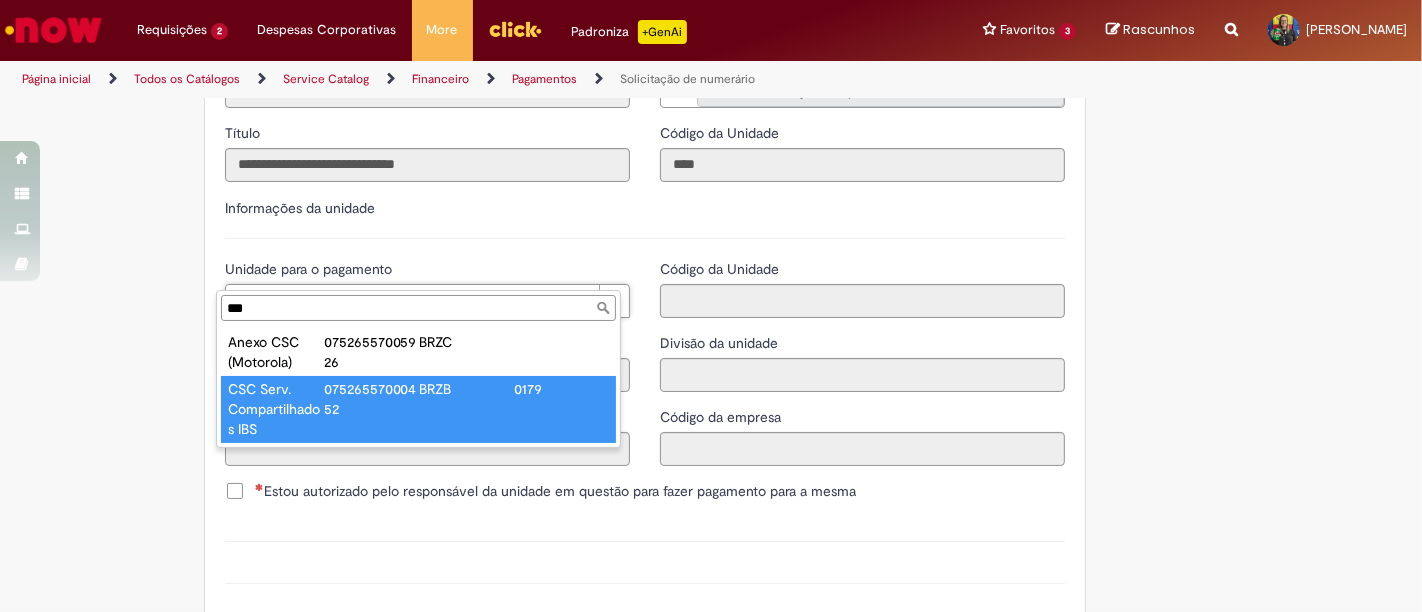 type on "***" 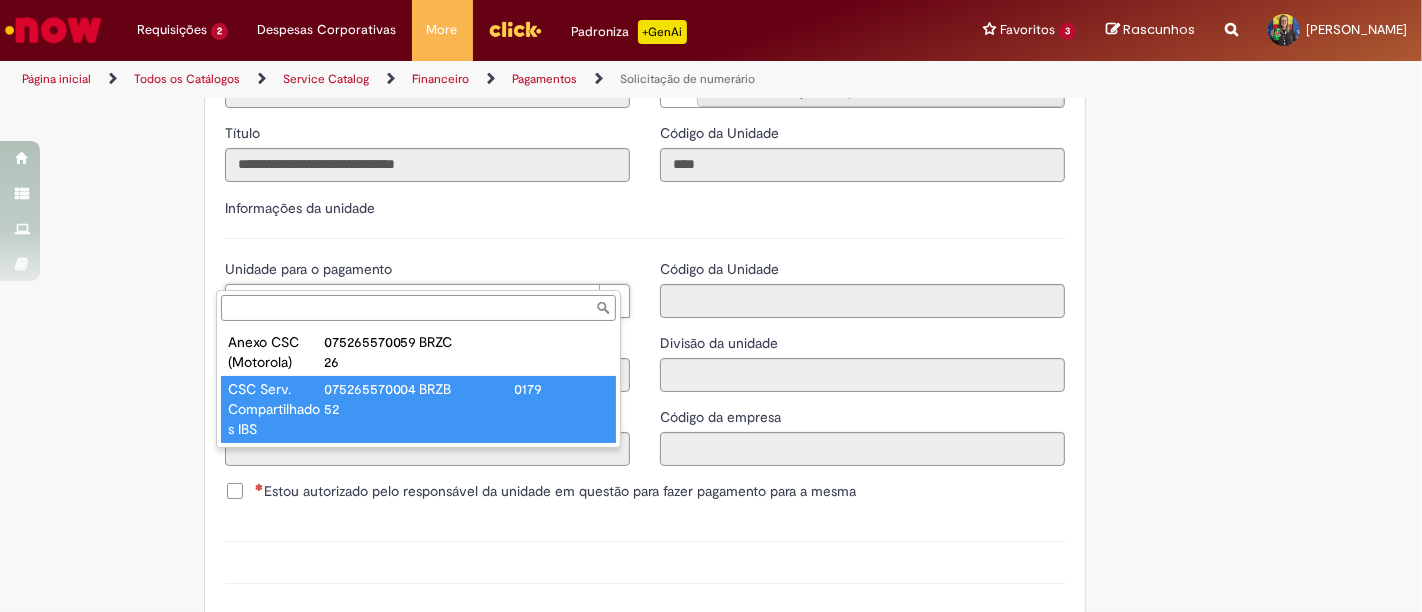 type on "**********" 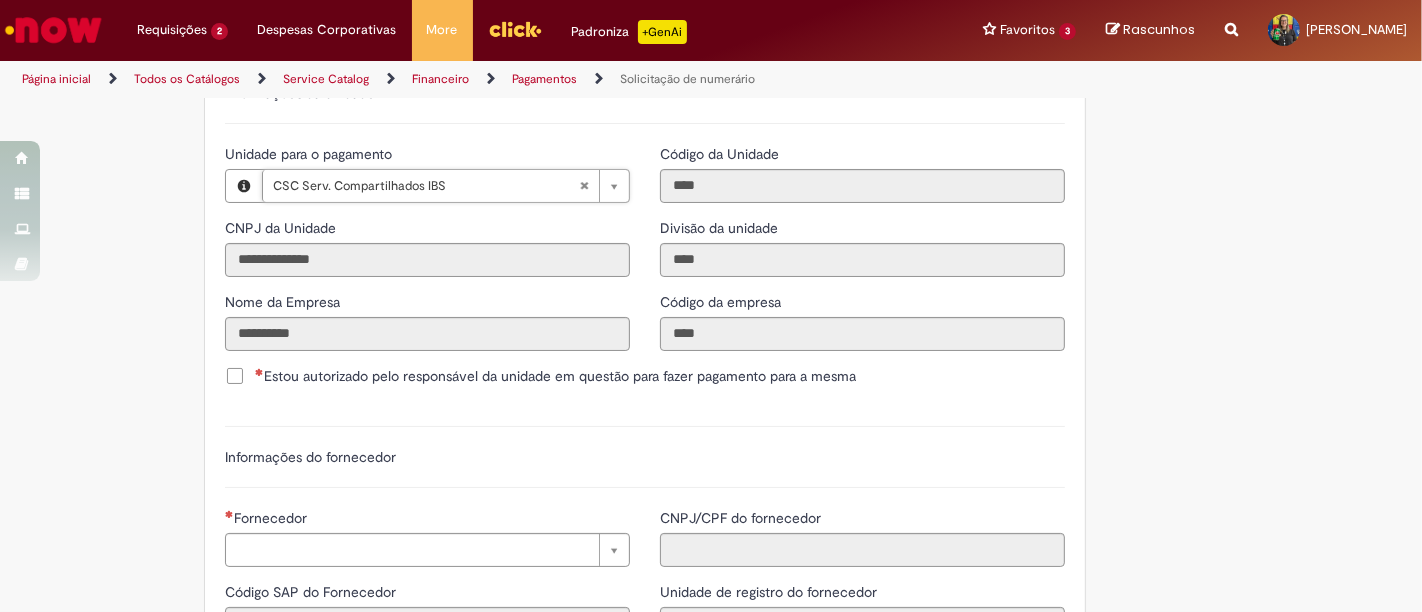 scroll, scrollTop: 2222, scrollLeft: 0, axis: vertical 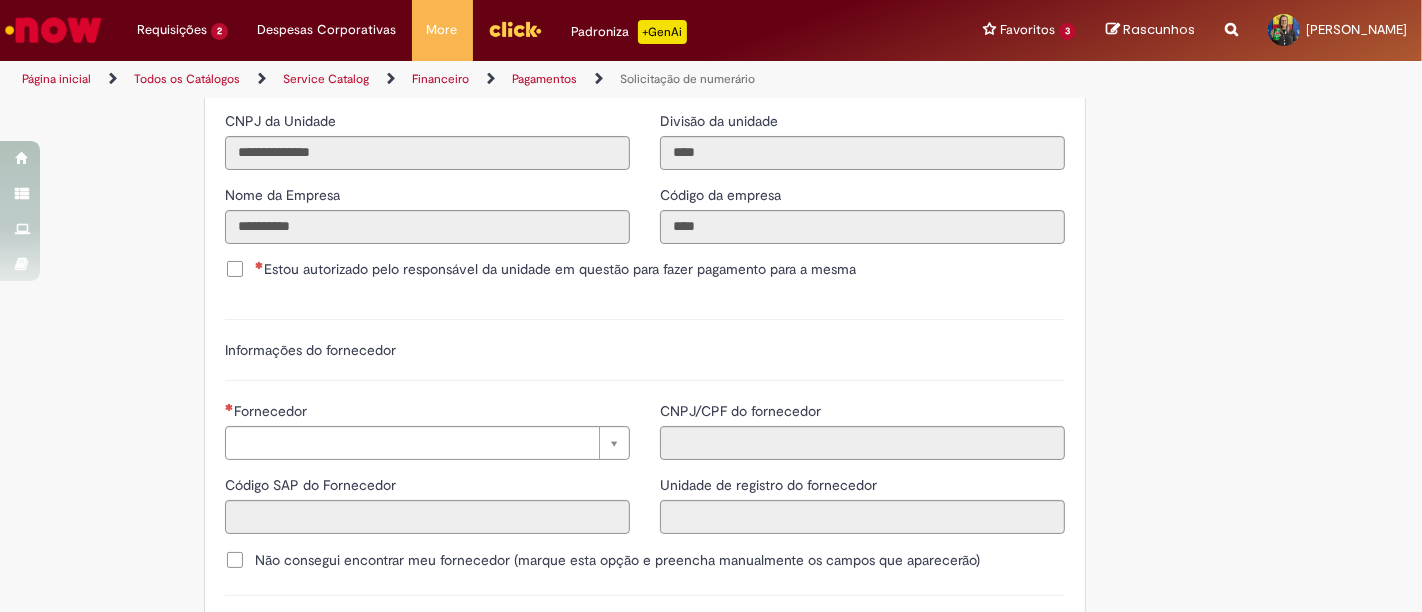 click on "Estou autorizado pelo responsável da unidade em questão para fazer pagamento para a mesma" at bounding box center (555, 269) 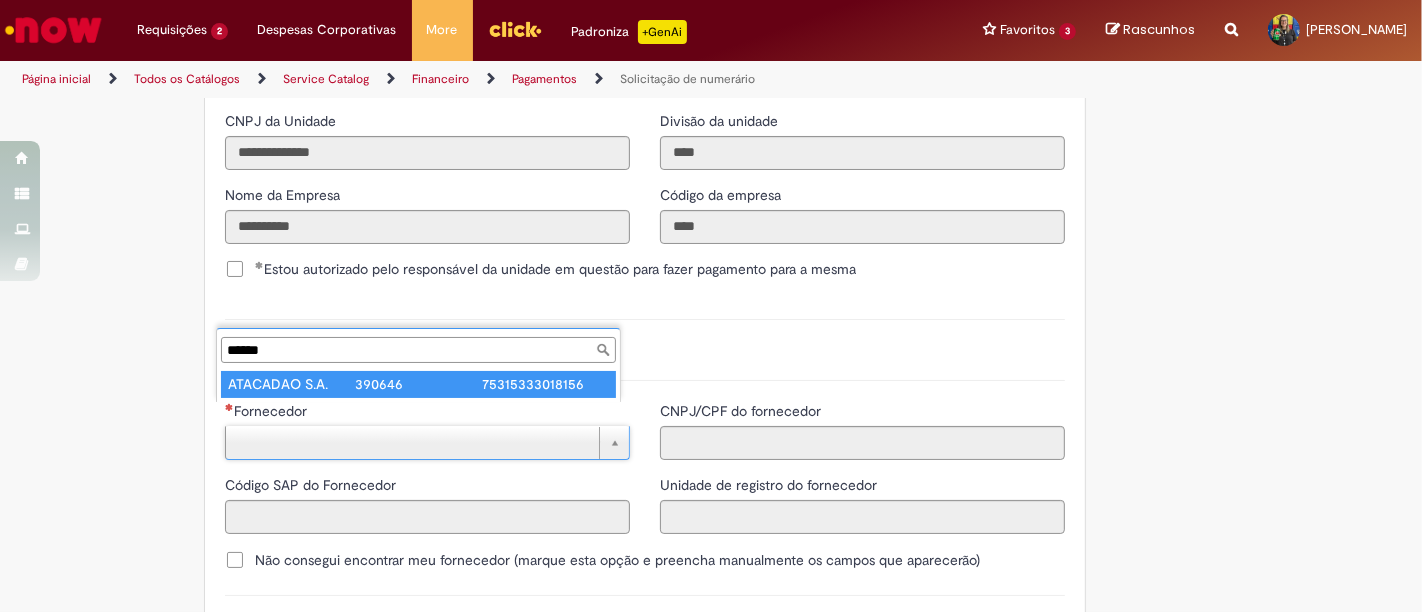 scroll, scrollTop: 0, scrollLeft: 0, axis: both 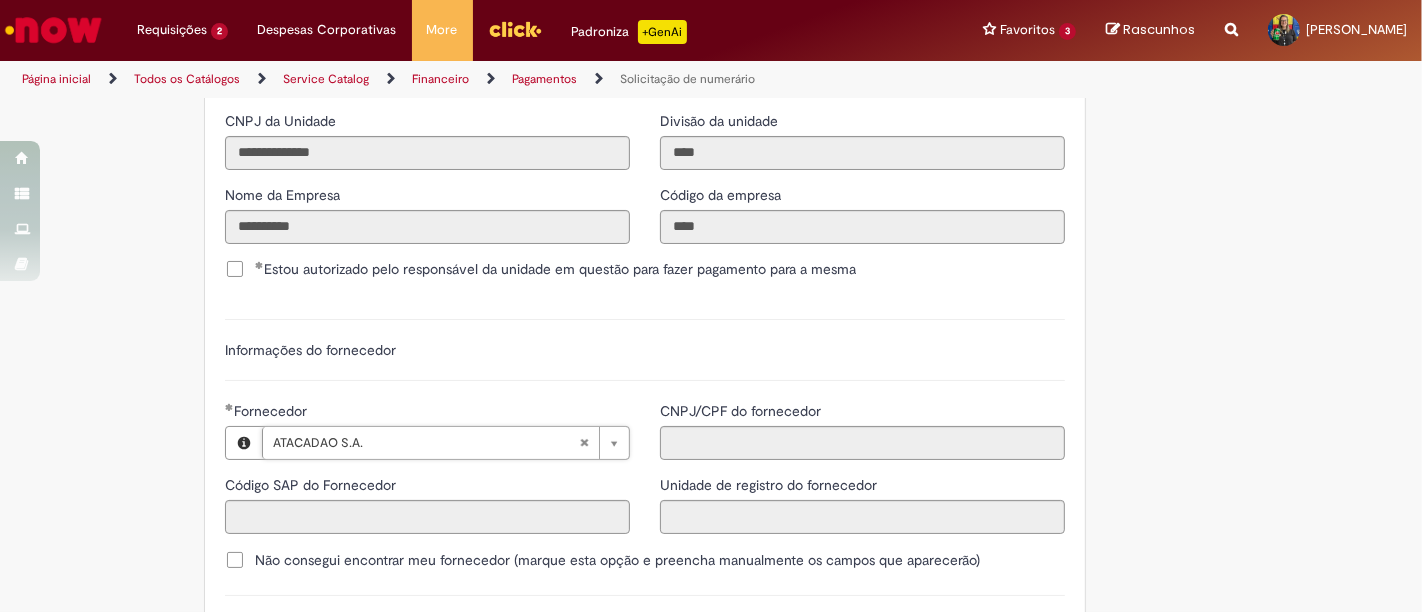 type on "******" 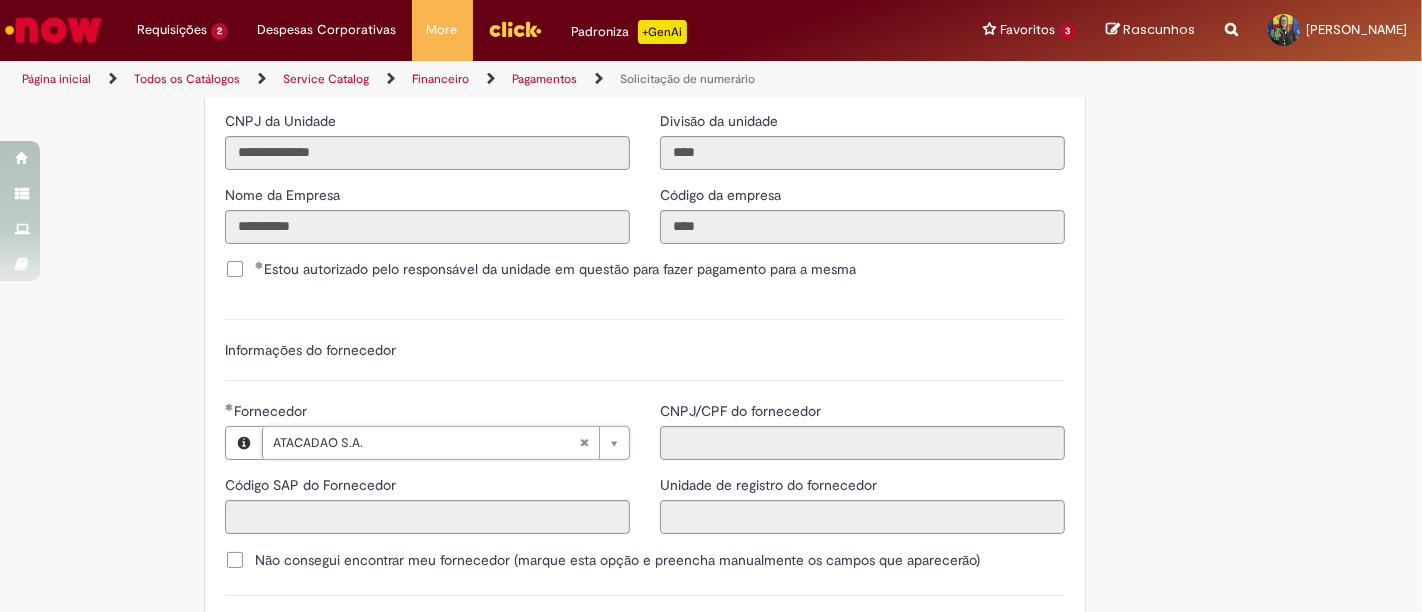 type on "**********" 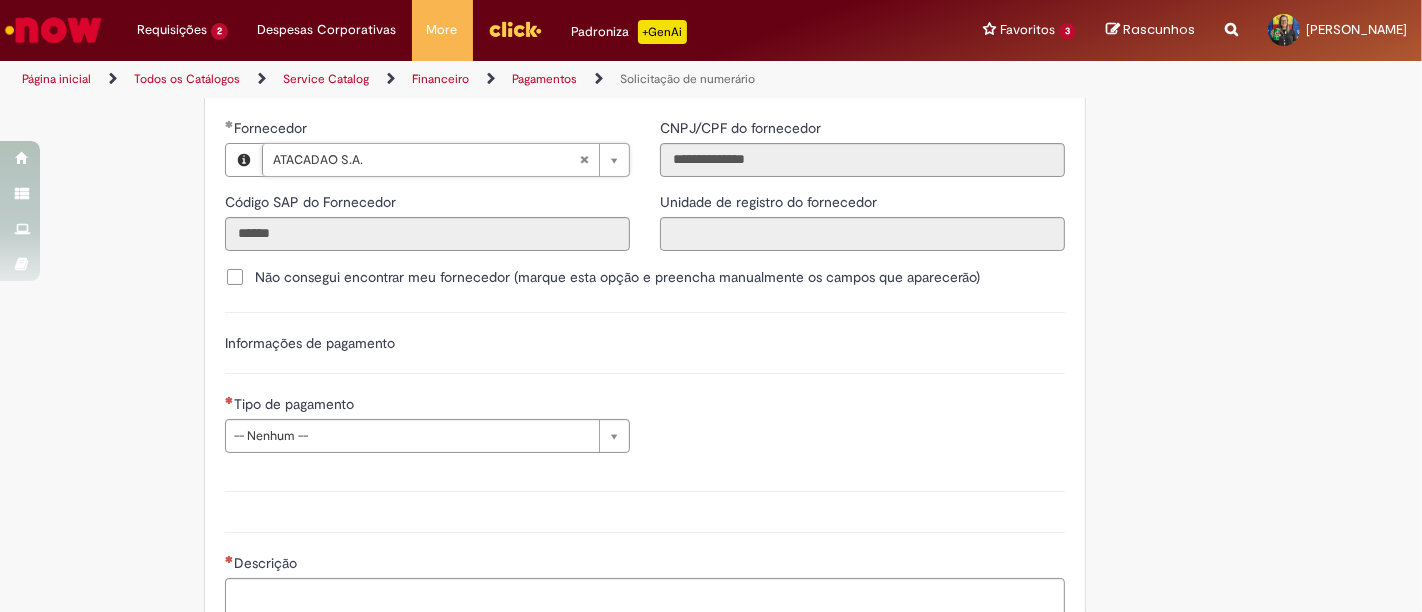 scroll, scrollTop: 2555, scrollLeft: 0, axis: vertical 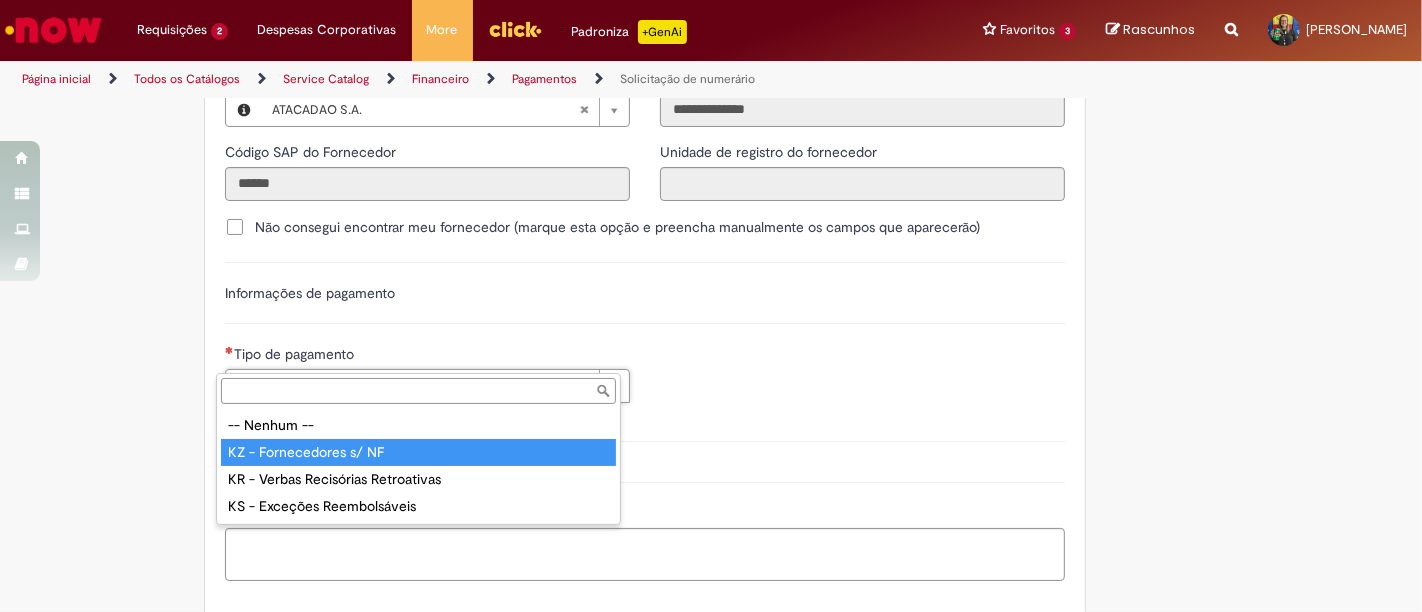 type on "**********" 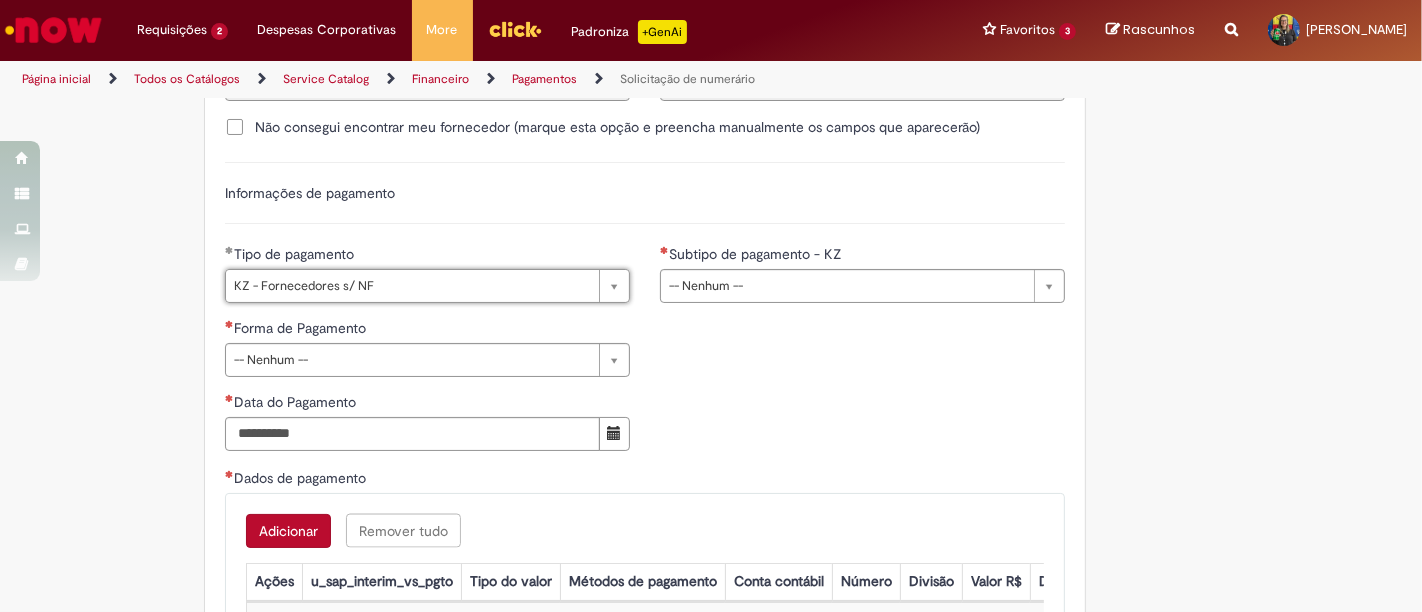 scroll, scrollTop: 2777, scrollLeft: 0, axis: vertical 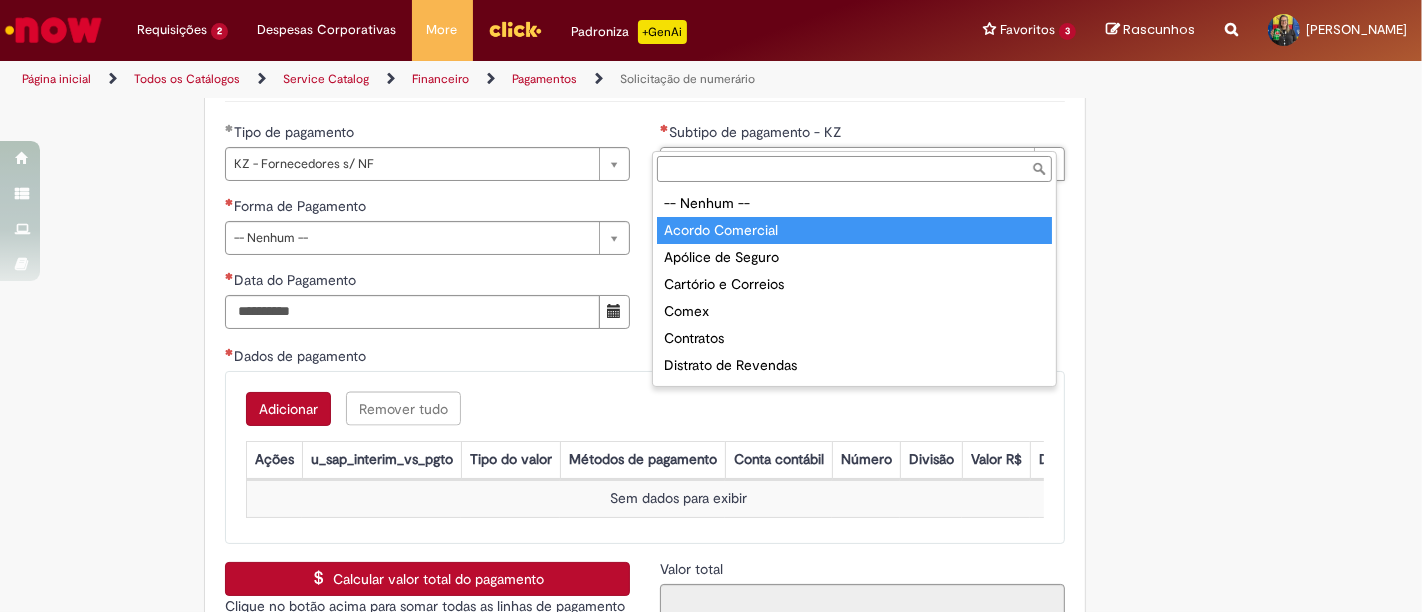 type on "**********" 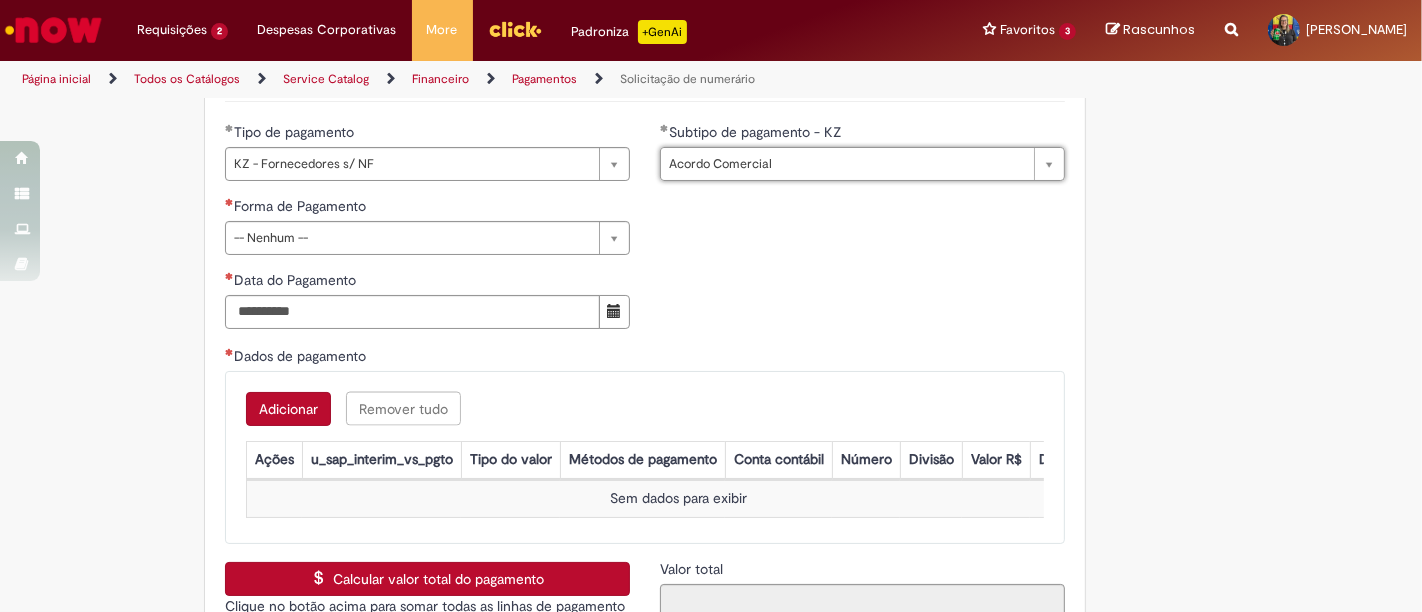 click on "Forma de Pagamento" at bounding box center (427, 208) 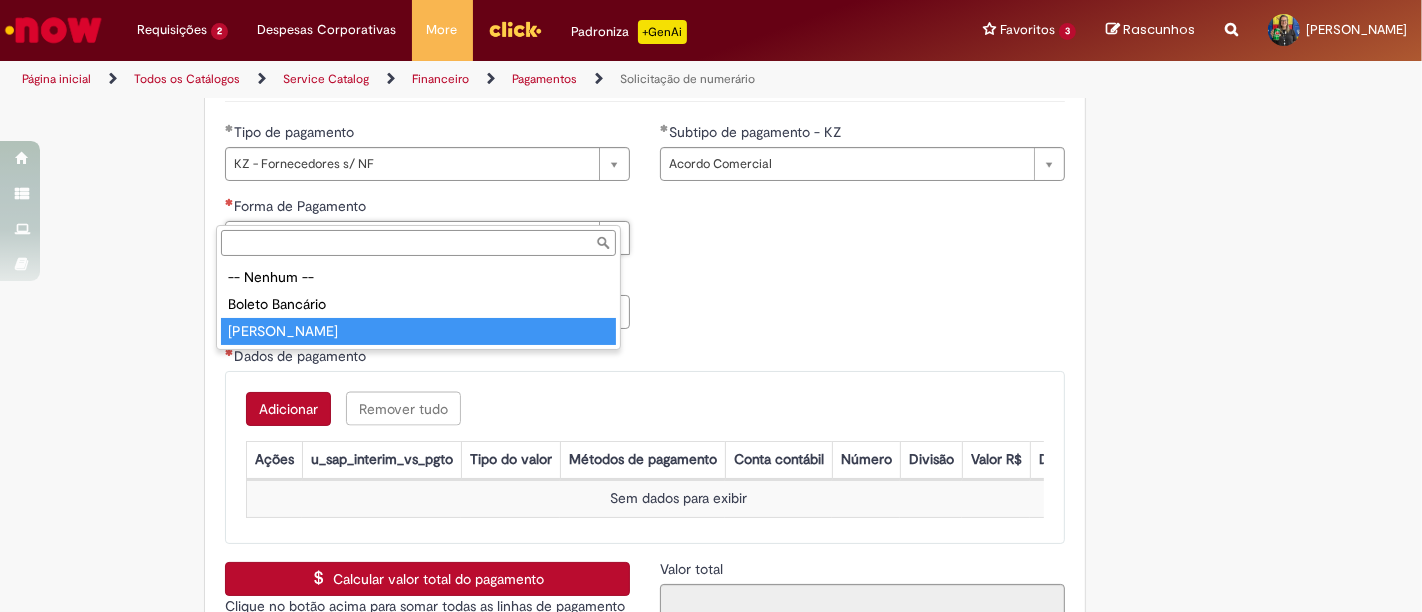 drag, startPoint x: 360, startPoint y: 318, endPoint x: 383, endPoint y: 307, distance: 25.495098 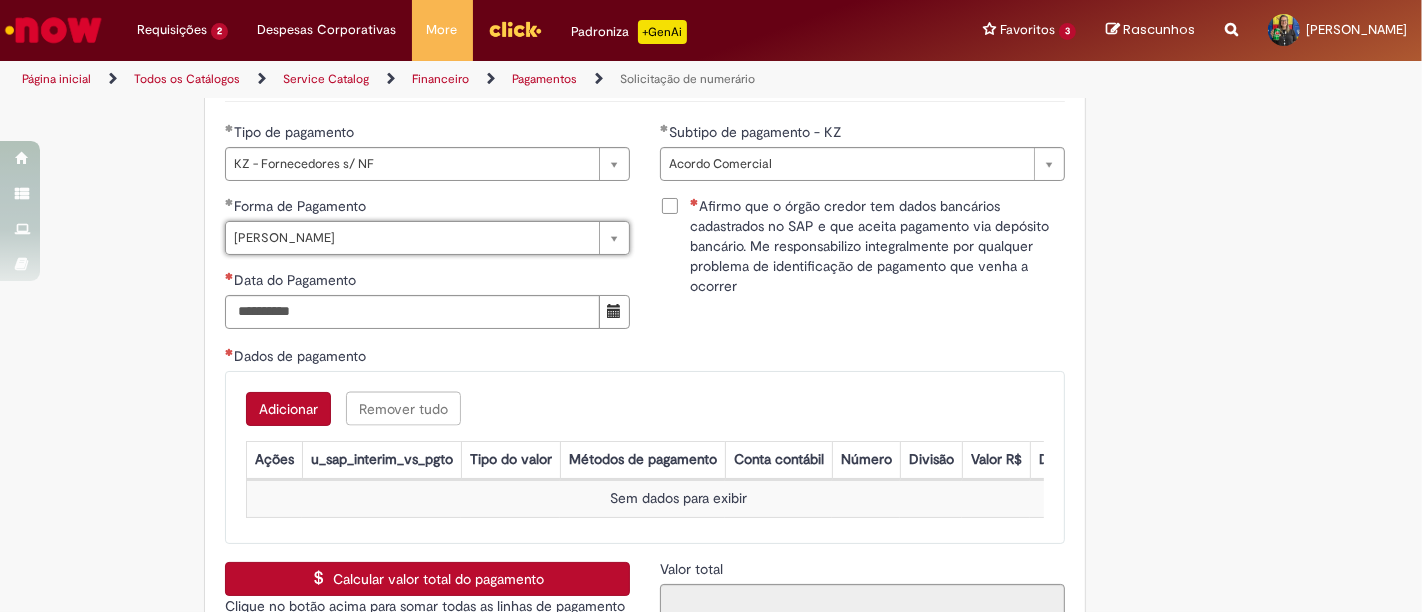 click on "Afirmo que o órgão credor tem dados bancários cadastrados no SAP e que aceita pagamento via depósito bancário. Me responsabilizo integralmente por qualquer problema de identificação de pagamento que venha a ocorrer" at bounding box center [862, 246] 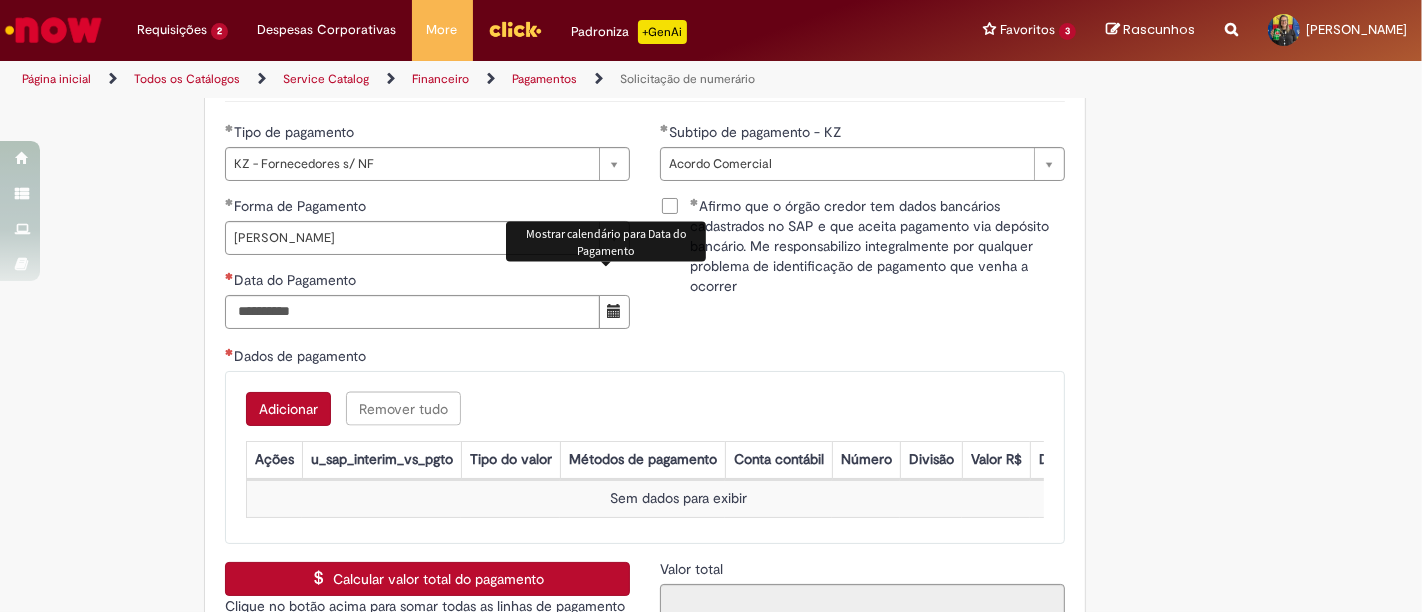 click at bounding box center (614, 311) 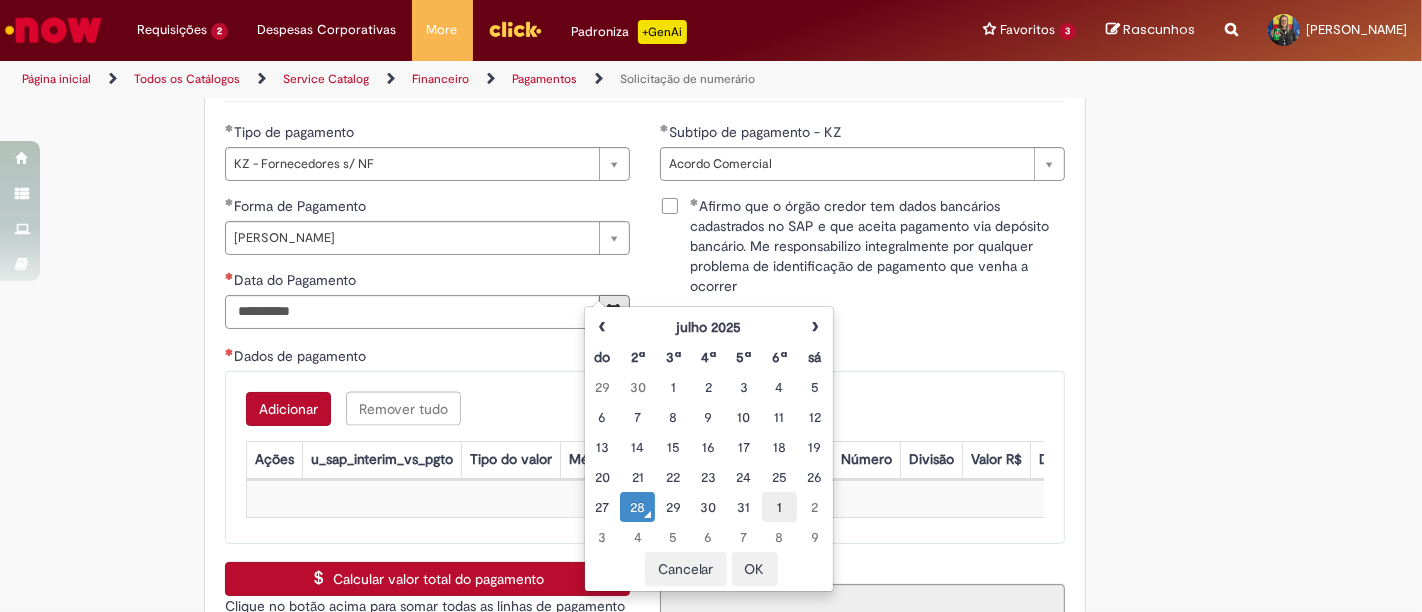 click on "1" at bounding box center (779, 507) 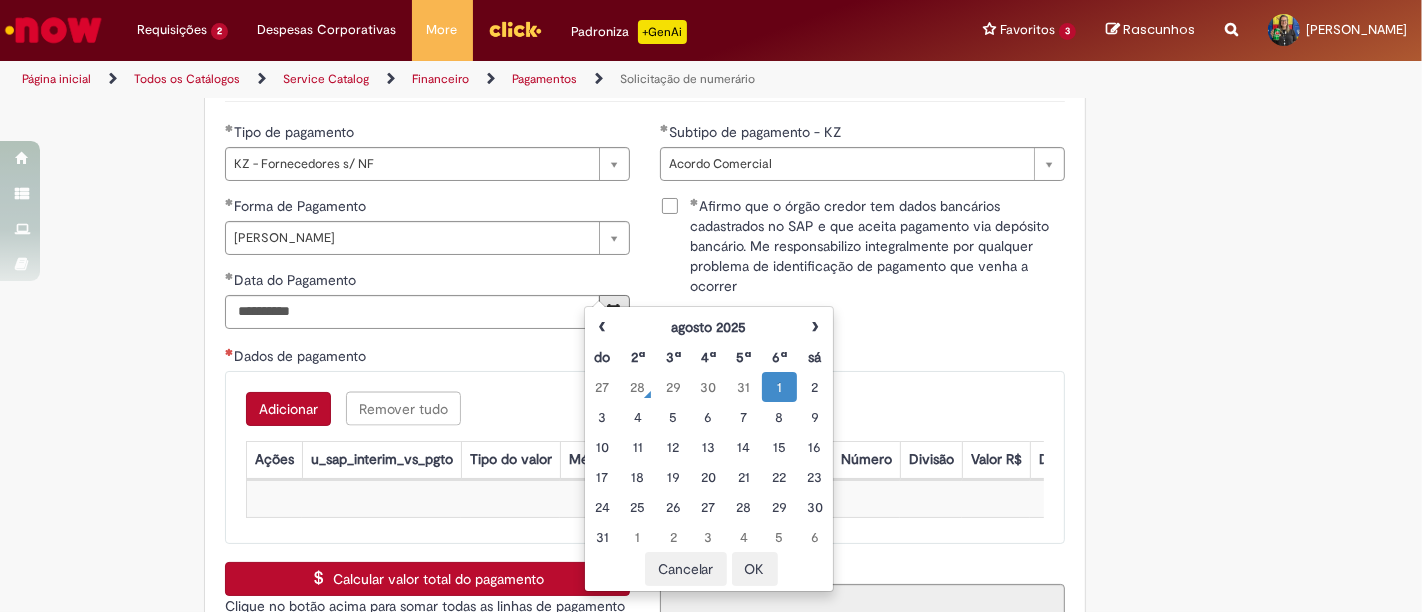 click on "OK" at bounding box center [755, 569] 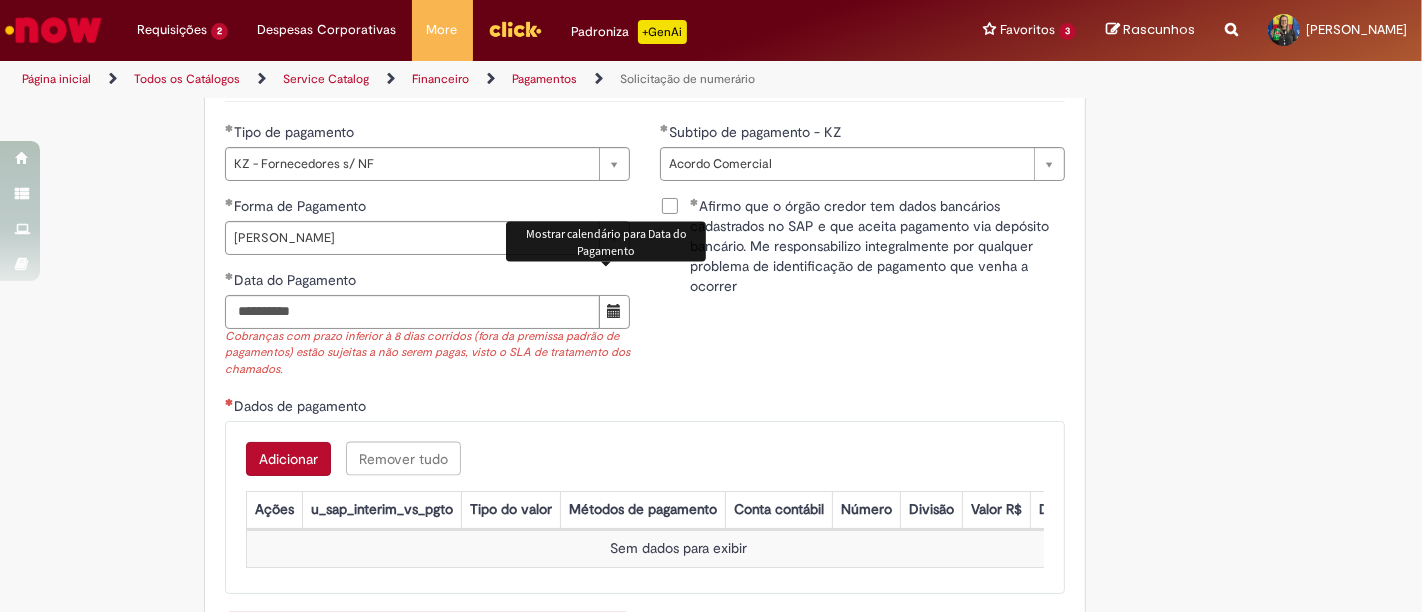click on "Adicionar" at bounding box center (288, 459) 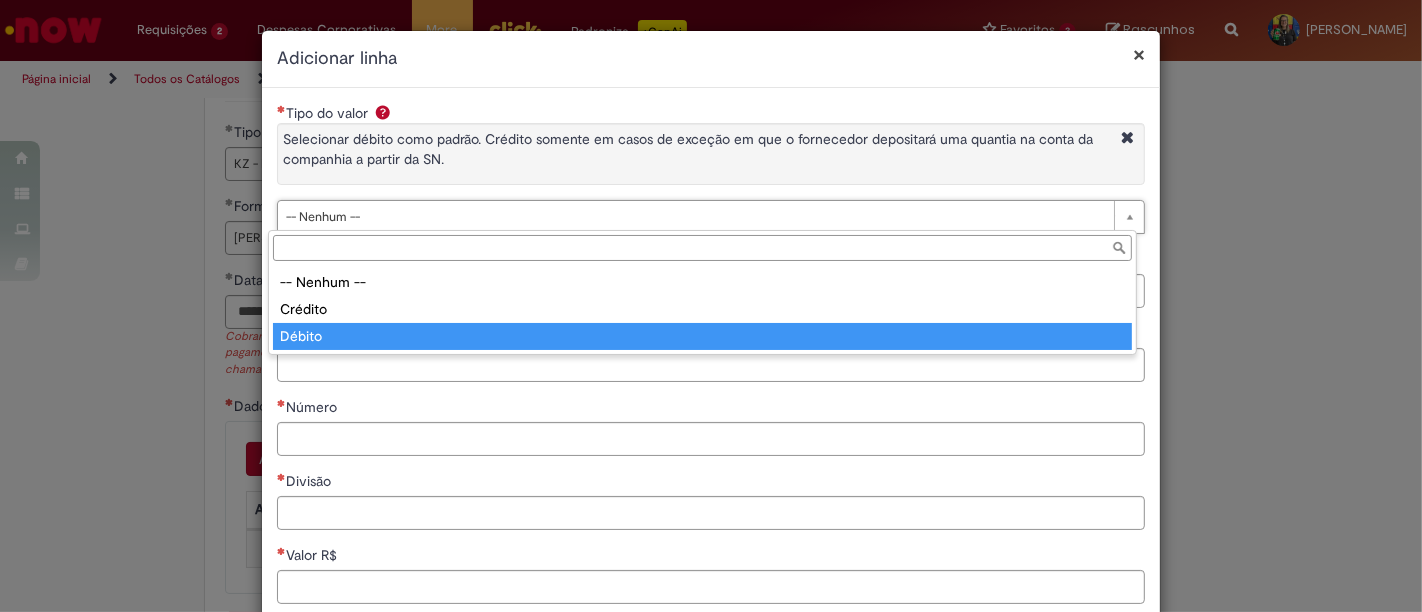 type on "******" 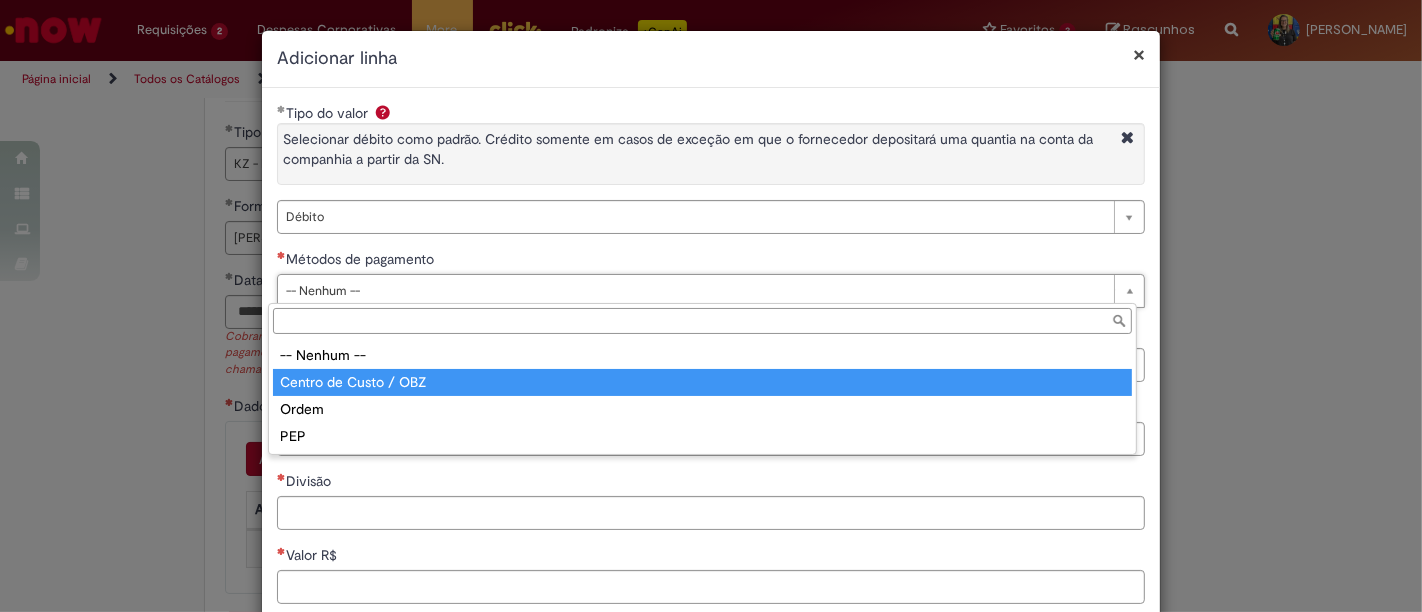 type on "**********" 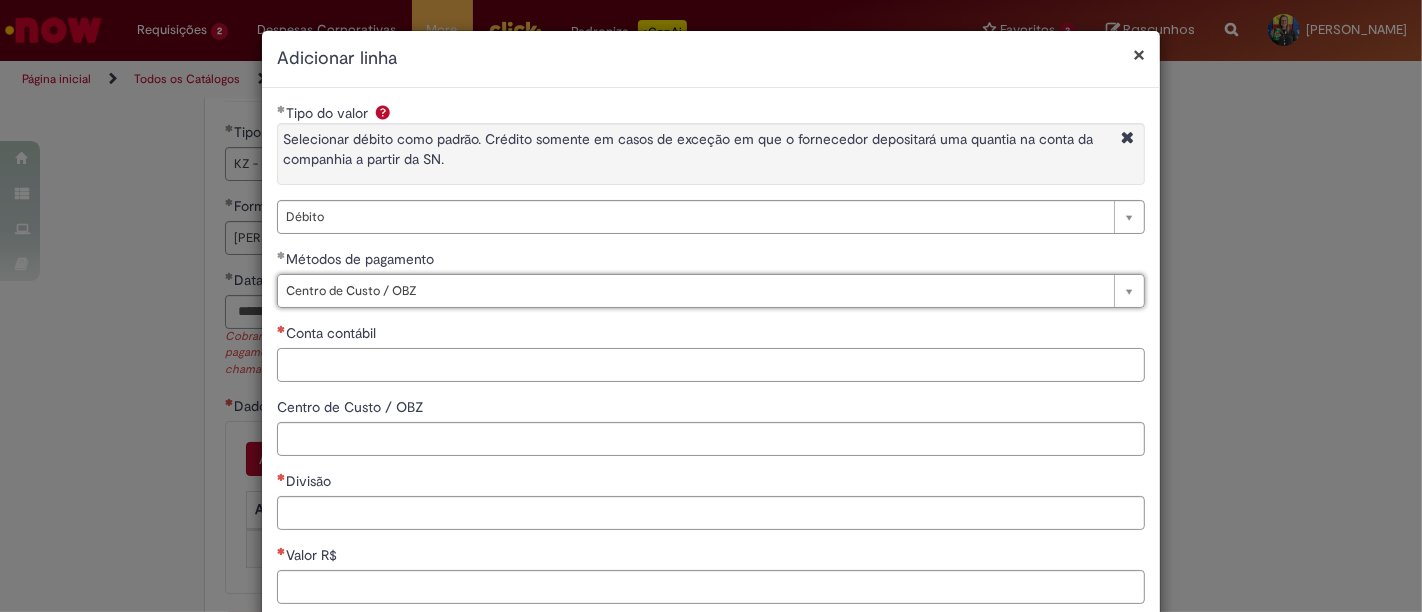 click on "Conta contábil" at bounding box center (711, 365) 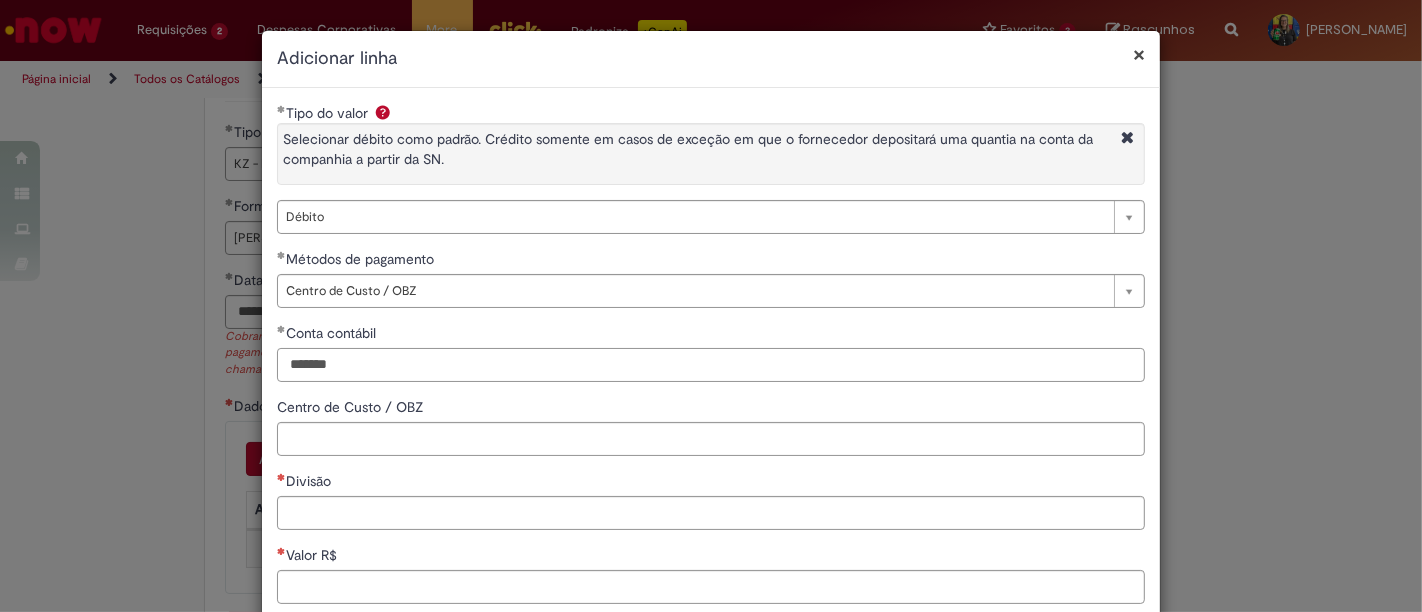 type on "*******" 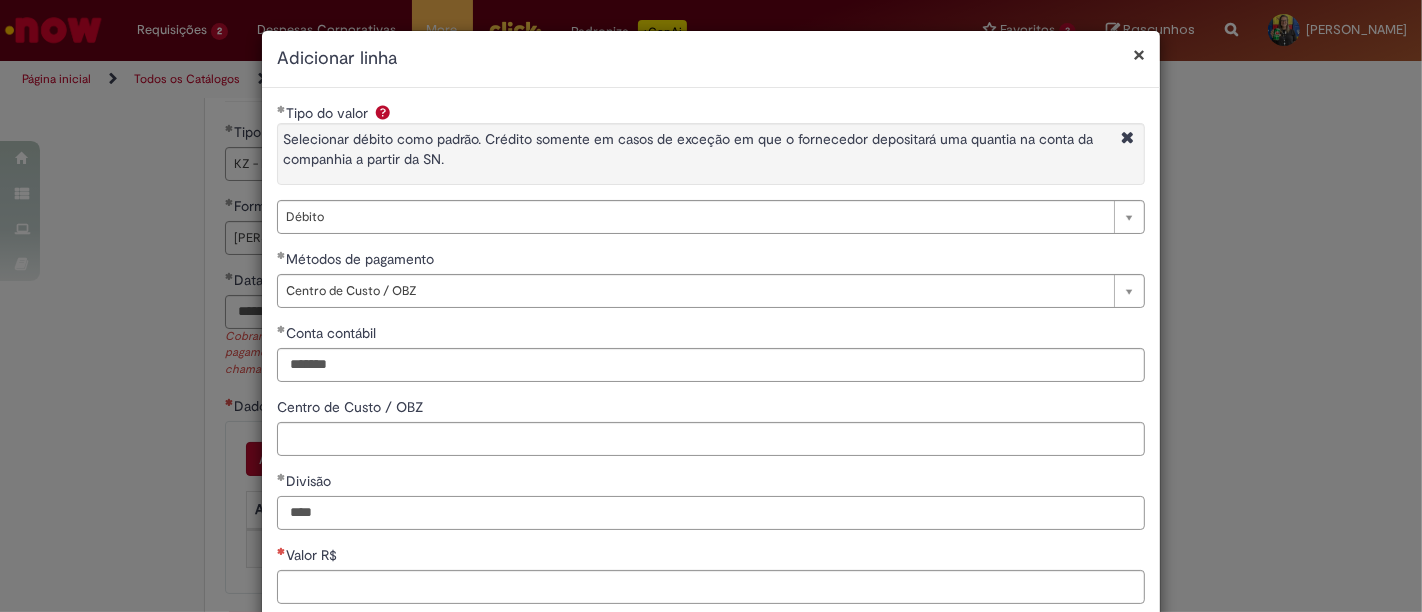 type on "****" 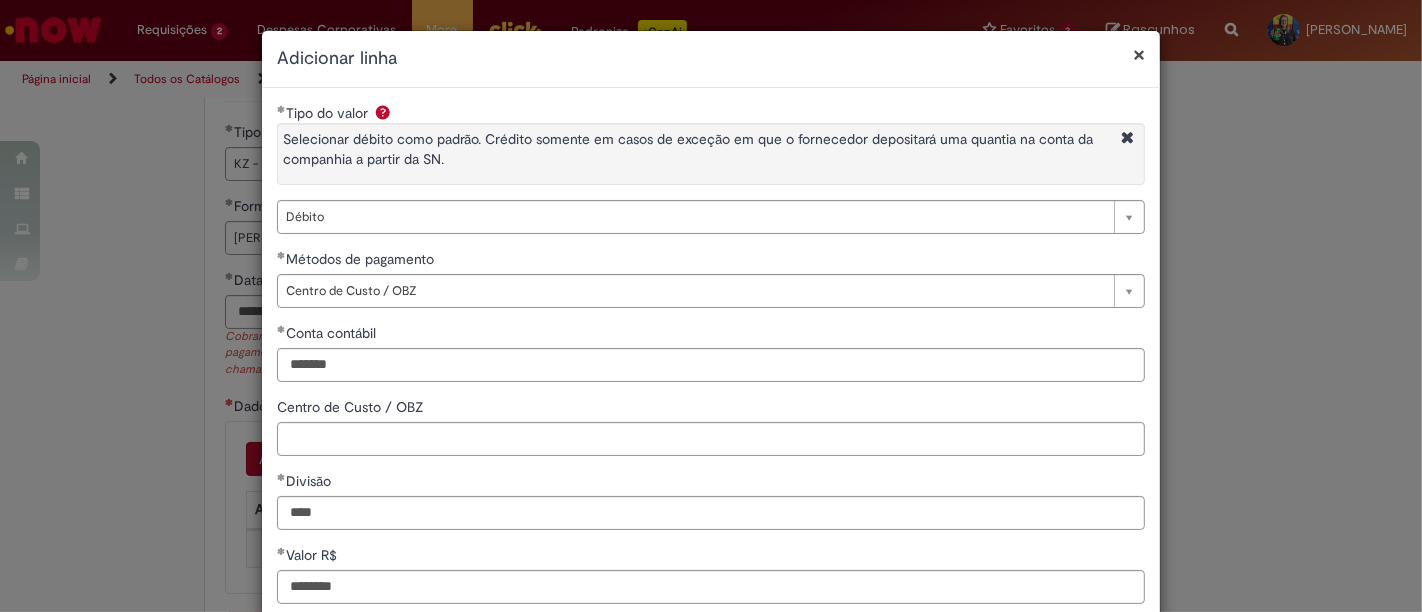type on "*********" 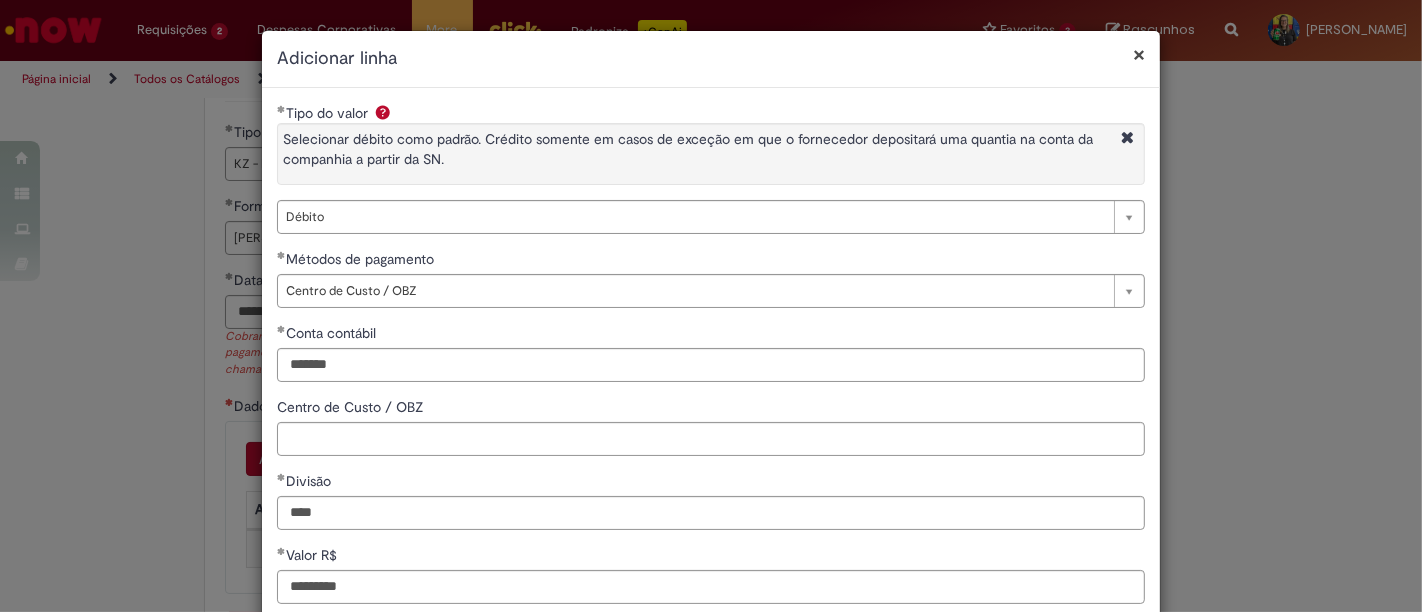 scroll, scrollTop: 208, scrollLeft: 0, axis: vertical 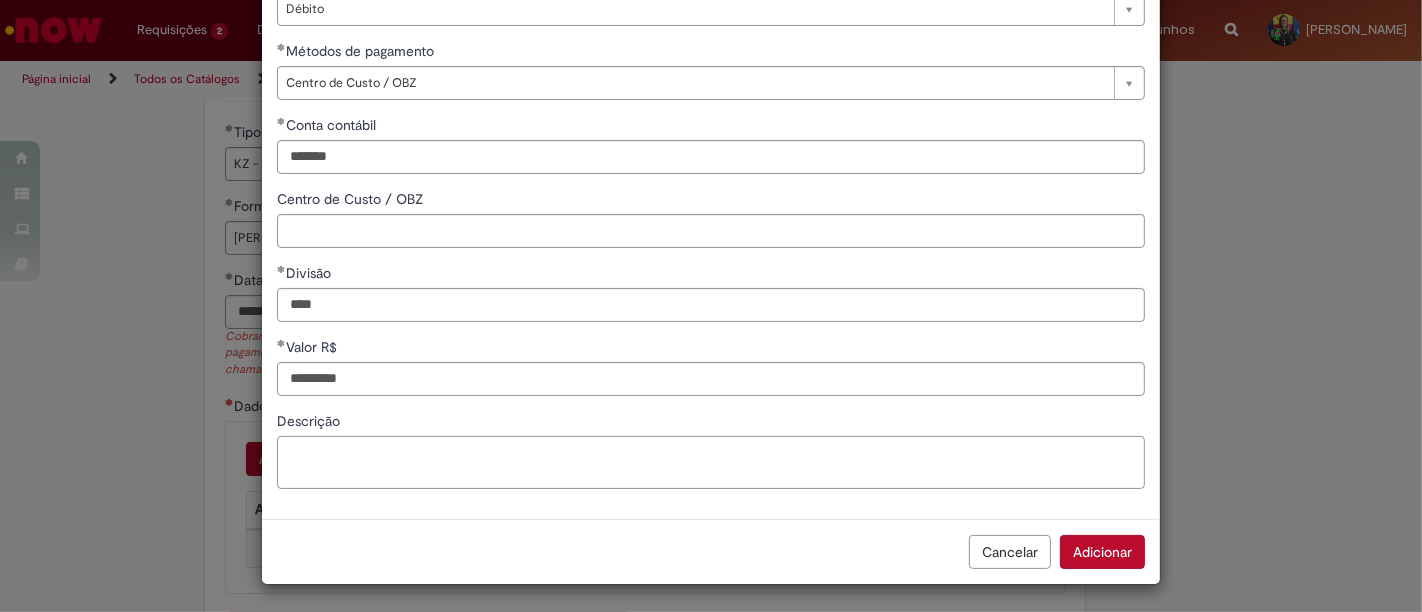 paste on "**********" 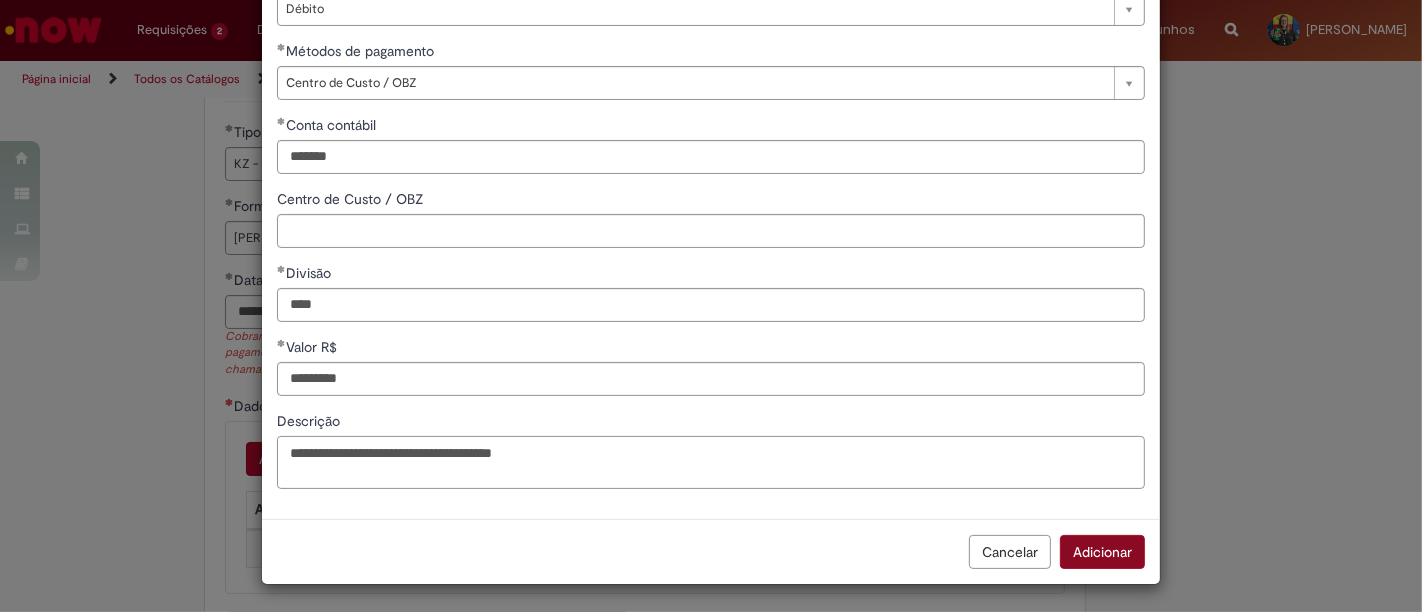 type on "**********" 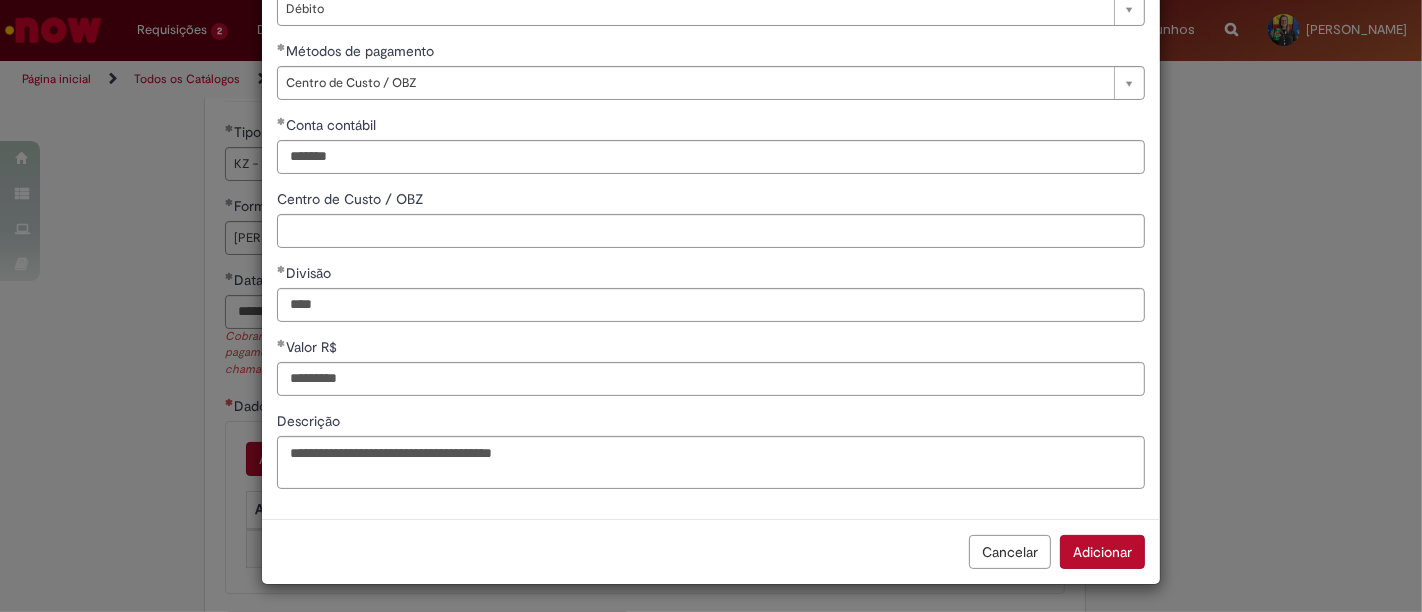 click on "Adicionar" at bounding box center [1102, 552] 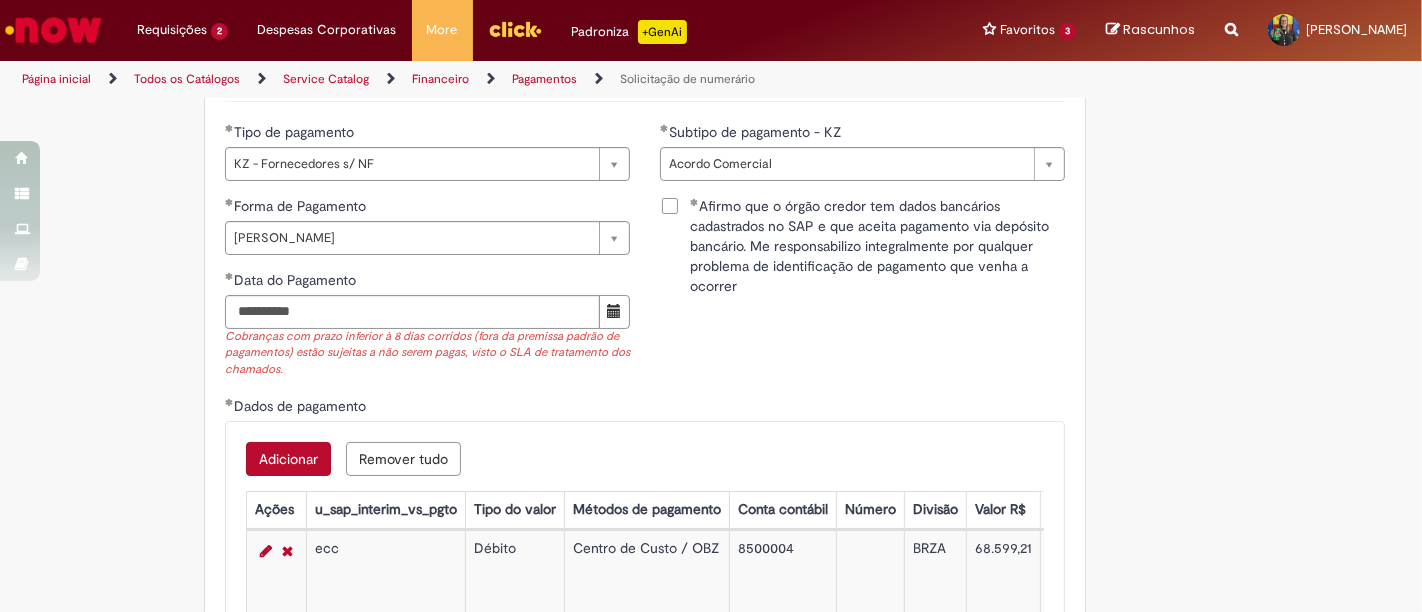 scroll, scrollTop: 3000, scrollLeft: 0, axis: vertical 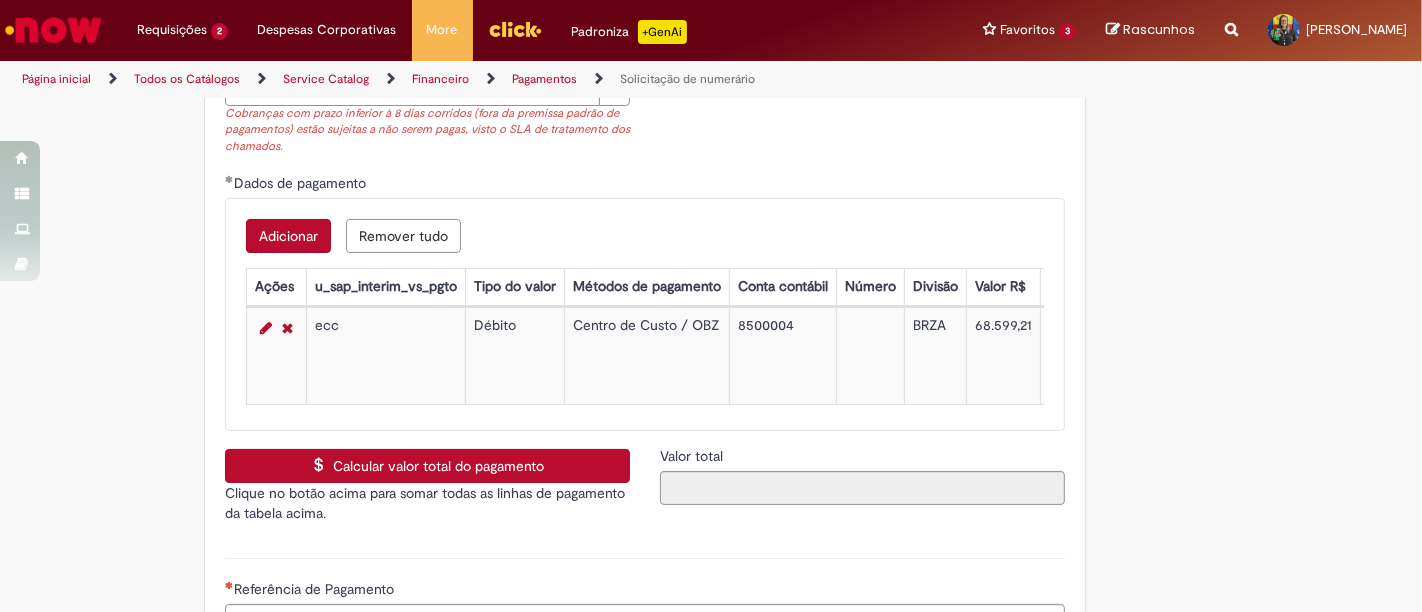 click on "Calcular valor total do pagamento" at bounding box center (427, 466) 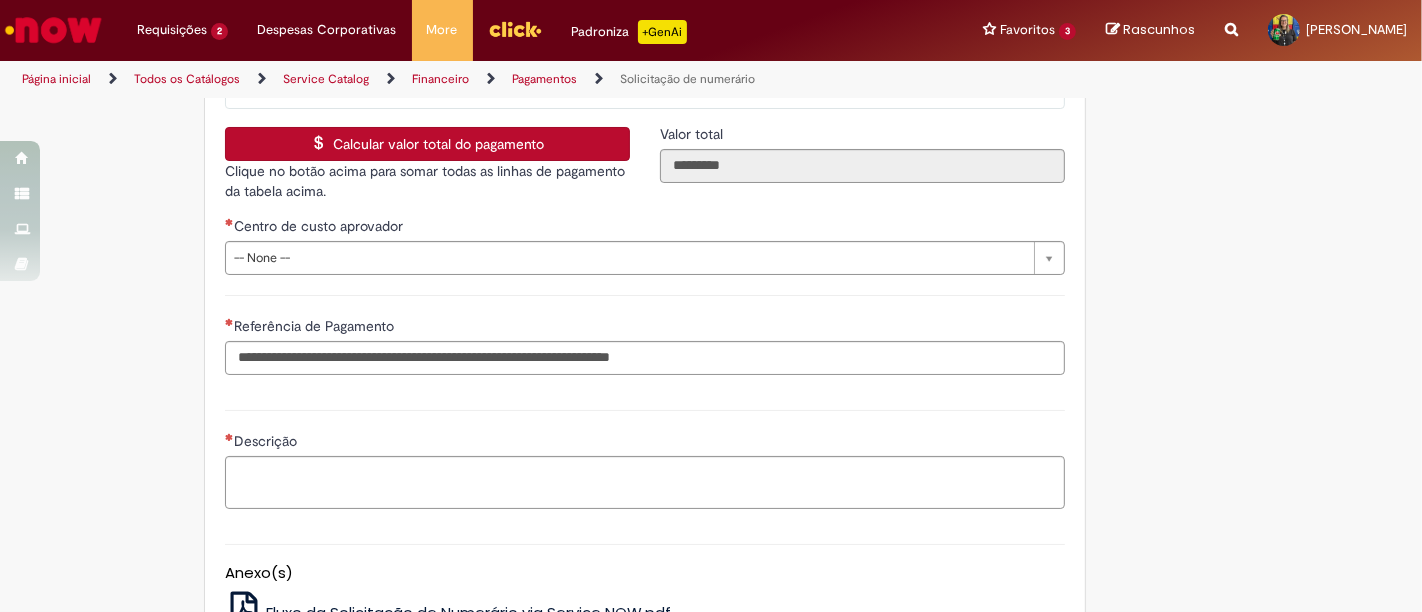 scroll, scrollTop: 3333, scrollLeft: 0, axis: vertical 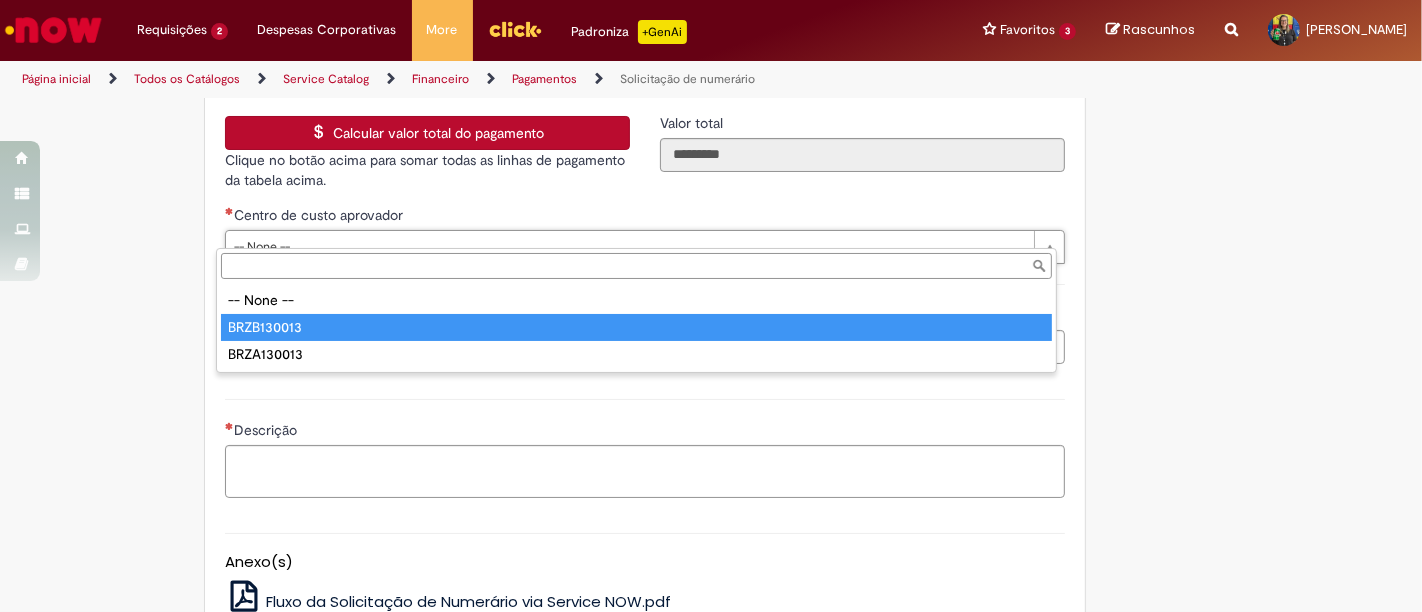 type on "**********" 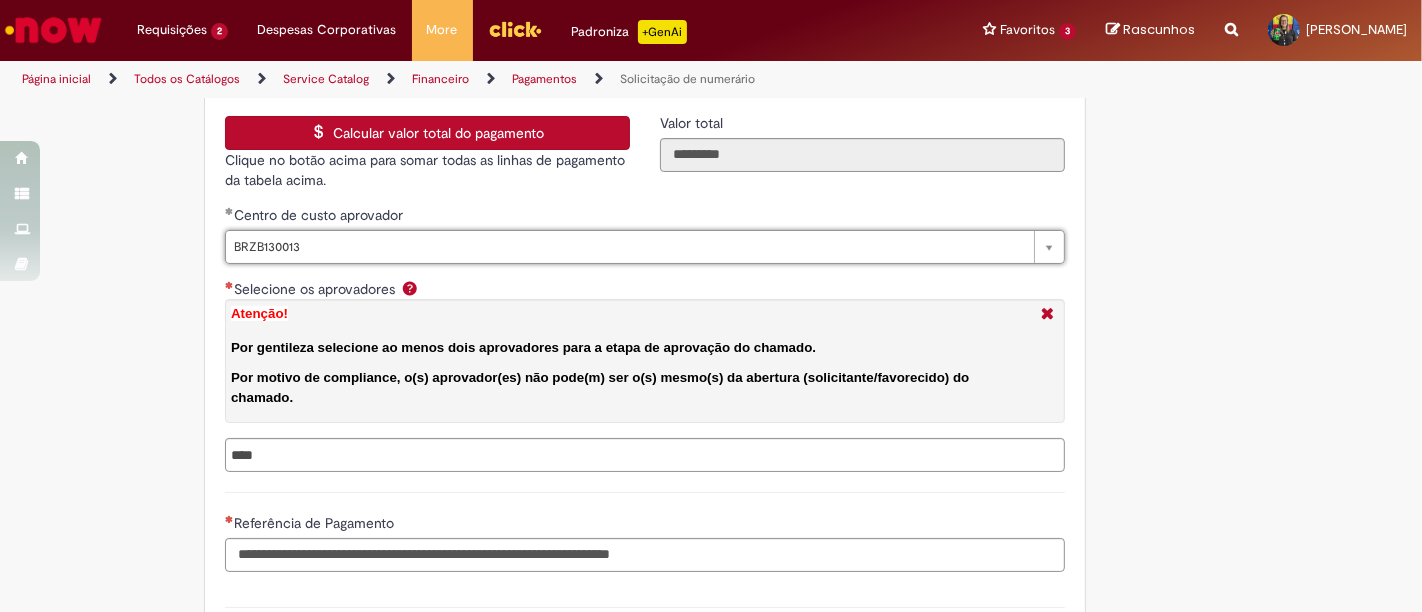 type 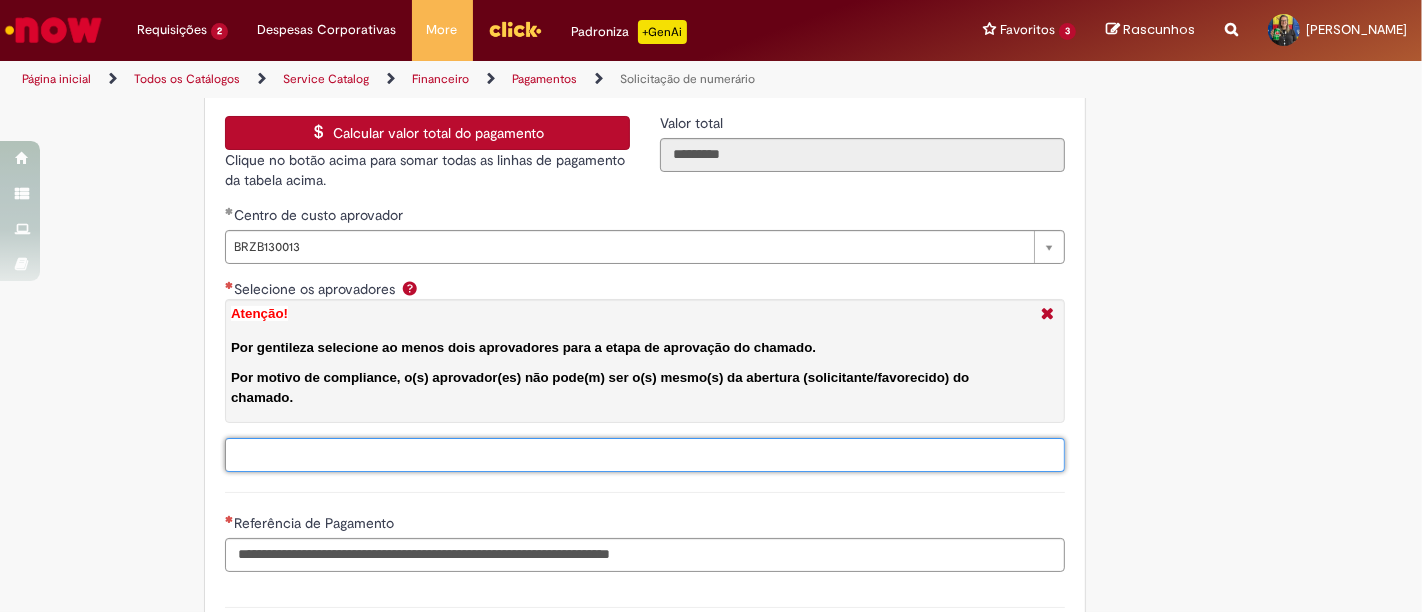 click on "Selecione os aprovadores Atenção!
Por gentileza selecione ao menos dois aprovadores para a etapa de aprovação do chamado.
Por motivo de compliance, o(s) aprovador(es) não pode(m) ser o(s) mesmo(s) da abertura (solicitante/favorecido) do chamado." at bounding box center [687, 455] 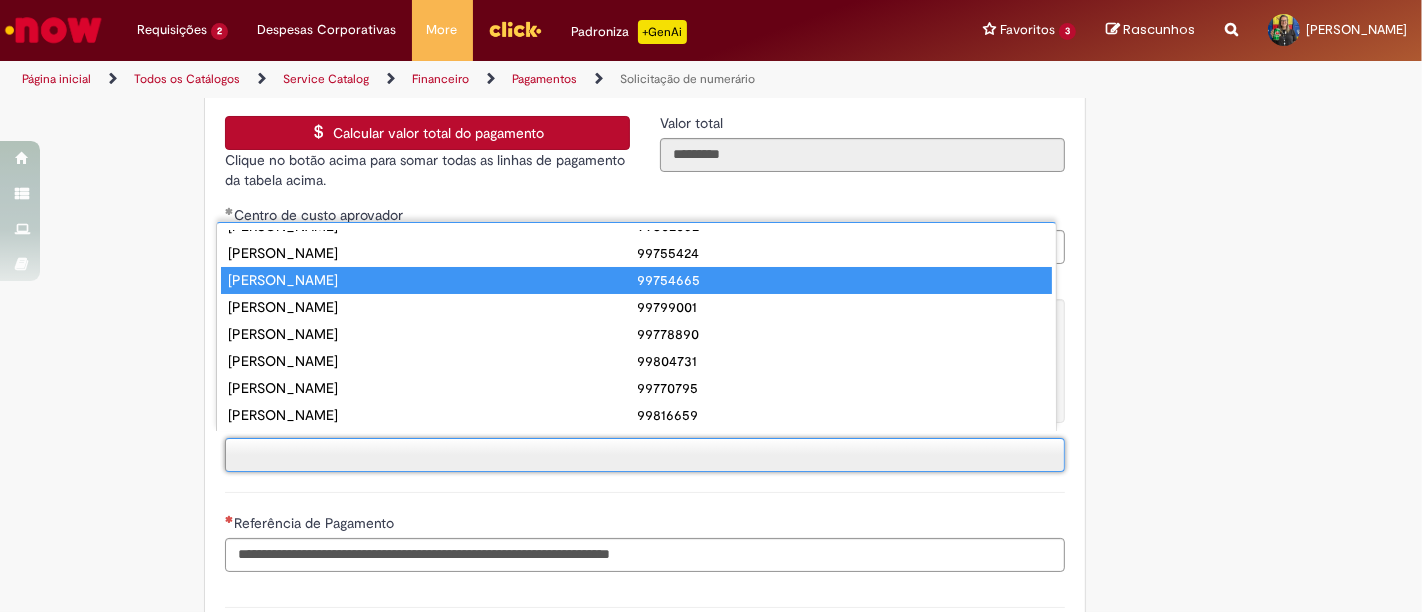 scroll, scrollTop: 111, scrollLeft: 0, axis: vertical 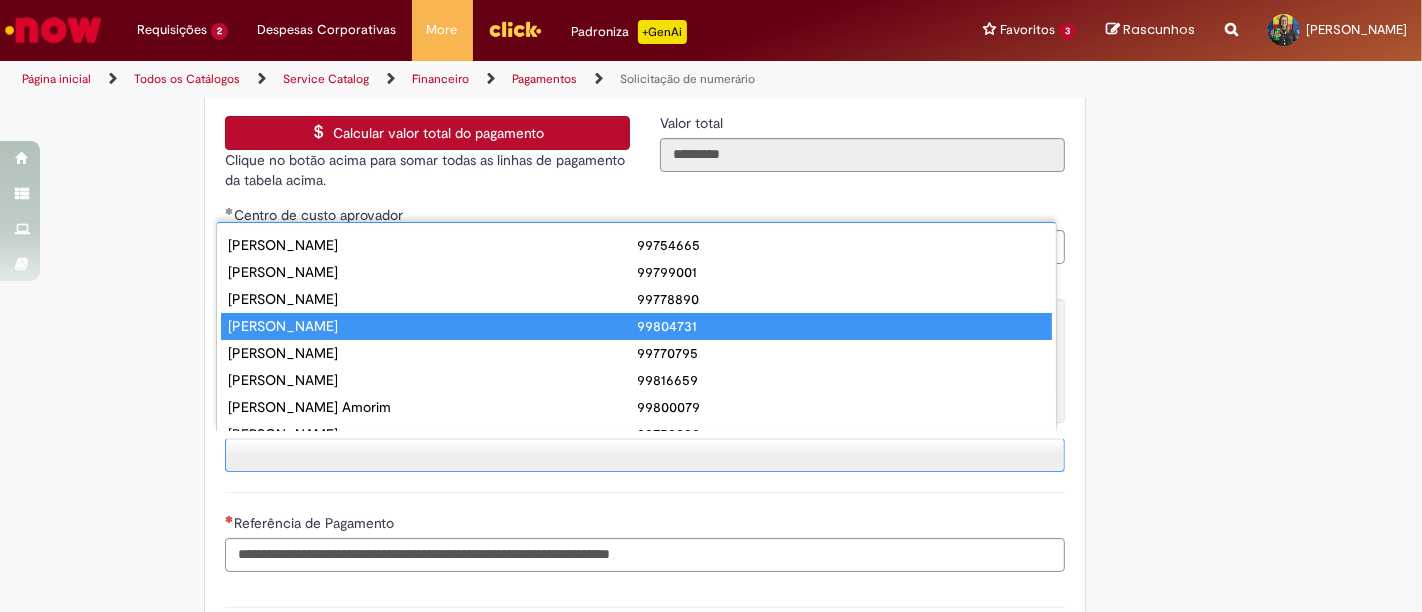type on "**********" 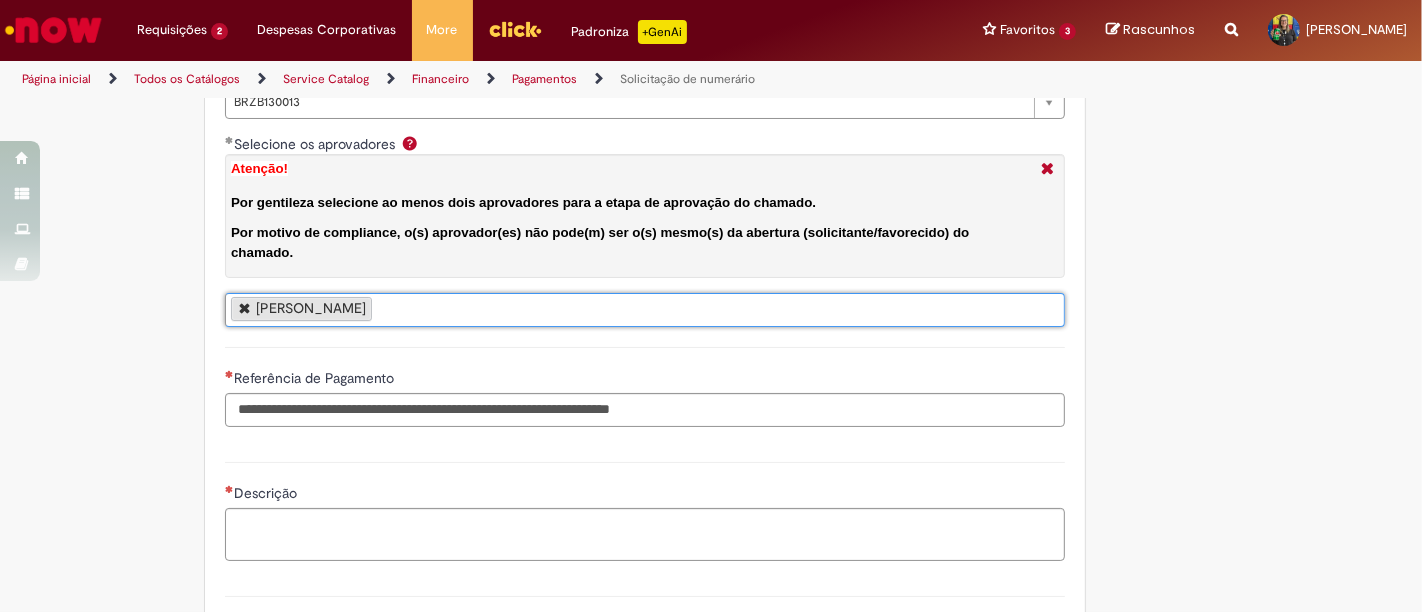 scroll, scrollTop: 3555, scrollLeft: 0, axis: vertical 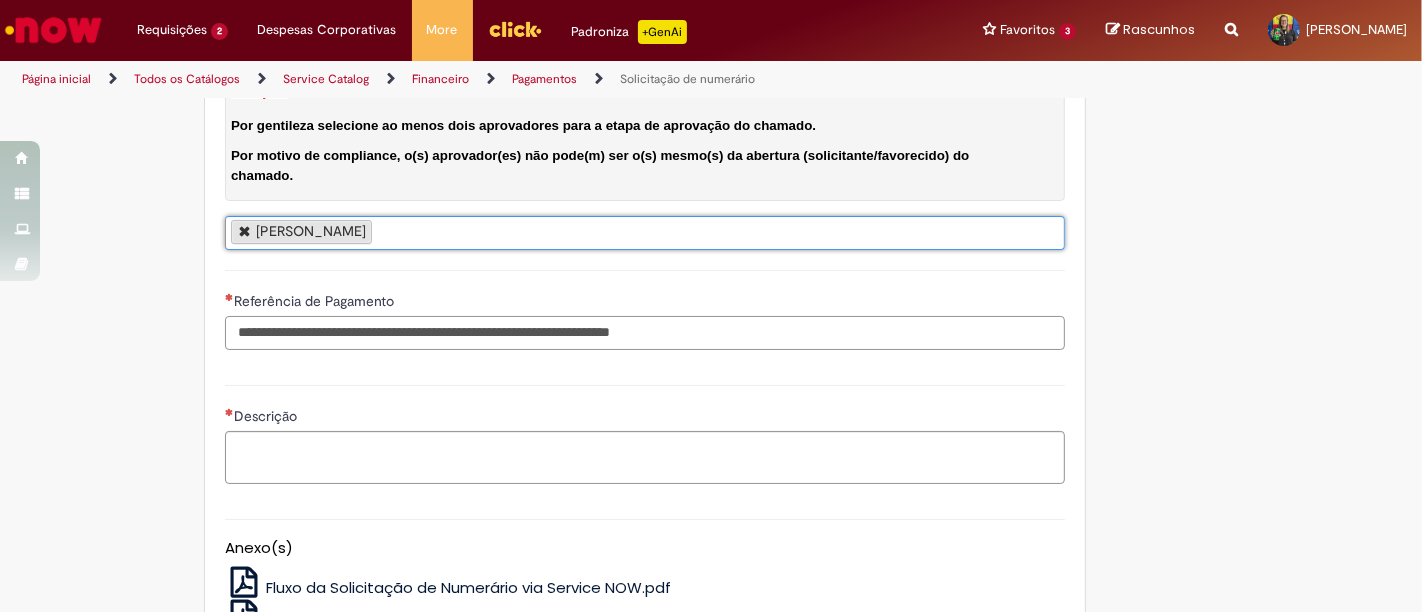 click on "Referência de Pagamento" at bounding box center (645, 333) 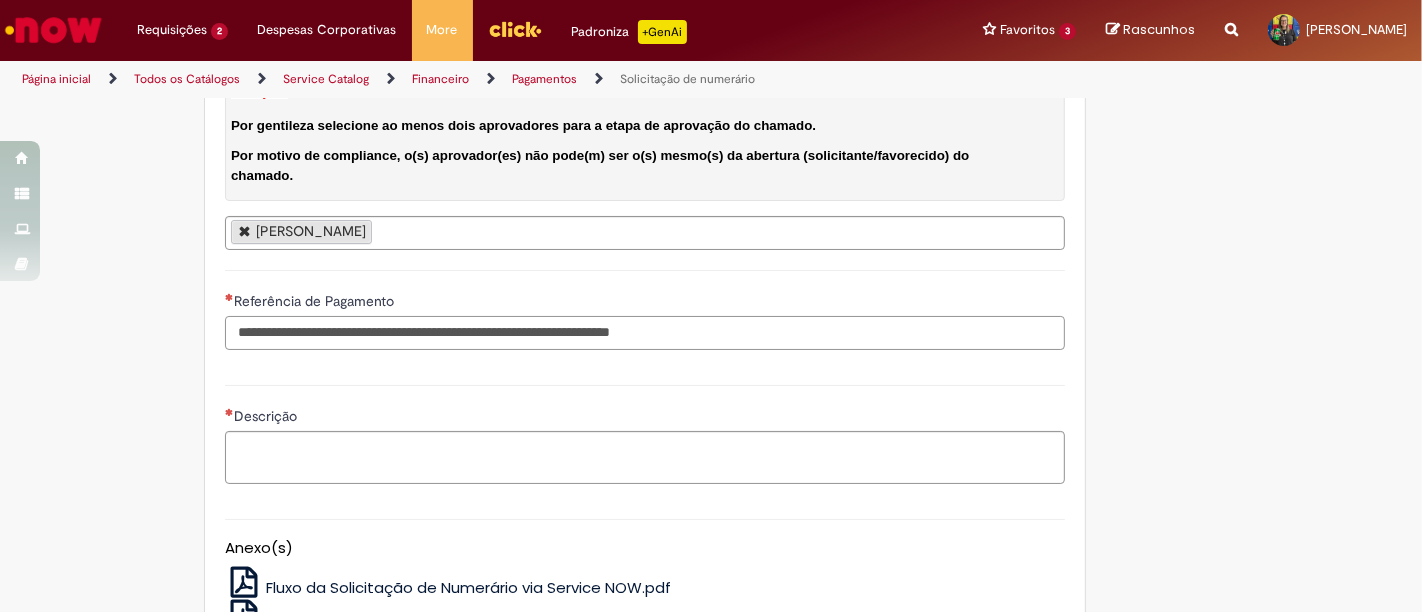 paste on "**********" 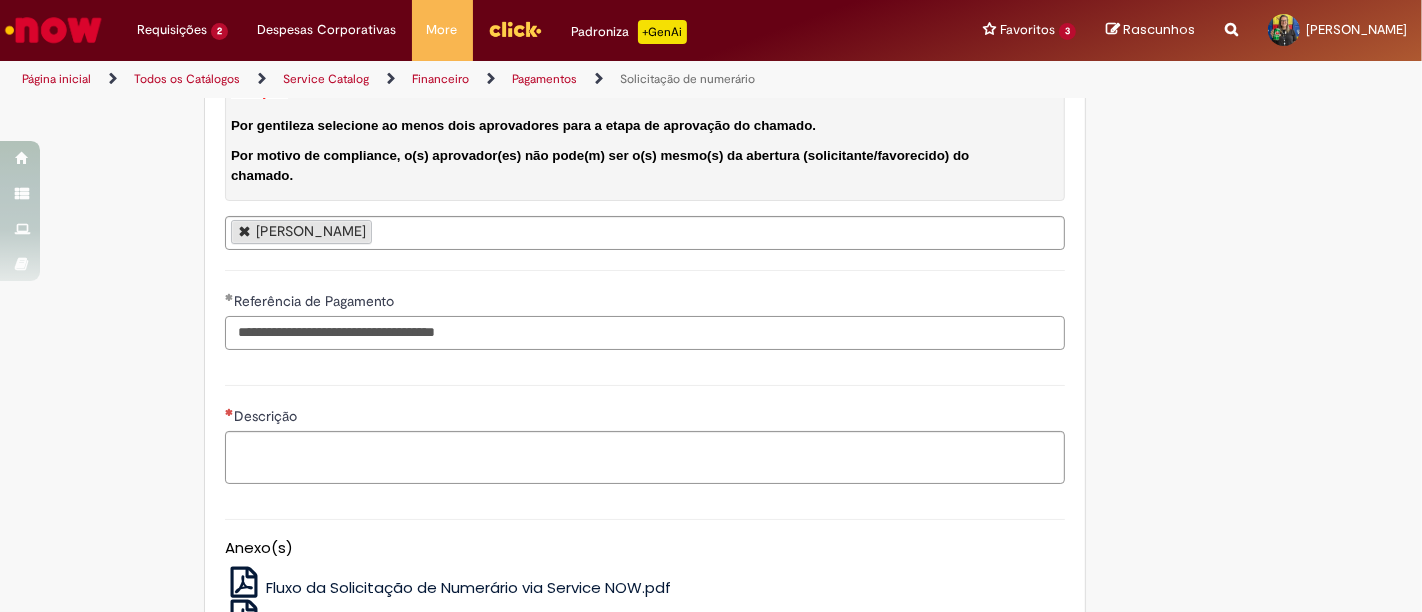 type on "**********" 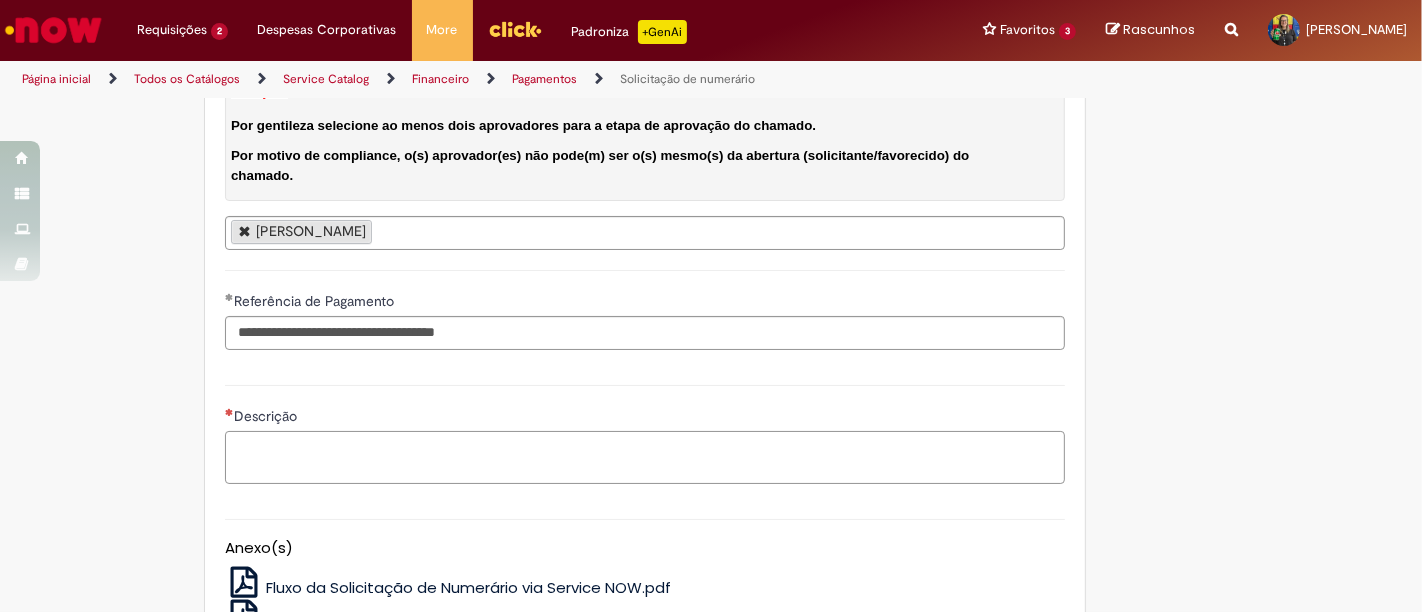 click on "Descrição" at bounding box center (645, 457) 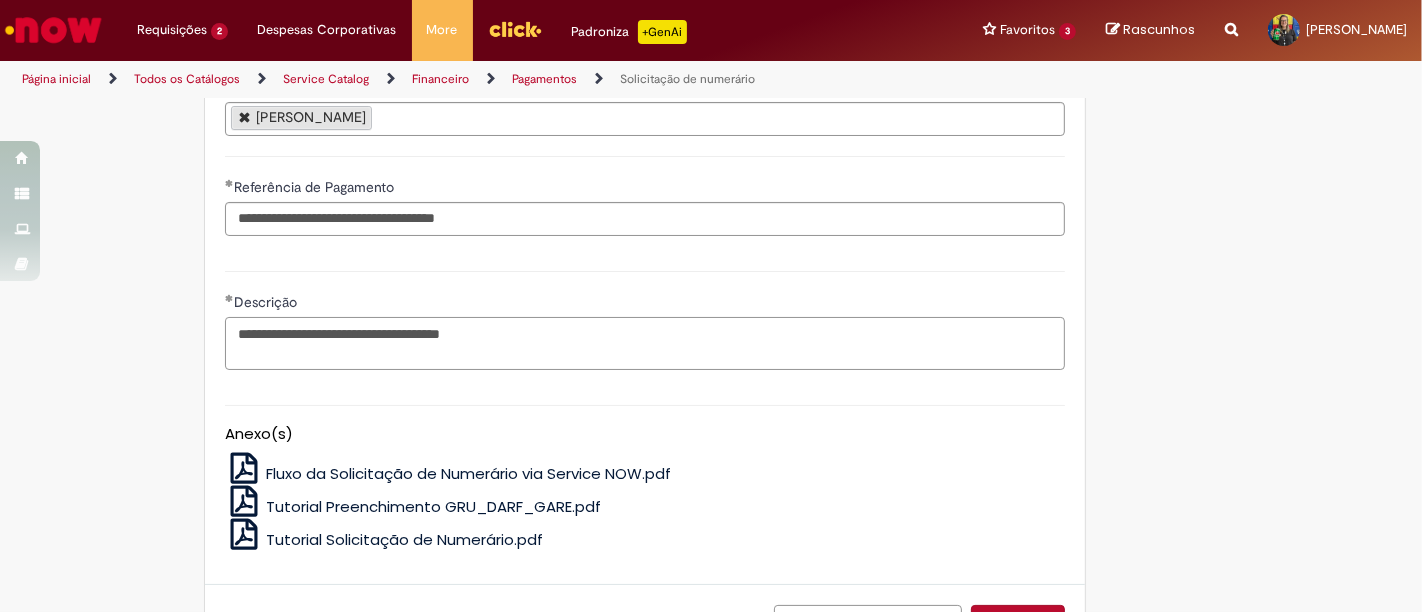 scroll, scrollTop: 3818, scrollLeft: 0, axis: vertical 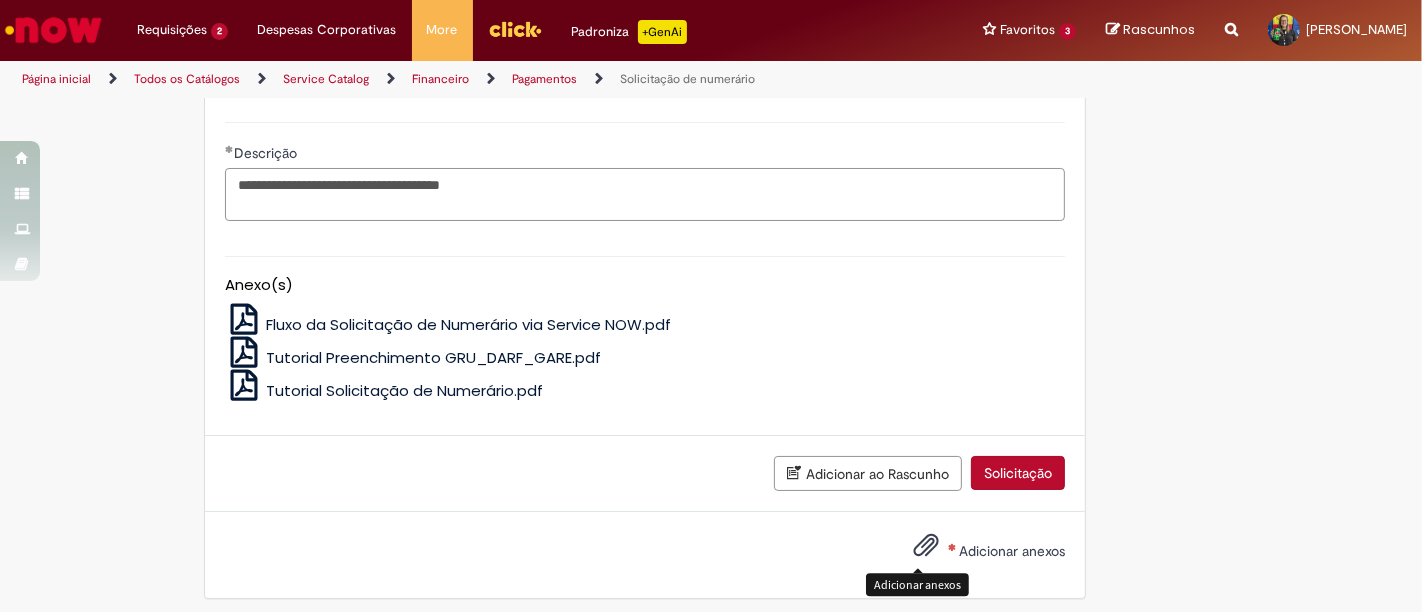 type on "**********" 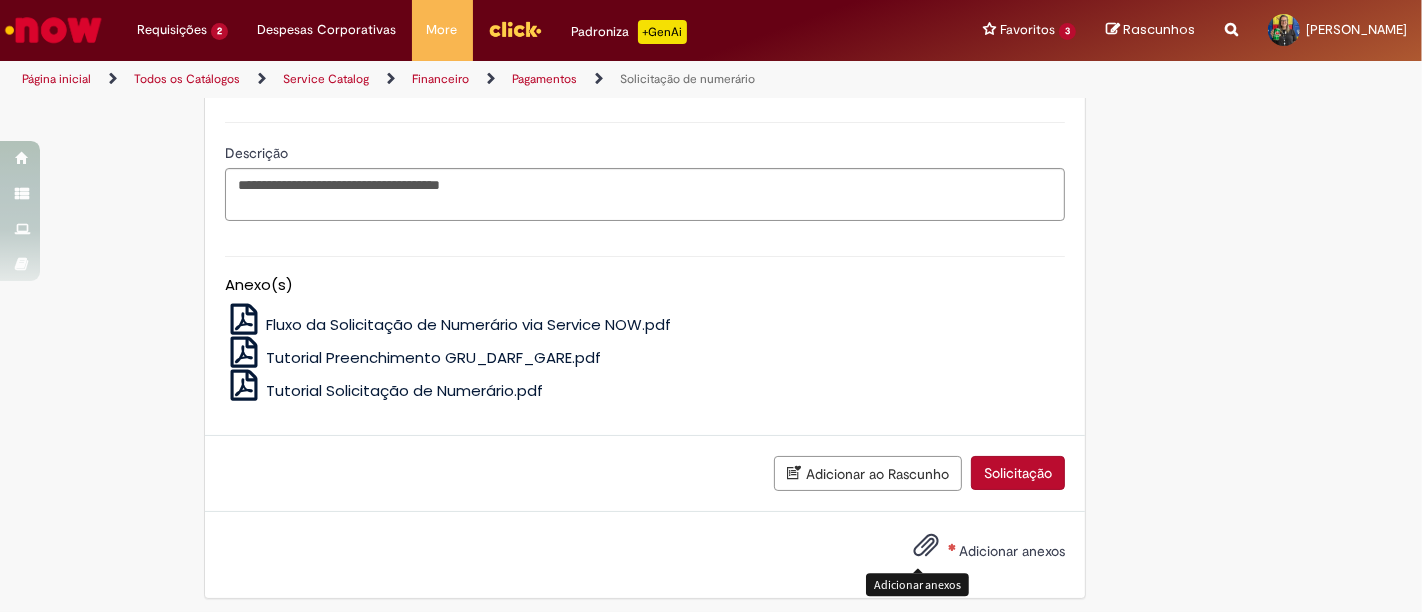 click at bounding box center (926, 546) 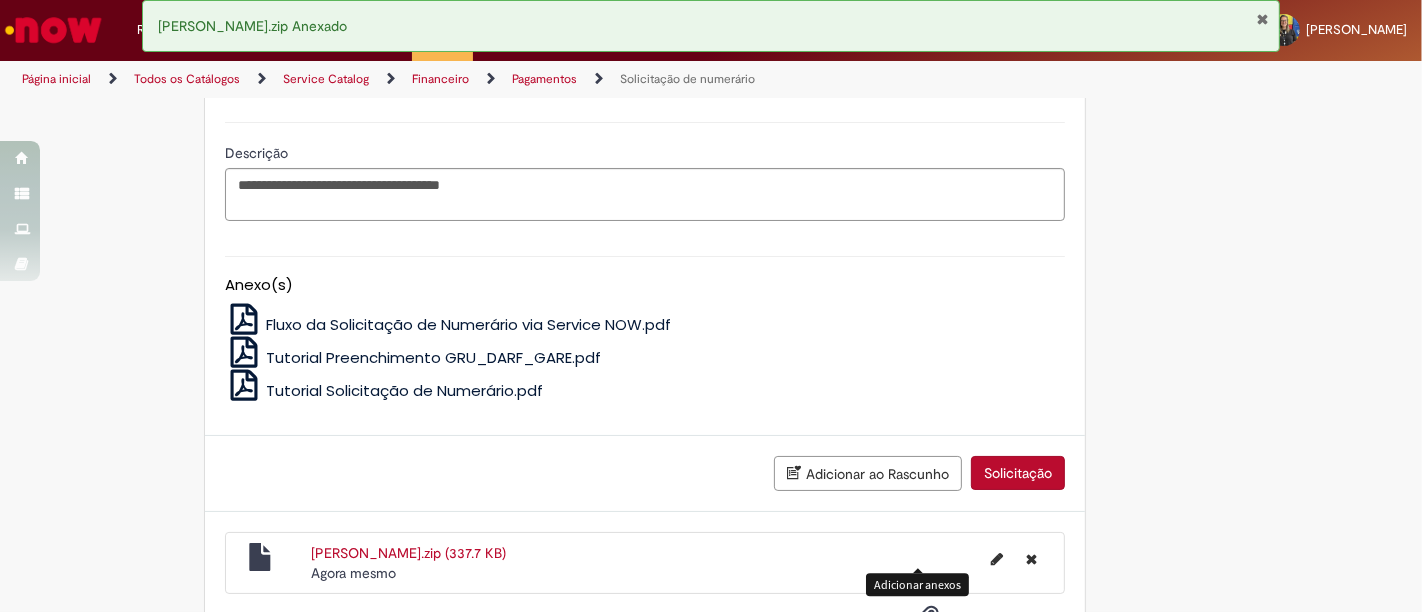 click on "Solicitação" at bounding box center [1018, 473] 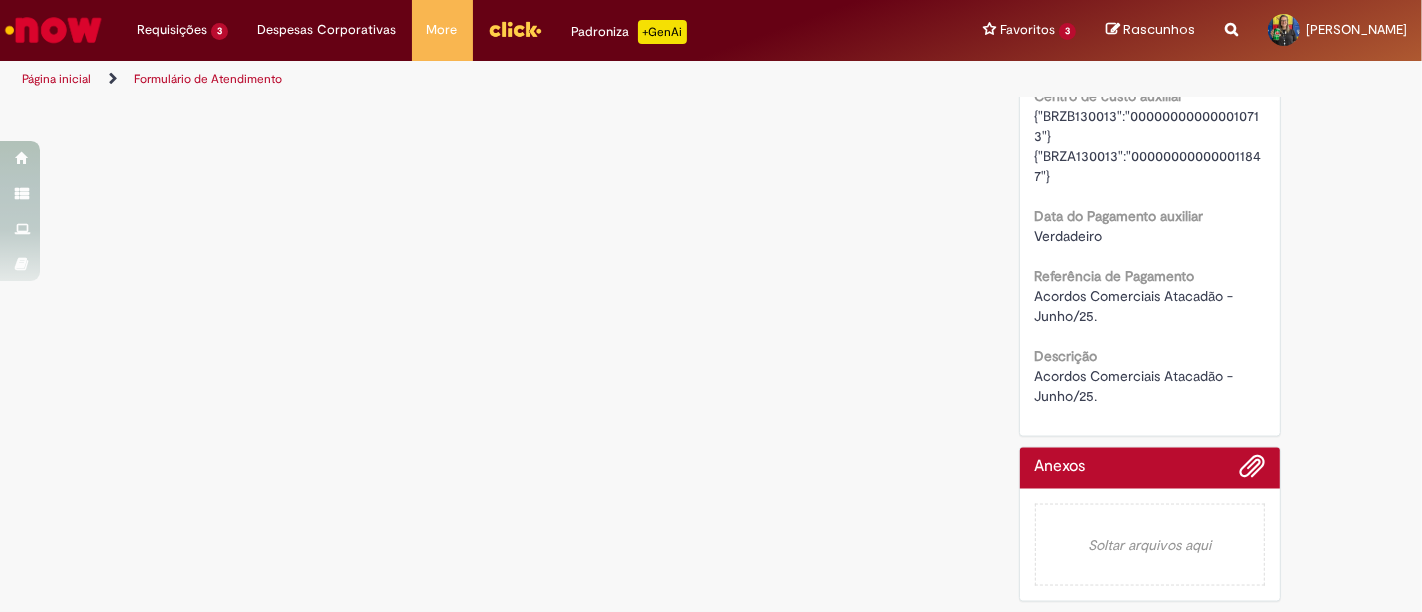 scroll, scrollTop: 0, scrollLeft: 0, axis: both 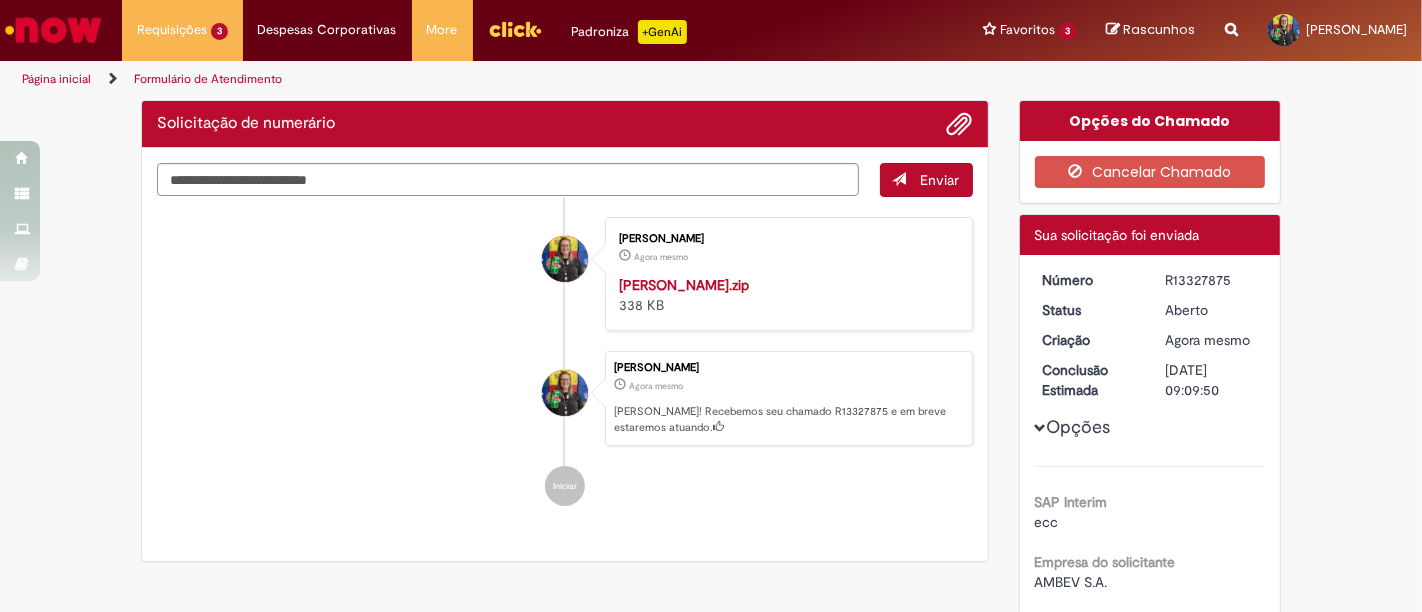 click on "R13327875" at bounding box center [1211, 280] 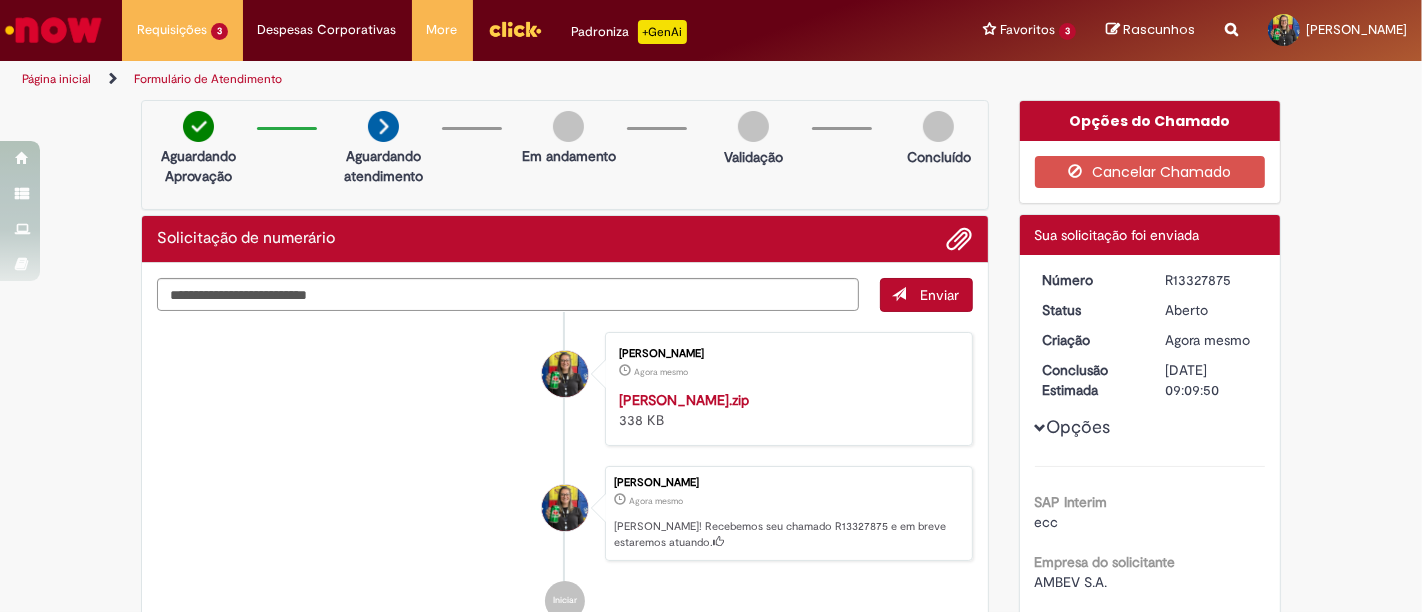copy on "R13327875" 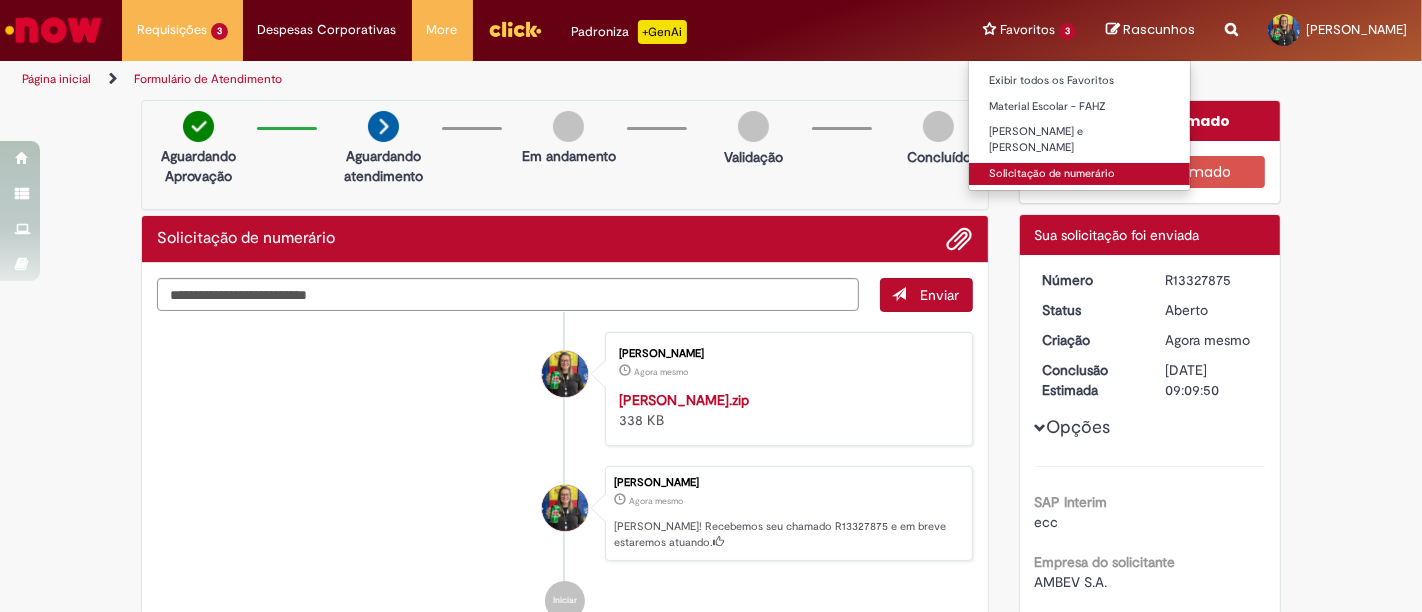 click on "Solicitação de numerário" at bounding box center [1079, 174] 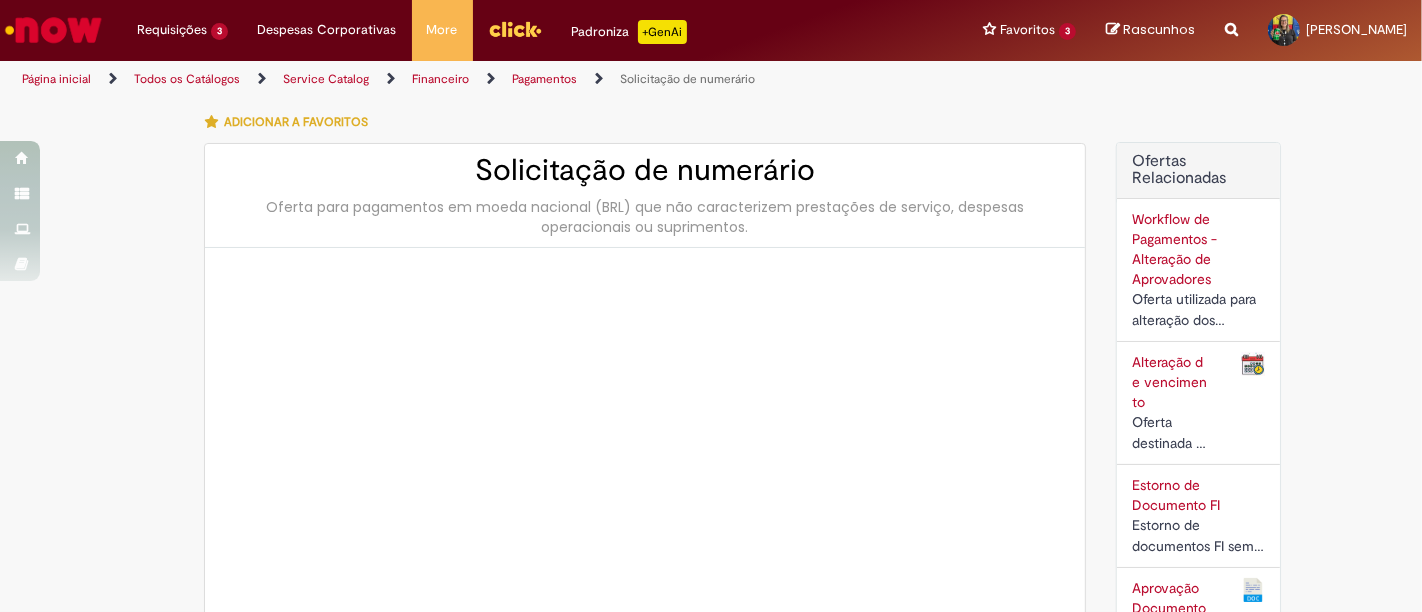 type on "********" 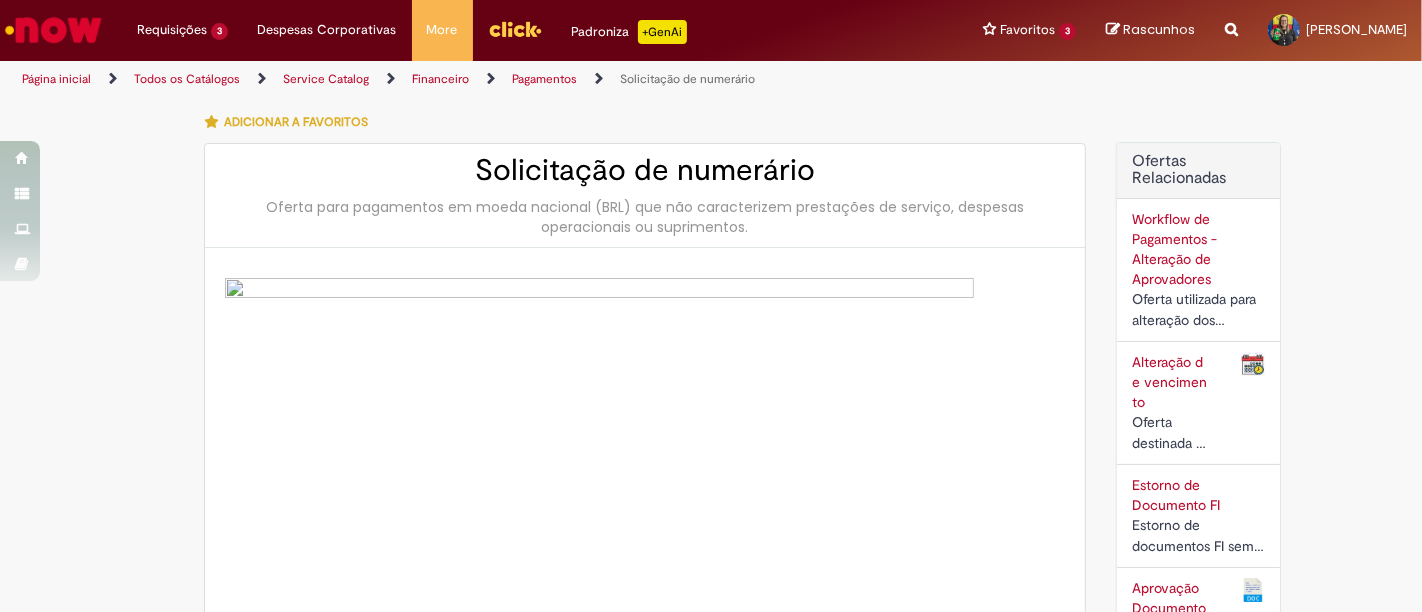 type on "**********" 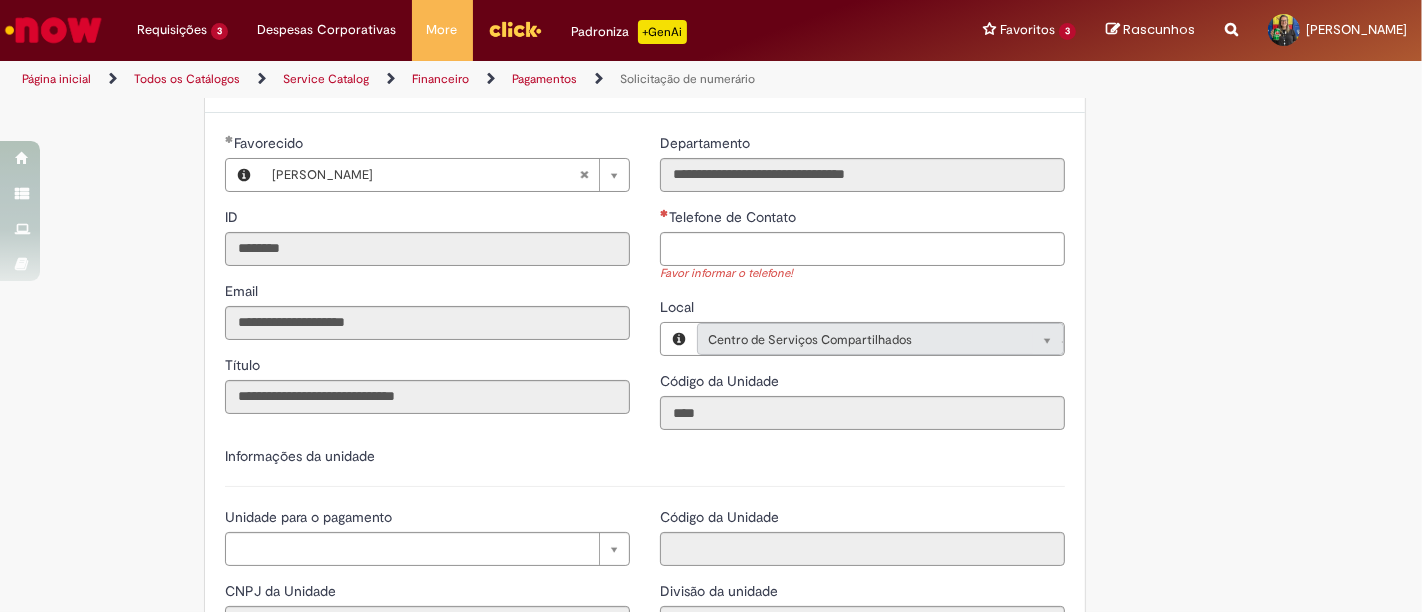 scroll, scrollTop: 1777, scrollLeft: 0, axis: vertical 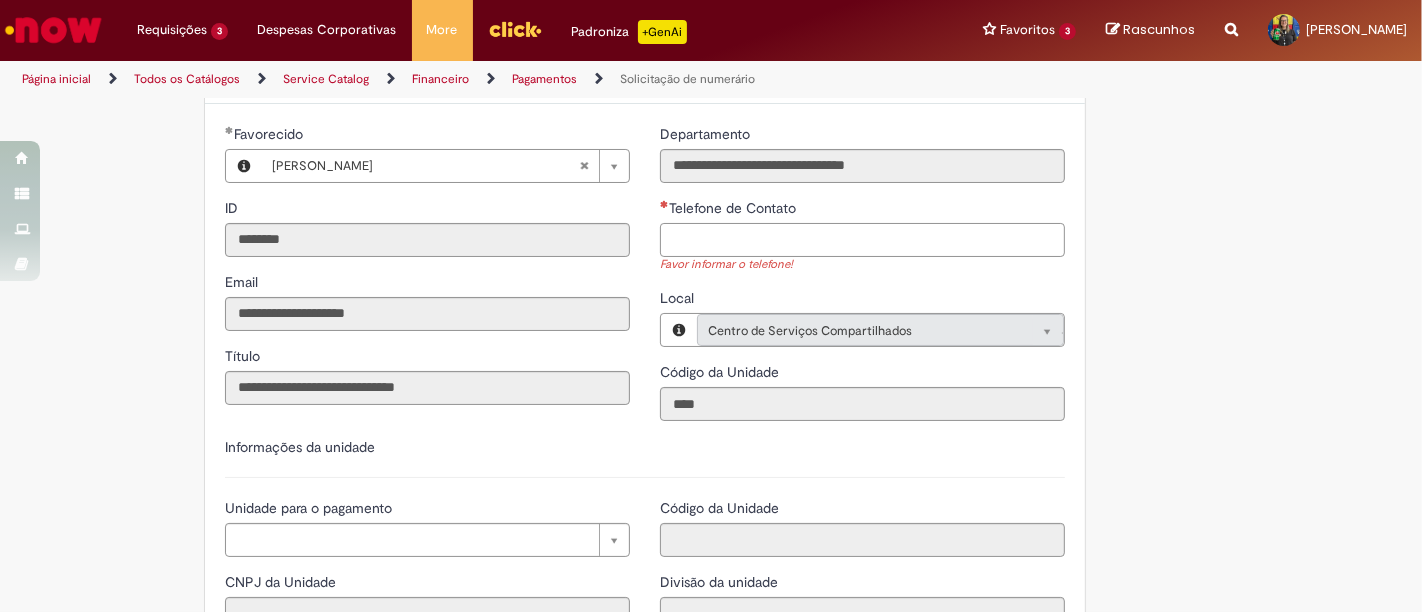 click on "Telefone de Contato" at bounding box center (862, 240) 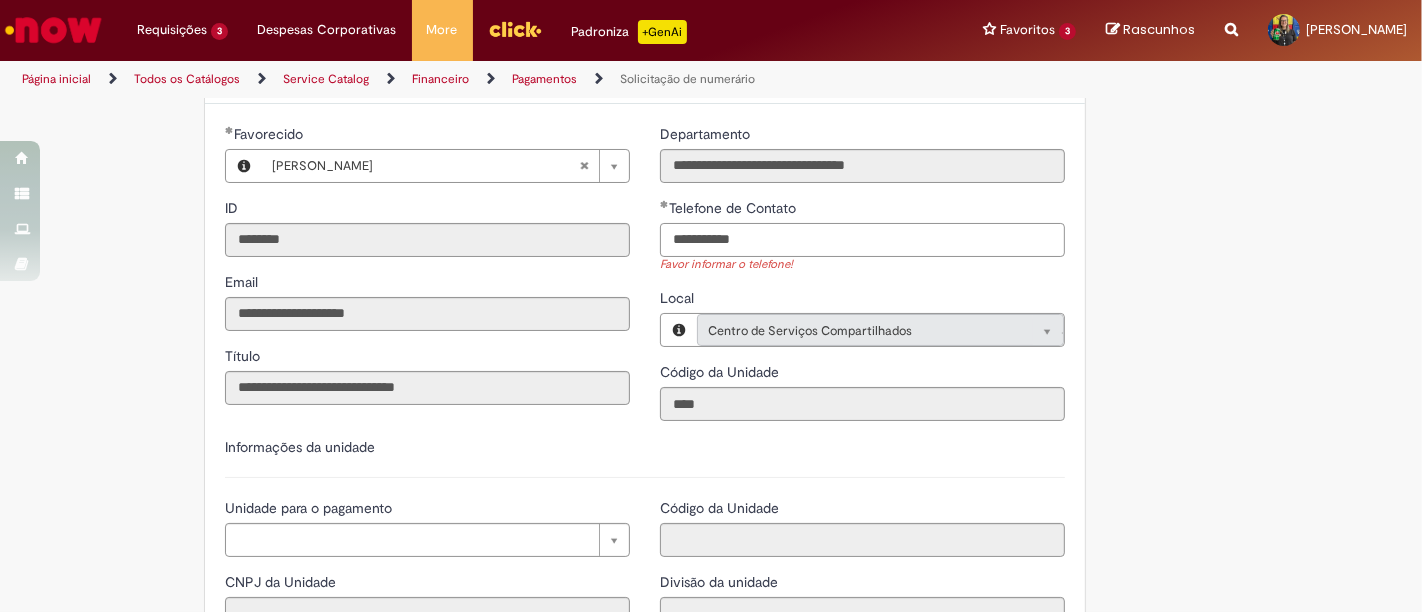 type on "**********" 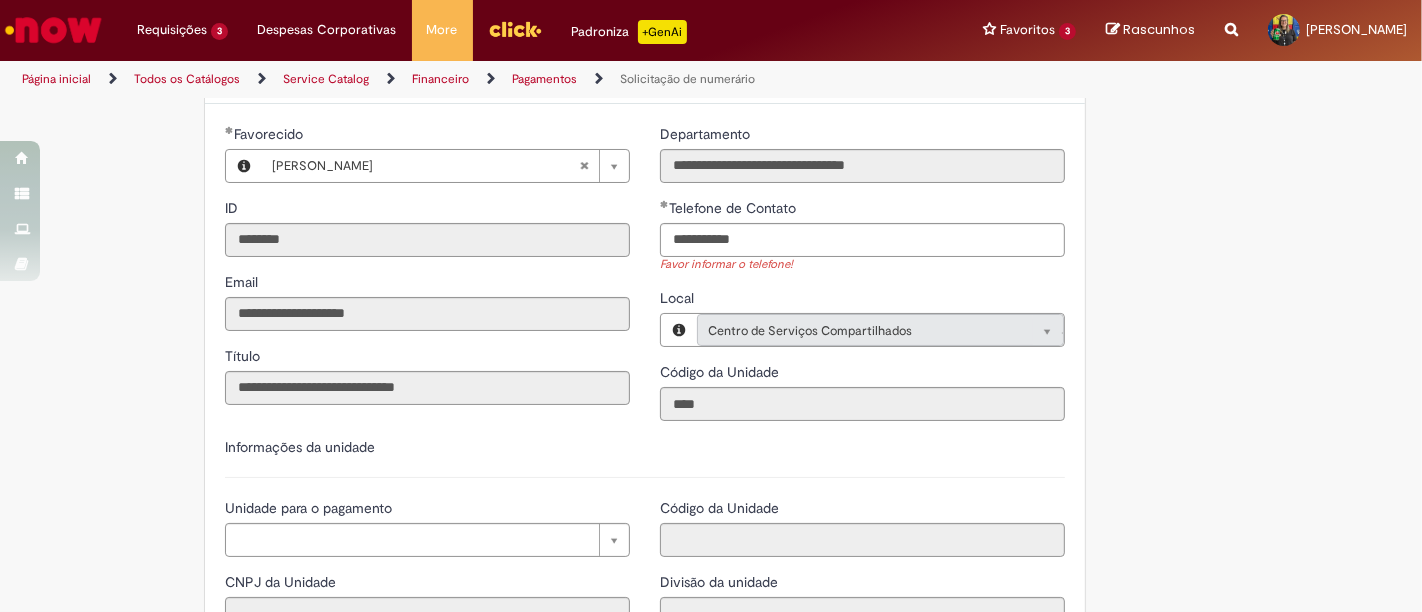 type 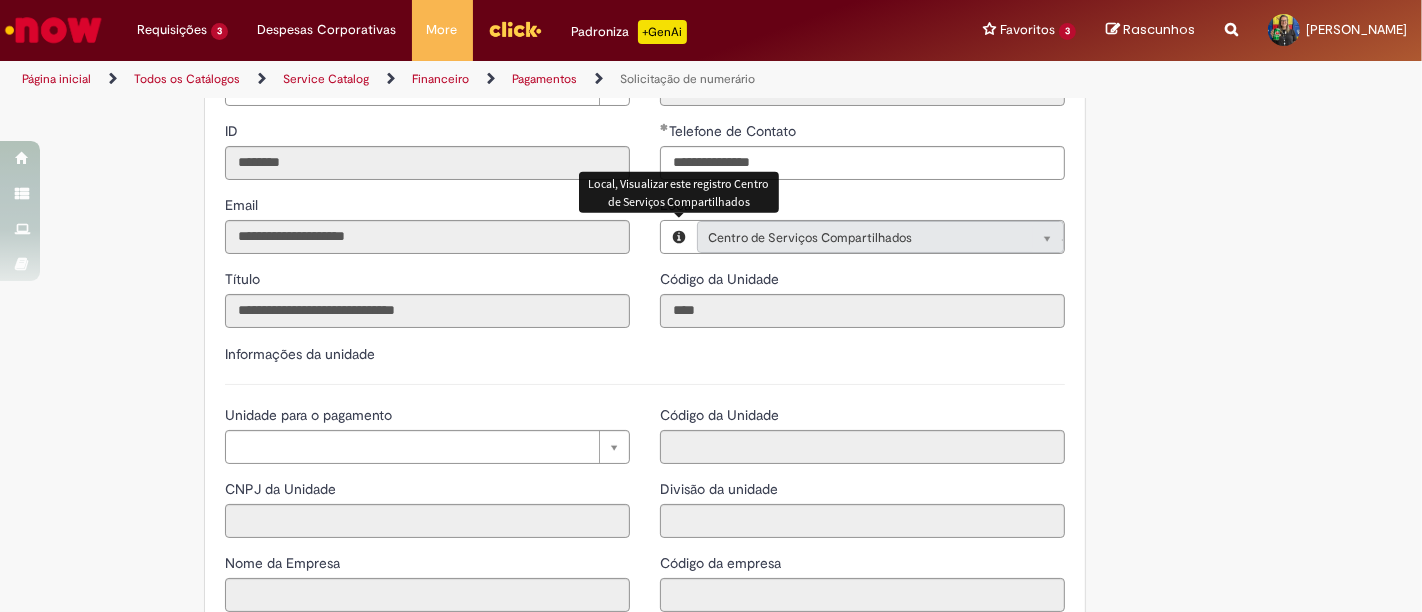 scroll, scrollTop: 1888, scrollLeft: 0, axis: vertical 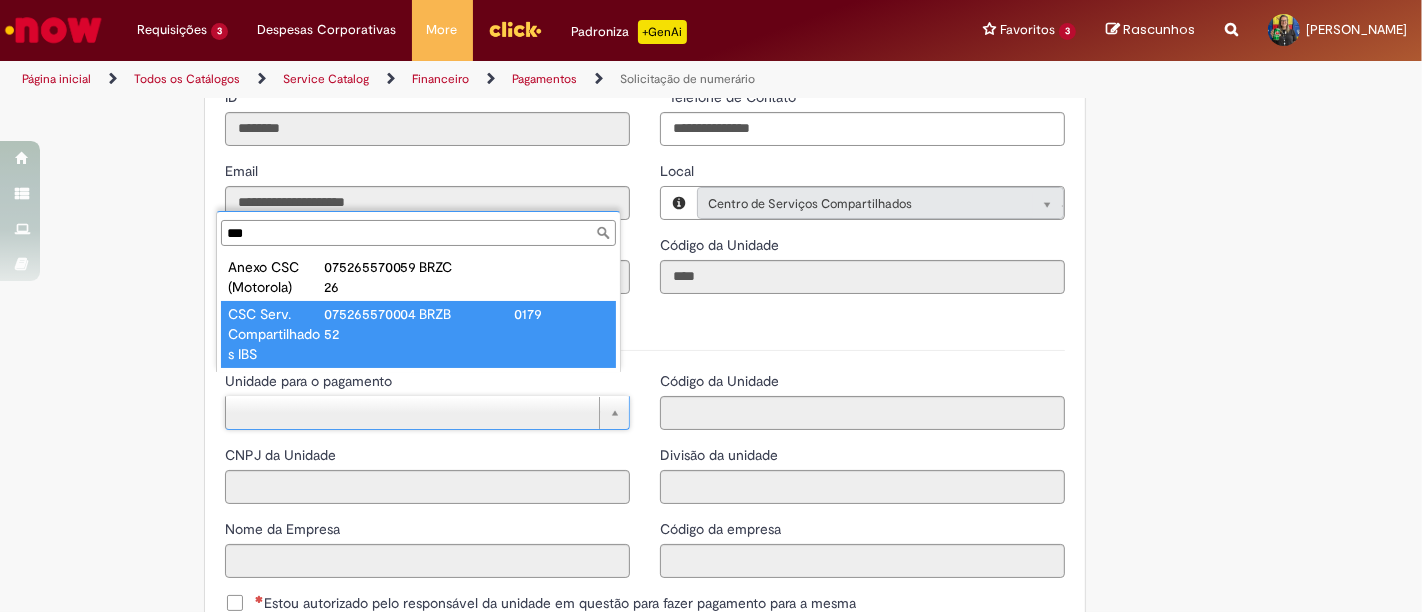 type on "***" 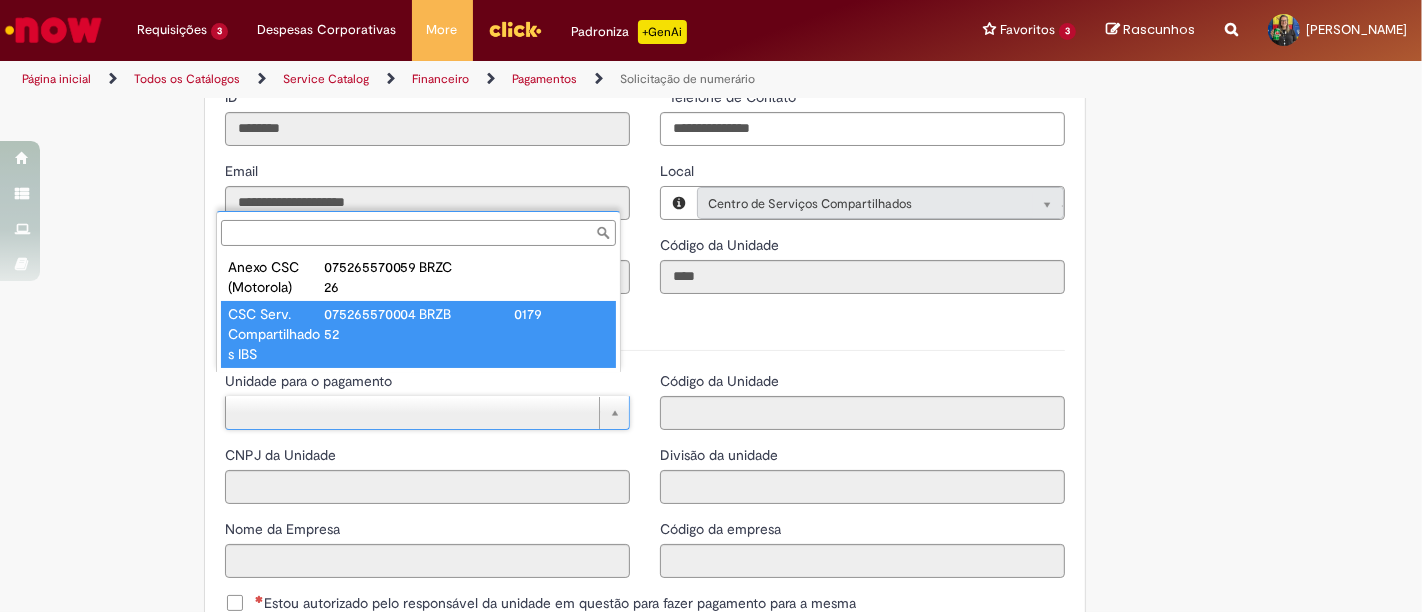 type on "**********" 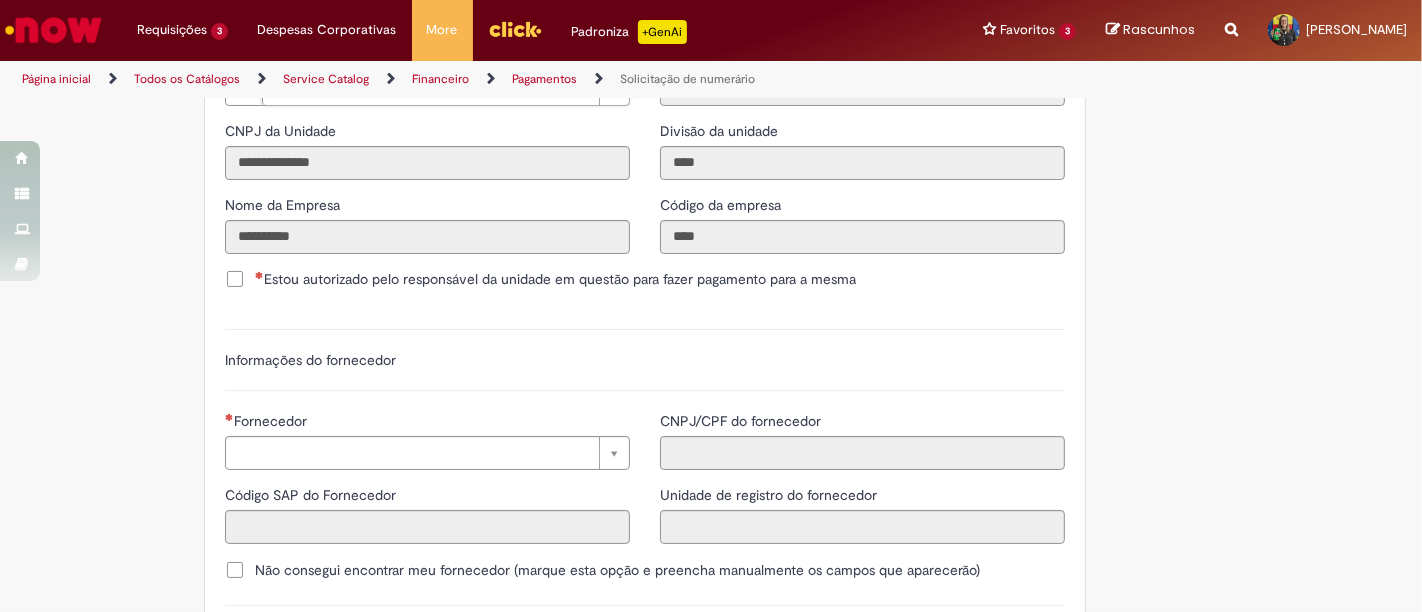 scroll, scrollTop: 2333, scrollLeft: 0, axis: vertical 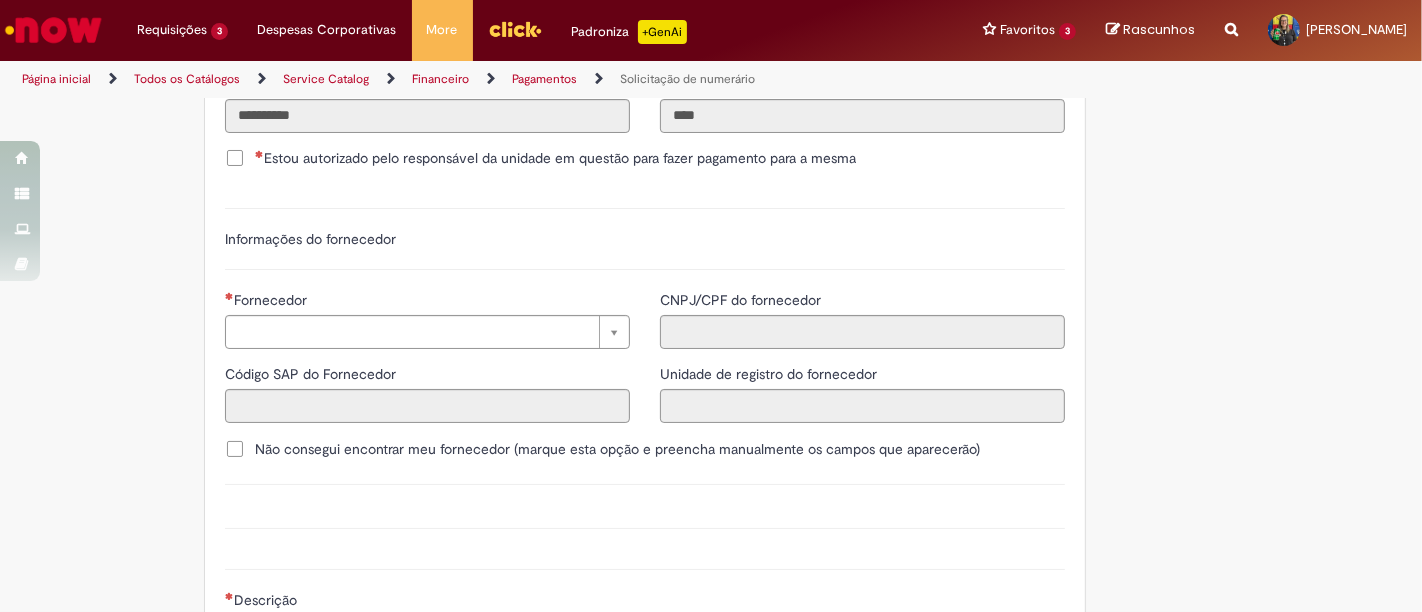 click on "Estou autorizado pelo responsável da unidade em questão para fazer pagamento para a mesma" at bounding box center [555, 158] 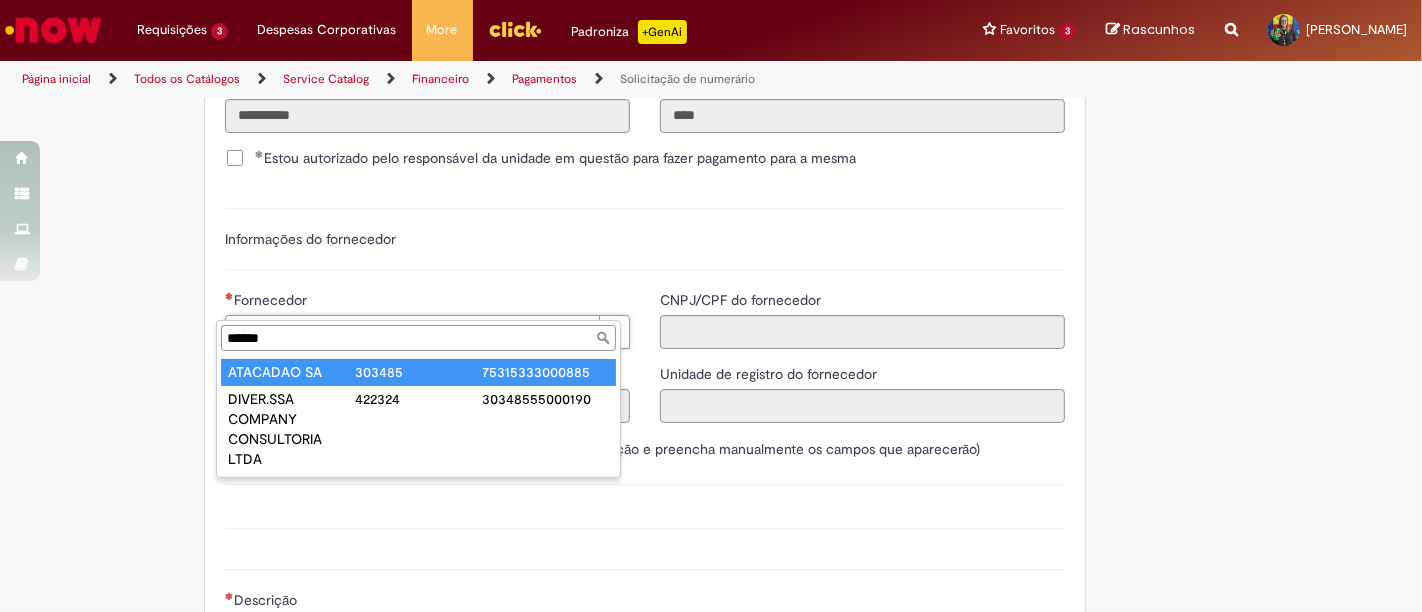 type on "******" 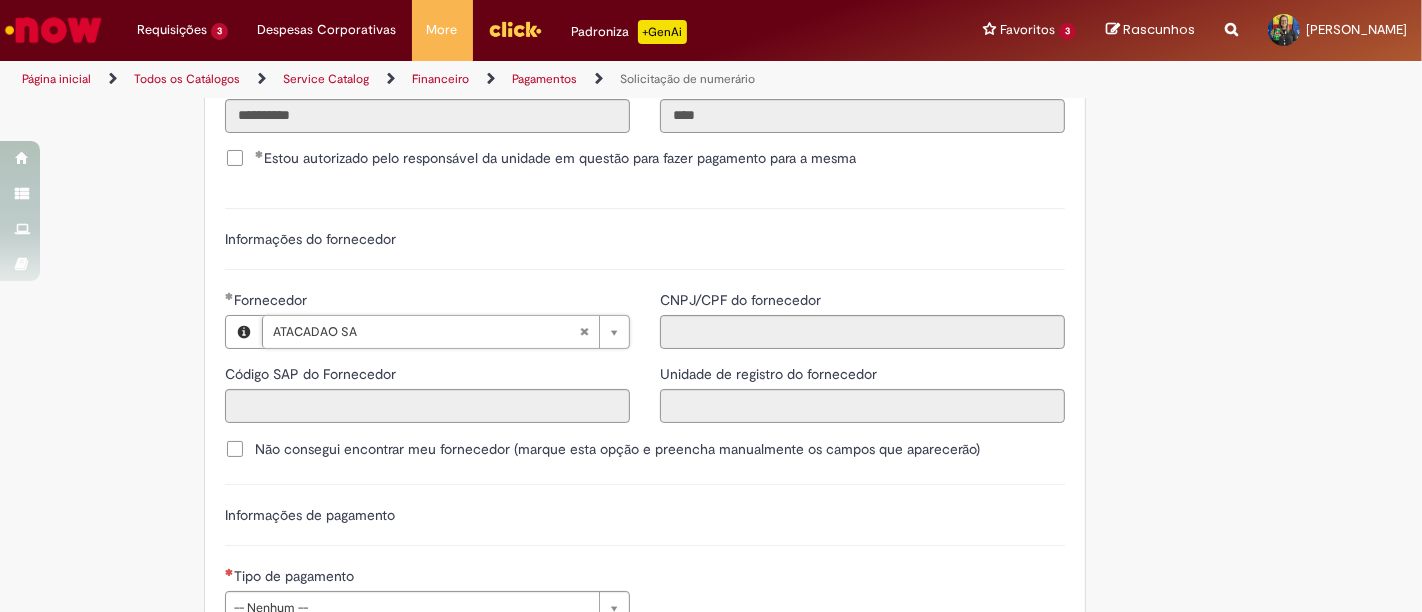 type on "******" 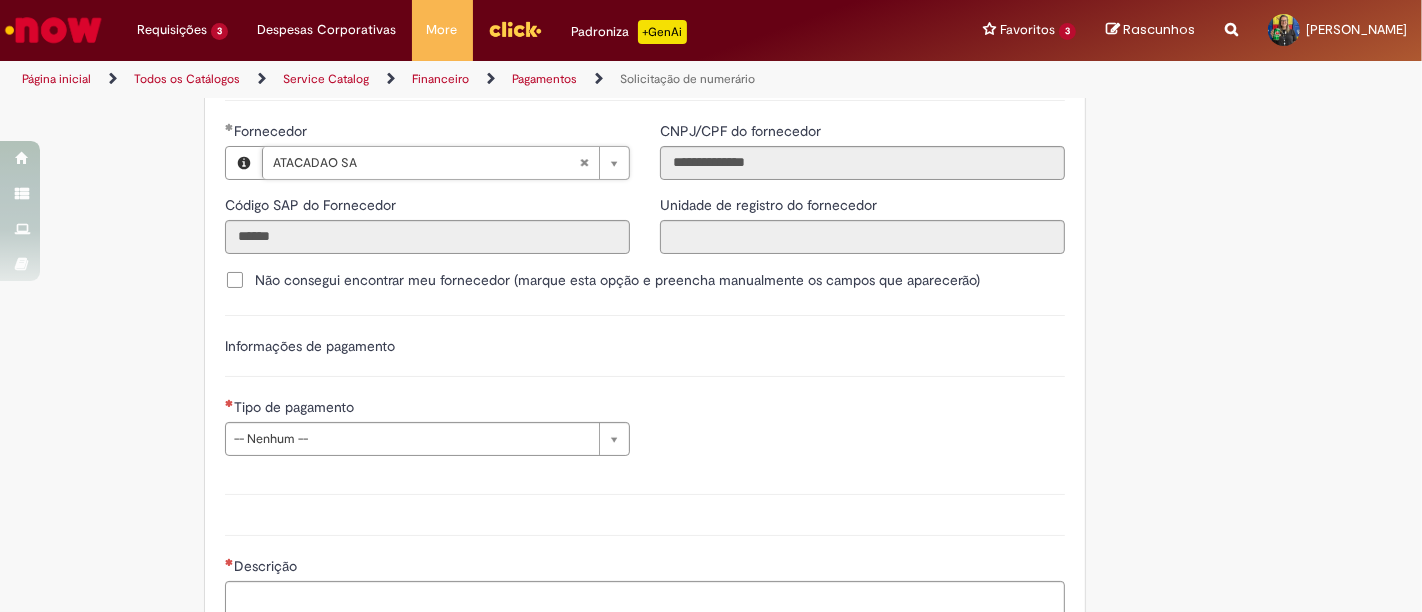 scroll, scrollTop: 2555, scrollLeft: 0, axis: vertical 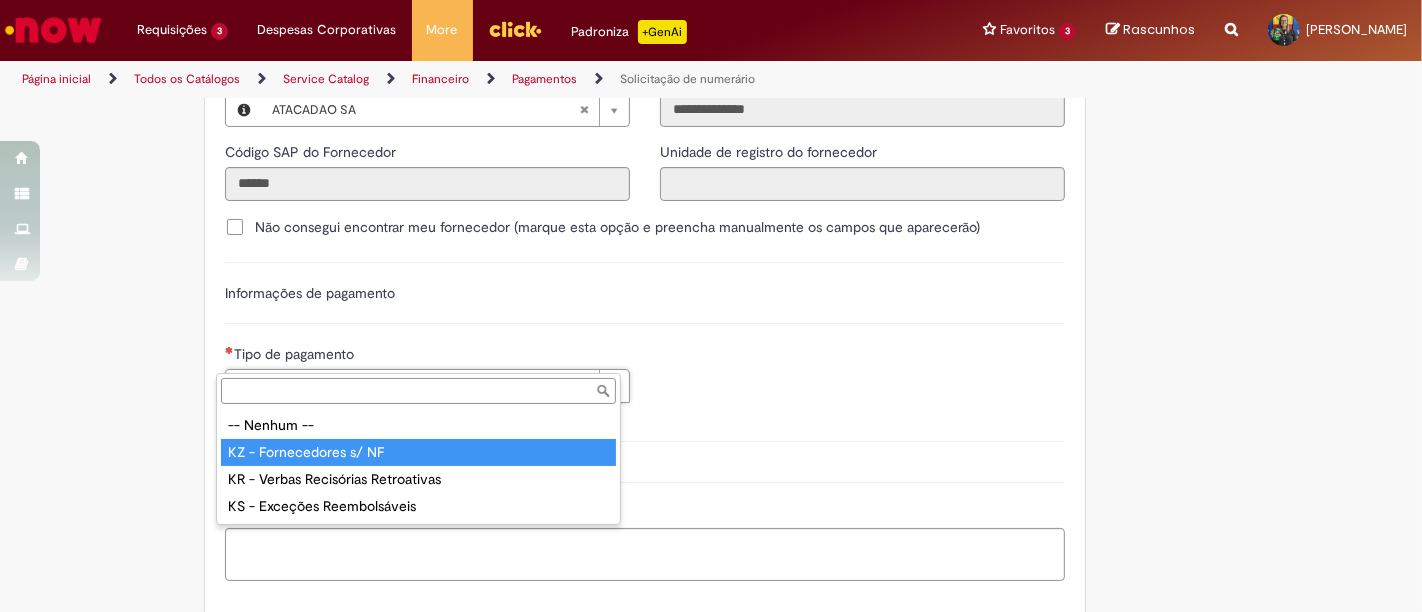 type on "**********" 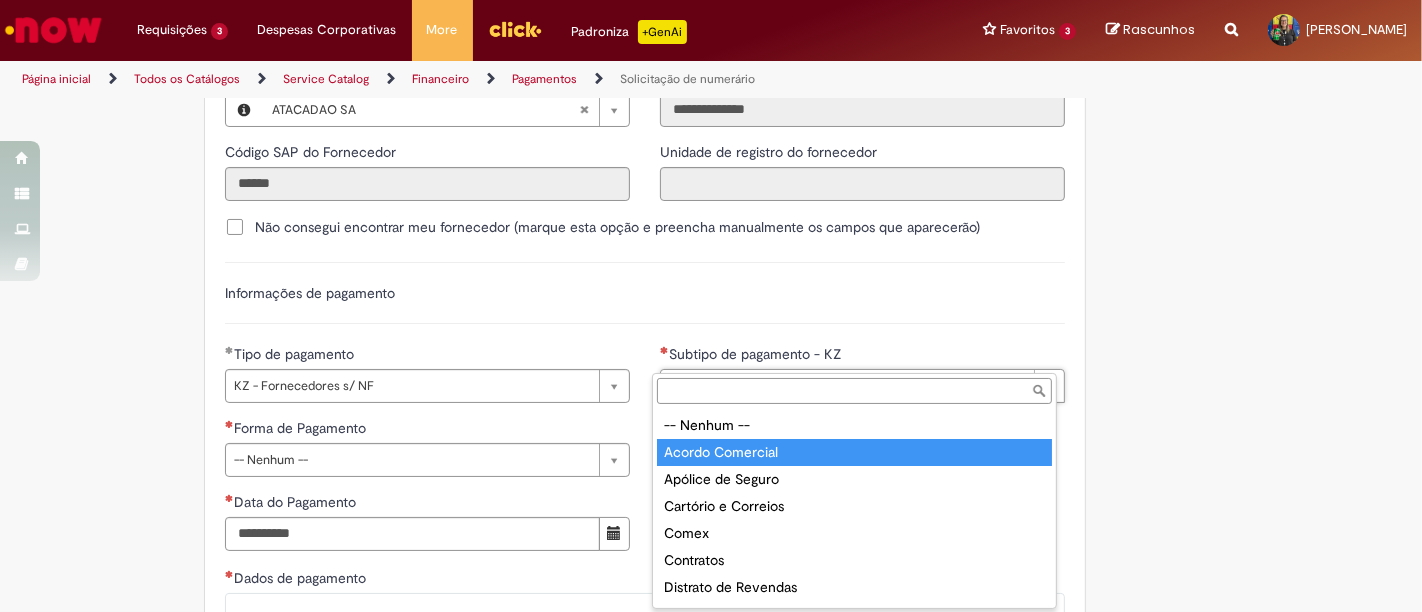 type on "**********" 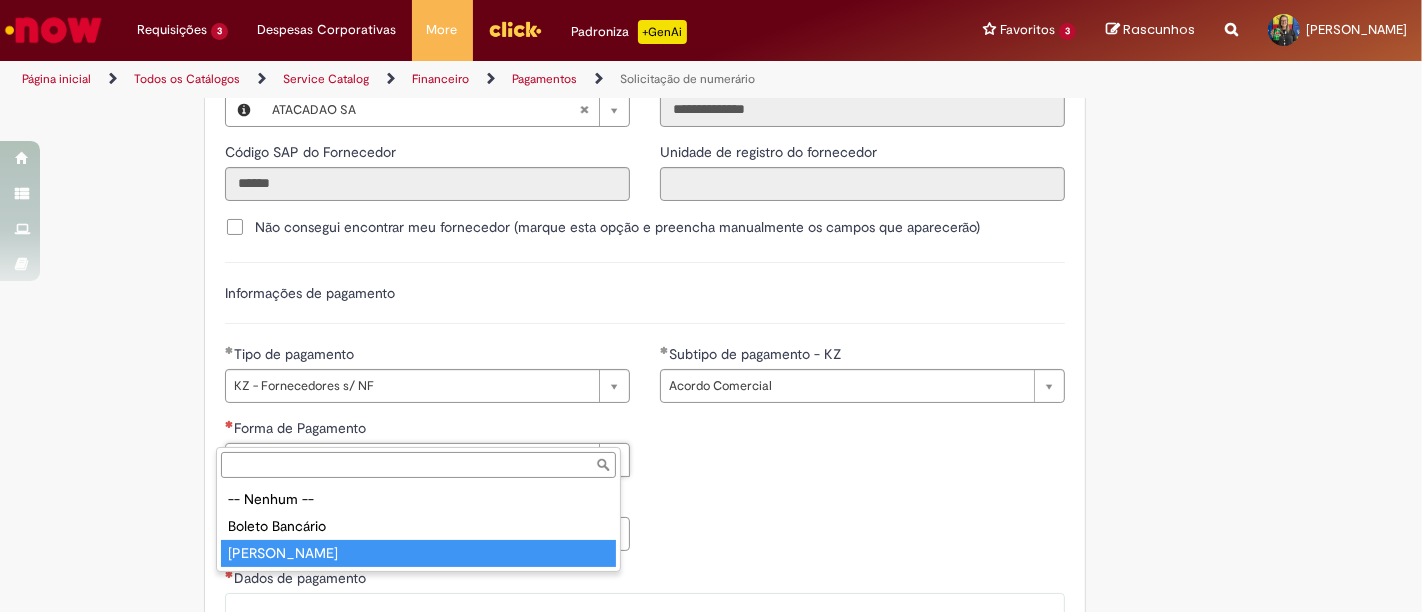 type on "**********" 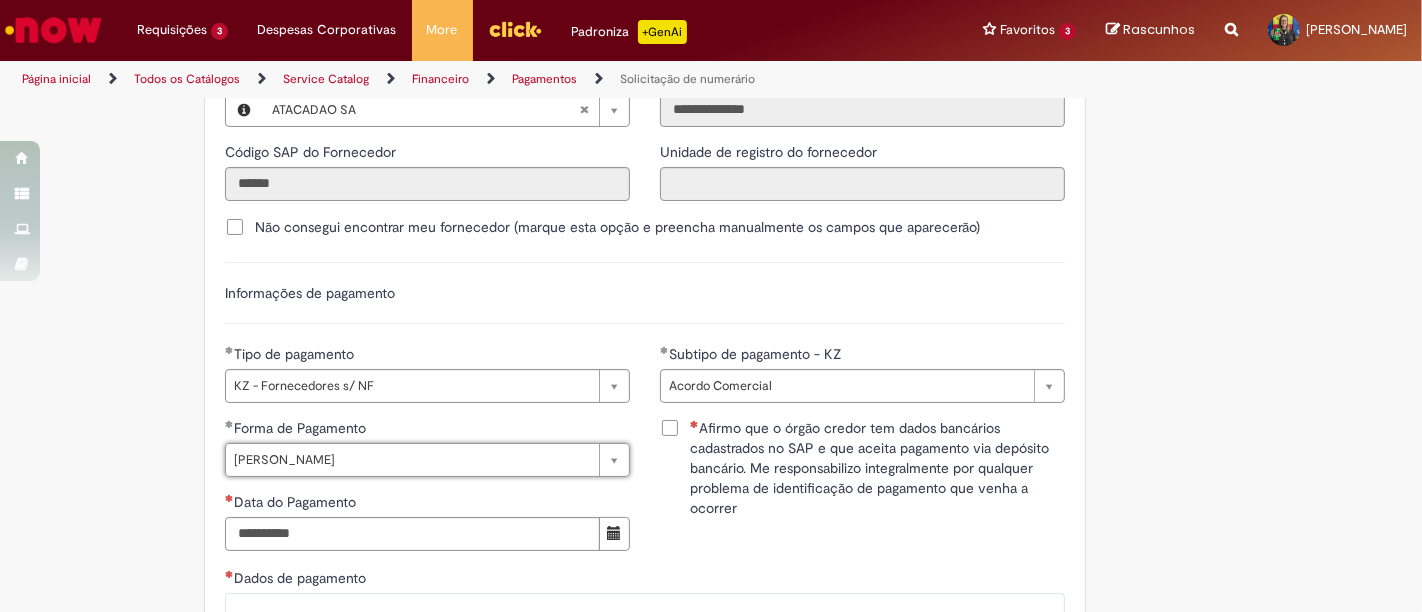 click on "Afirmo que o órgão credor tem dados bancários cadastrados no SAP e que aceita pagamento via depósito bancário. Me responsabilizo integralmente por qualquer problema de identificação de pagamento que venha a ocorrer" at bounding box center [877, 468] 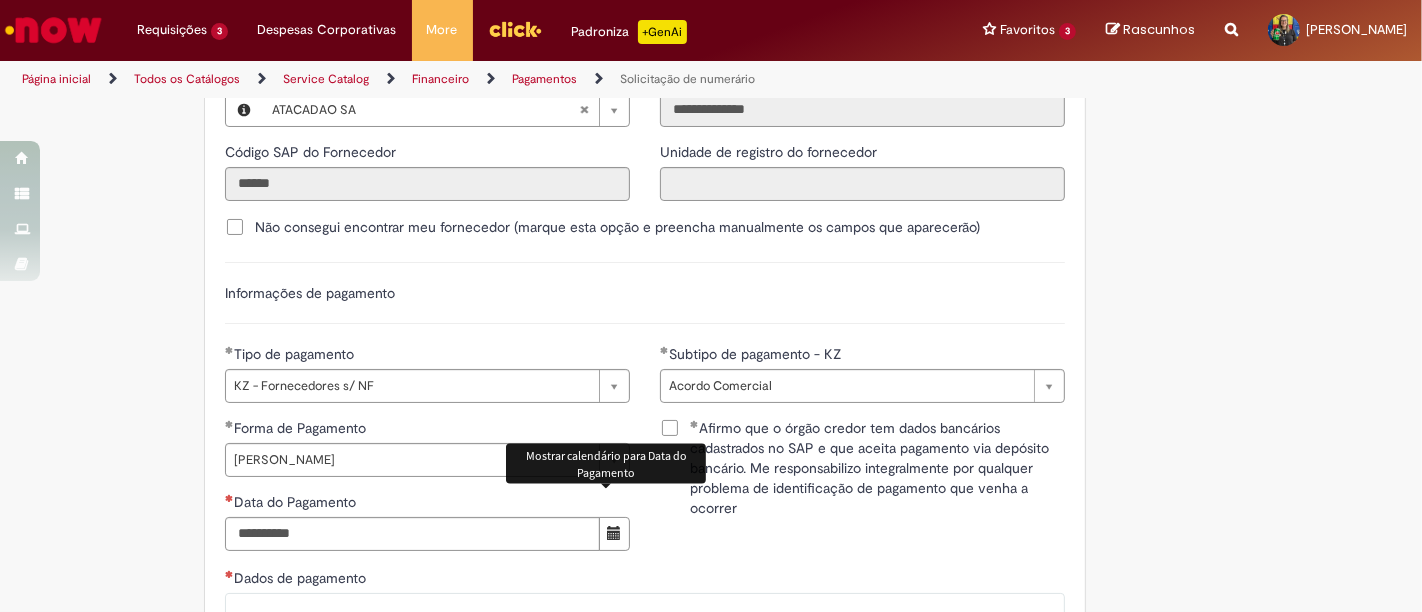 click at bounding box center (614, 533) 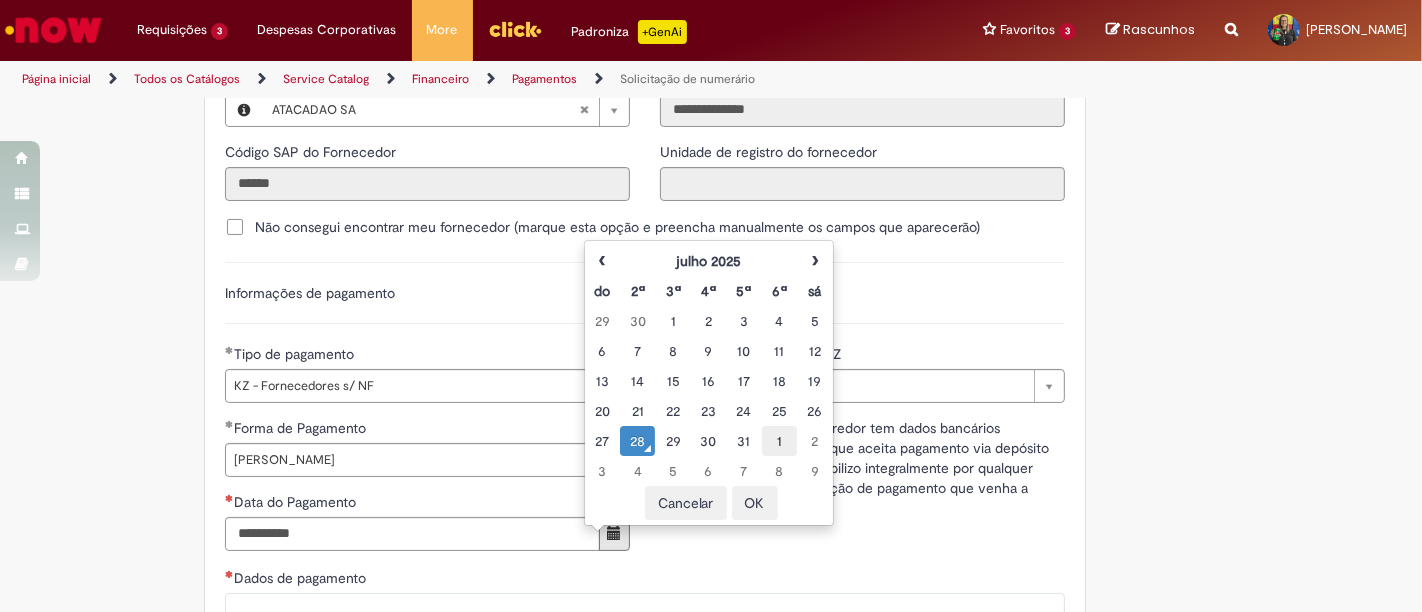 click on "1" at bounding box center (779, 441) 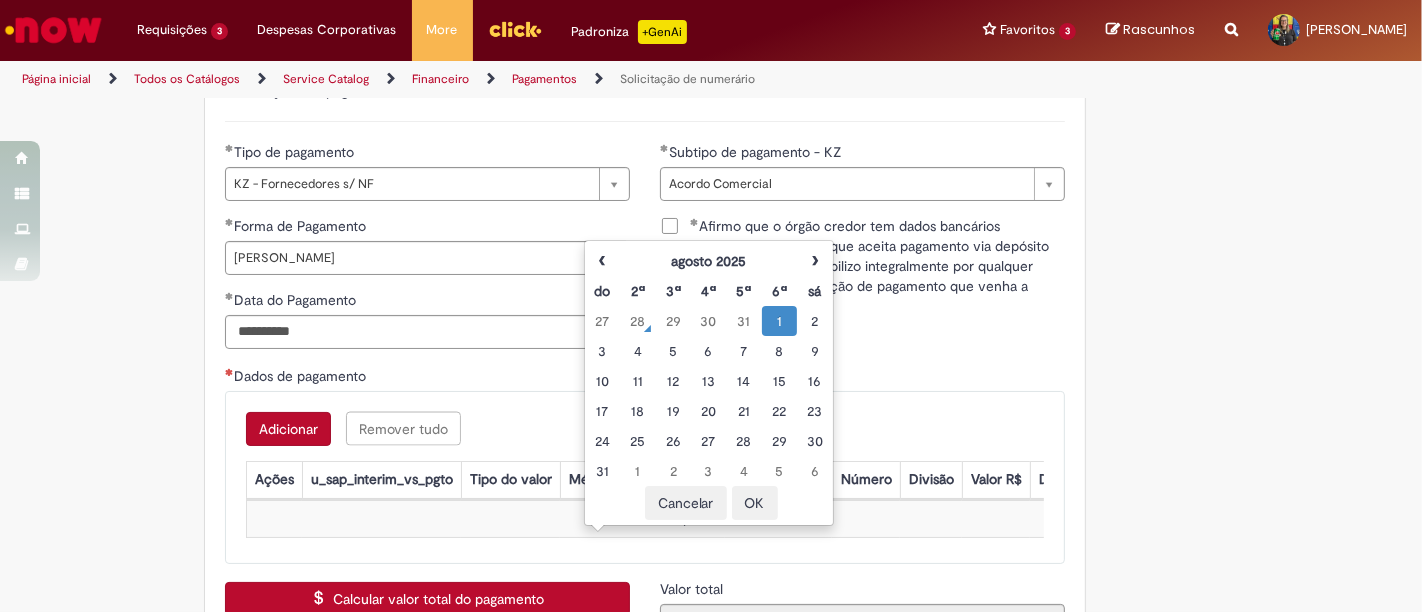 scroll, scrollTop: 2777, scrollLeft: 0, axis: vertical 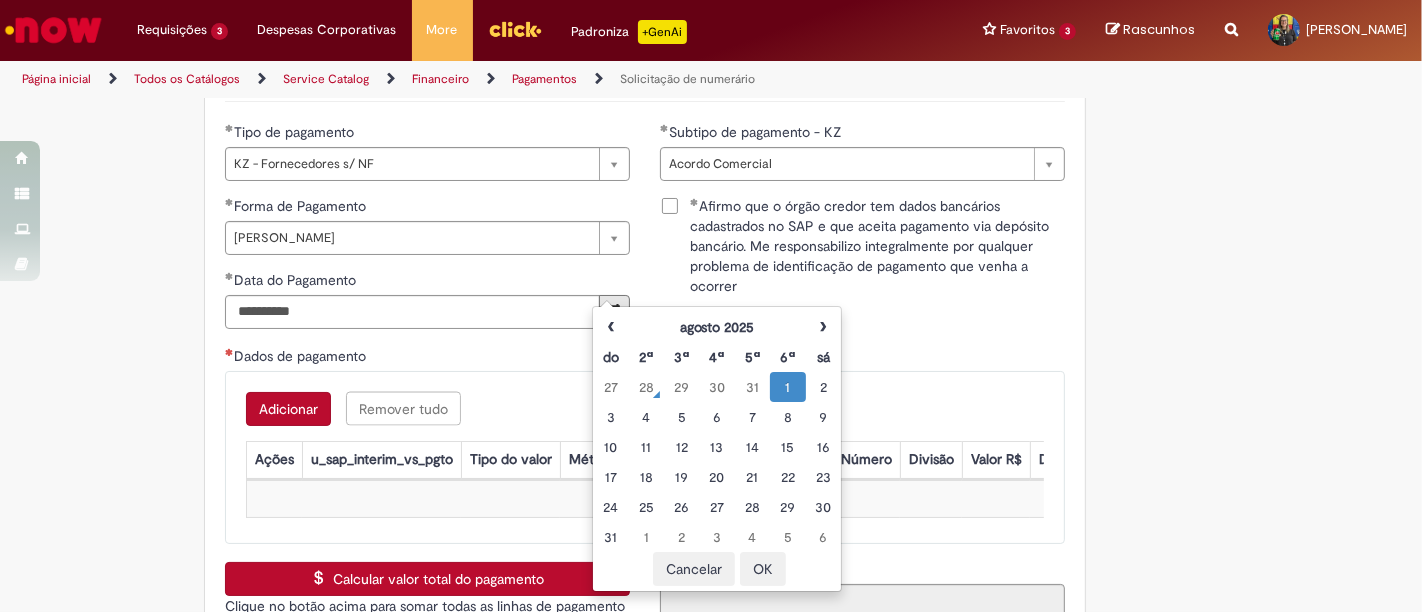 click on "Adicionar a Favoritos
Solicitação de numerário
Oferta para pagamentos em moeda nacional (BRL) que não caracterizem prestações de serviço, despesas operacionais ou suprimentos.
Orientações:
* SNS abertas de  Unidades tombadas  para o S4 Hana em nome de terceiros sem ID próprio Ambev (99....)  não poderão  ser atendidas por  limitação sistêmica.
*Após aprovação do chamado nossa automação roda nos horários:   >  9h, 10h, 13h, 15h, 18h.
* Para que a solicitação prossiga a etapa de Validação é necessário que o campo  "Favorecido"  tenha inserido um par interno (ID próprio Ambev) para que o Workday consiga ler a hierarquia de aprovação dele no SAP Hana.
Nesse sentido, ofertas abertas que tenham terceiros como Favorecidos  não poderão cumprir fluxo.
* A interface do sistema lê exclusivamente  as informações inseridas na solicitação" at bounding box center (613, -697) 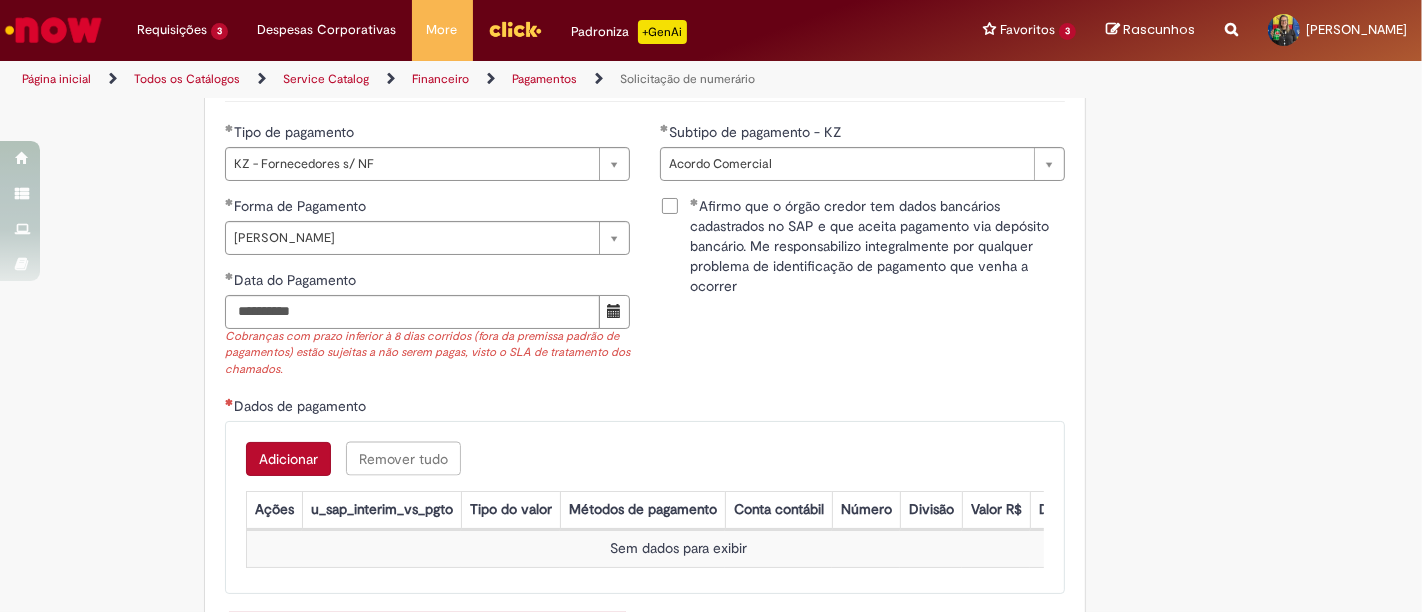 click on "Adicionar" at bounding box center [288, 459] 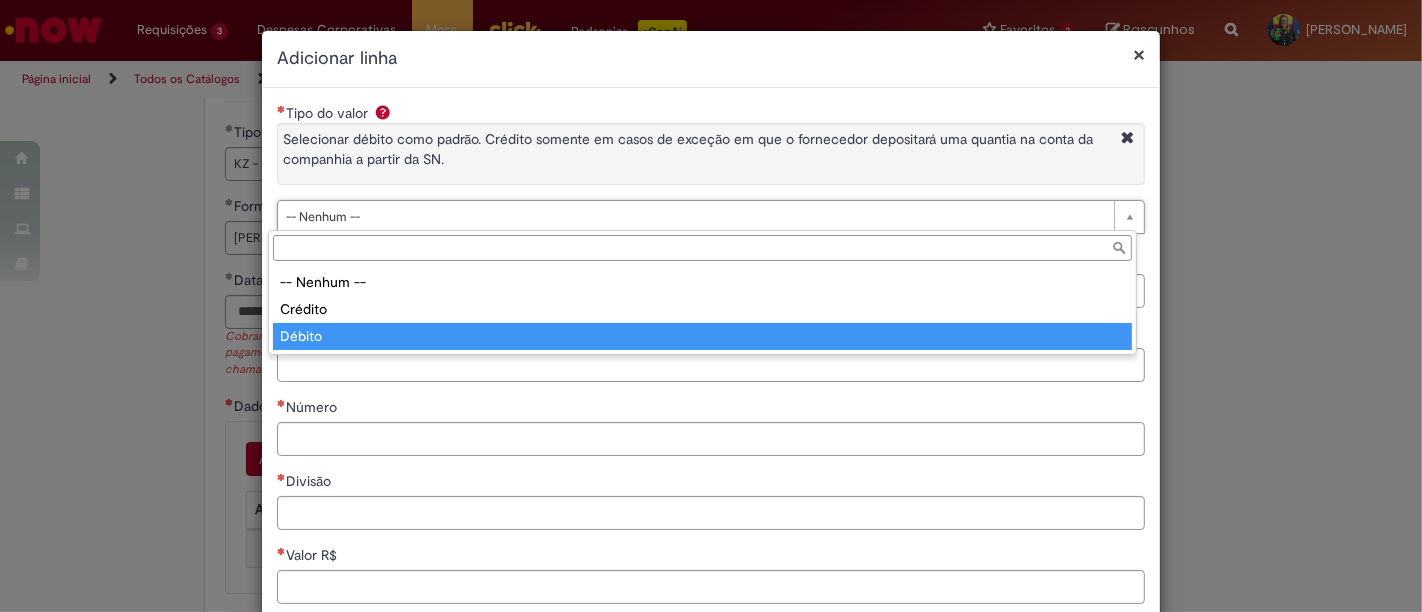 type on "******" 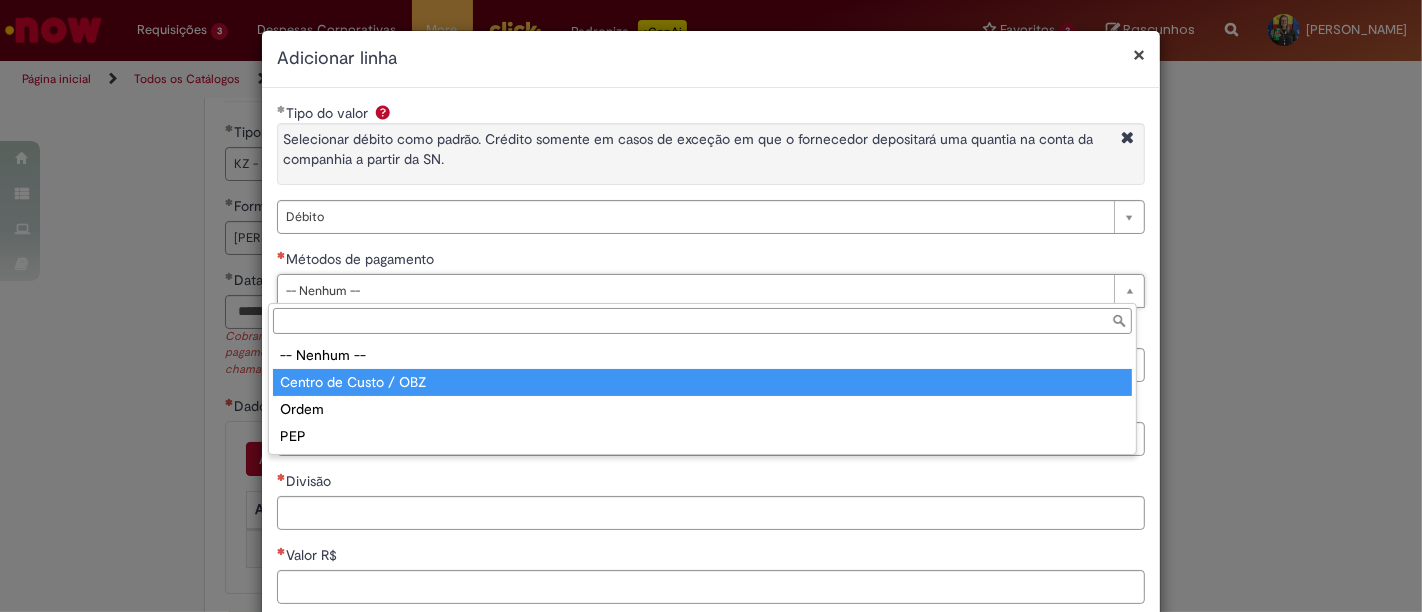 type on "**********" 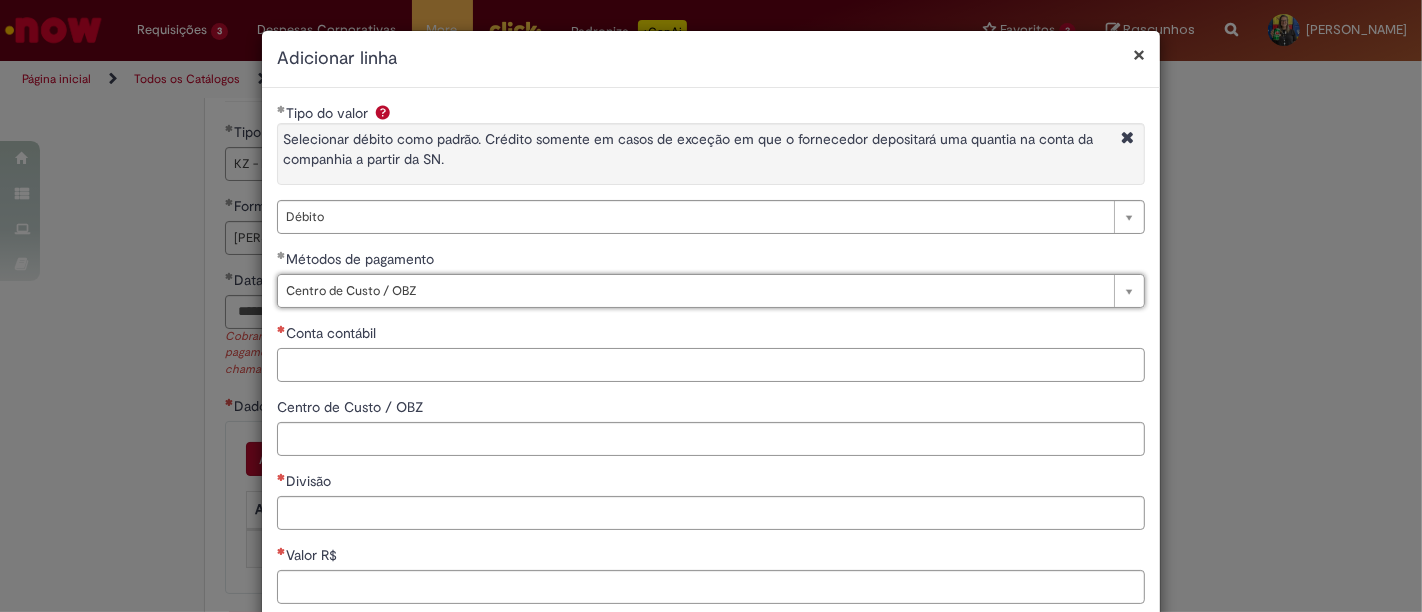 click on "Conta contábil" at bounding box center (711, 365) 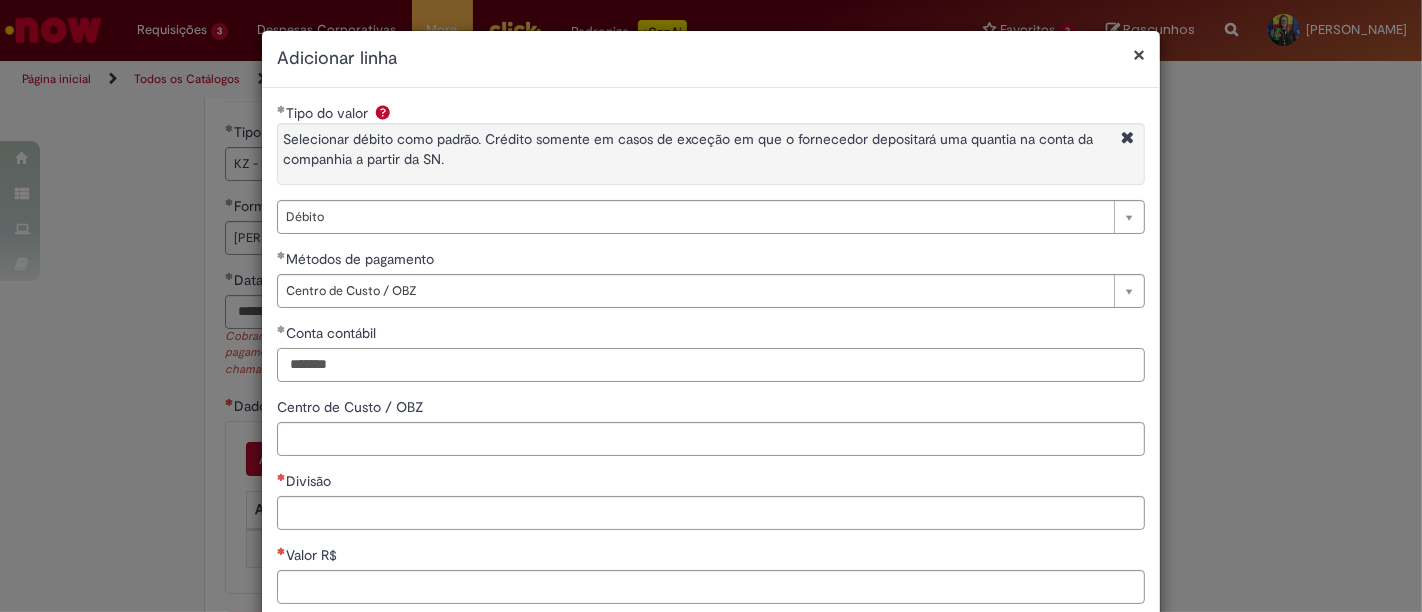 type on "*******" 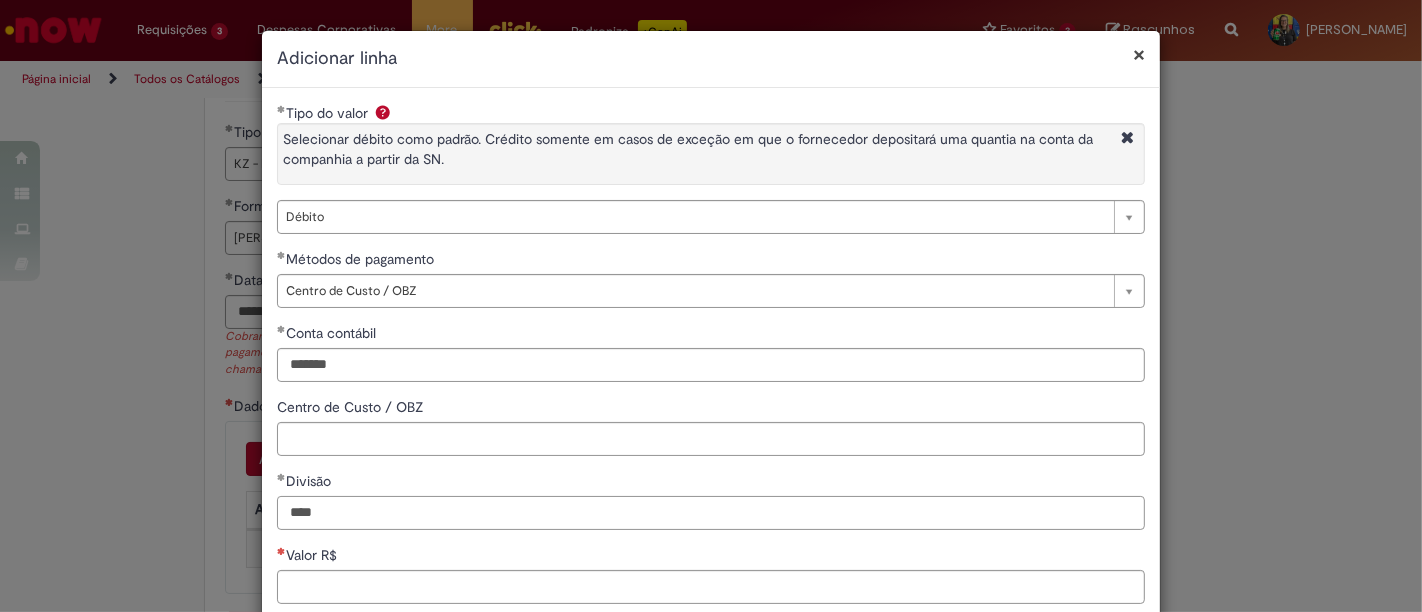 type on "****" 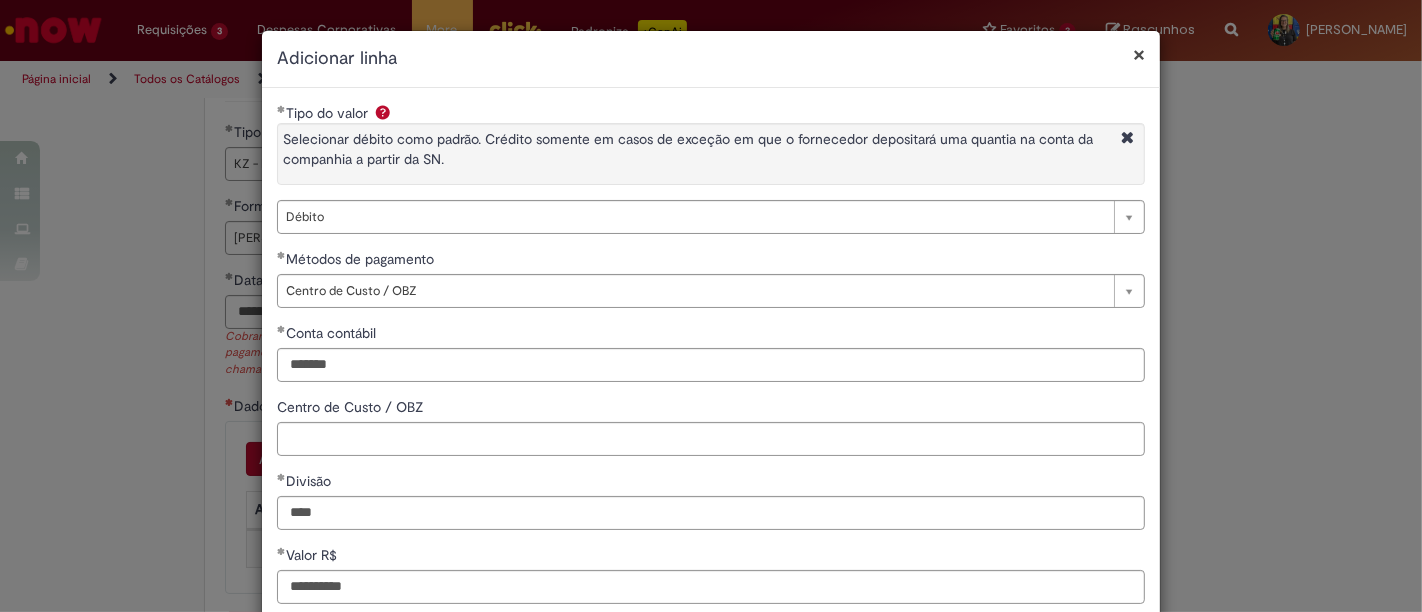 type on "**********" 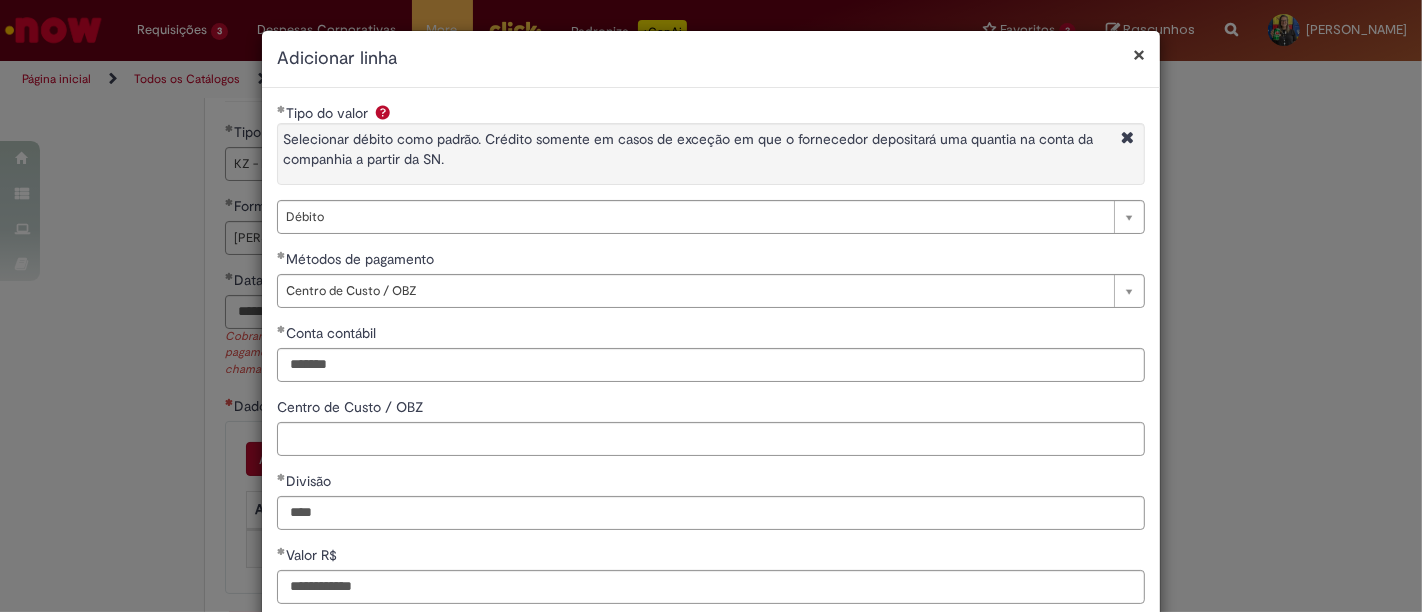 scroll, scrollTop: 208, scrollLeft: 0, axis: vertical 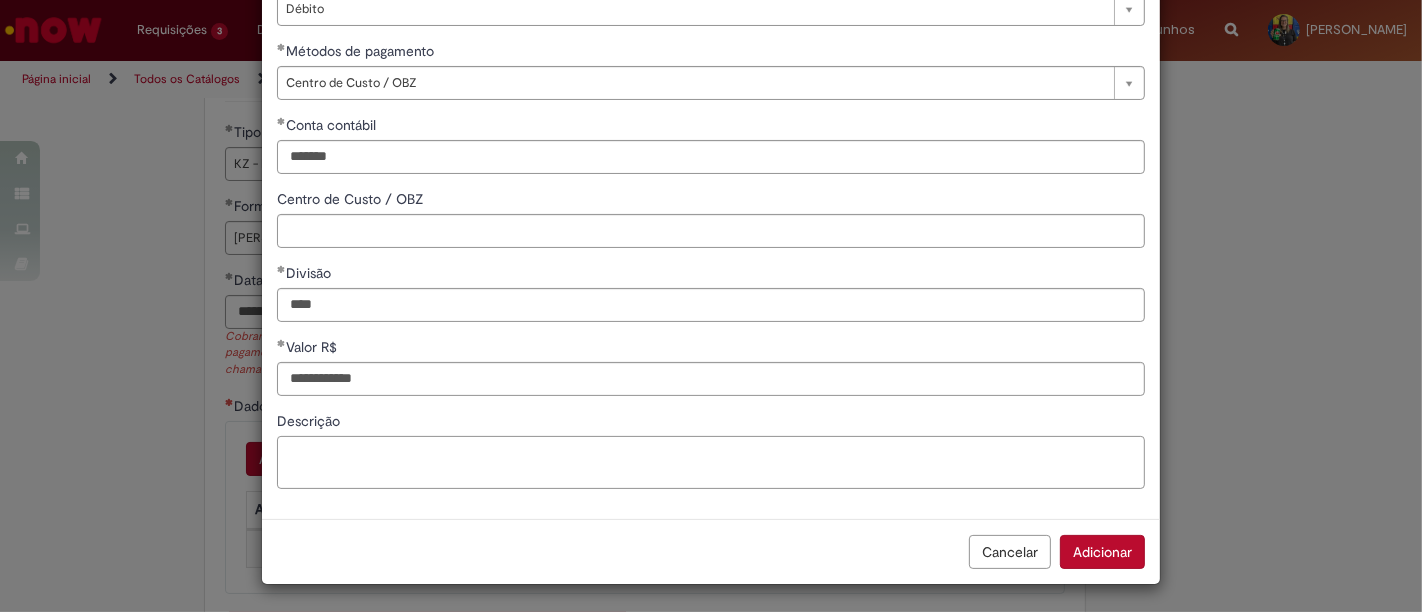 paste on "**********" 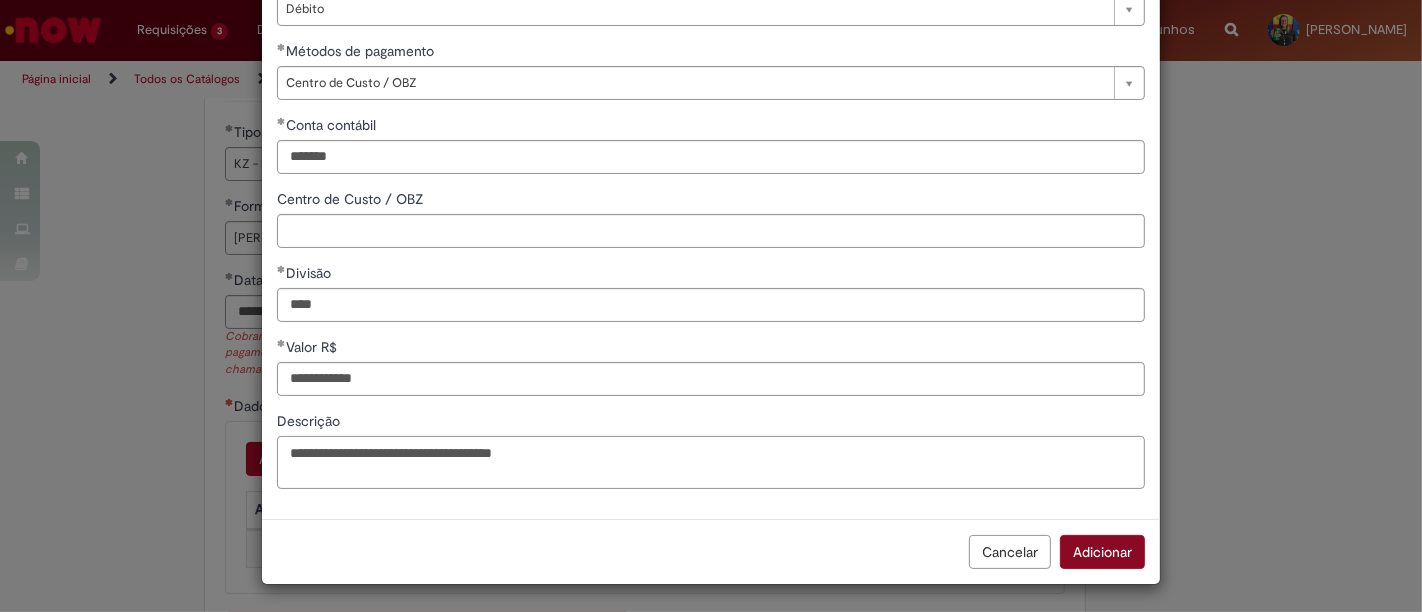 type on "**********" 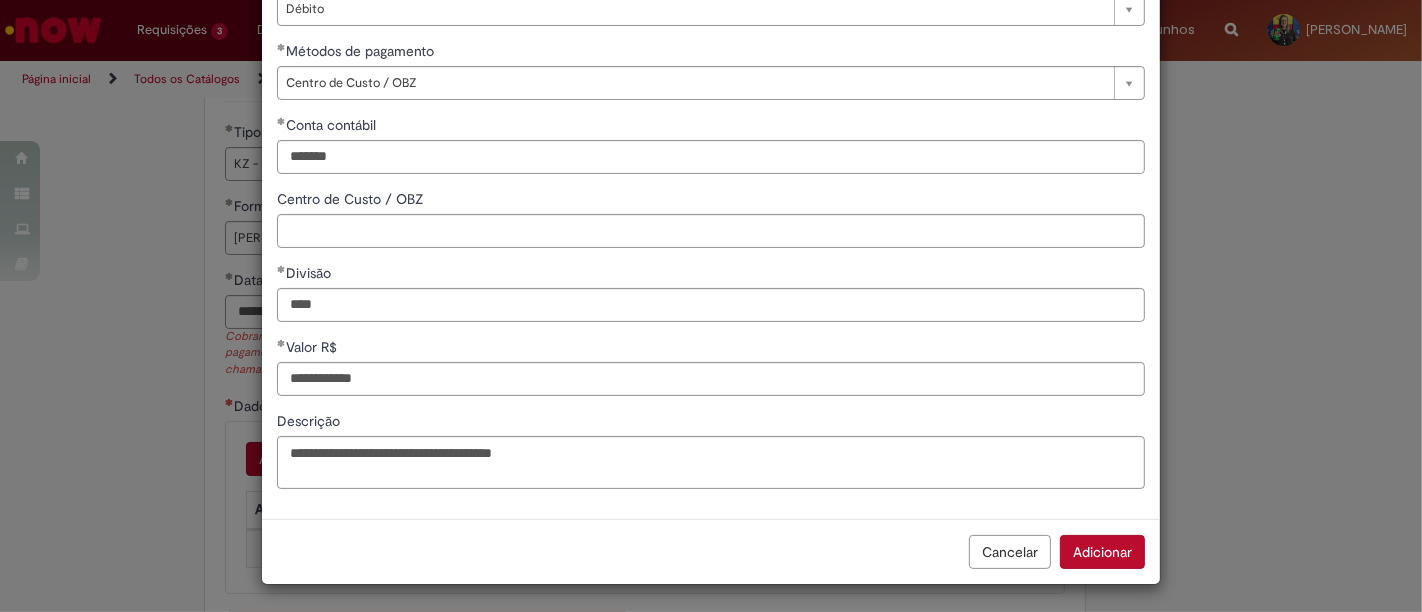 click on "Adicionar" at bounding box center (1102, 552) 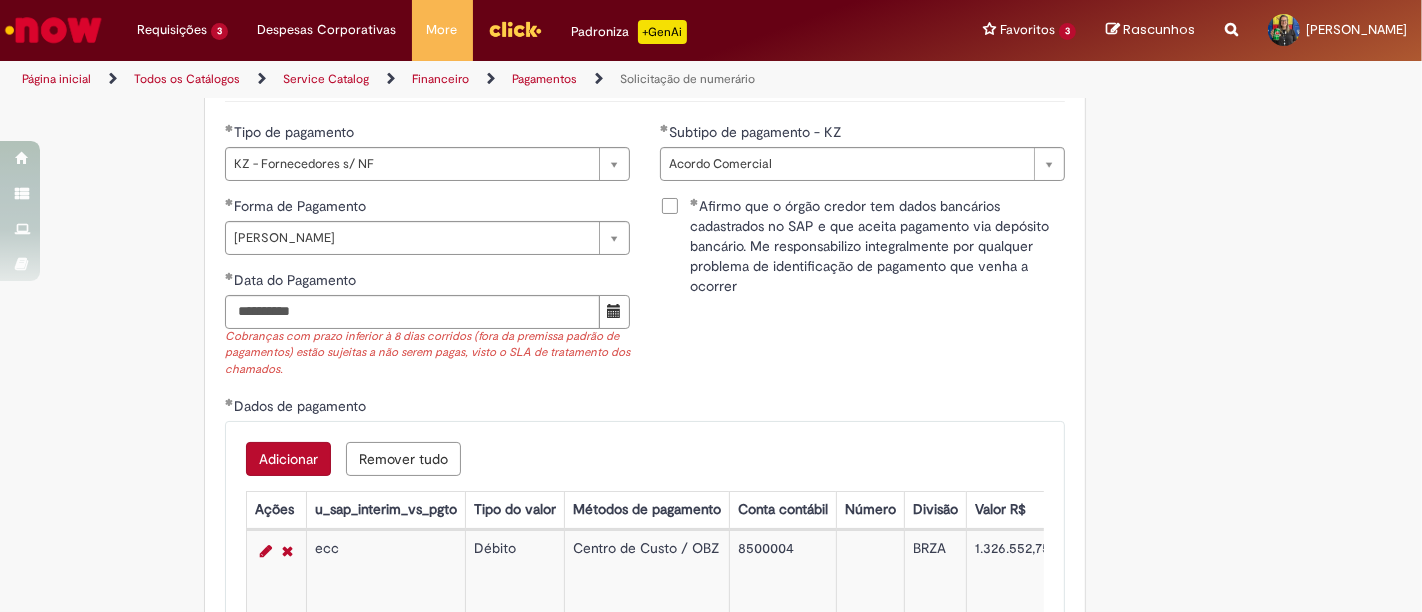 scroll, scrollTop: 3000, scrollLeft: 0, axis: vertical 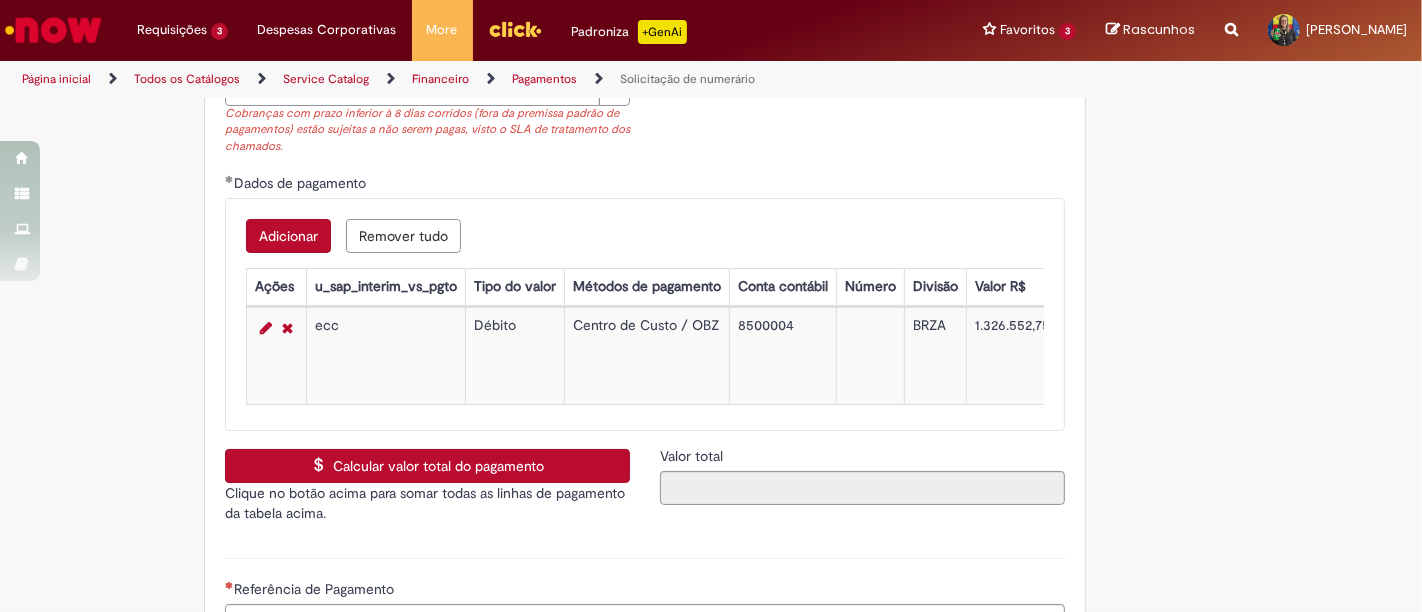 click on "Calcular valor total do pagamento" at bounding box center (427, 466) 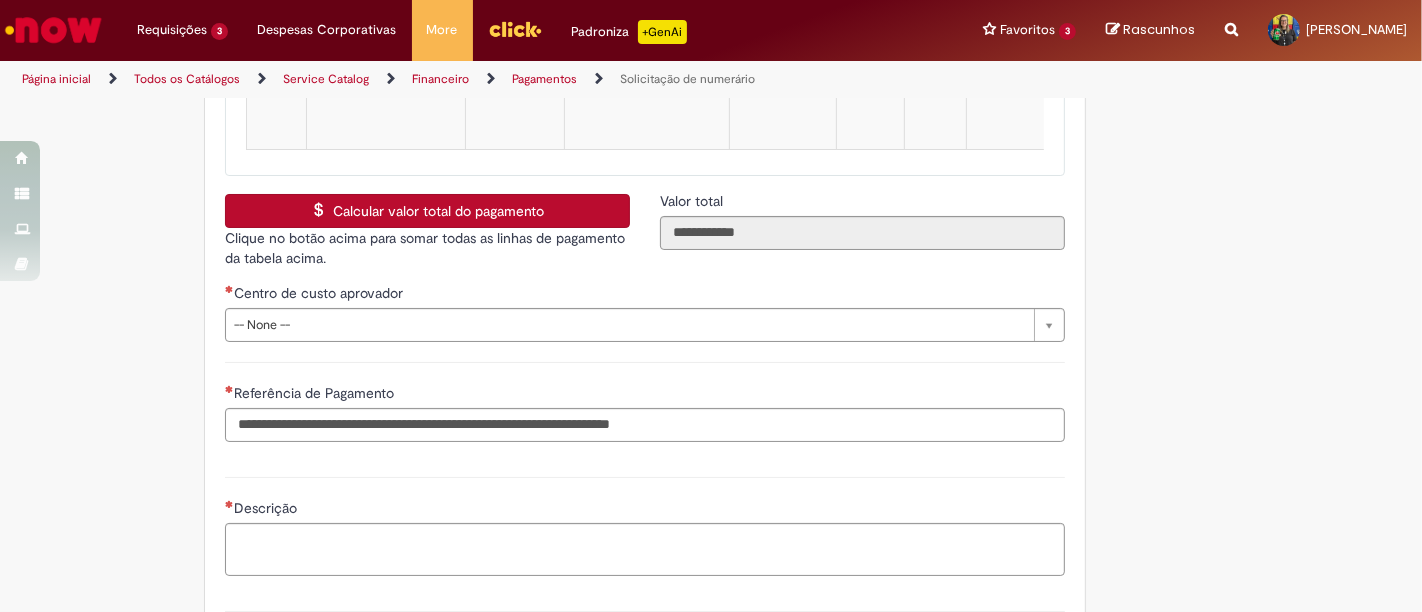 scroll, scrollTop: 3333, scrollLeft: 0, axis: vertical 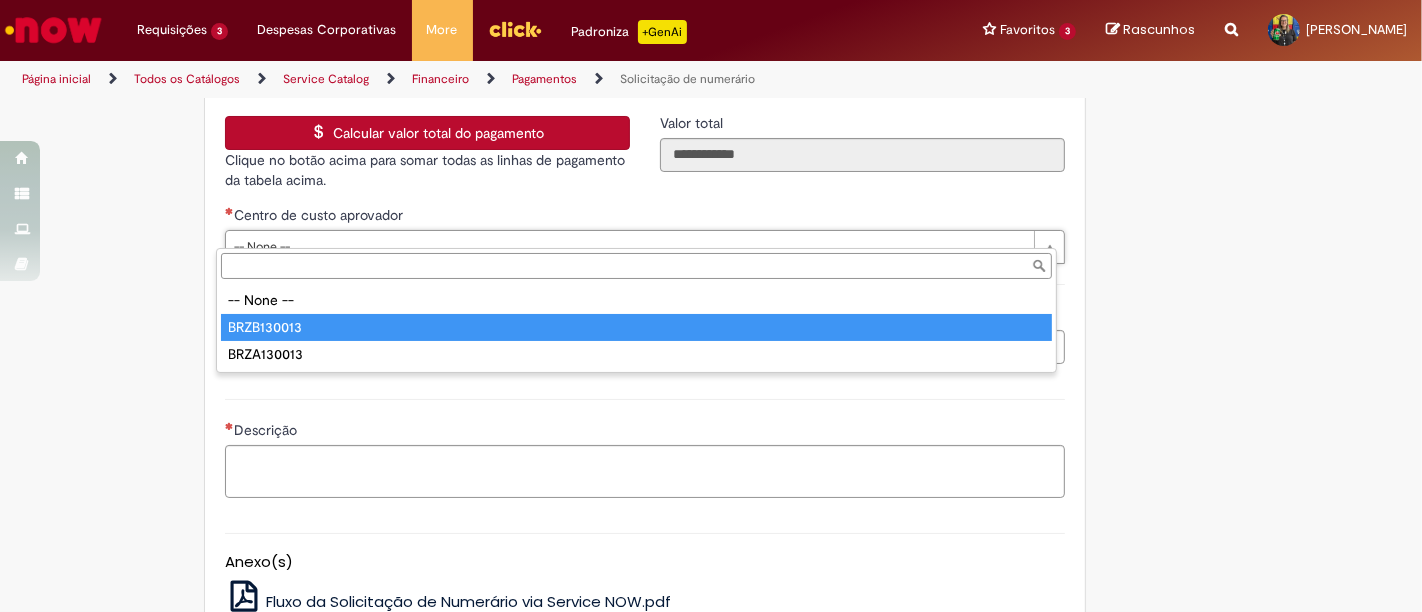 type on "**********" 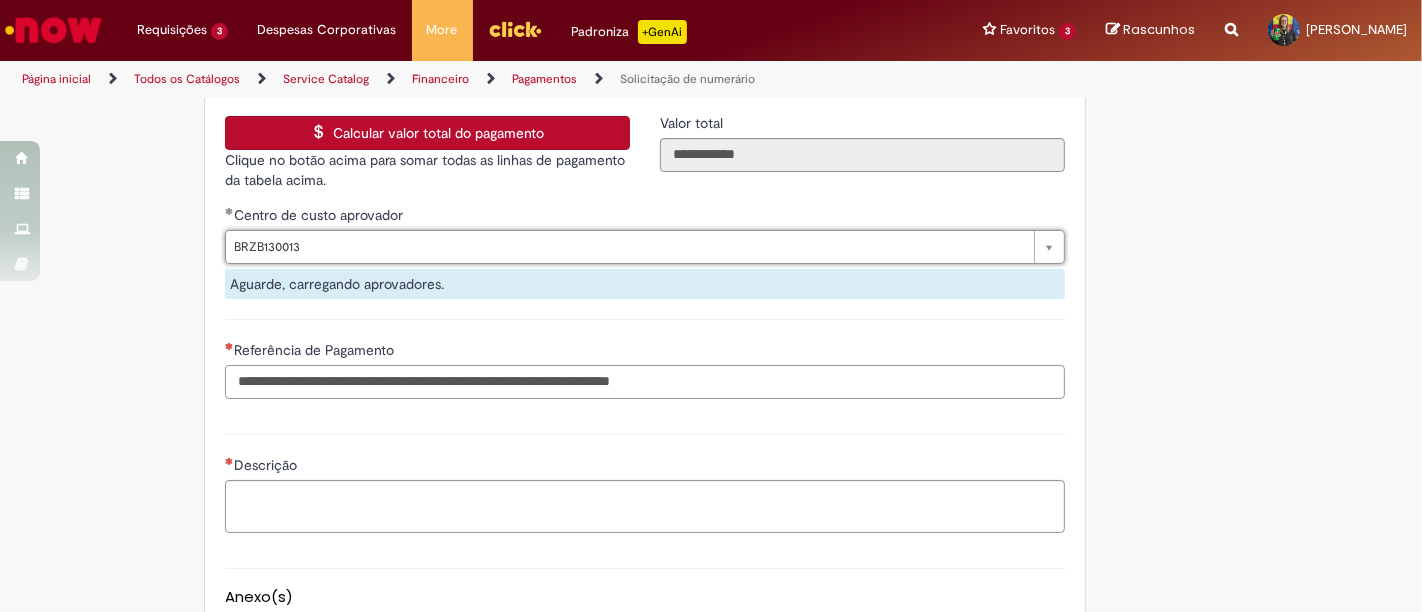 click on "Referência de Pagamento" at bounding box center (645, 382) 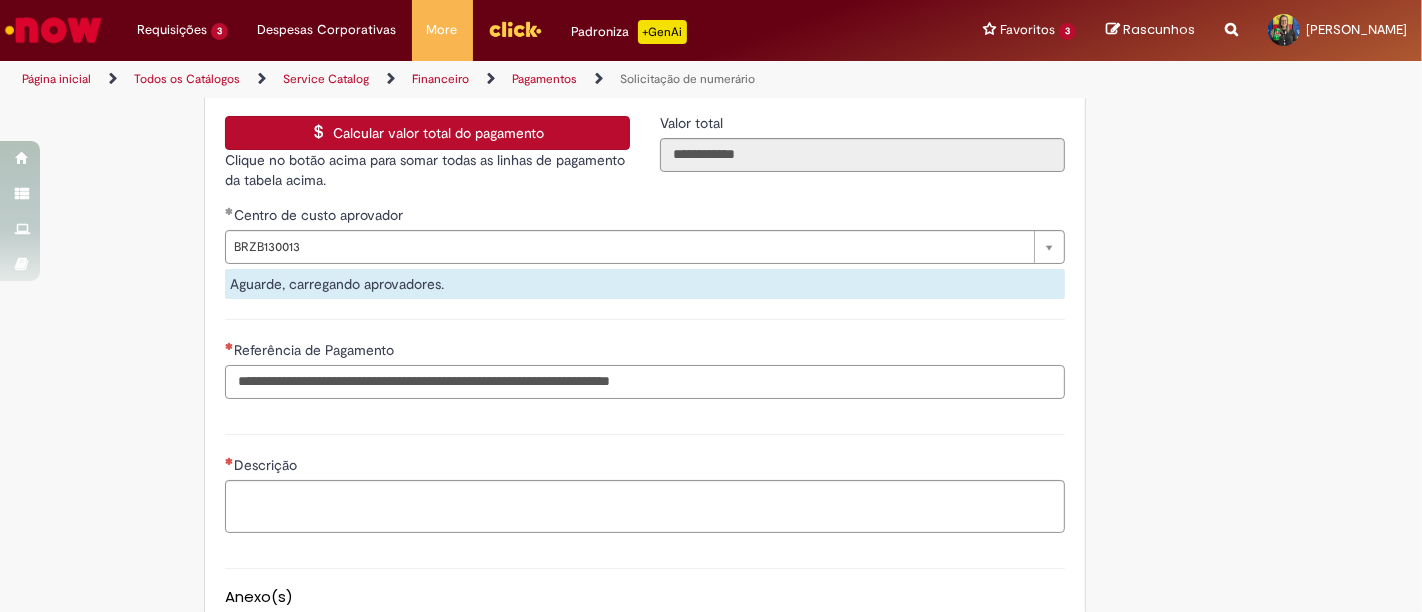 paste on "**********" 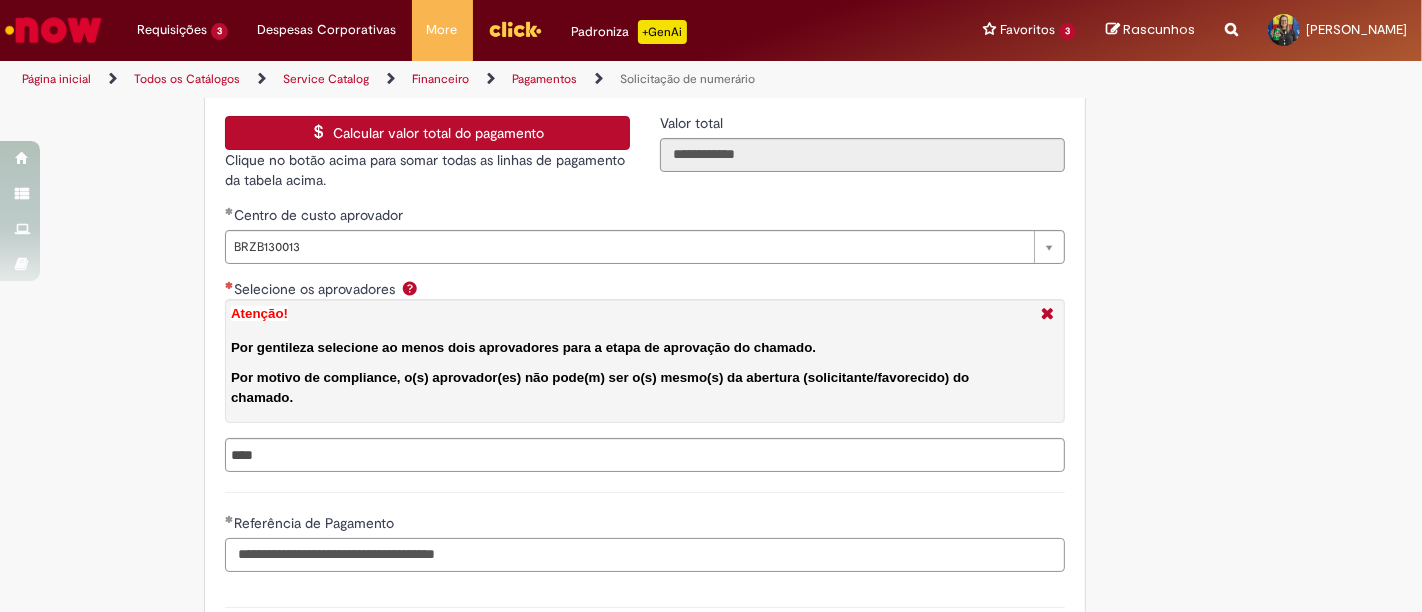 type on "**********" 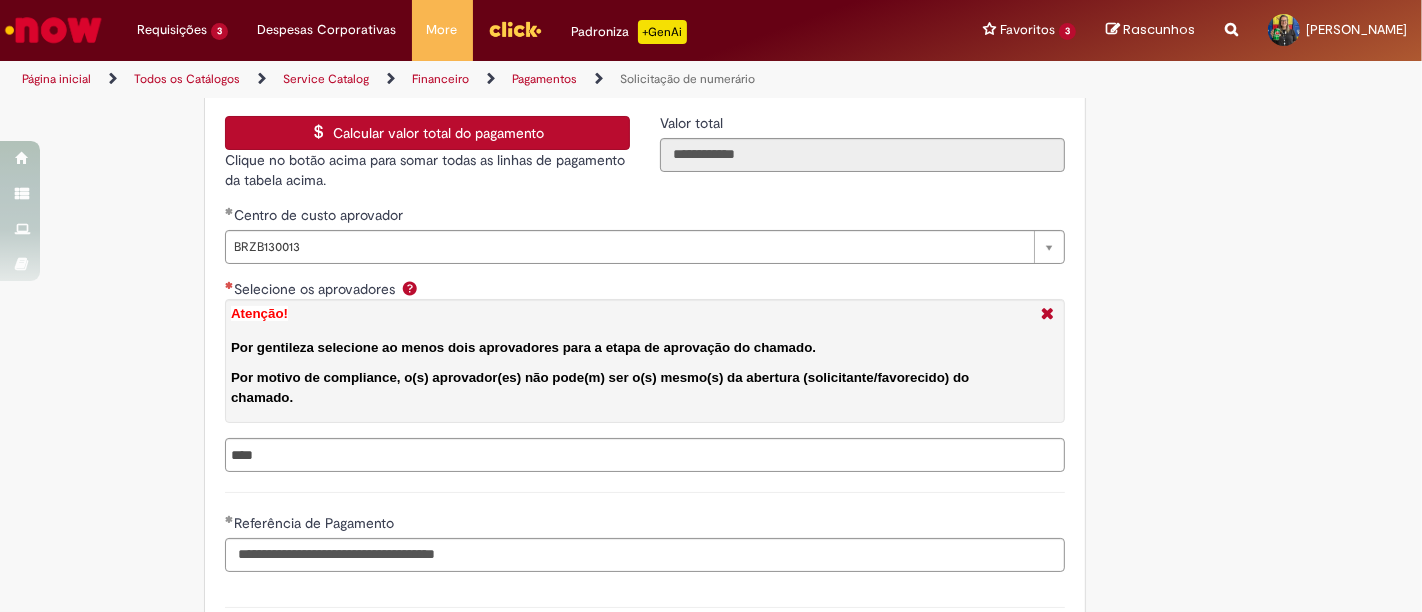 type 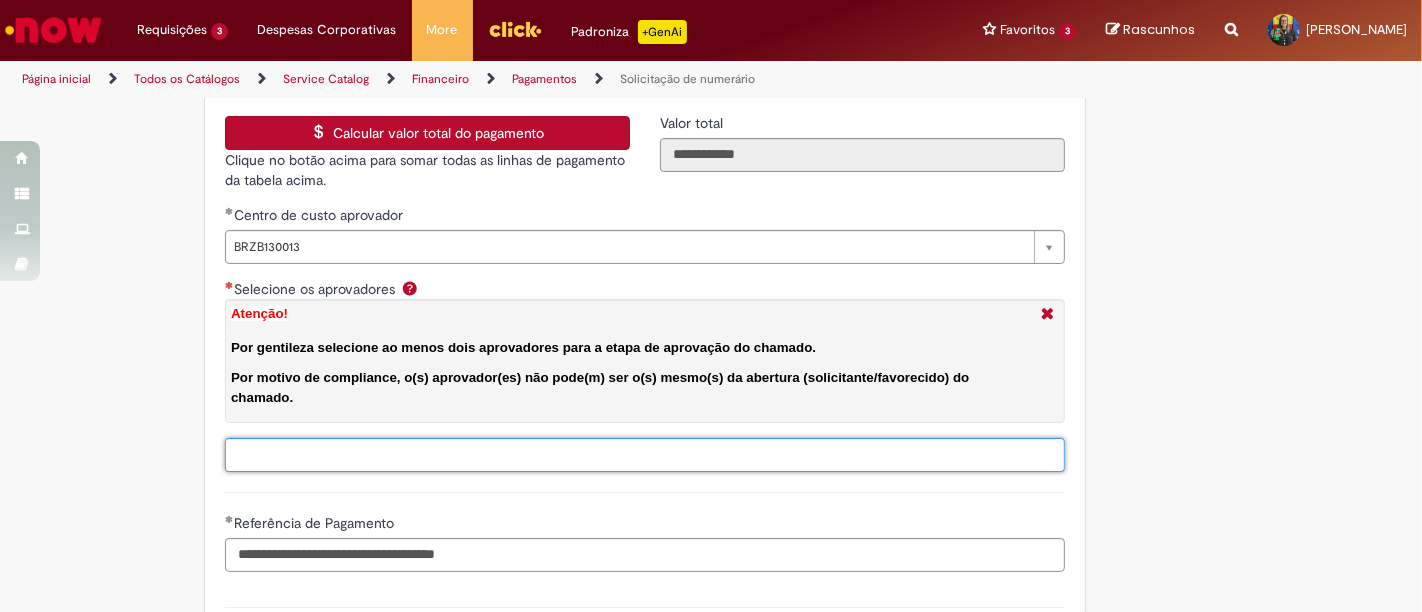 click on "Selecione os aprovadores Atenção!
Por gentileza selecione ao menos dois aprovadores para a etapa de aprovação do chamado.
Por motivo de compliance, o(s) aprovador(es) não pode(m) ser o(s) mesmo(s) da abertura (solicitante/favorecido) do chamado." at bounding box center (687, 455) 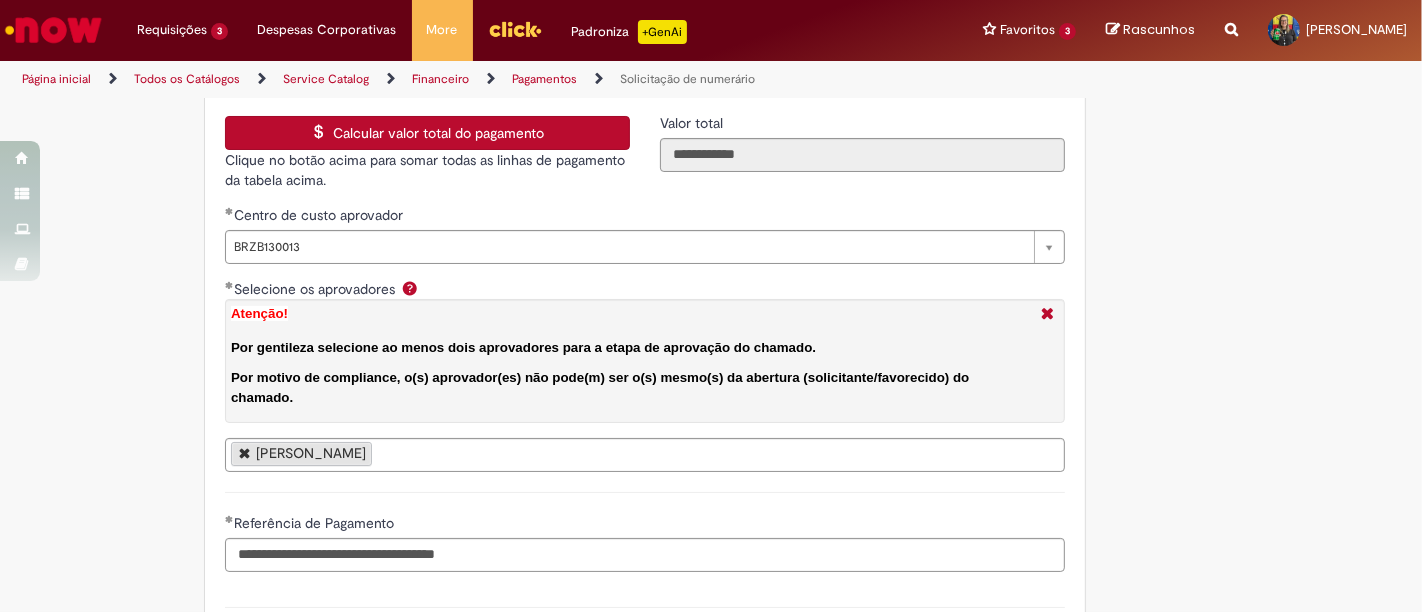 click on "[PERSON_NAME]" at bounding box center (645, 455) 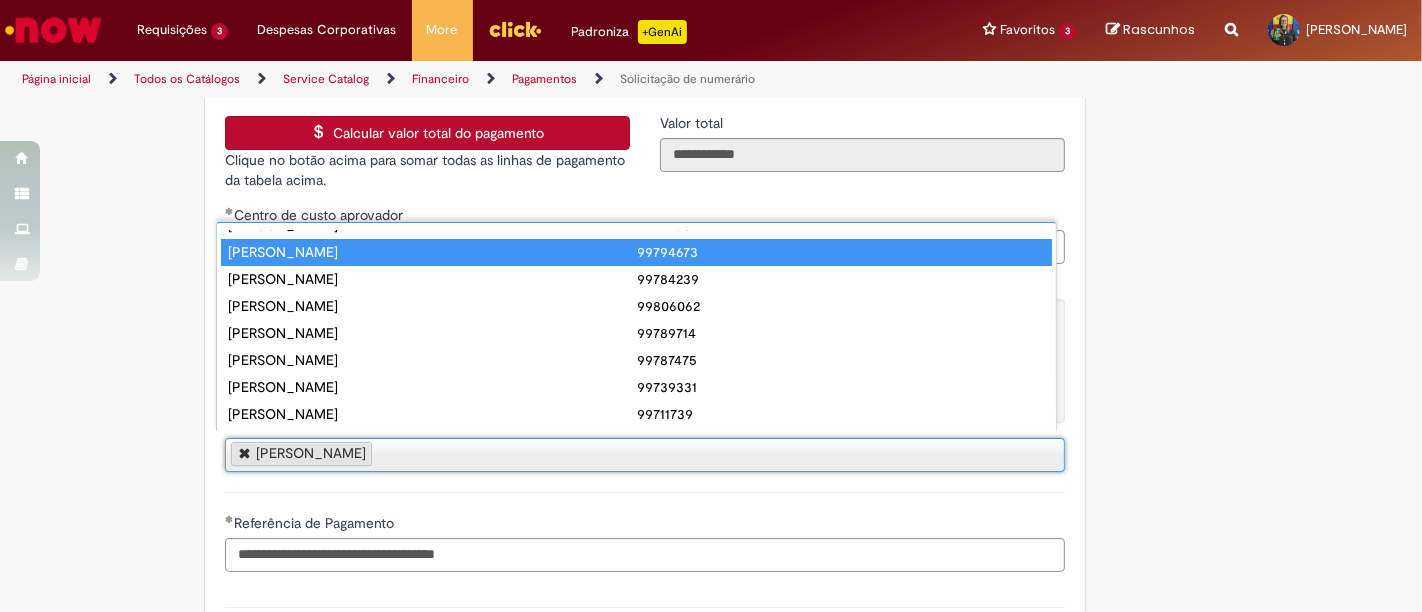 scroll, scrollTop: 0, scrollLeft: 0, axis: both 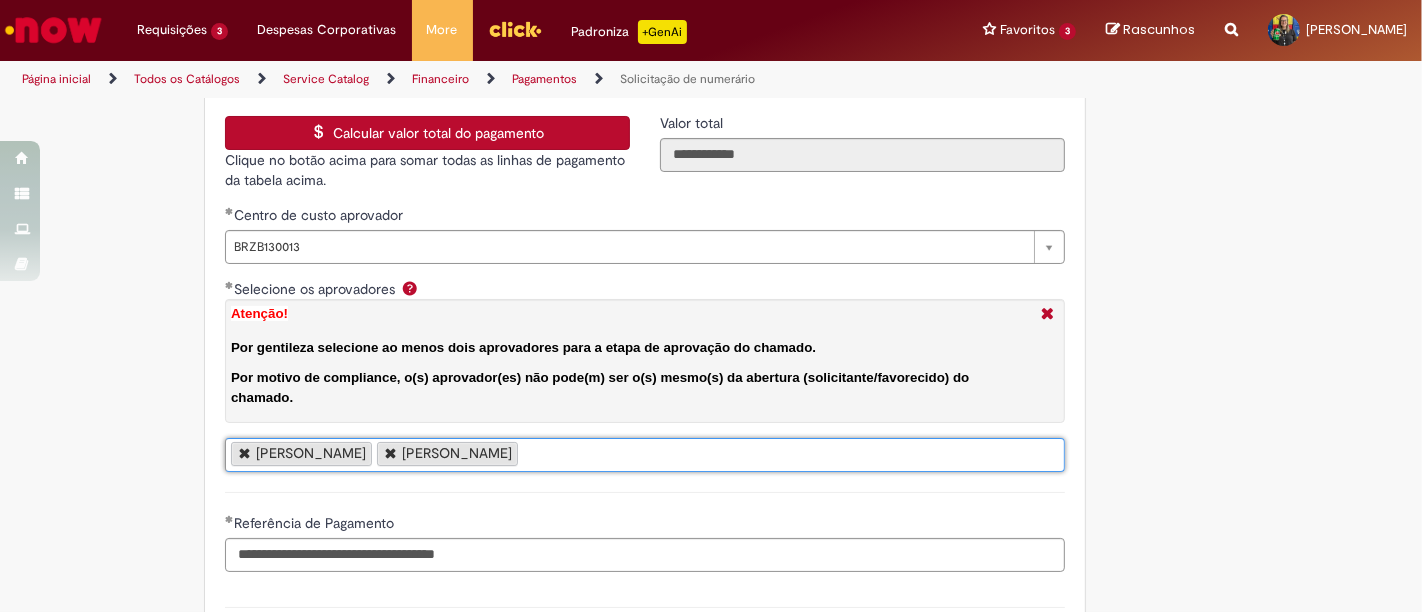 click on "[PERSON_NAME]           [PERSON_NAME]" at bounding box center (645, 455) 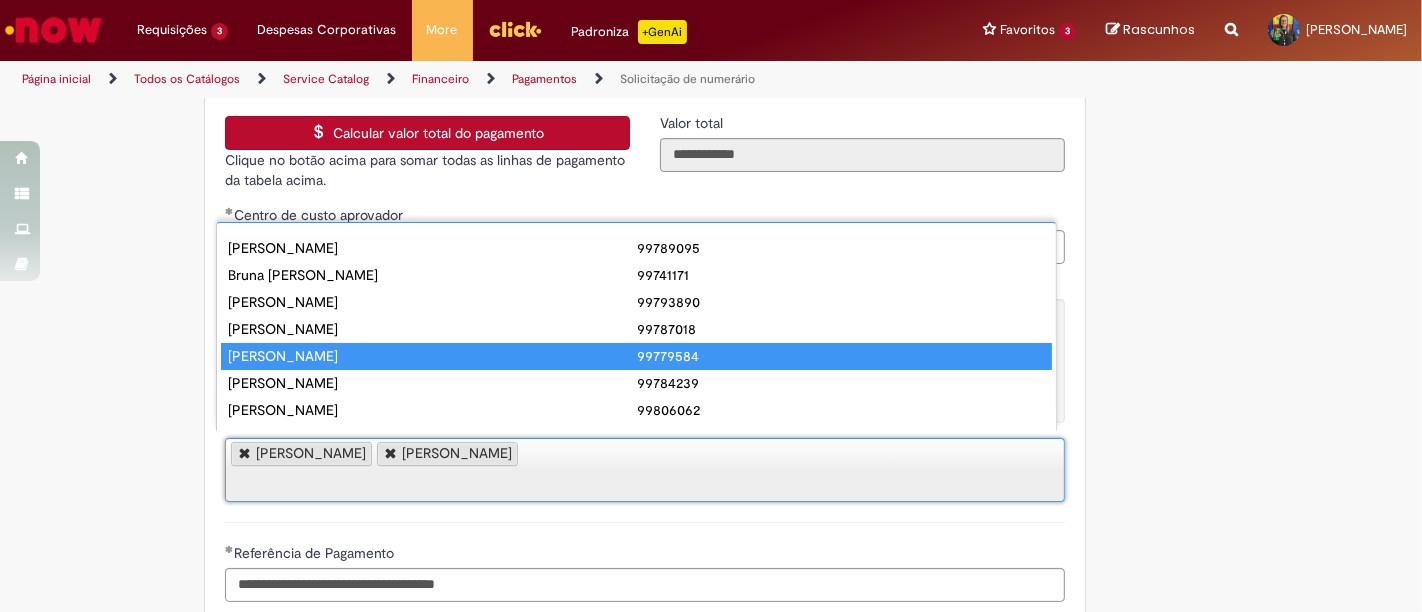 scroll, scrollTop: 104, scrollLeft: 0, axis: vertical 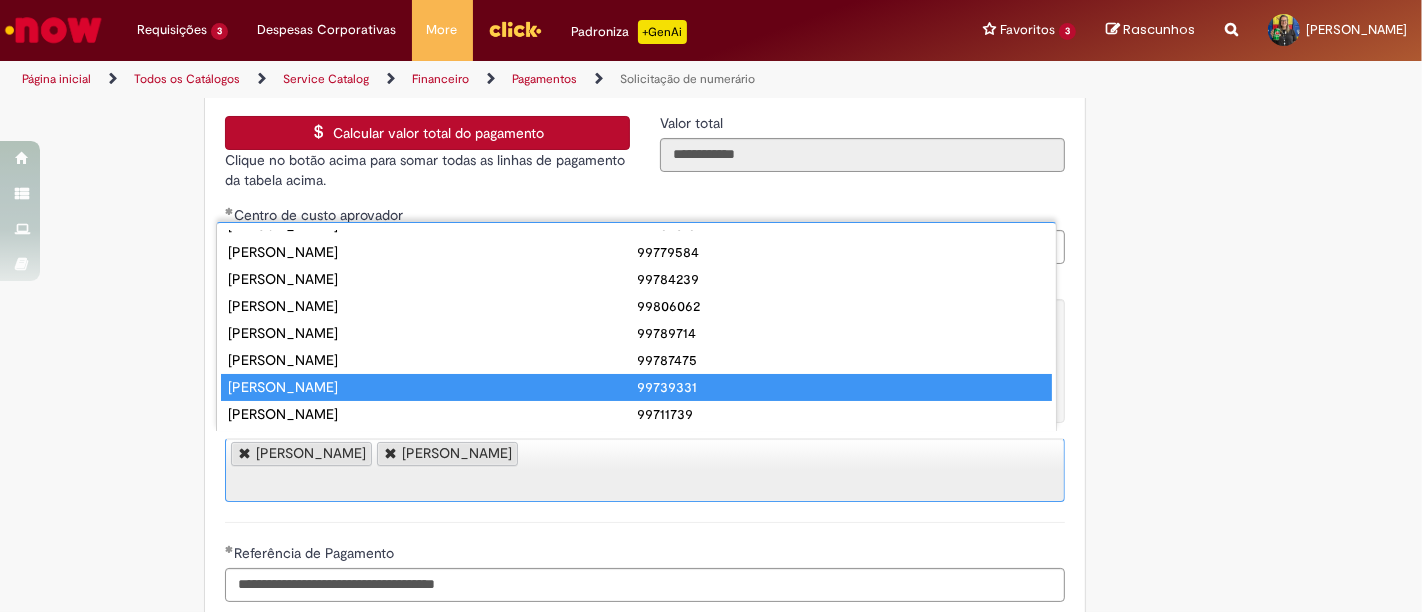 type on "**********" 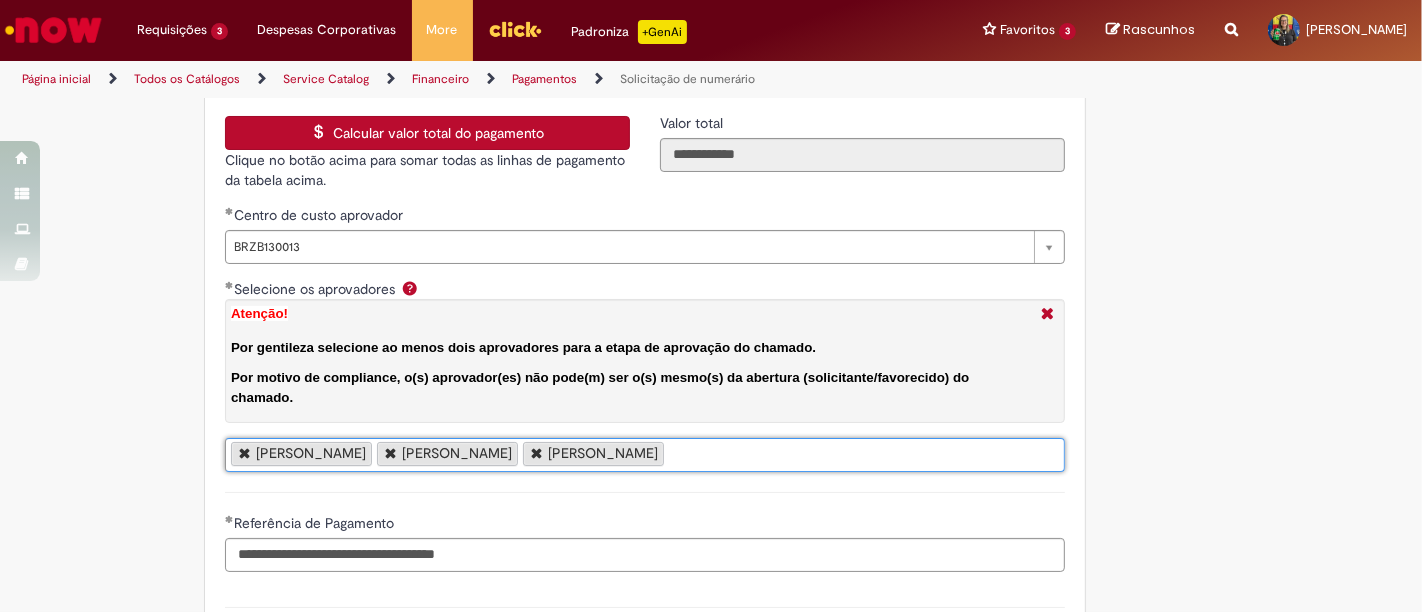 scroll, scrollTop: 3555, scrollLeft: 0, axis: vertical 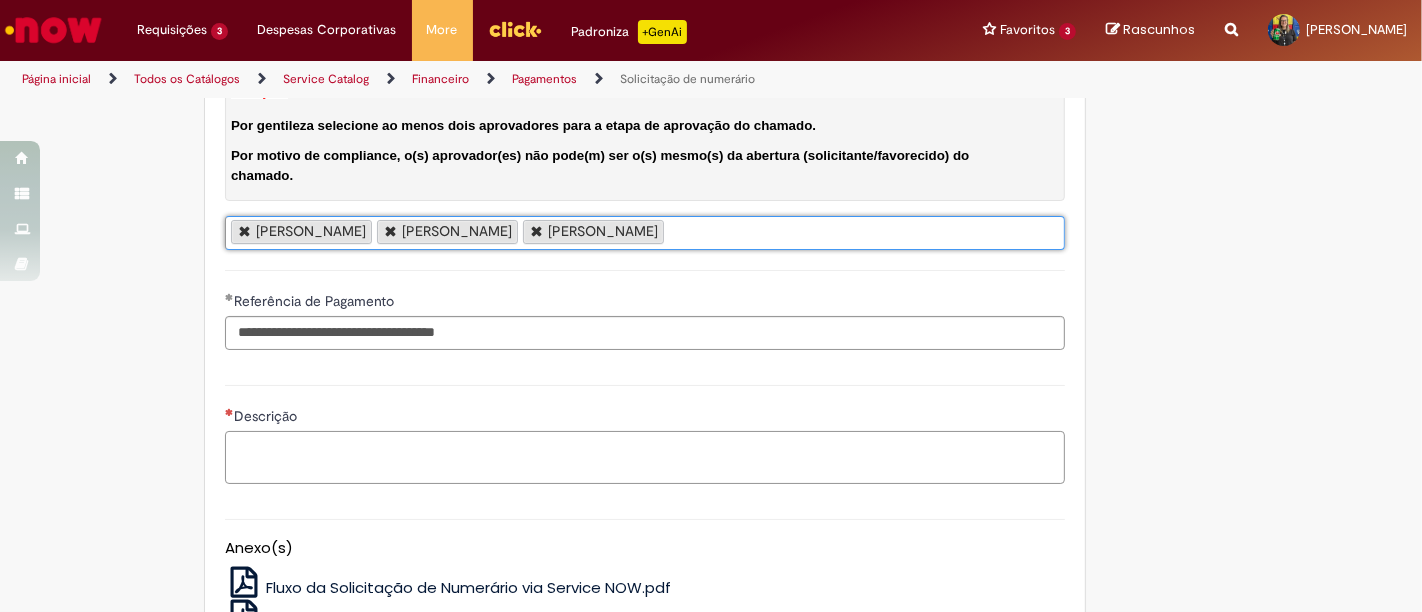 click on "Descrição" at bounding box center [645, 457] 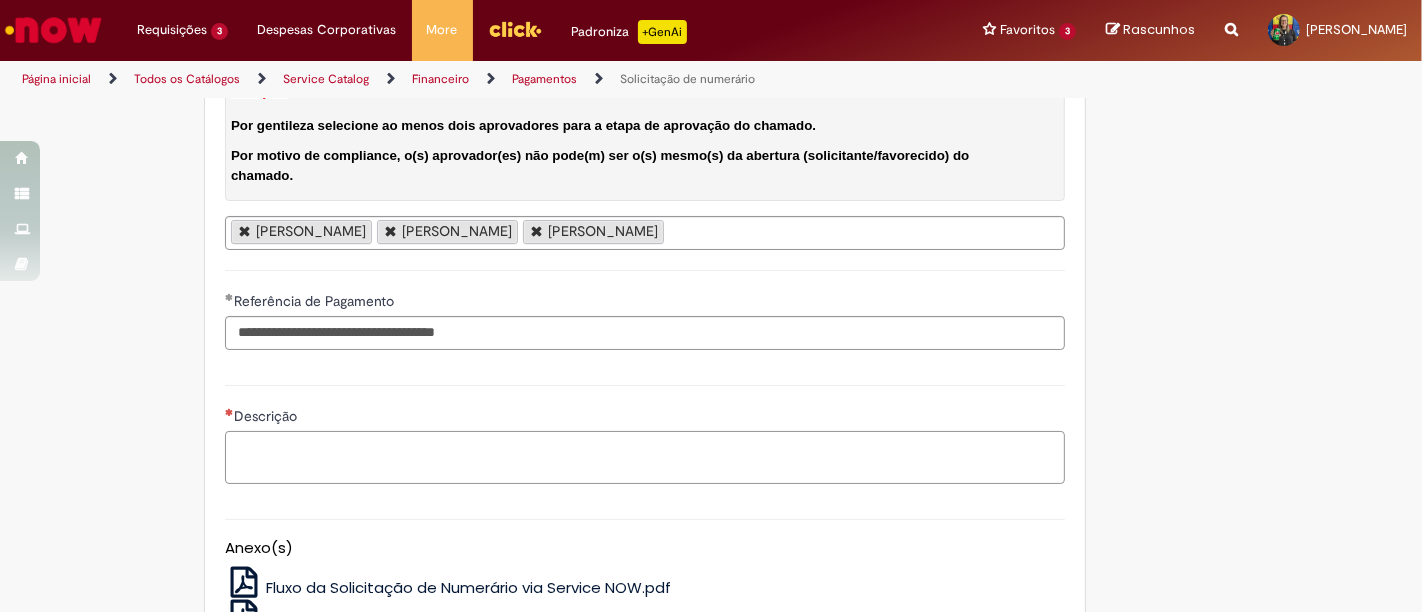 paste on "**********" 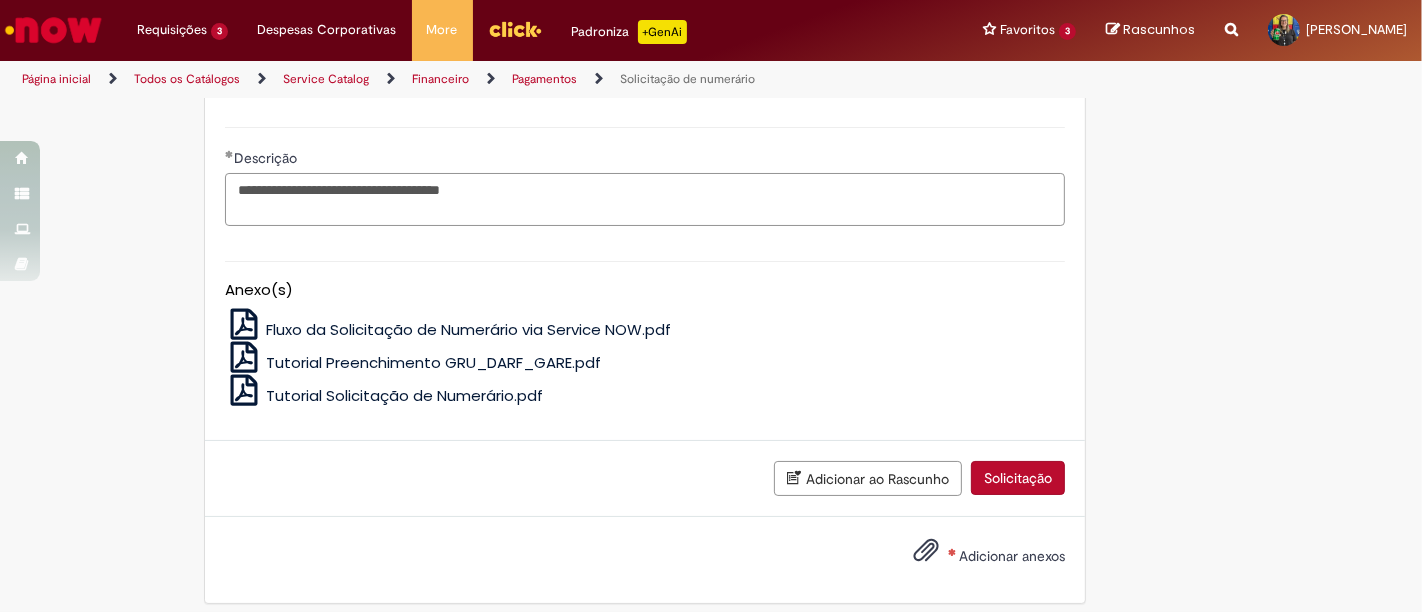 scroll, scrollTop: 3818, scrollLeft: 0, axis: vertical 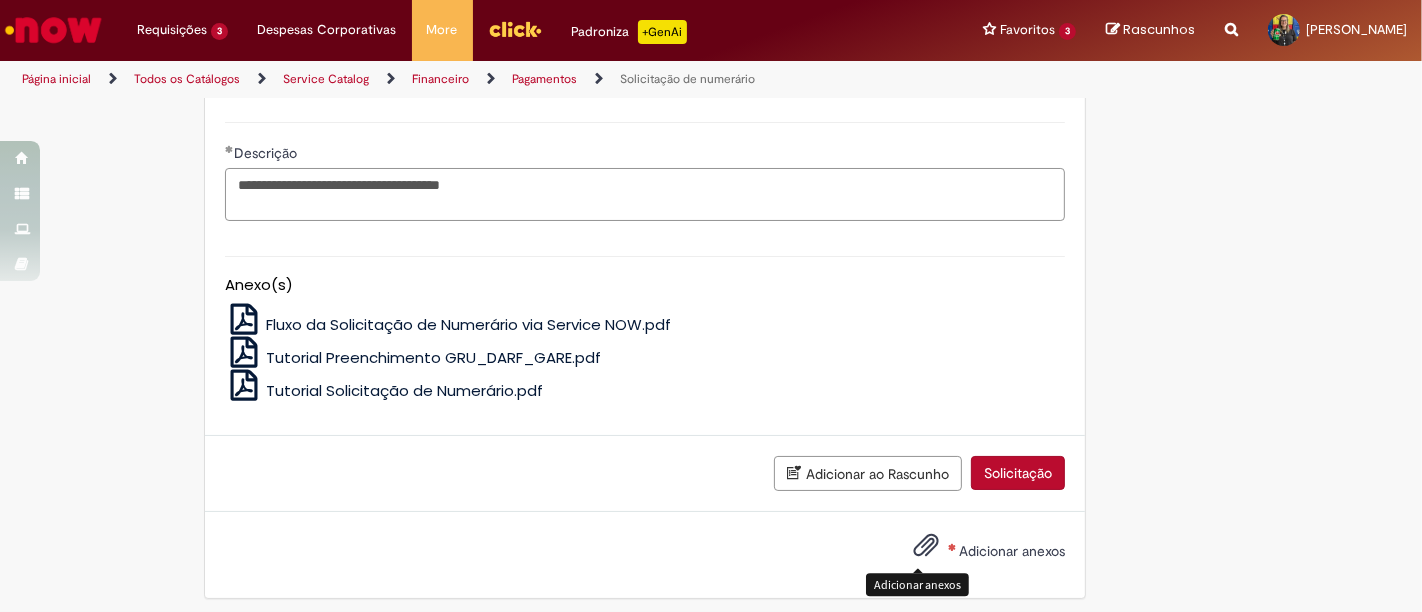type on "**********" 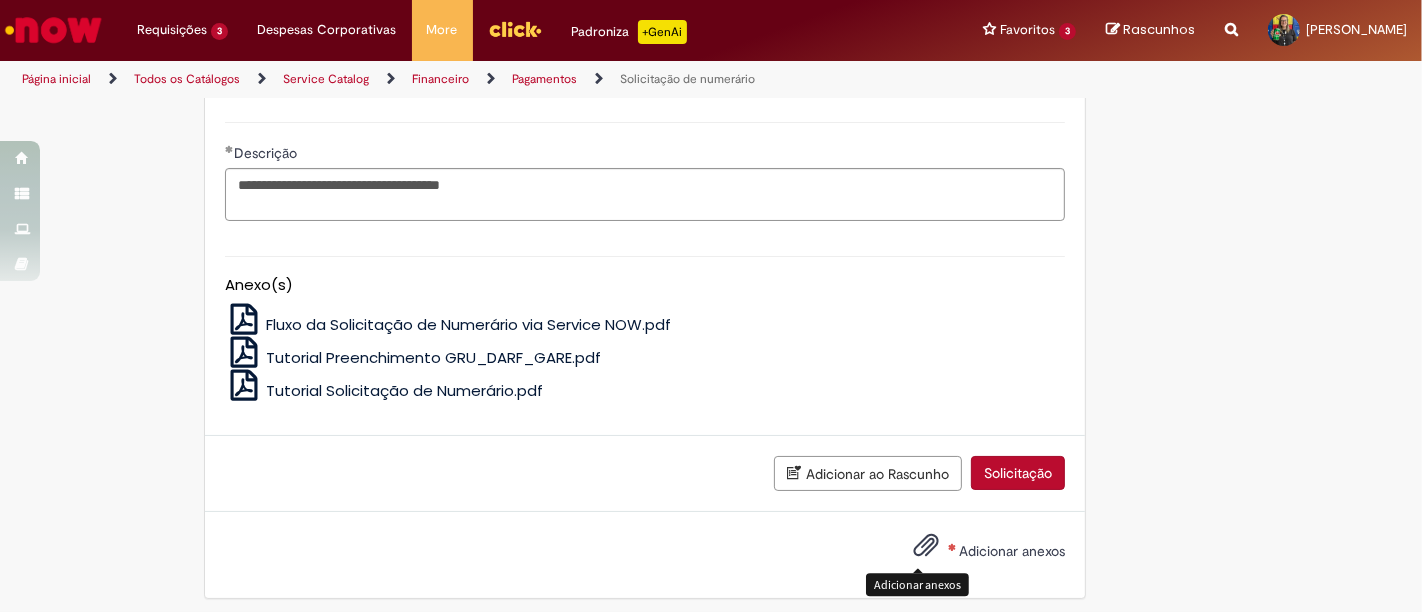 click at bounding box center (926, 546) 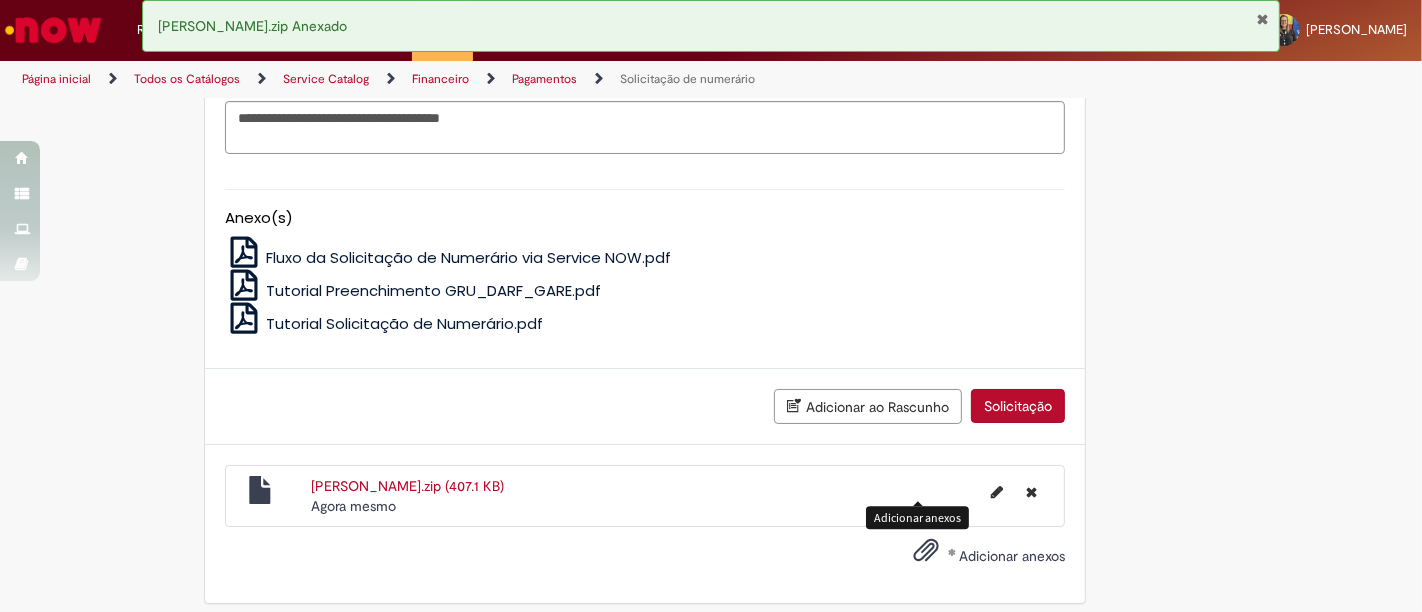scroll, scrollTop: 3889, scrollLeft: 0, axis: vertical 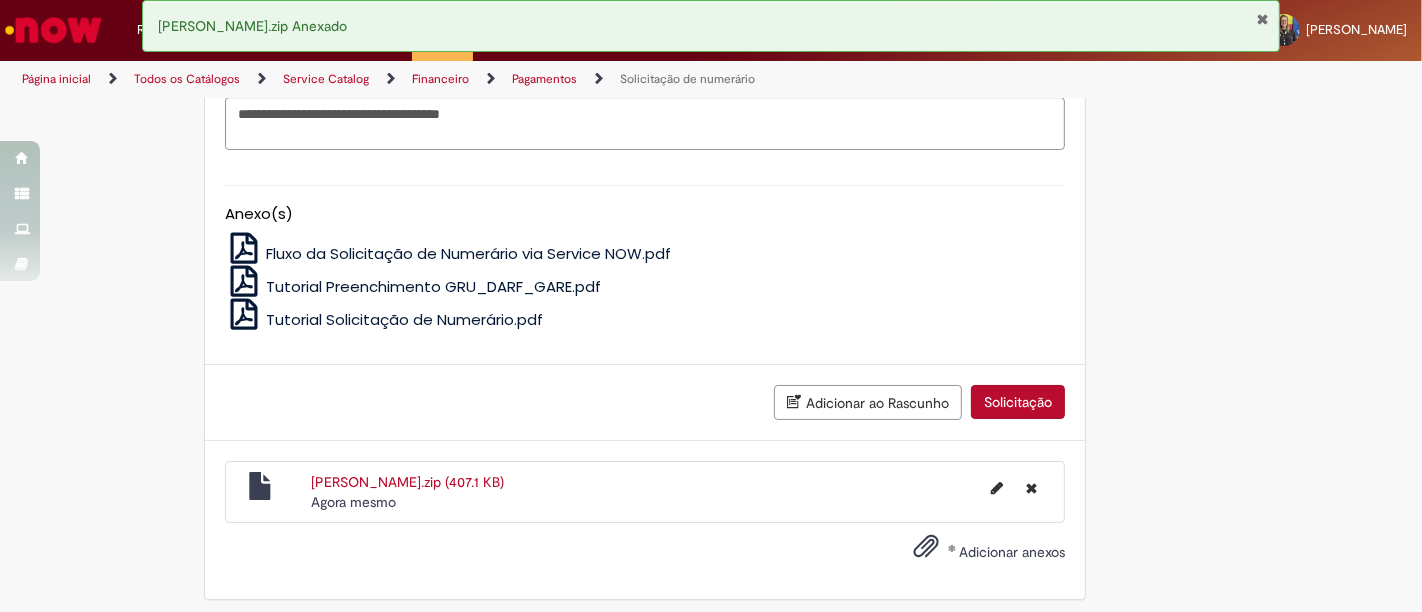 click on "Solicitação" at bounding box center [1018, 402] 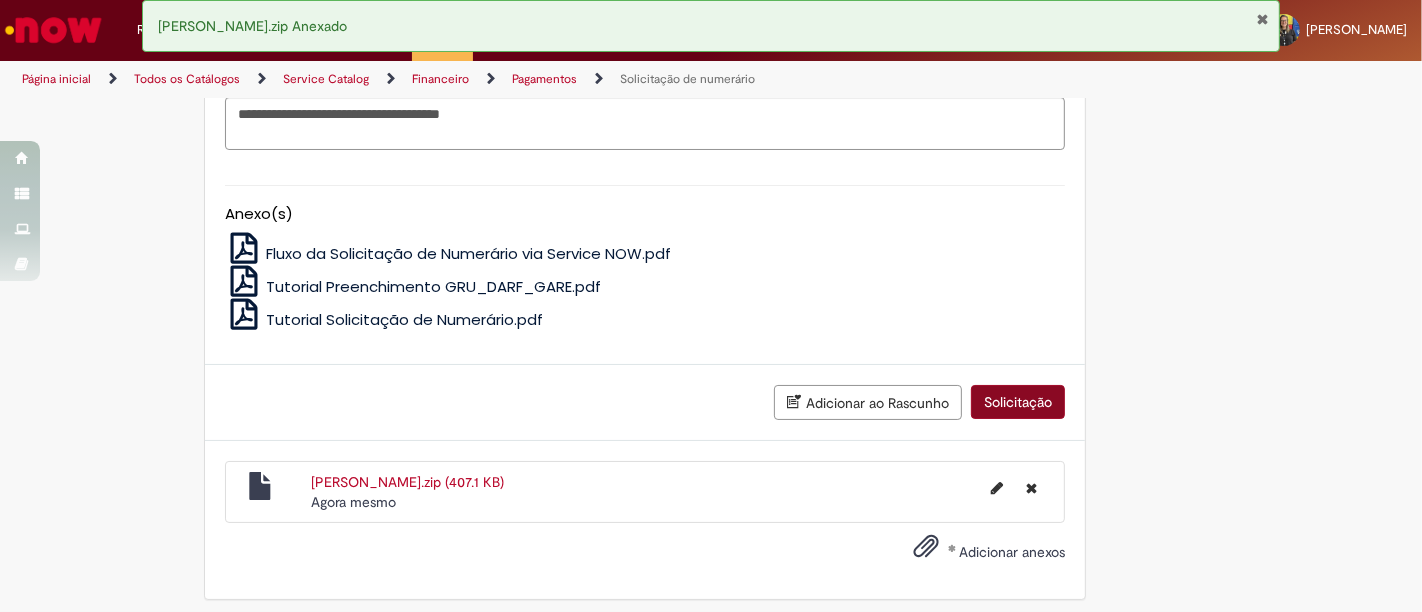 scroll, scrollTop: 3844, scrollLeft: 0, axis: vertical 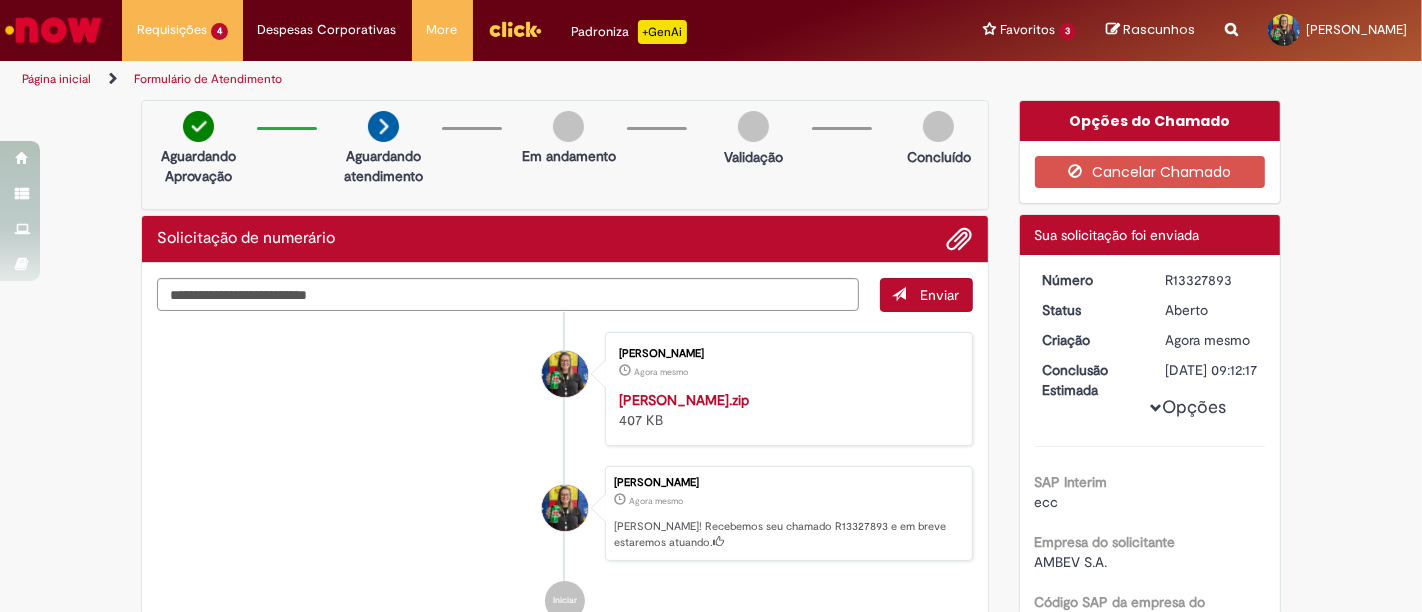 click on "R13327893" at bounding box center (1211, 280) 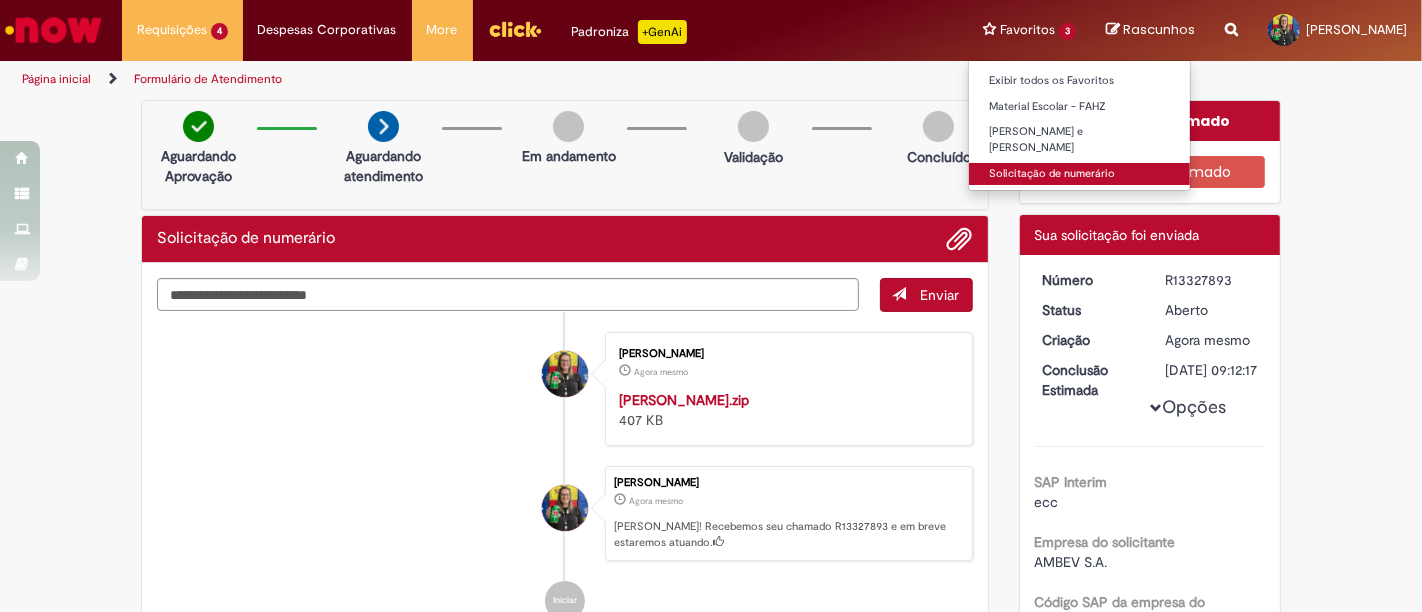 click on "Solicitação de numerário" at bounding box center [1079, 174] 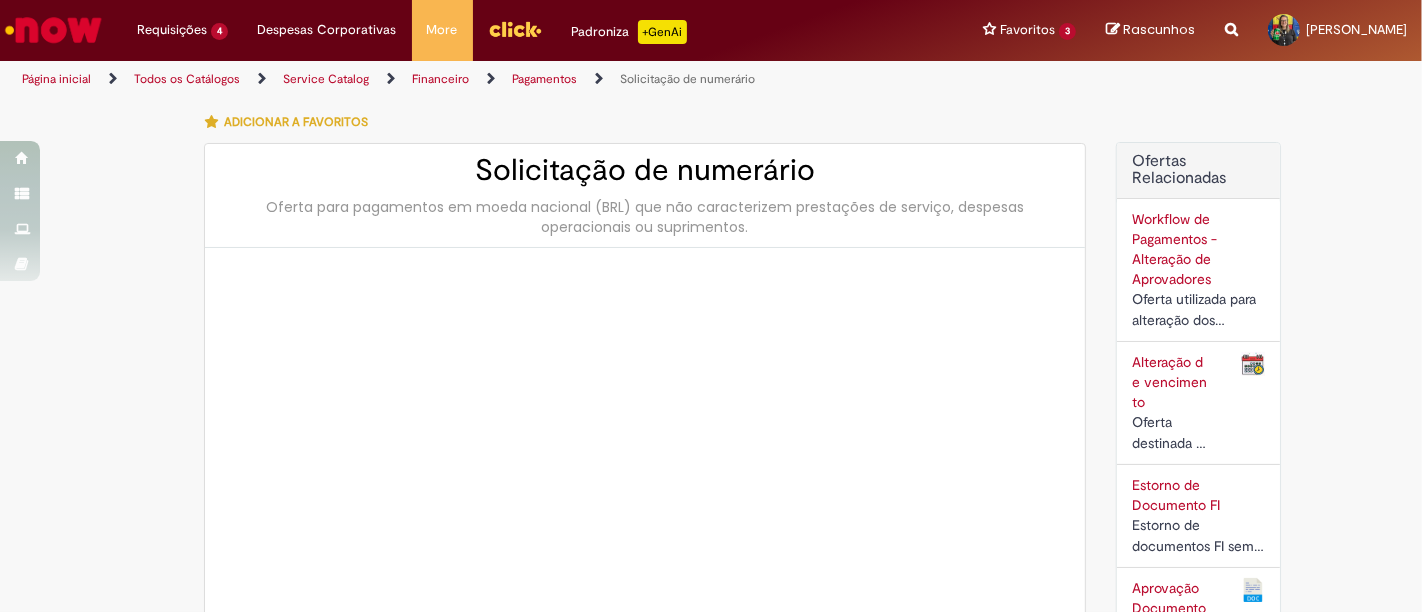 type on "********" 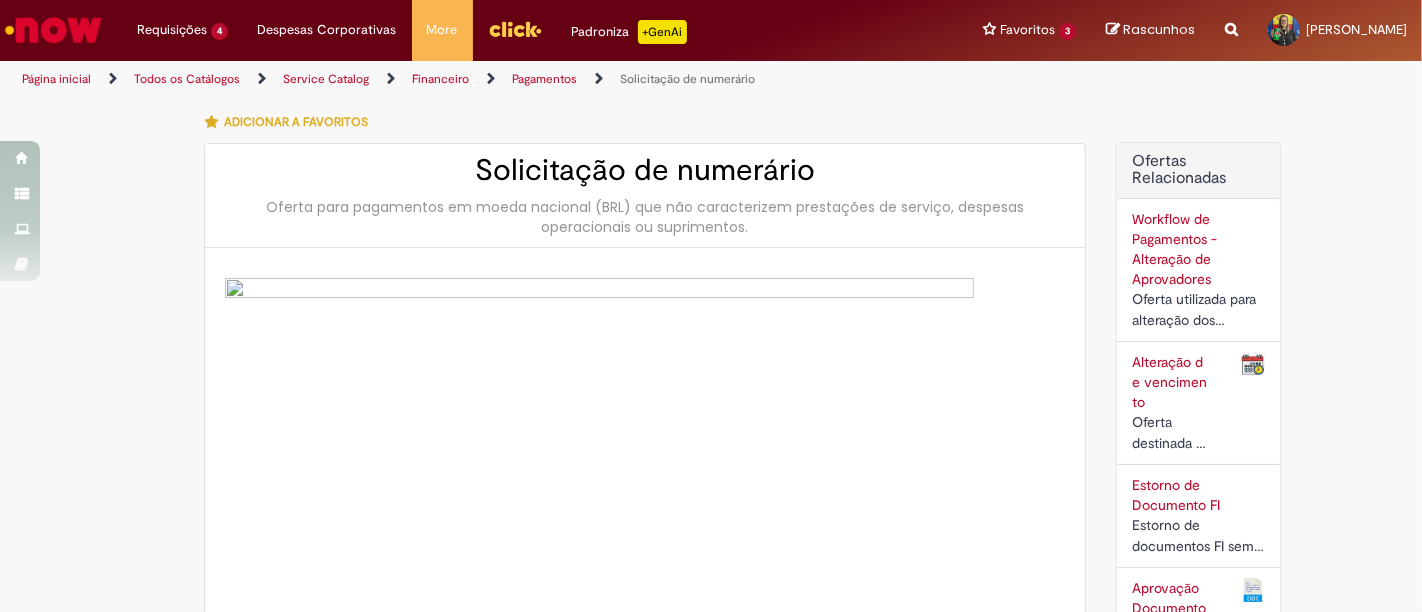 type on "**********" 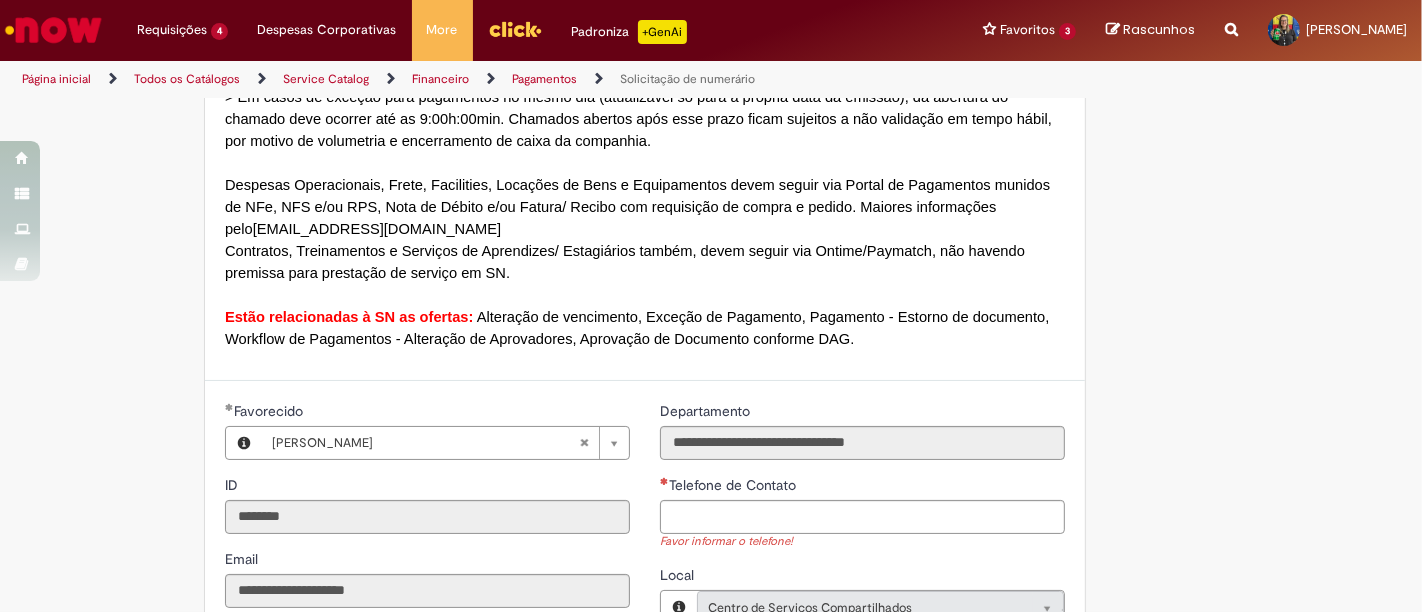 scroll, scrollTop: 1666, scrollLeft: 0, axis: vertical 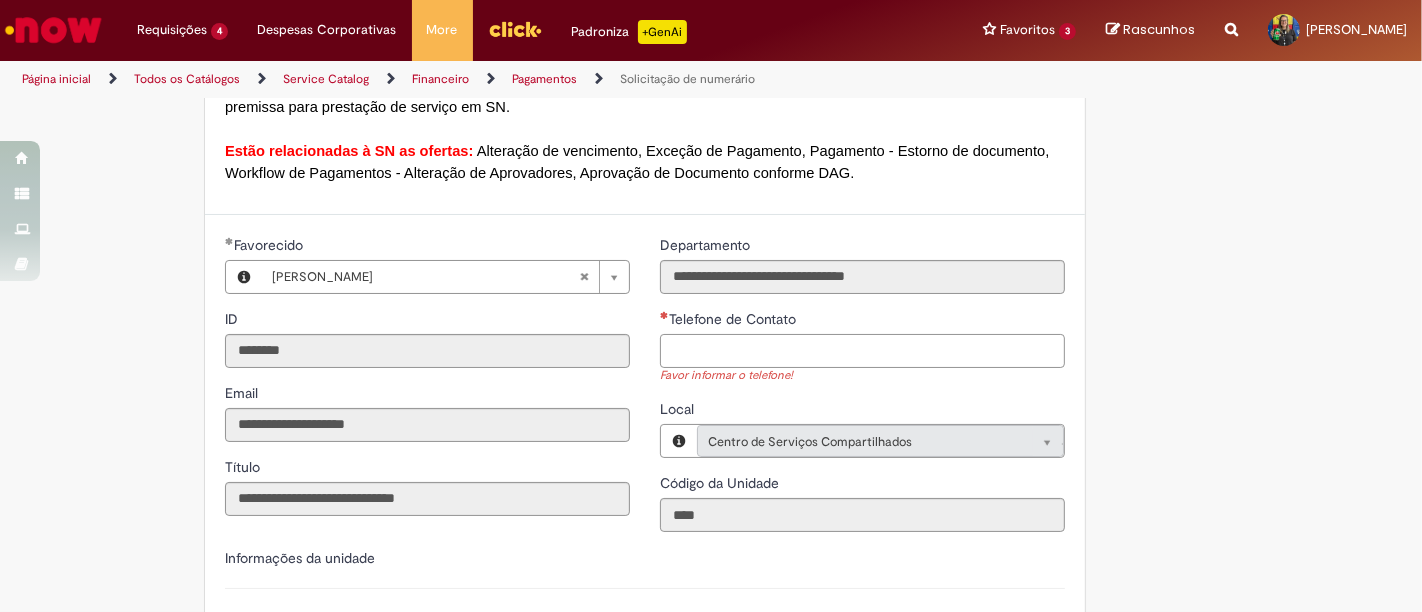 click on "Telefone de Contato" at bounding box center [862, 351] 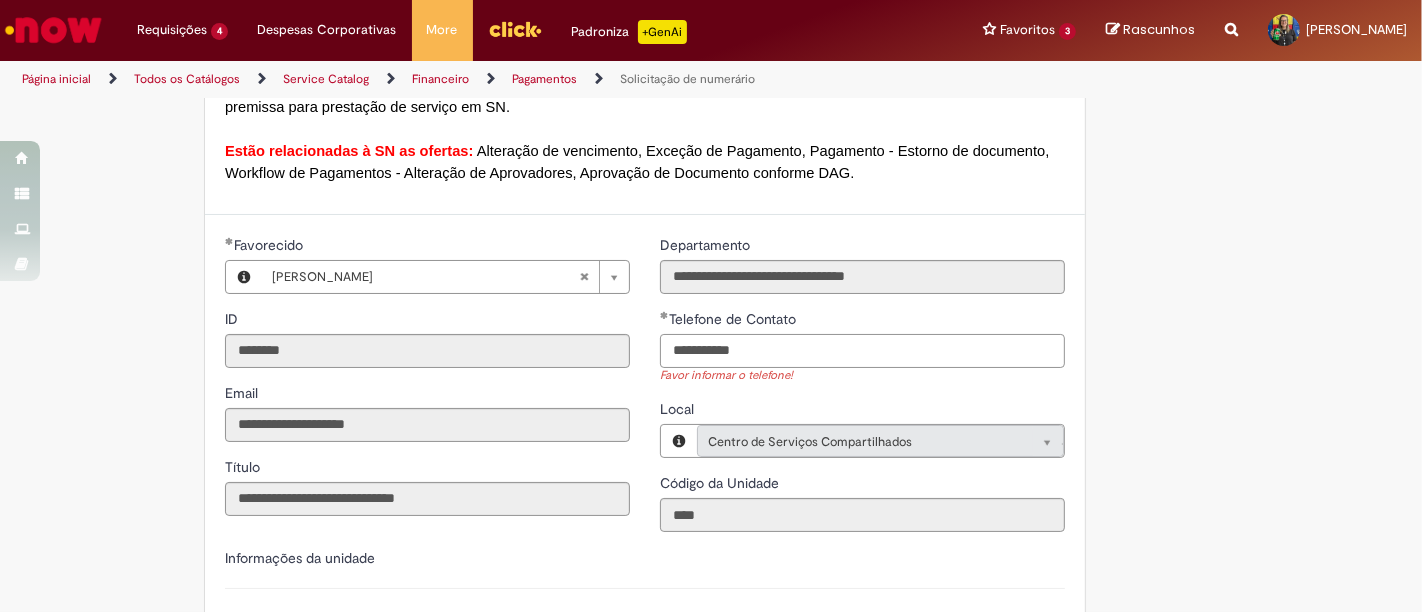 type on "**********" 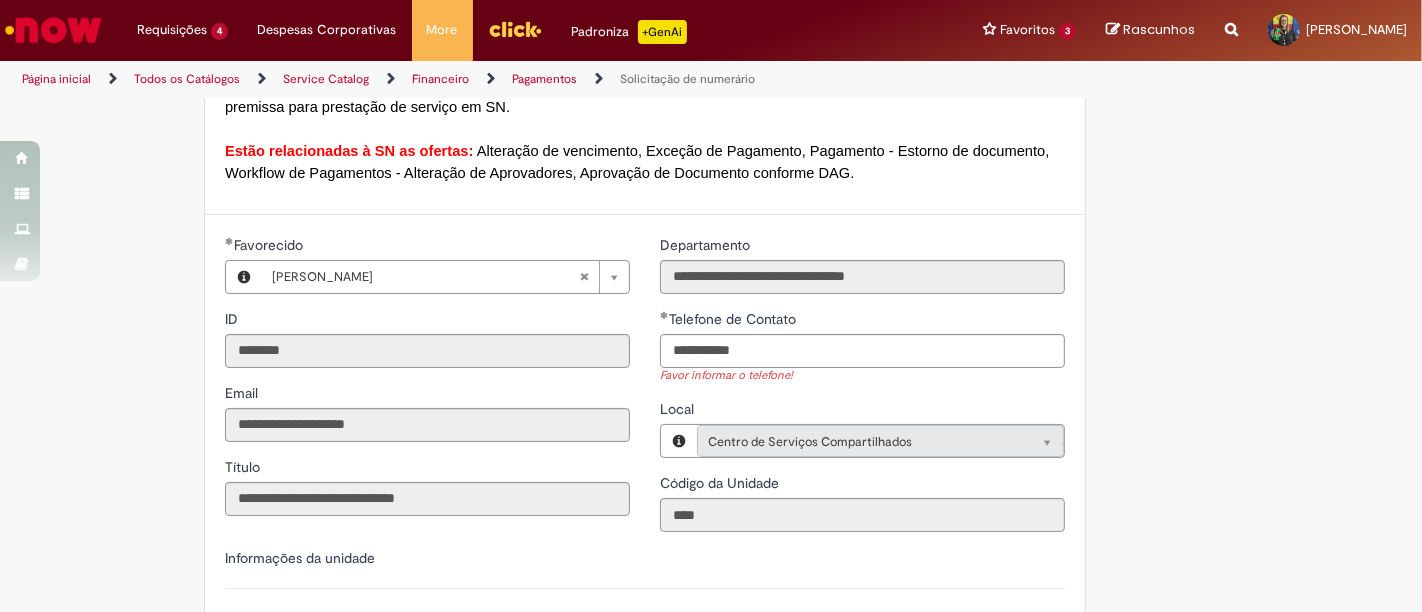 type 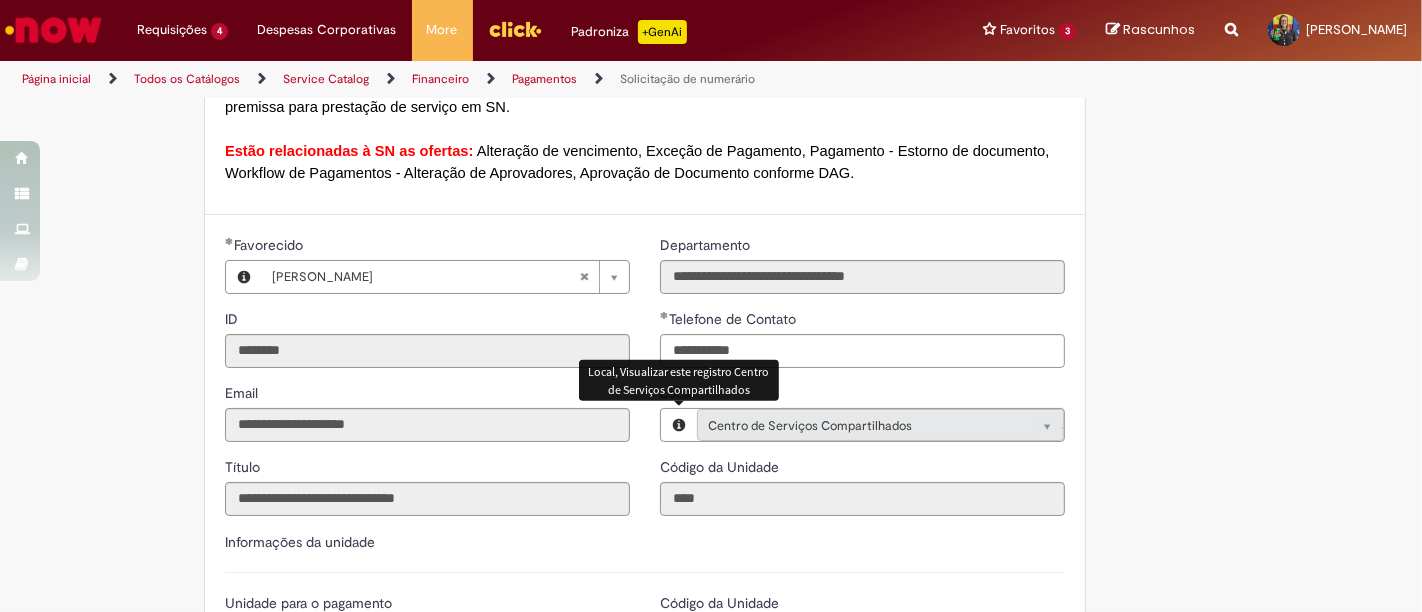 type on "**********" 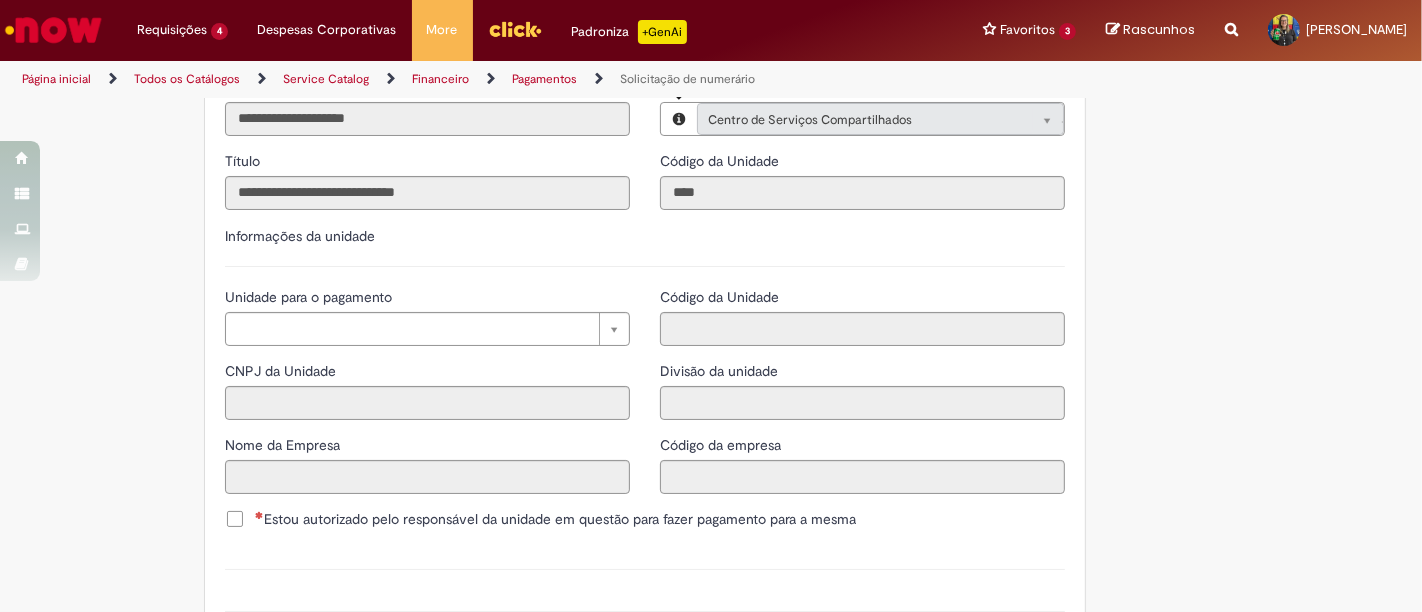 scroll, scrollTop: 2000, scrollLeft: 0, axis: vertical 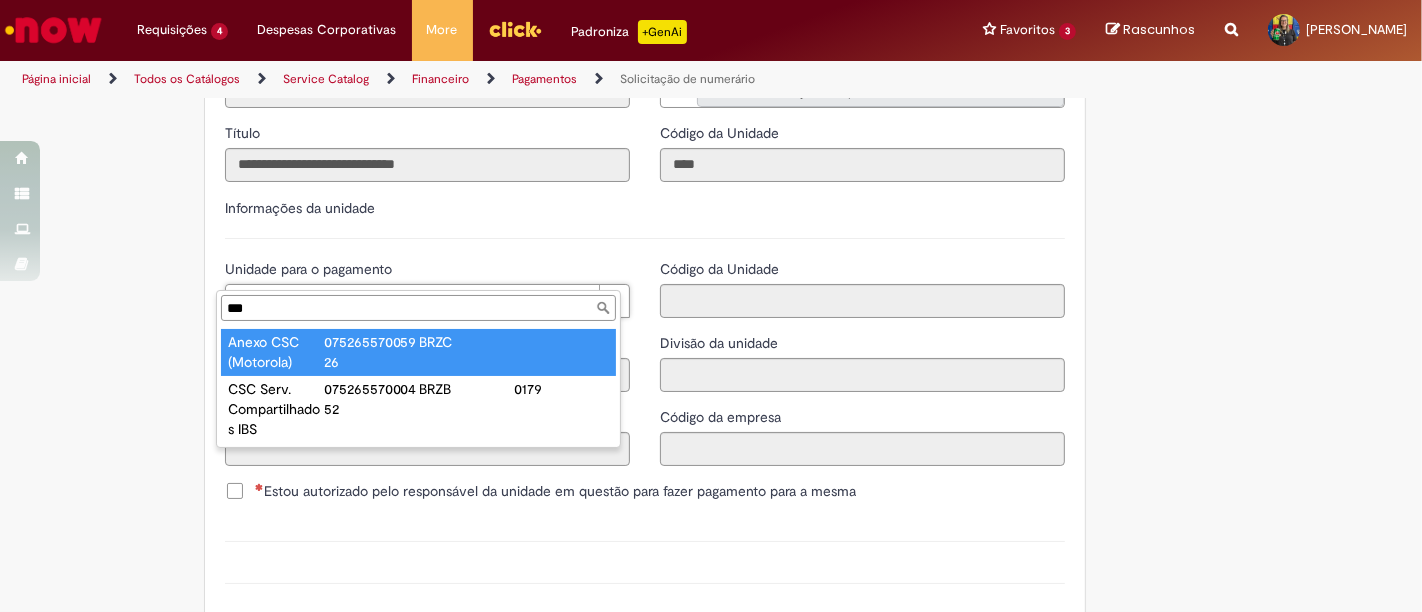 type on "***" 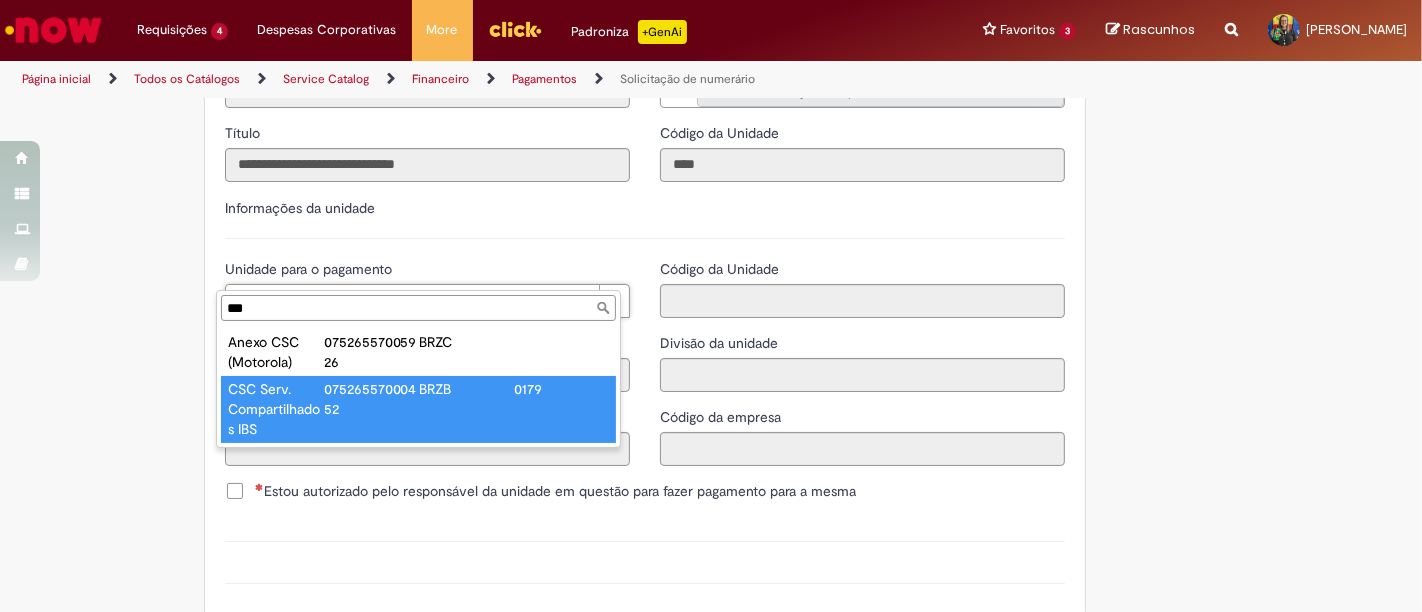 type on "**********" 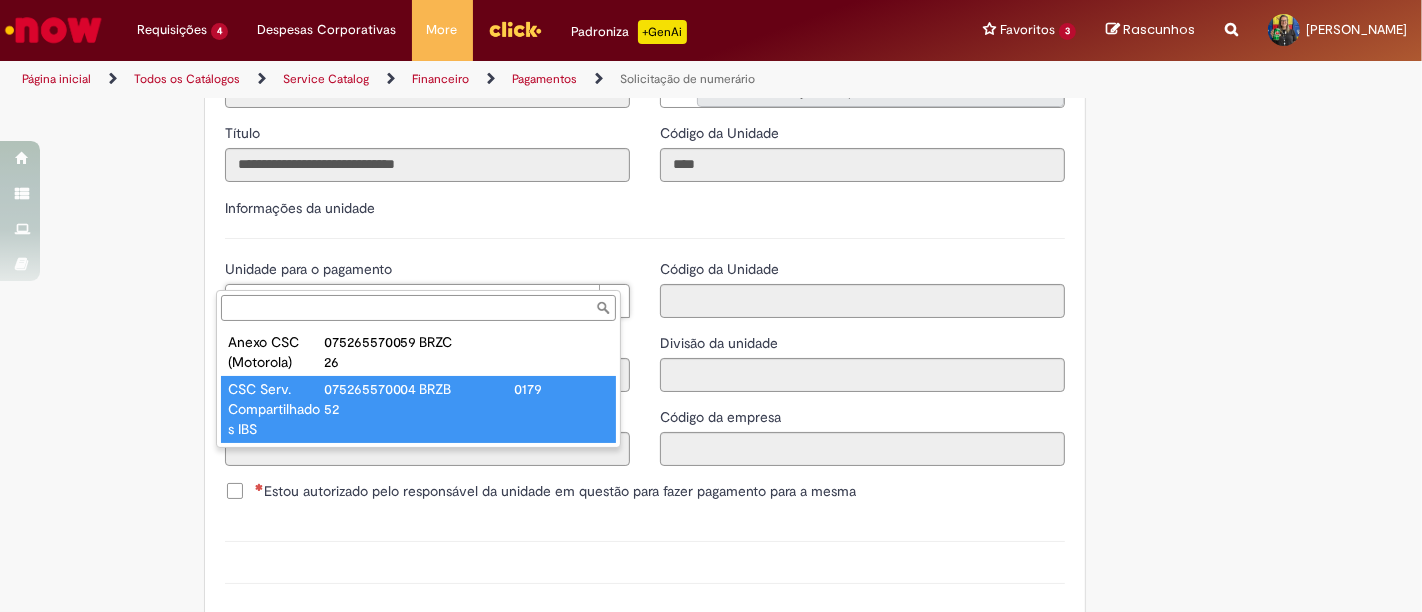 type on "**********" 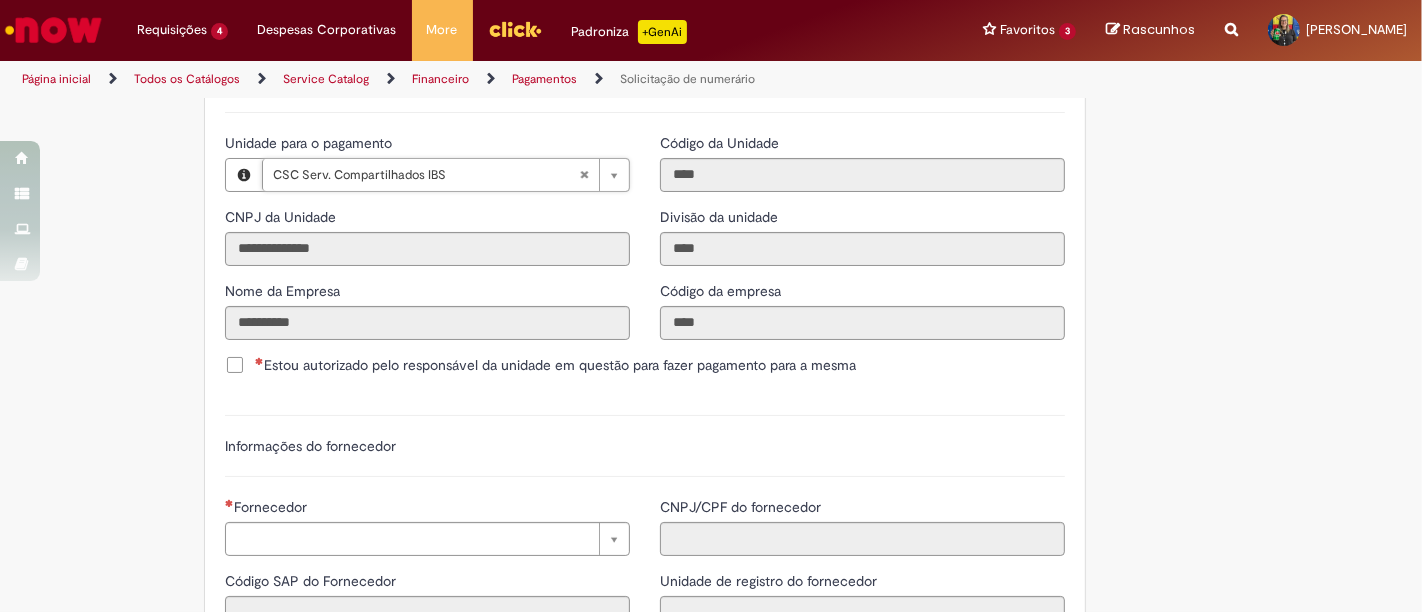 scroll, scrollTop: 2222, scrollLeft: 0, axis: vertical 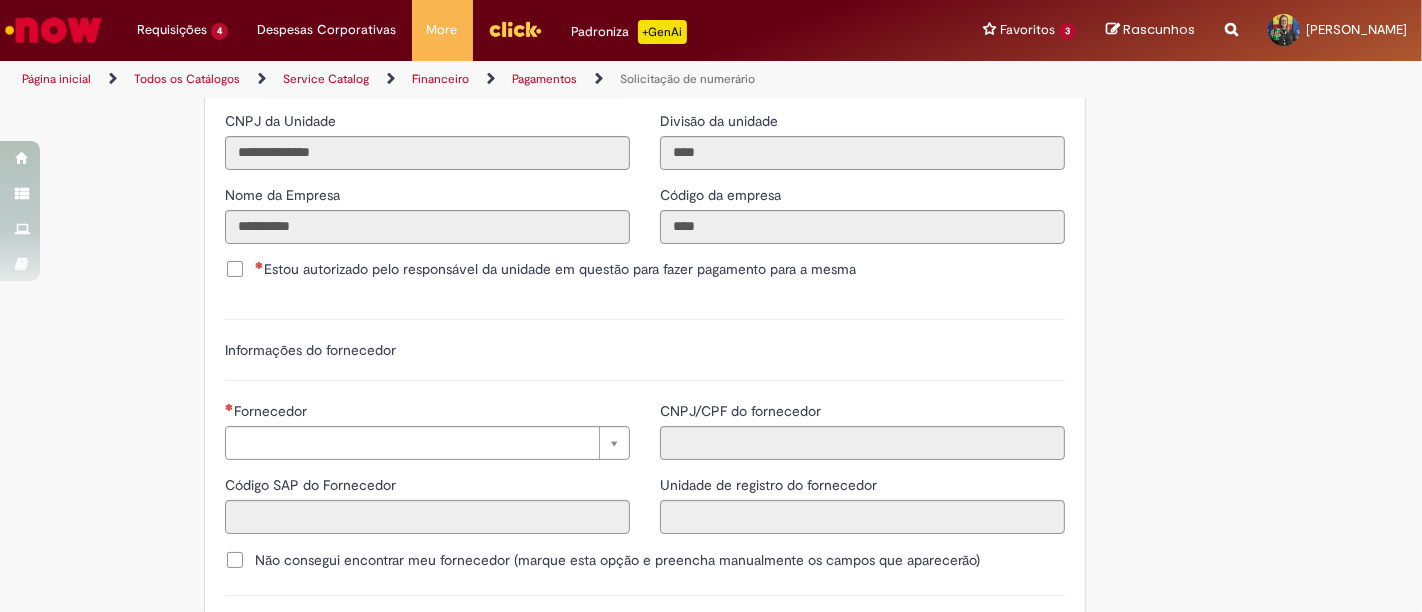 click on "Estou autorizado pelo responsável da unidade em questão para fazer pagamento para a mesma" at bounding box center (540, 269) 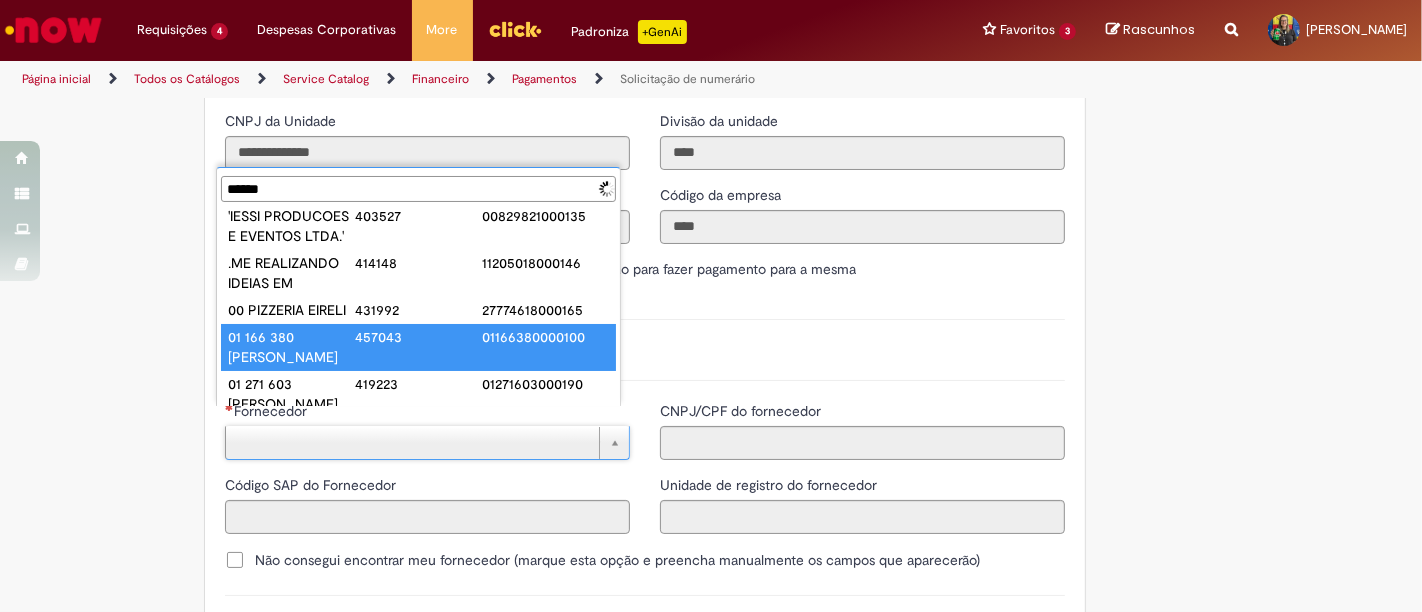 scroll, scrollTop: 0, scrollLeft: 0, axis: both 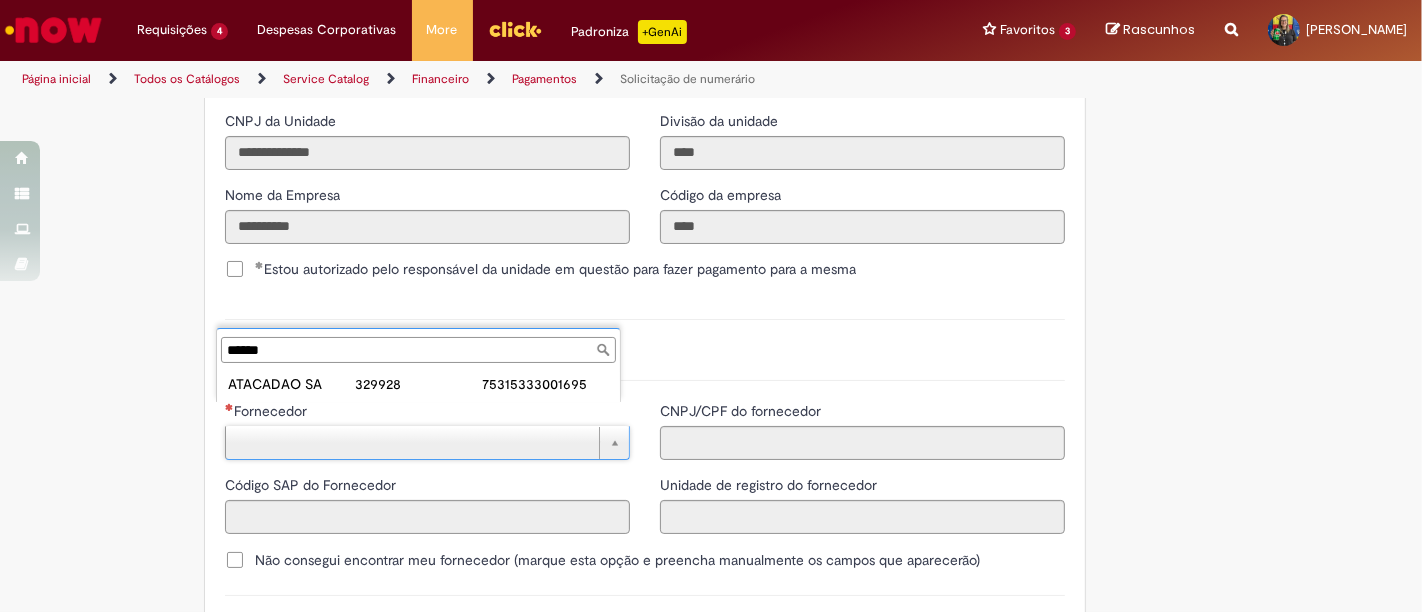 type on "******" 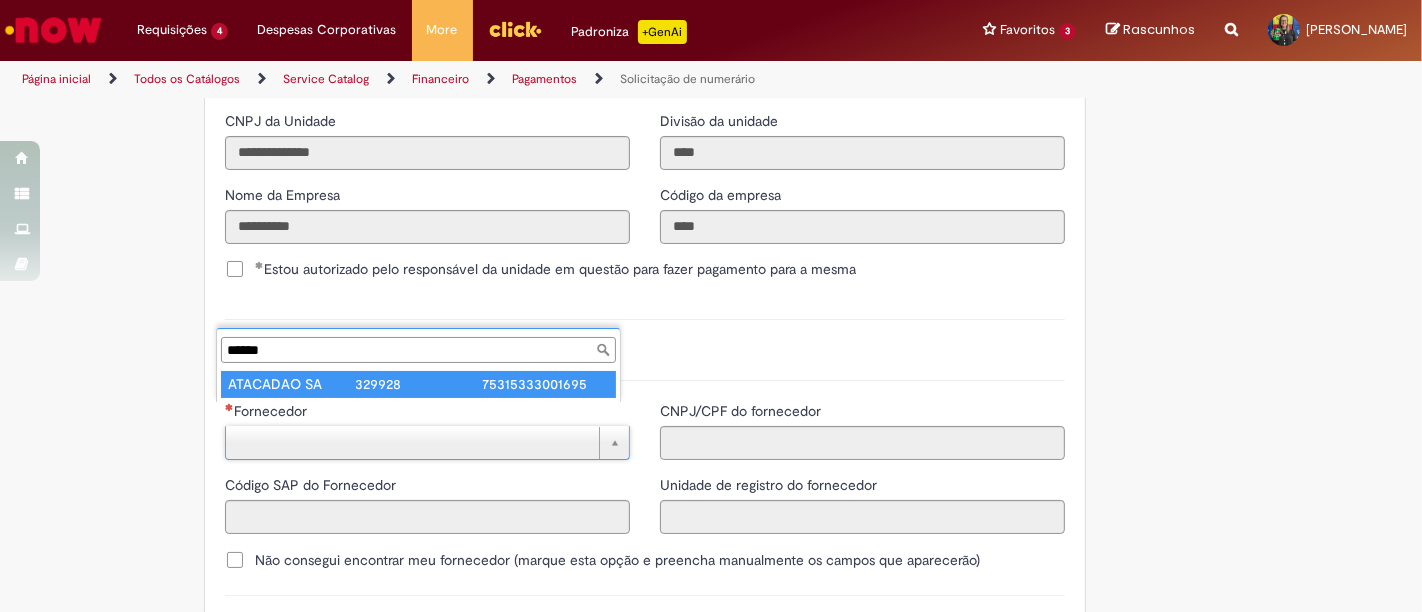 type on "**********" 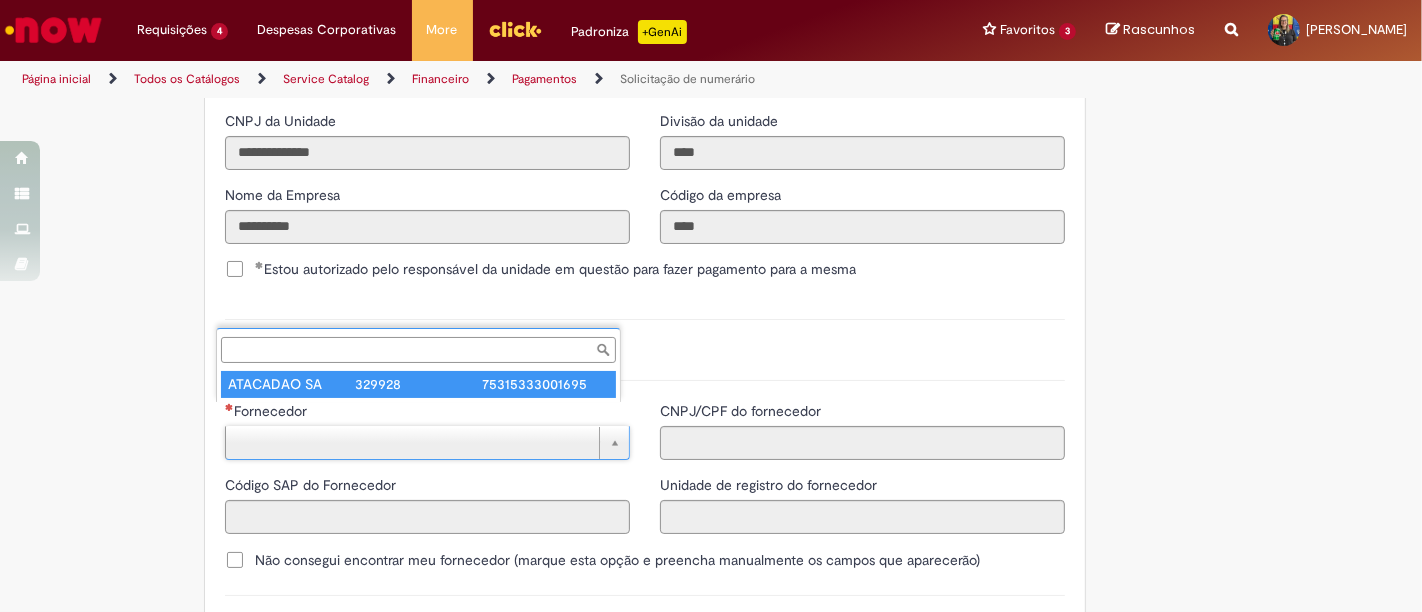type on "******" 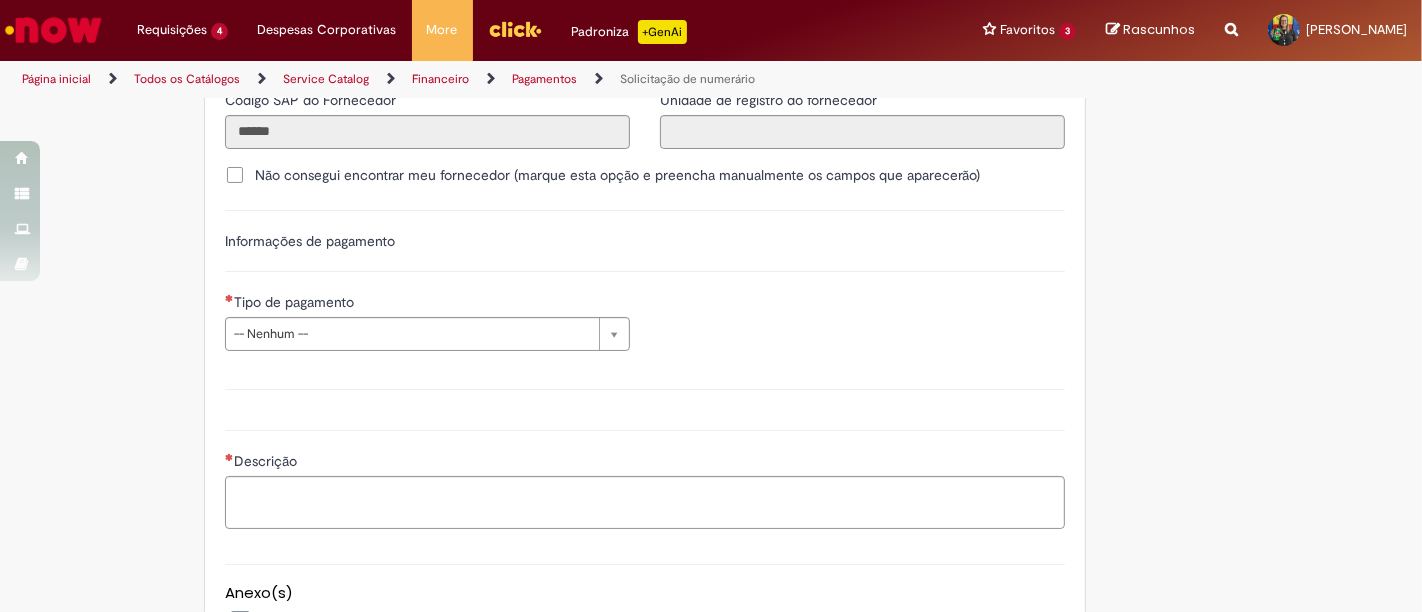 scroll, scrollTop: 2666, scrollLeft: 0, axis: vertical 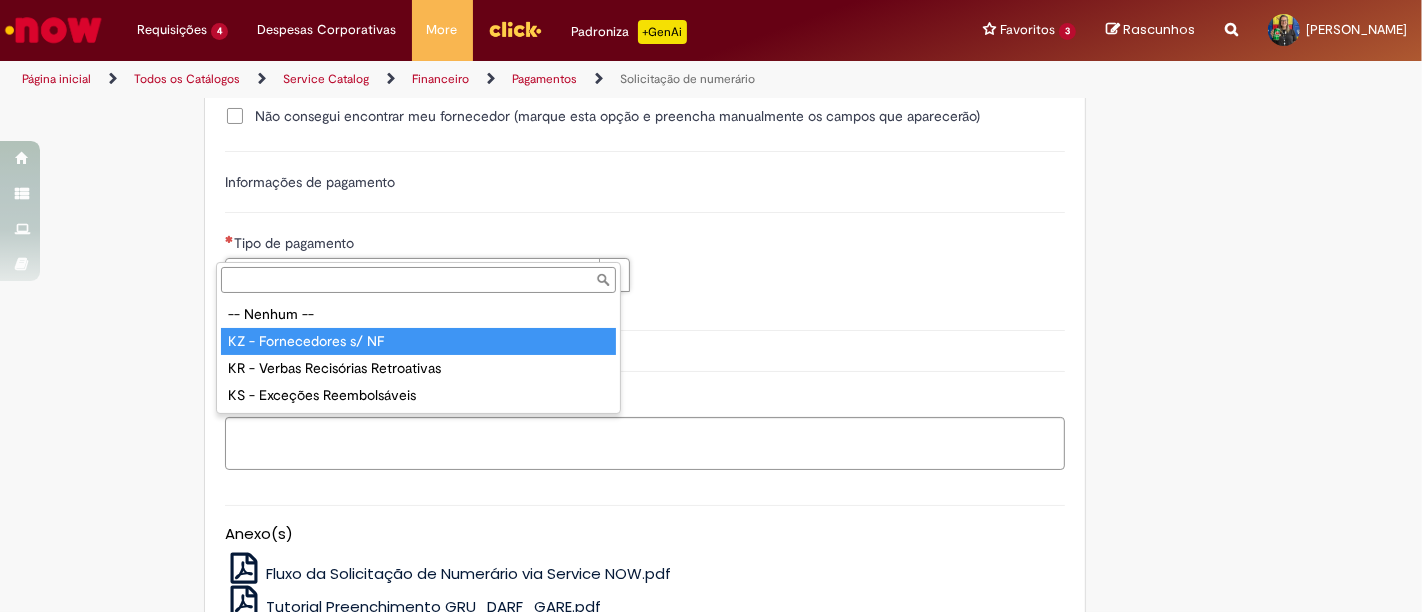 type on "**********" 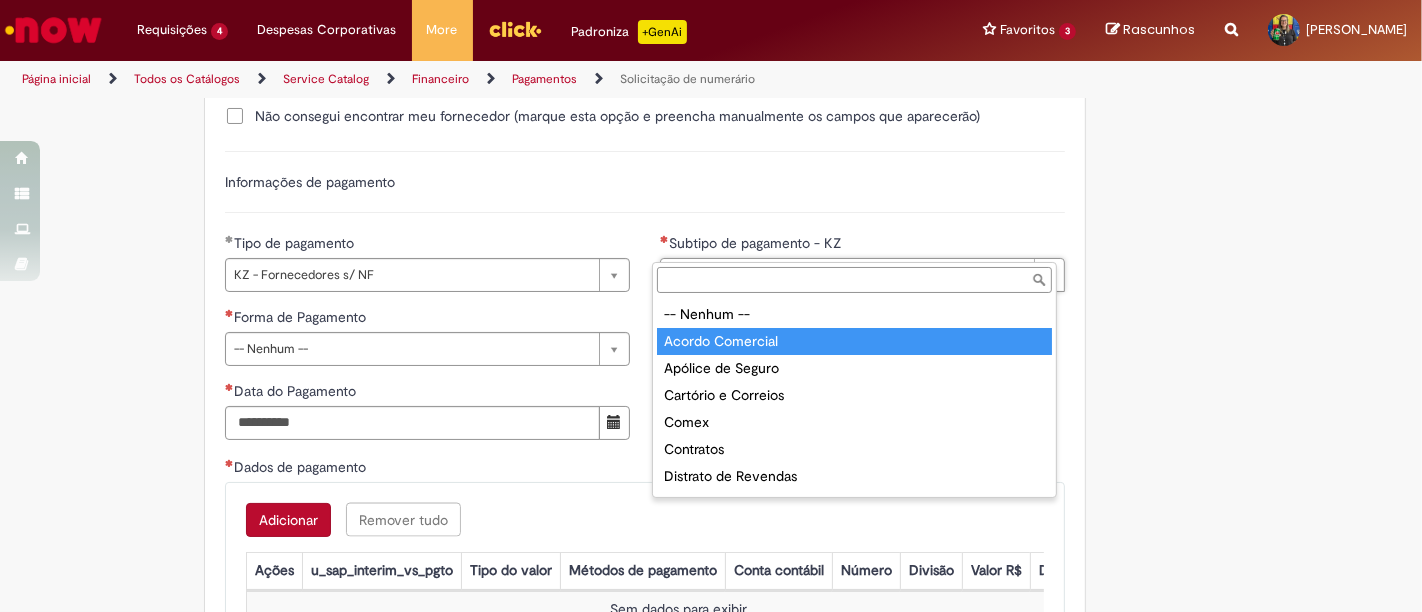 type on "**********" 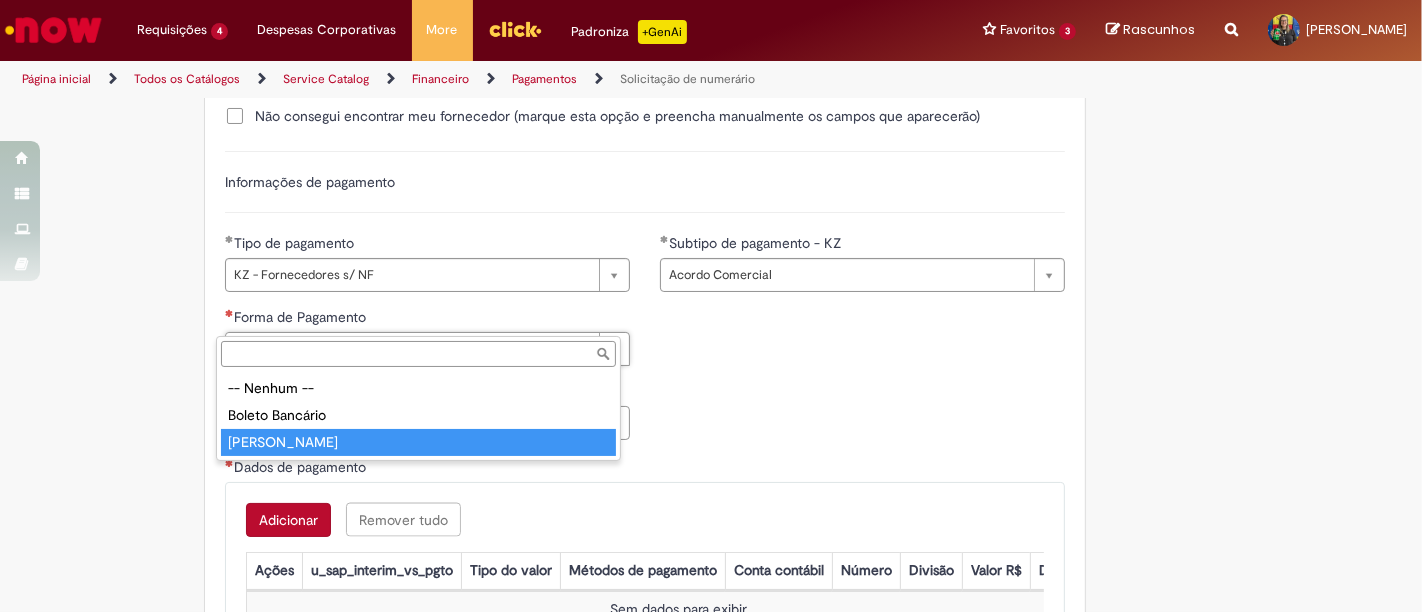 type on "**********" 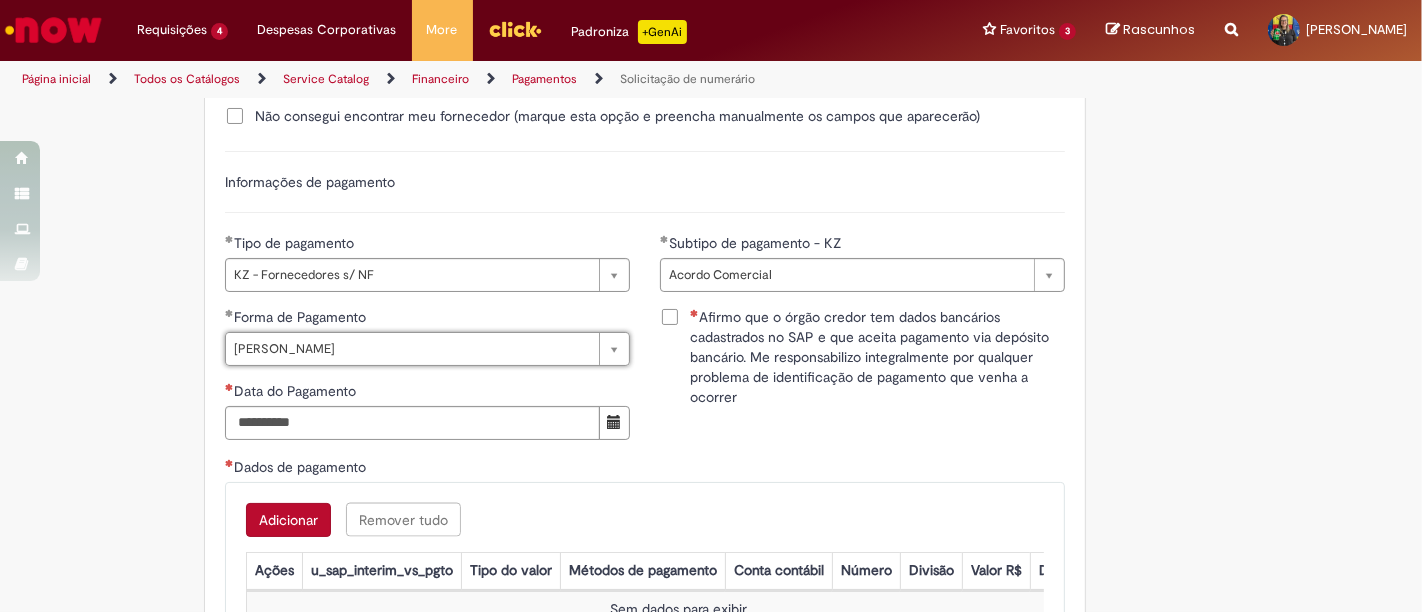 click on "Afirmo que o órgão credor tem dados bancários cadastrados no SAP e que aceita pagamento via depósito bancário. Me responsabilizo integralmente por qualquer problema de identificação de pagamento que venha a ocorrer" at bounding box center (877, 357) 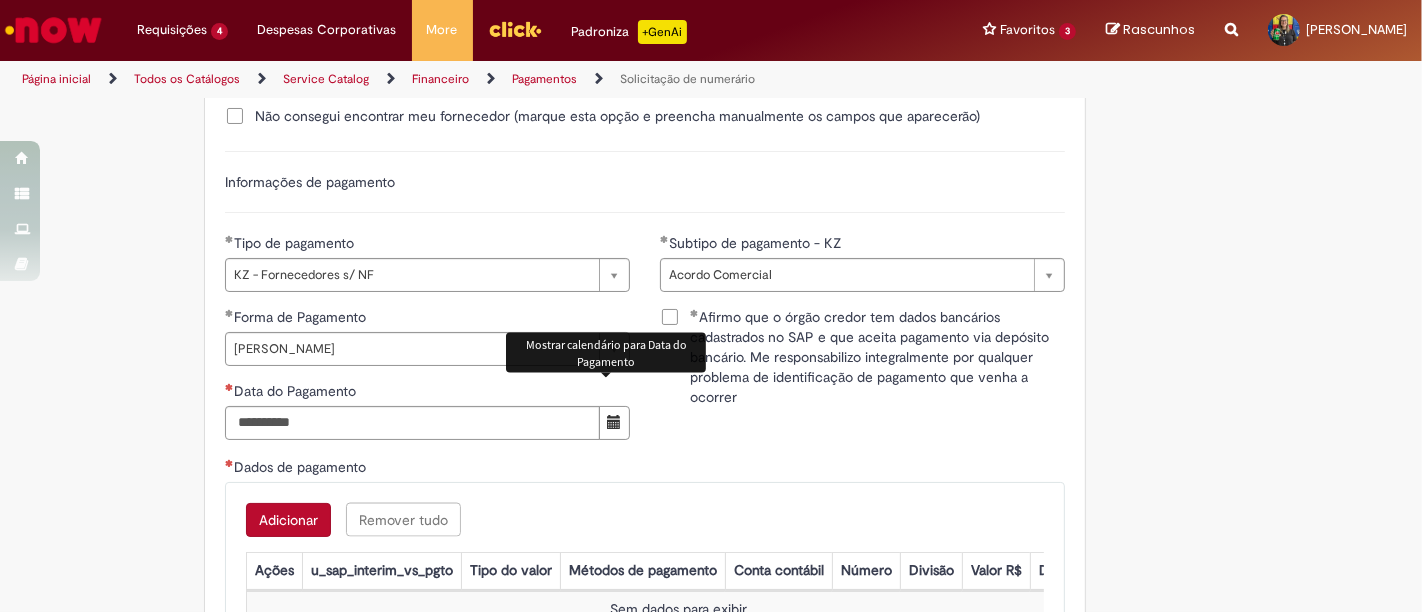 click at bounding box center [614, 422] 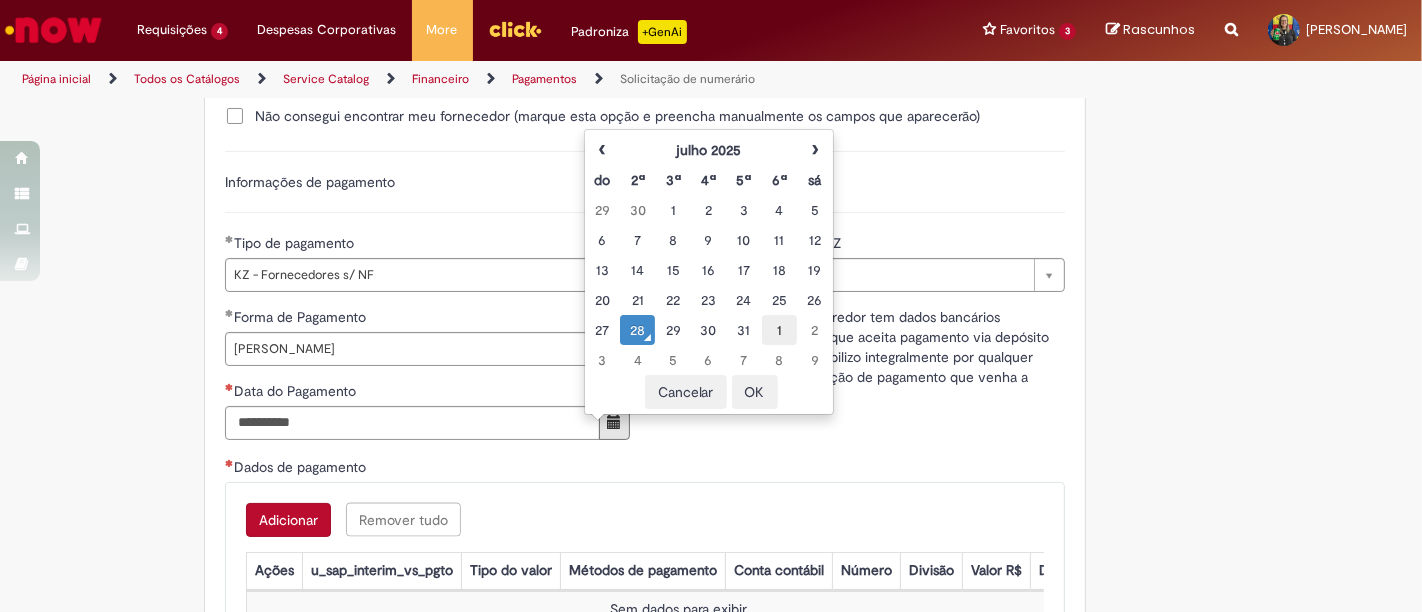 click on "1" at bounding box center (779, 330) 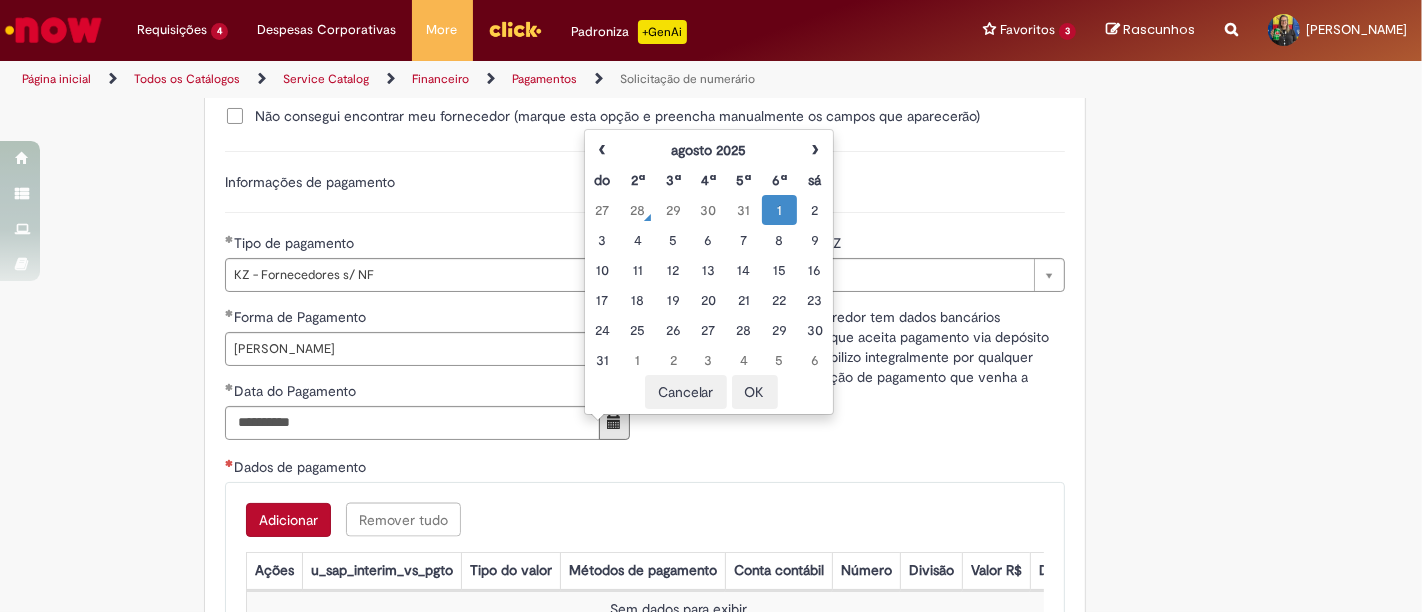 click on "OK" at bounding box center (755, 392) 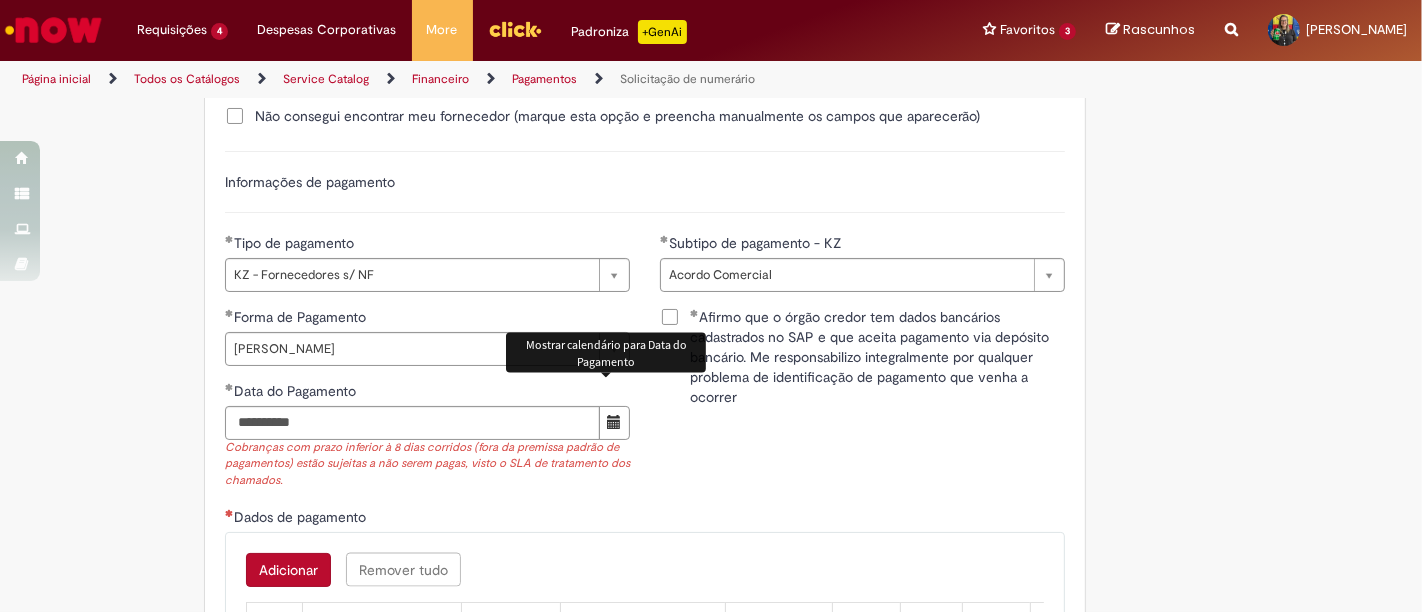 click on "Adicionar" at bounding box center [288, 570] 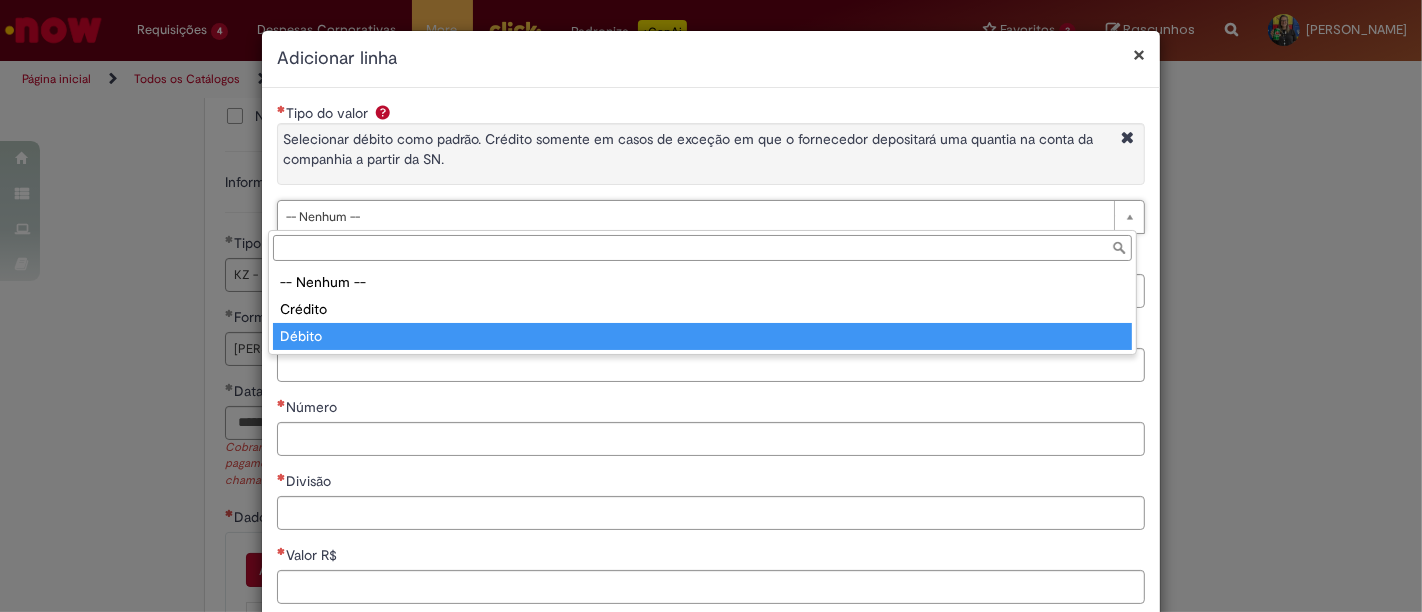 type on "******" 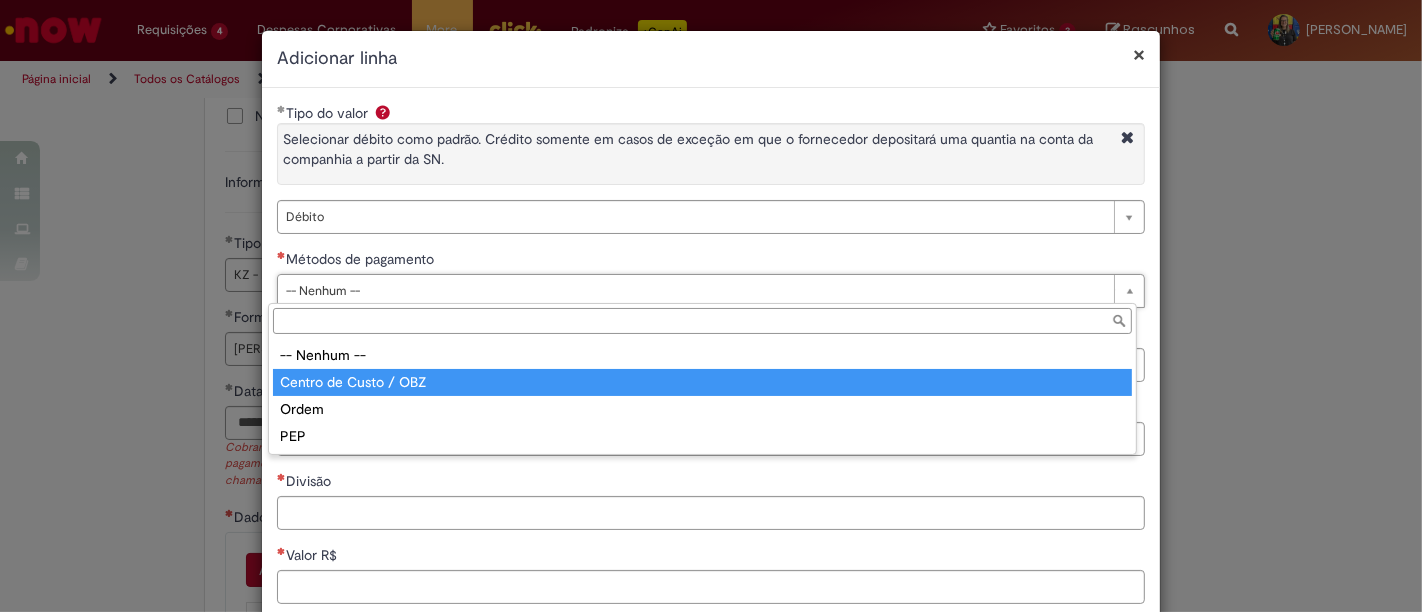 type on "**********" 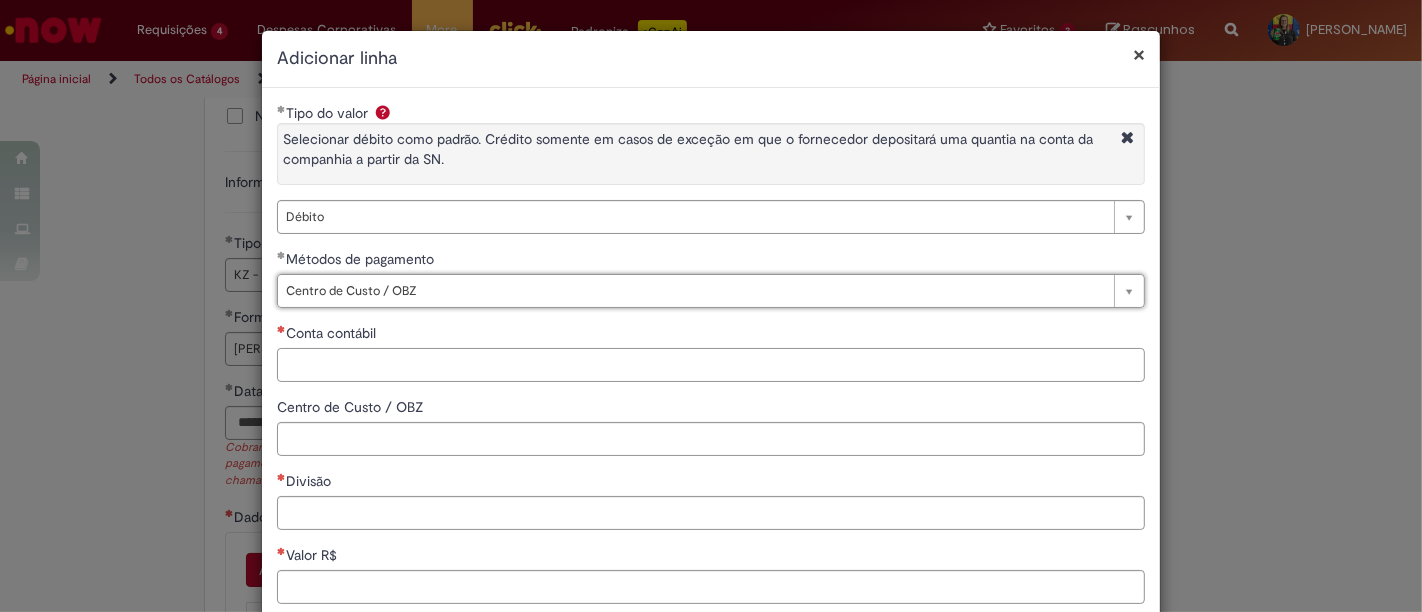 click on "Conta contábil" at bounding box center (711, 365) 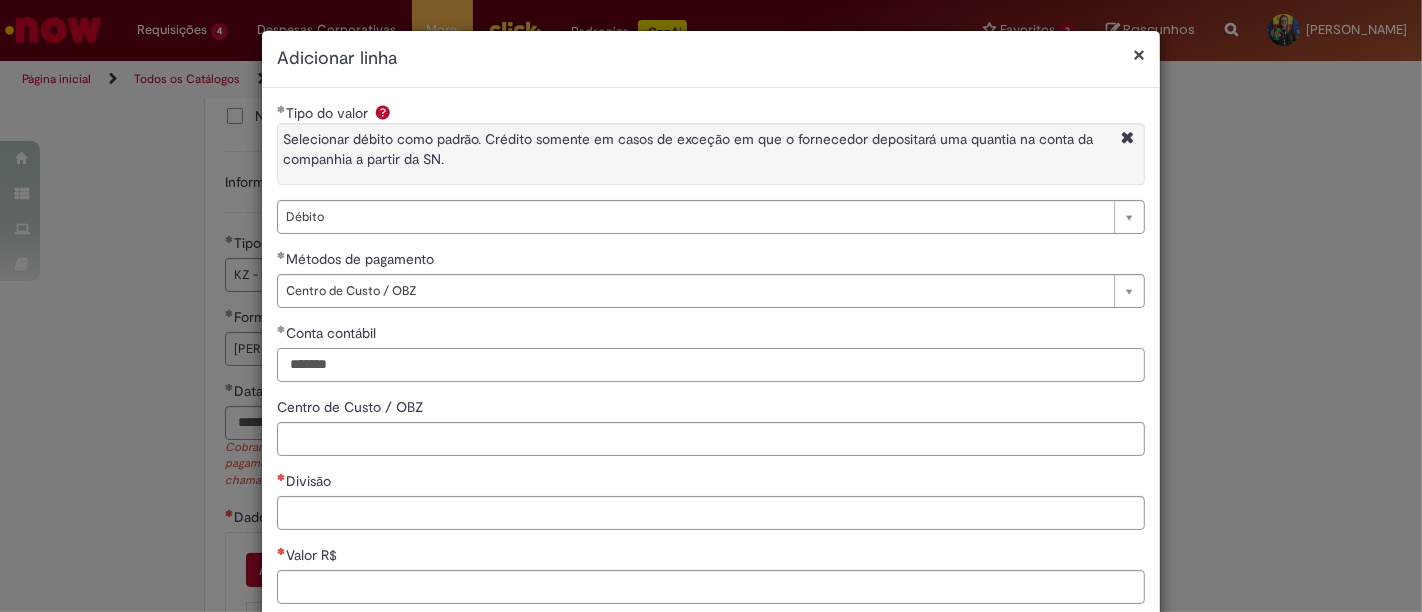 type on "*******" 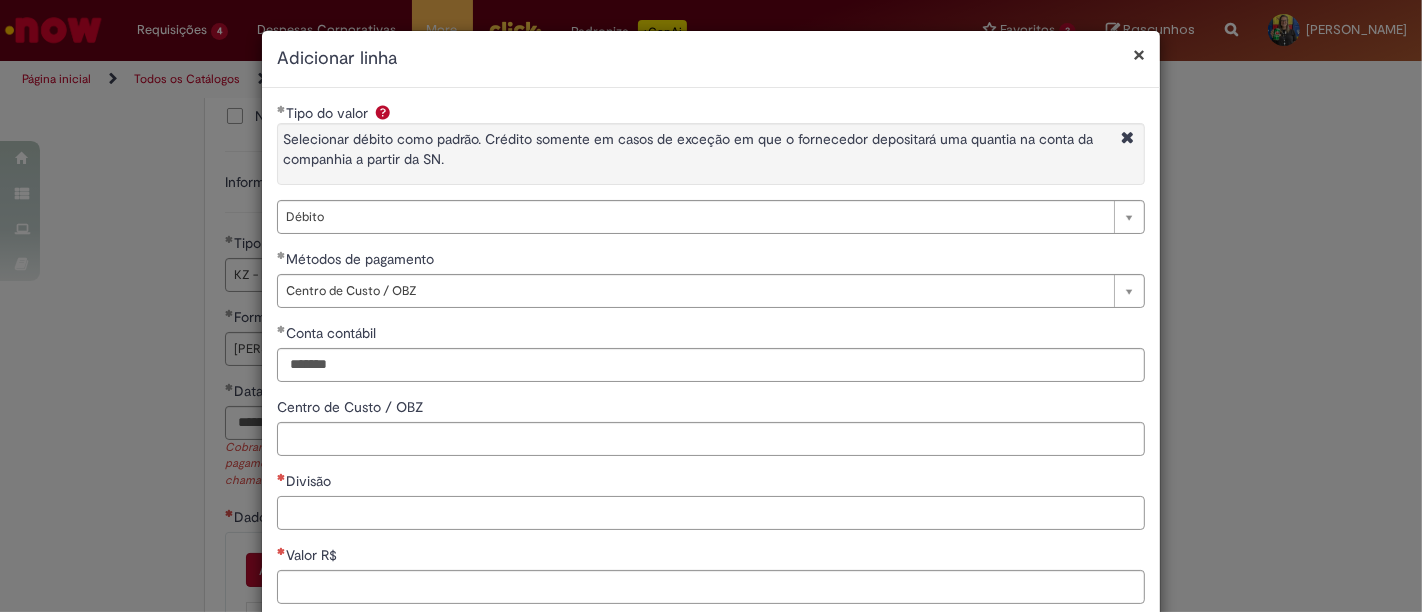 click on "Divisão" at bounding box center [711, 513] 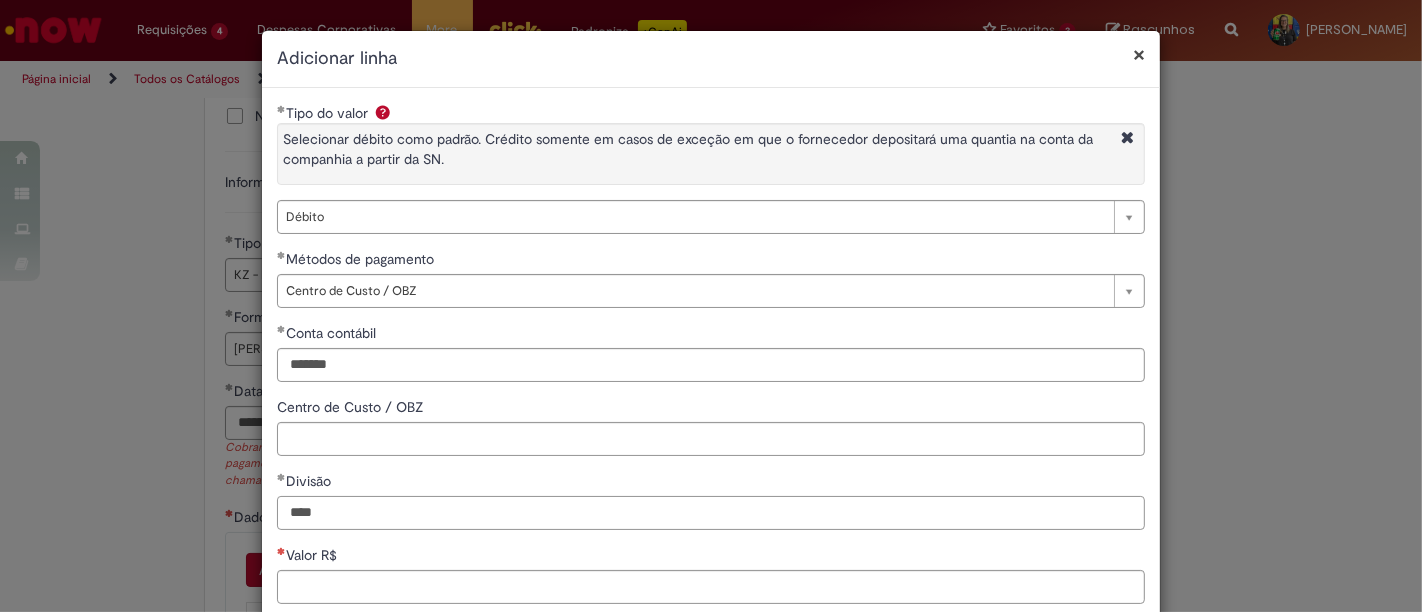 type on "****" 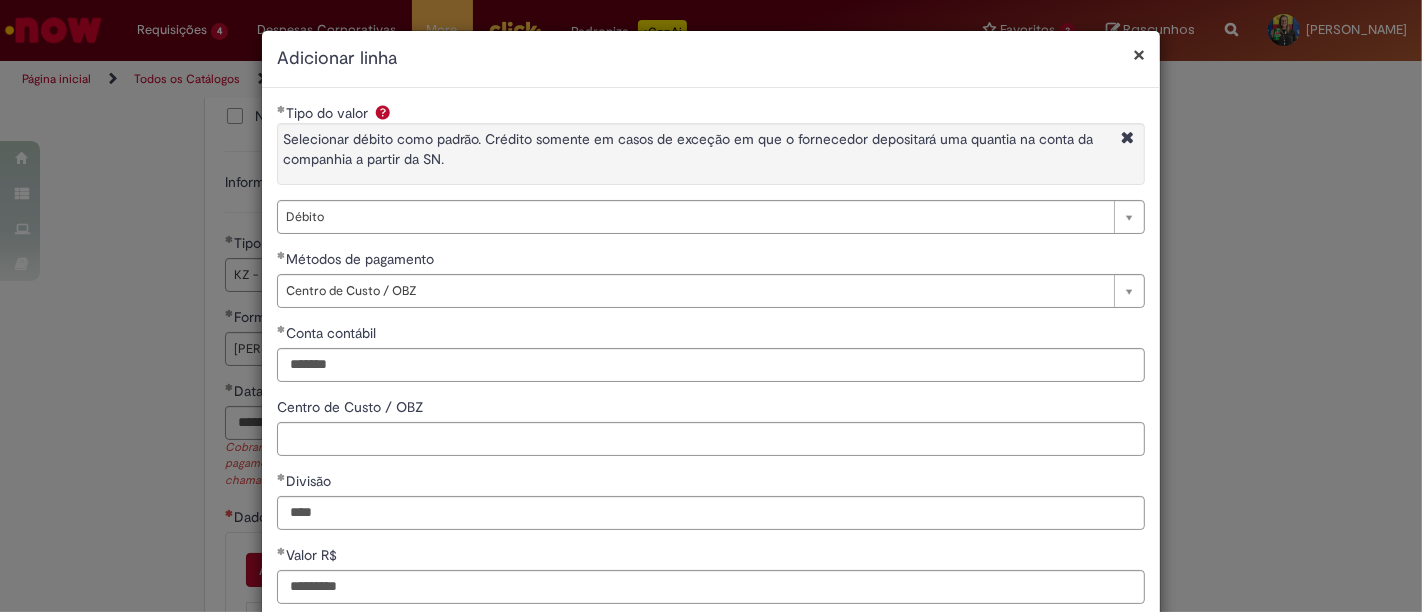 type on "**********" 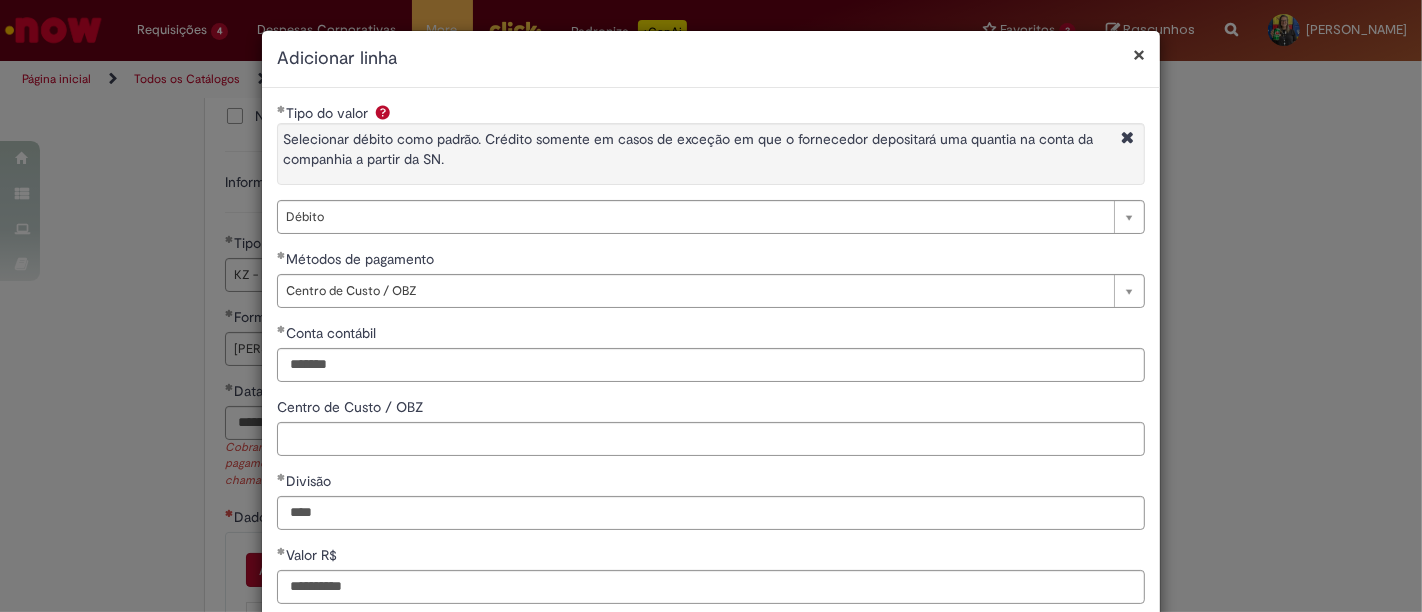 scroll, scrollTop: 208, scrollLeft: 0, axis: vertical 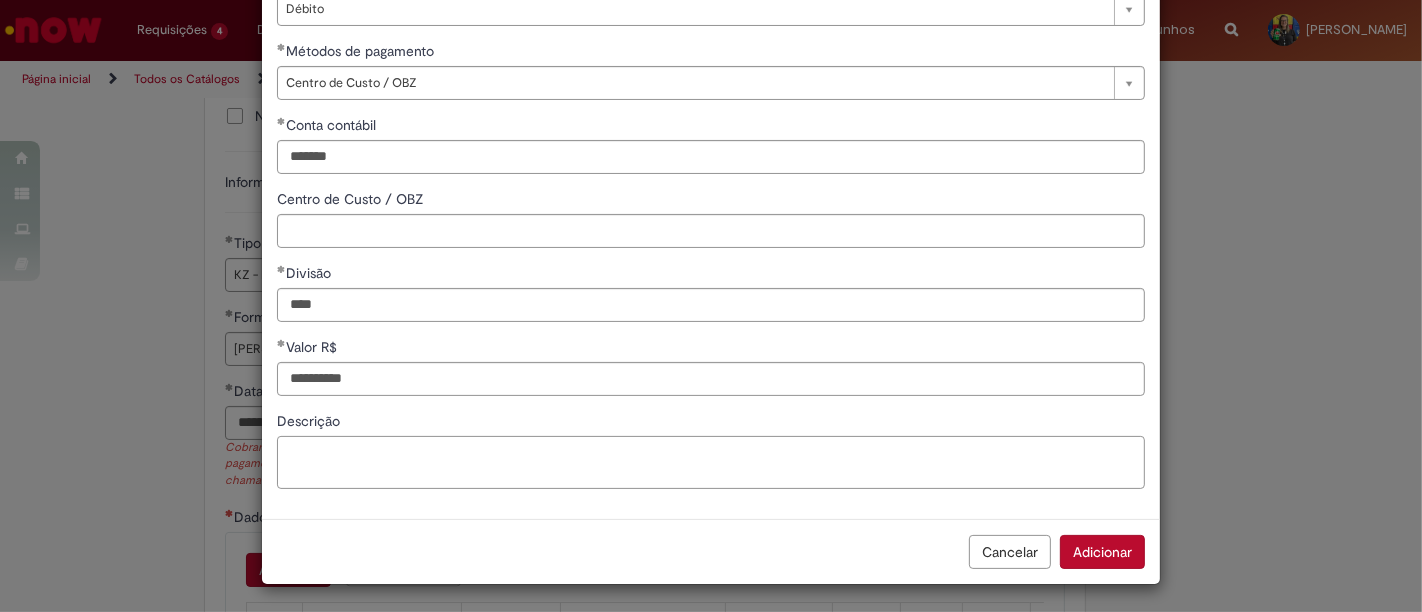 paste on "**********" 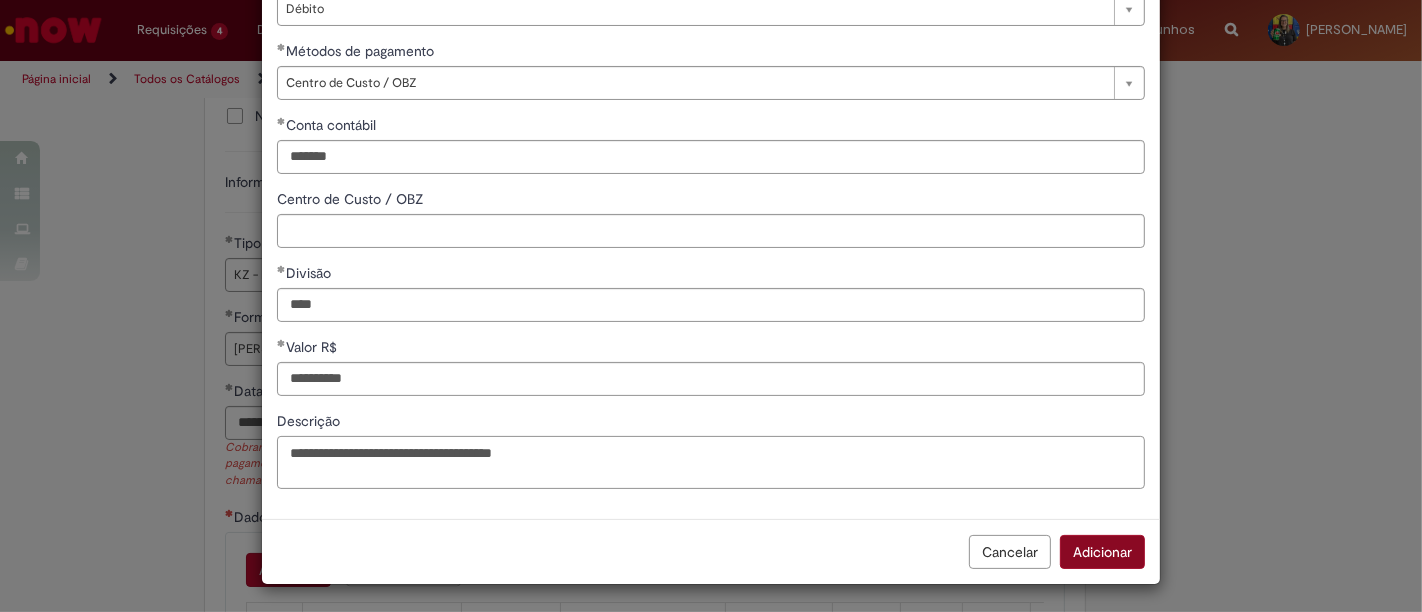 type on "**********" 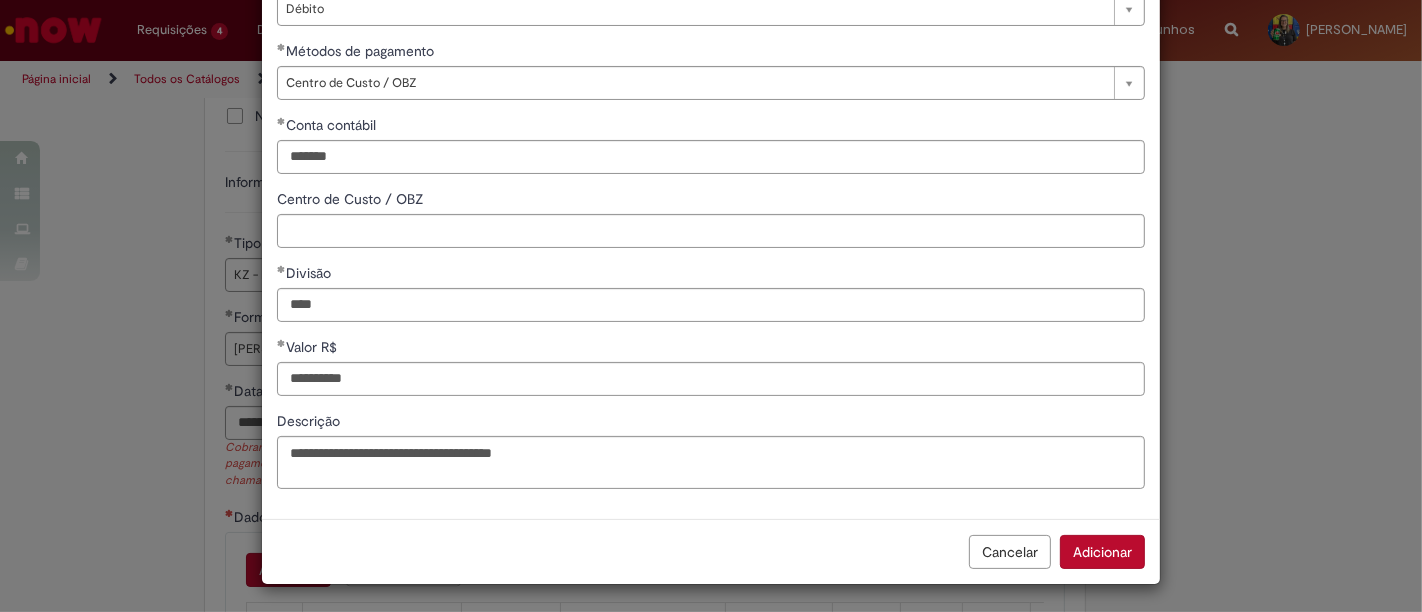 click on "Adicionar" at bounding box center (1102, 552) 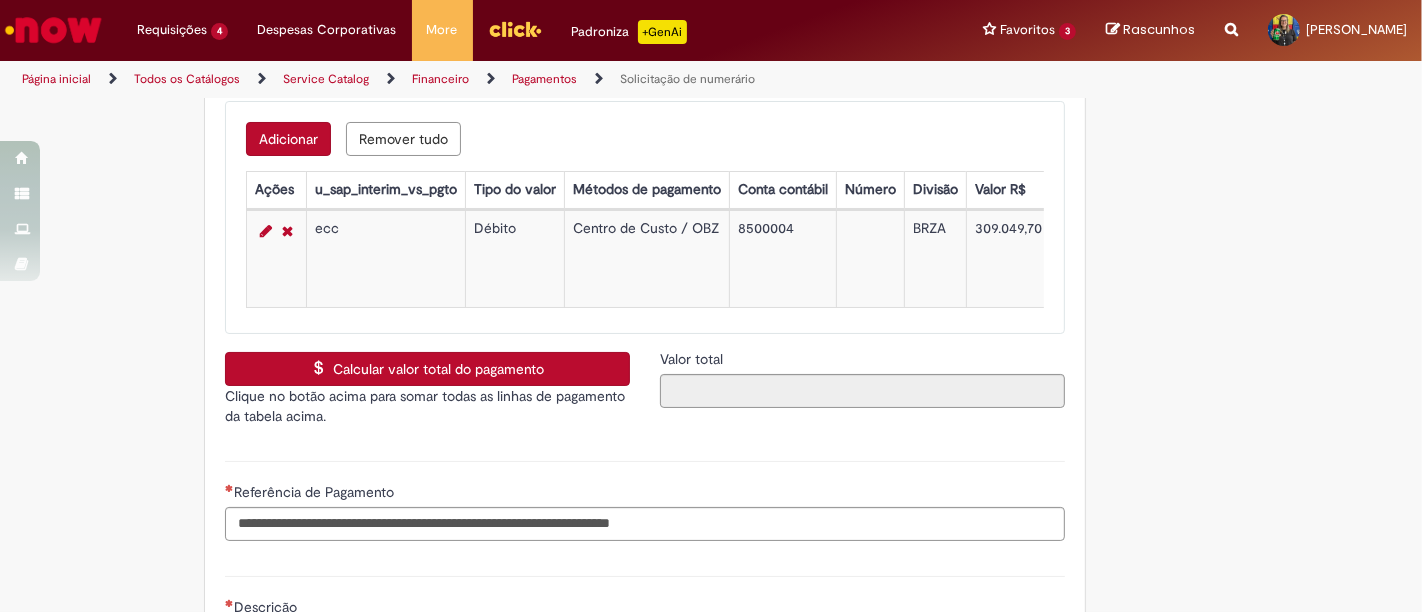 scroll, scrollTop: 3111, scrollLeft: 0, axis: vertical 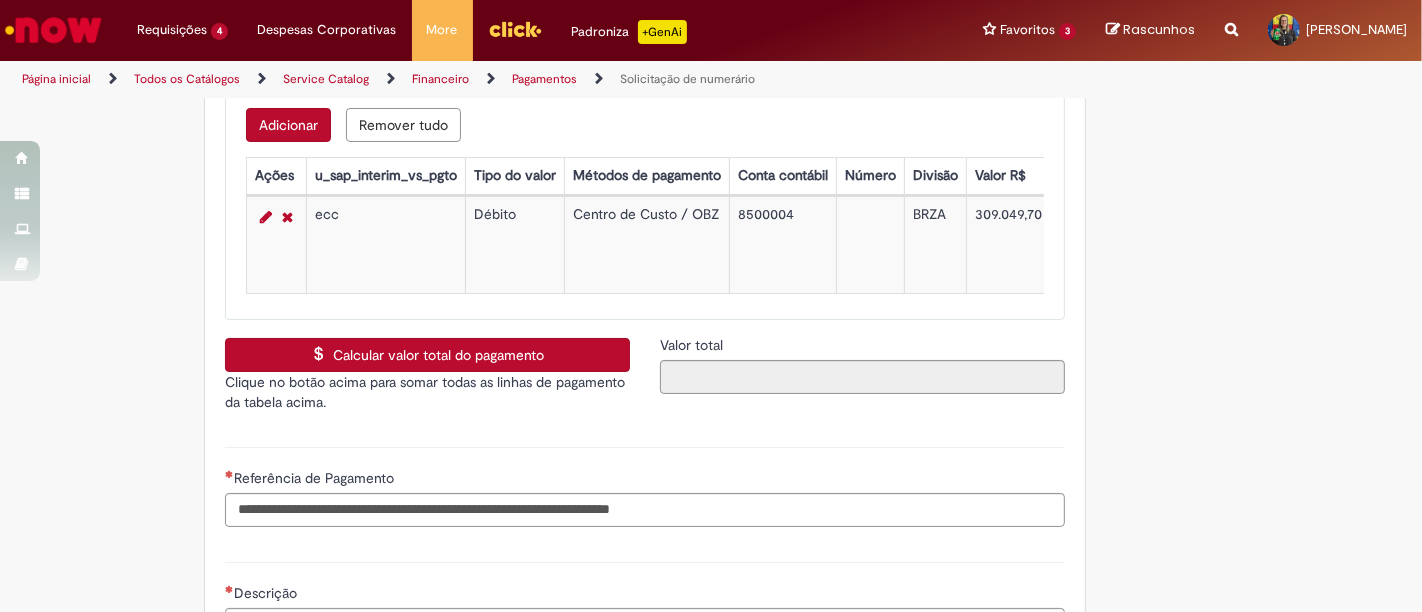 click on "Calcular valor total do pagamento" at bounding box center (427, 355) 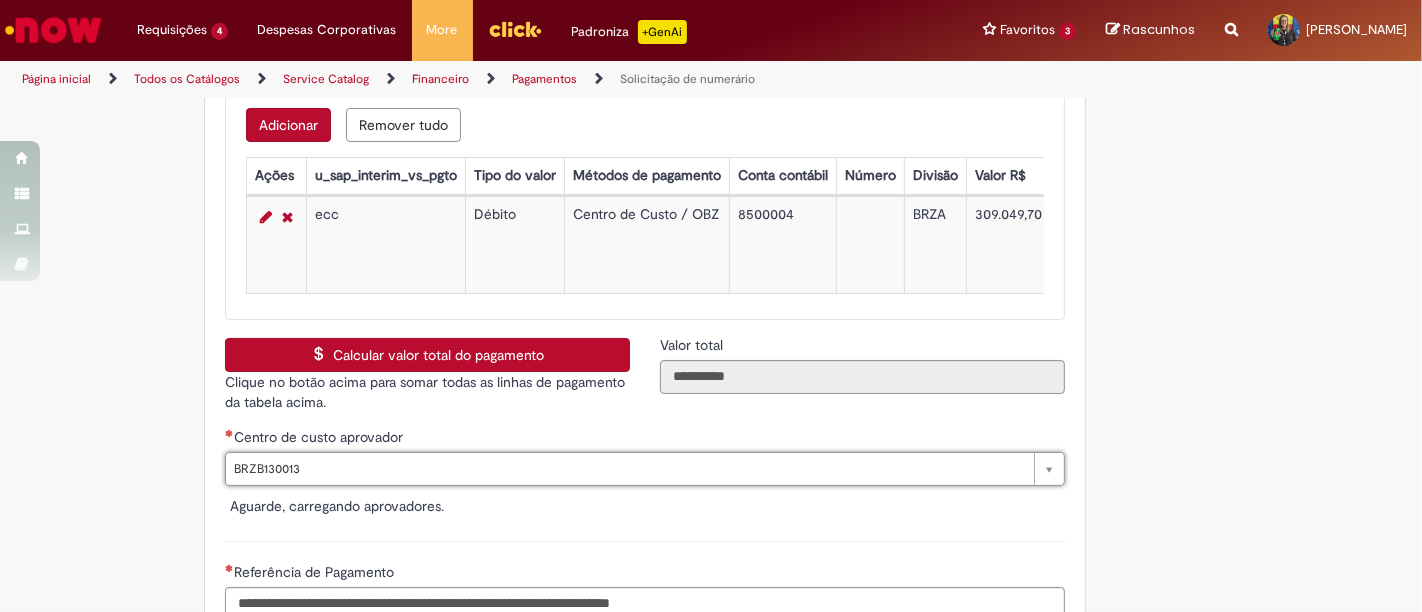 type on "**********" 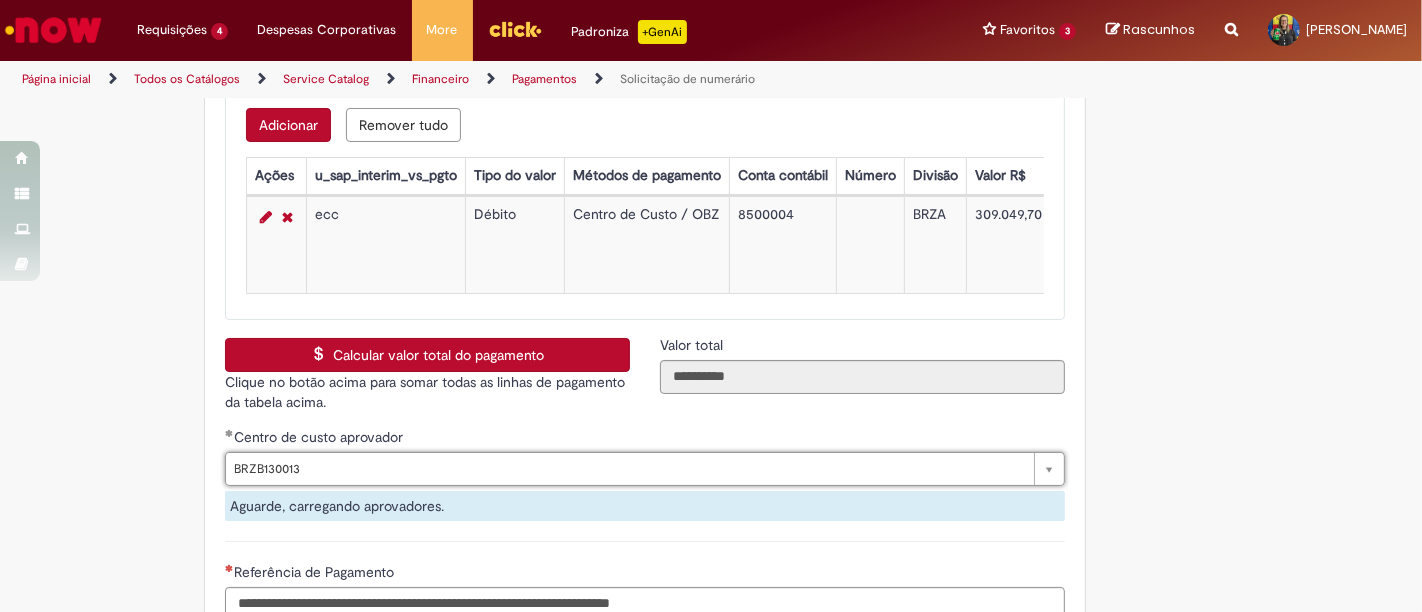 scroll, scrollTop: 3333, scrollLeft: 0, axis: vertical 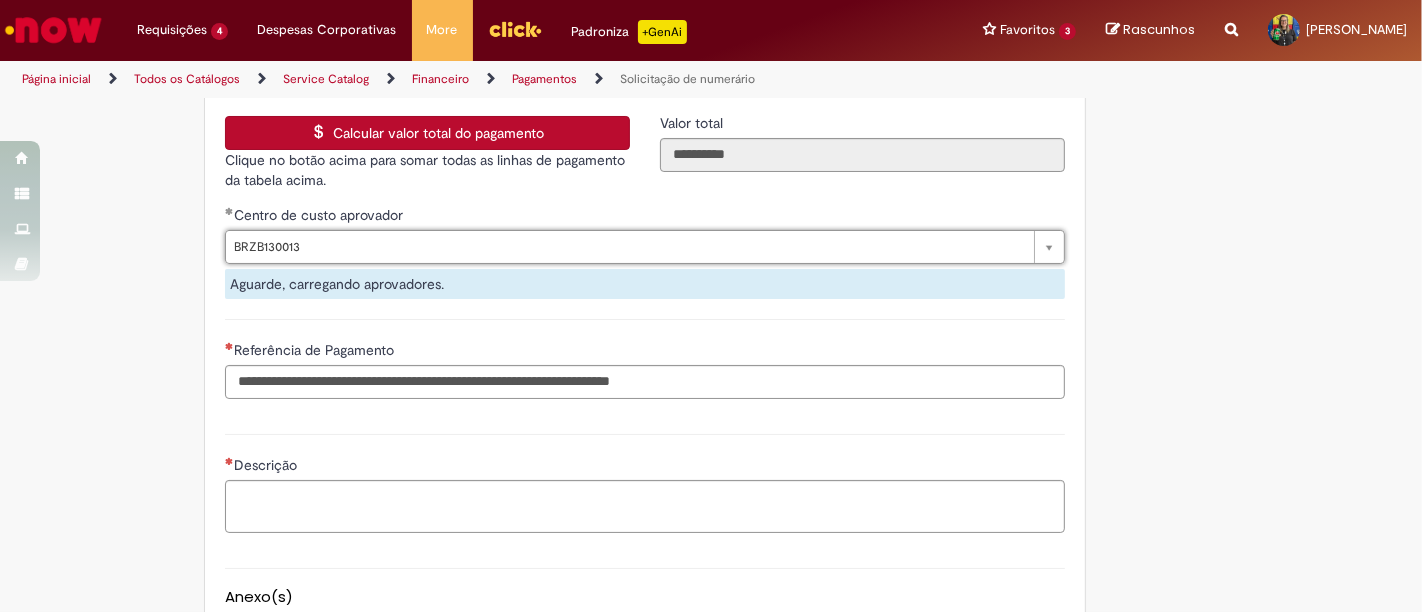 click on "**********" at bounding box center (645, 309) 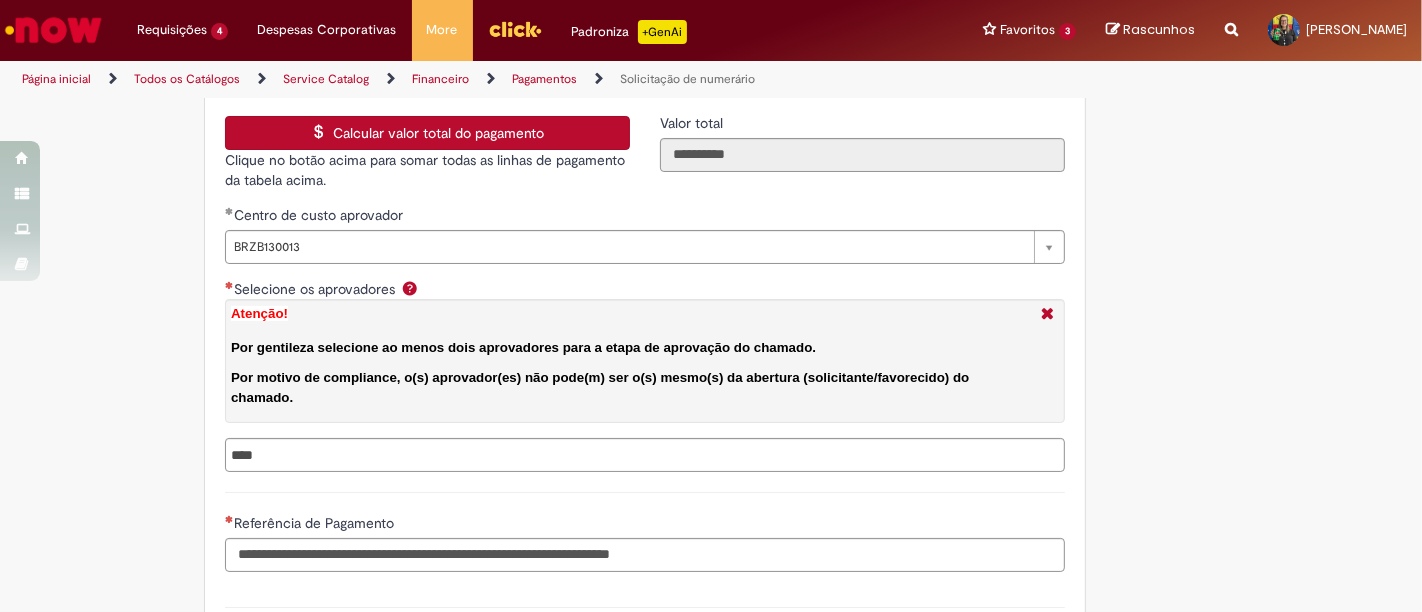type 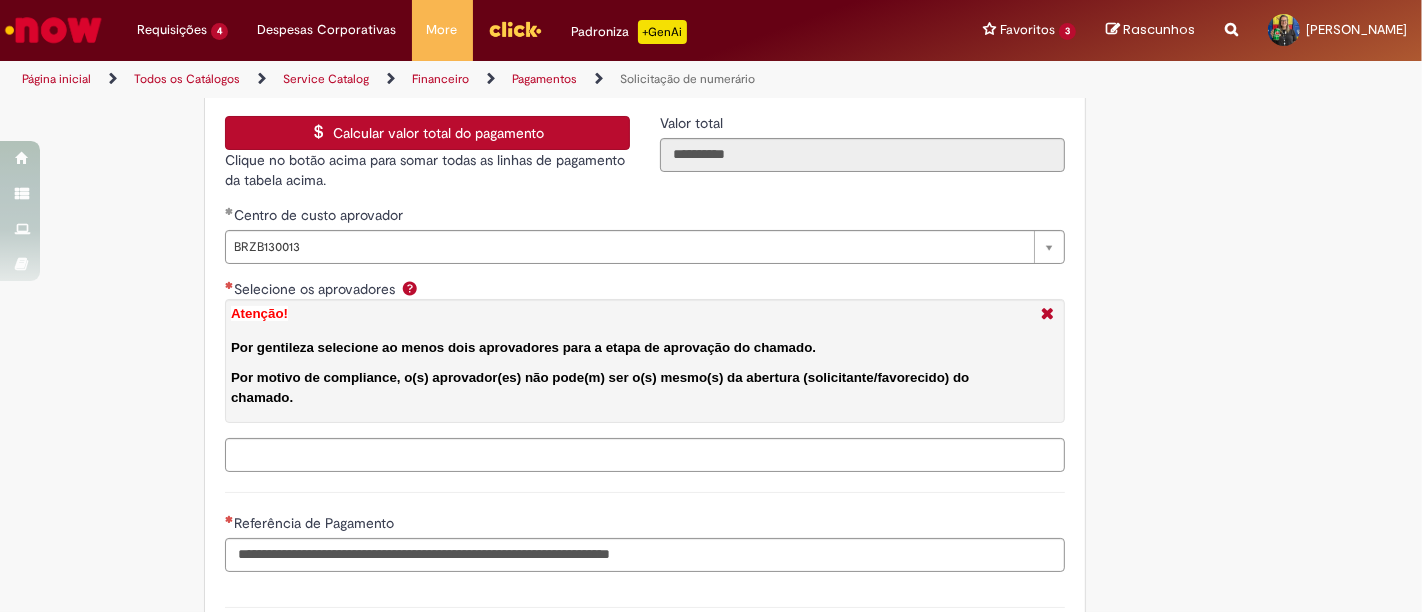 click on "Selecione os aprovadores Atenção!
Por gentileza selecione ao menos dois aprovadores para a etapa de aprovação do chamado.
Por motivo de compliance, o(s) aprovador(es) não pode(m) ser o(s) mesmo(s) da abertura (solicitante/favorecido) do chamado." at bounding box center (687, 455) 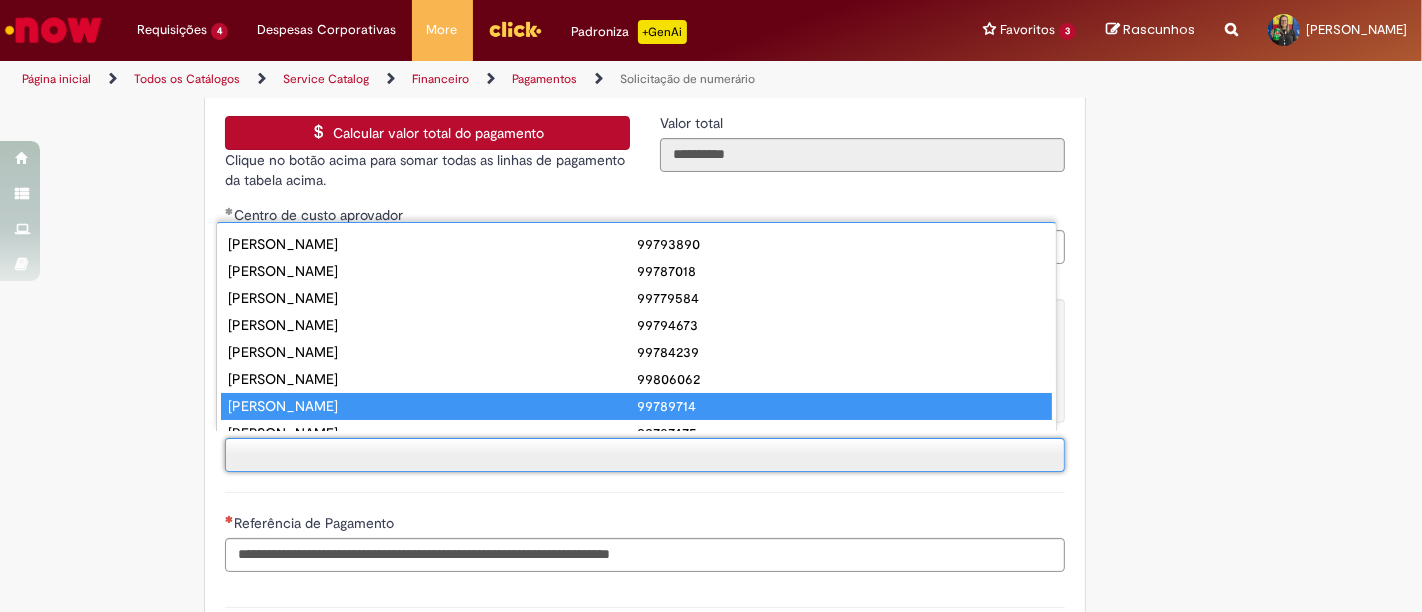 scroll, scrollTop: 0, scrollLeft: 0, axis: both 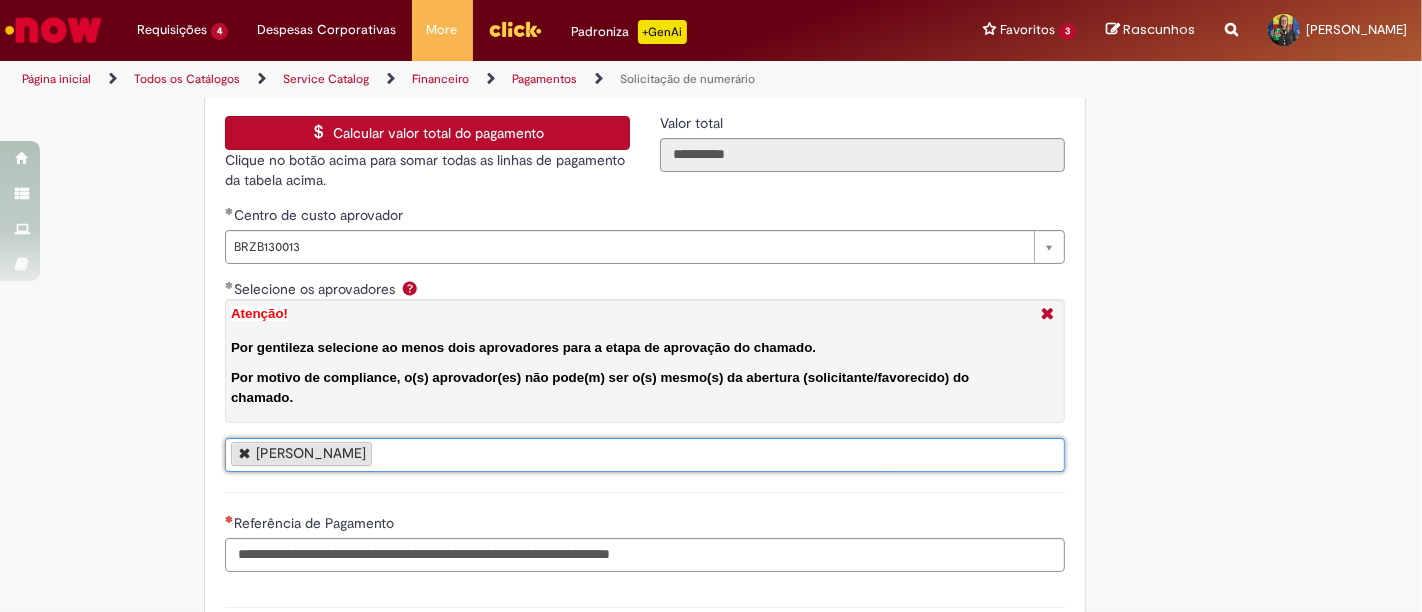 click on "[PERSON_NAME]" at bounding box center [645, 455] 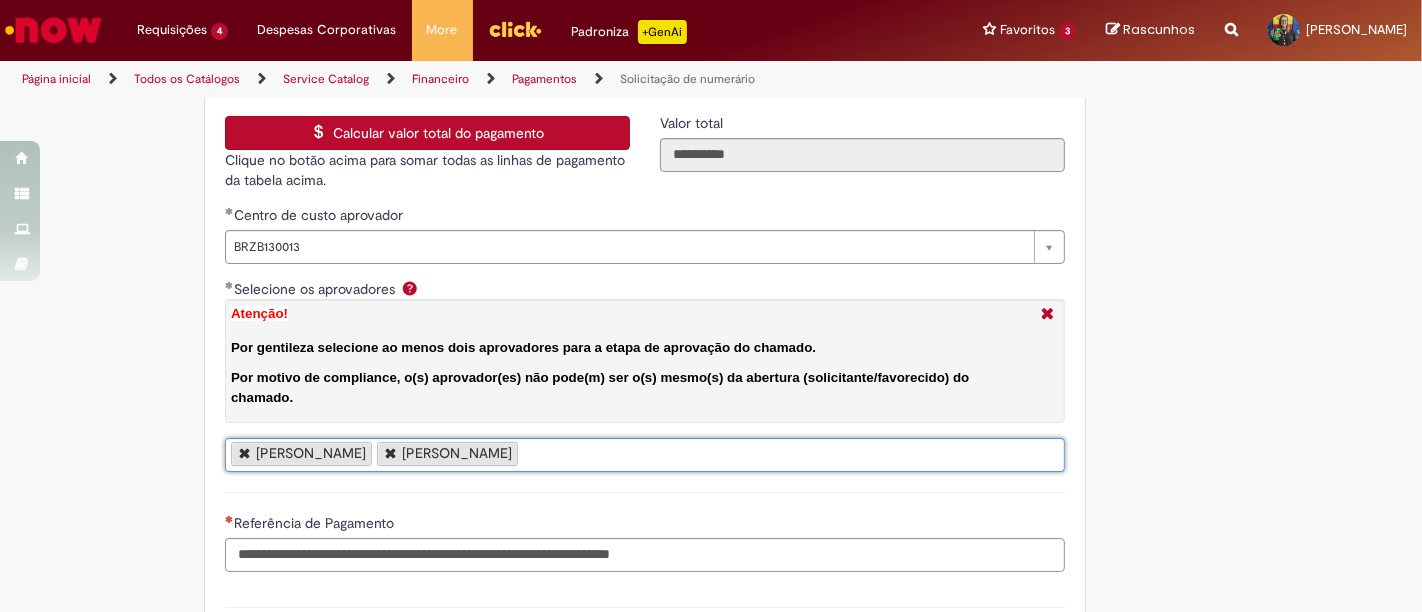 scroll, scrollTop: 0, scrollLeft: 0, axis: both 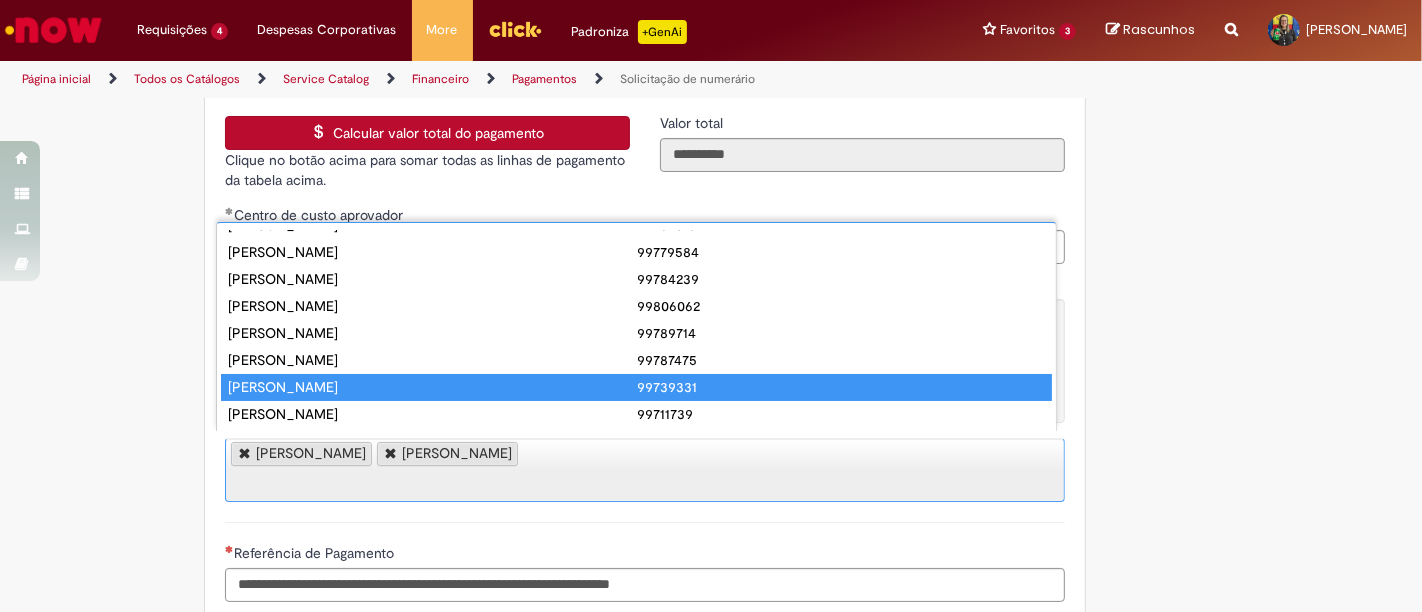 type on "**********" 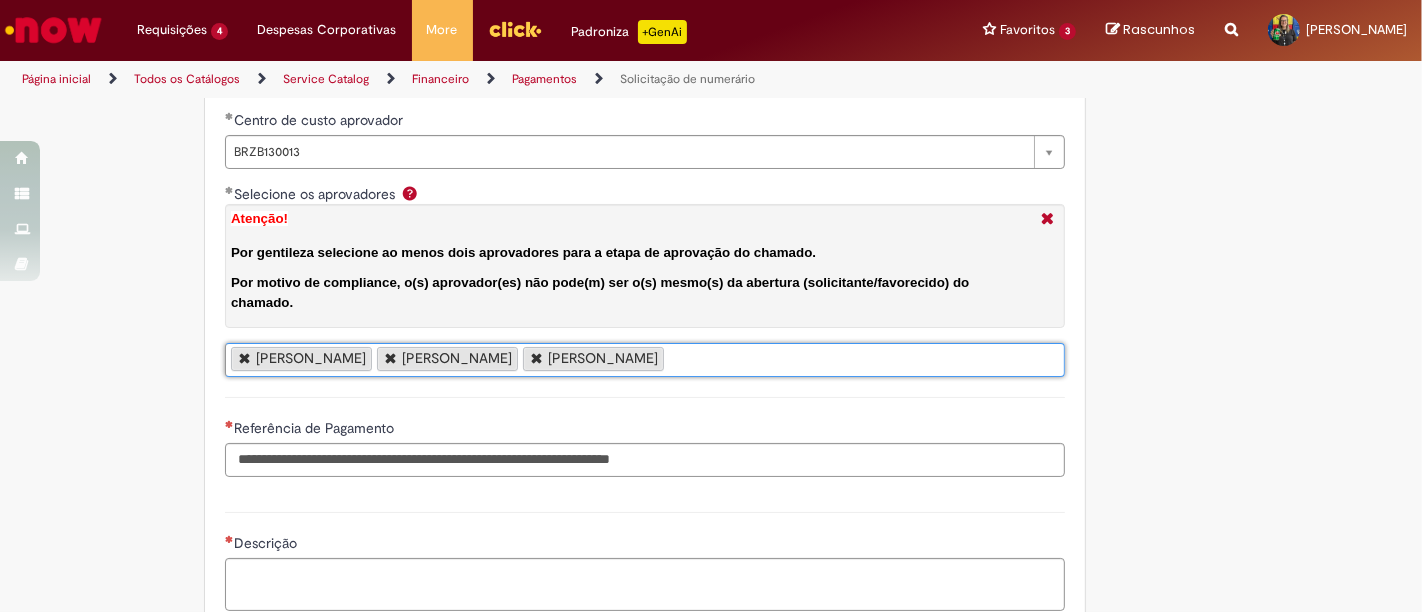 scroll, scrollTop: 3555, scrollLeft: 0, axis: vertical 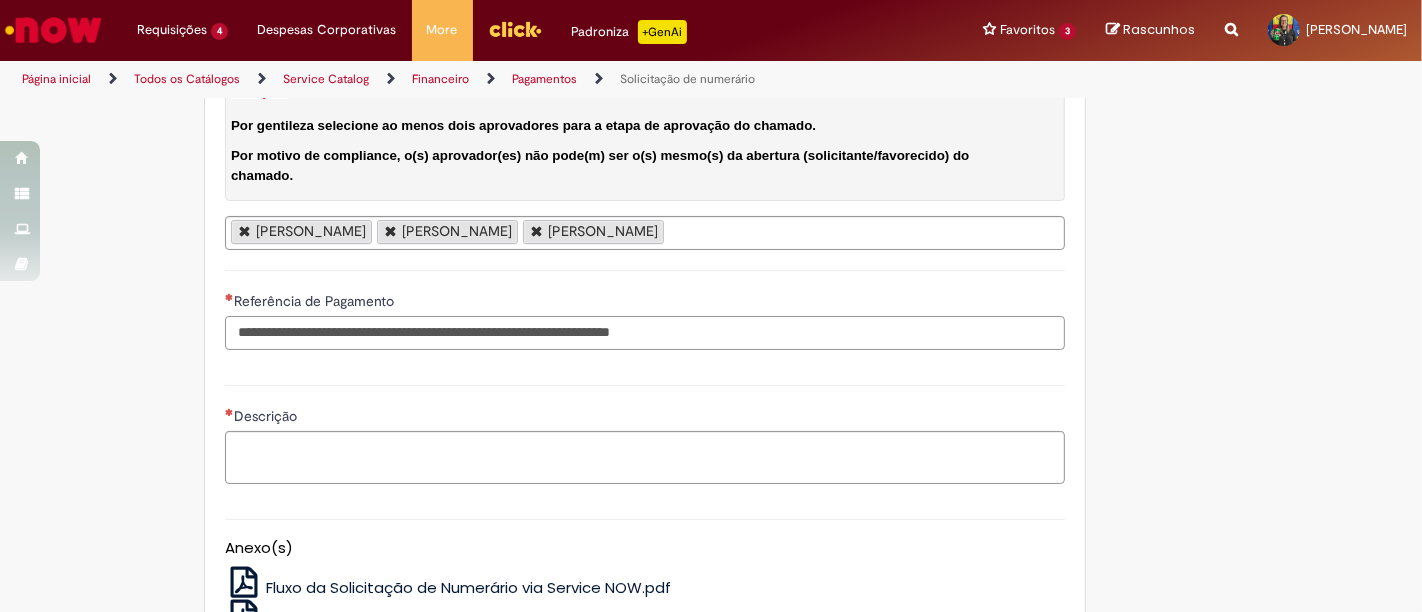 click on "Referência de Pagamento" at bounding box center (645, 333) 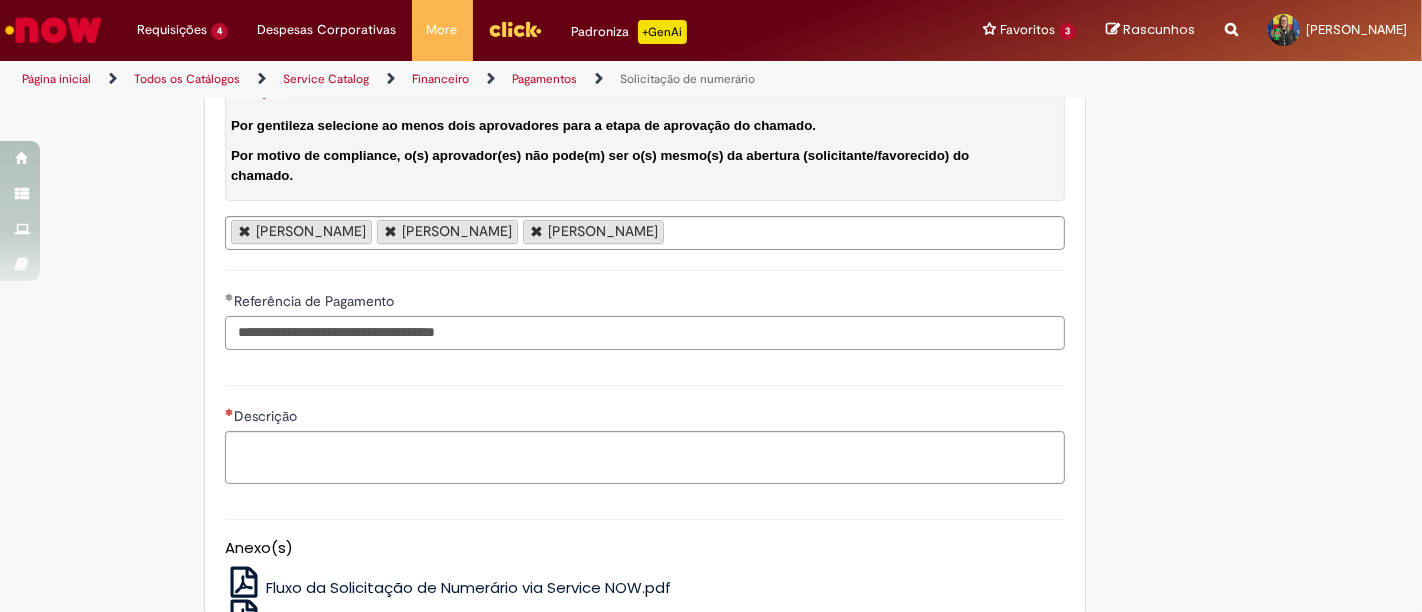type on "**********" 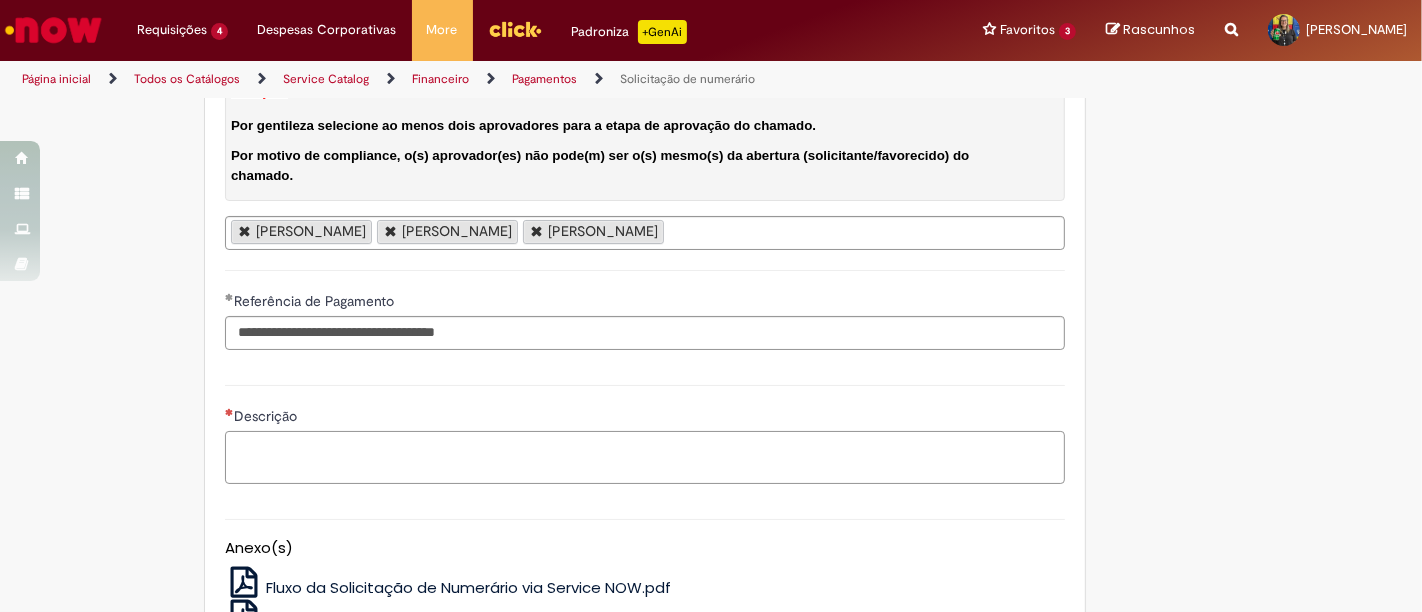 click on "Descrição" at bounding box center [645, 457] 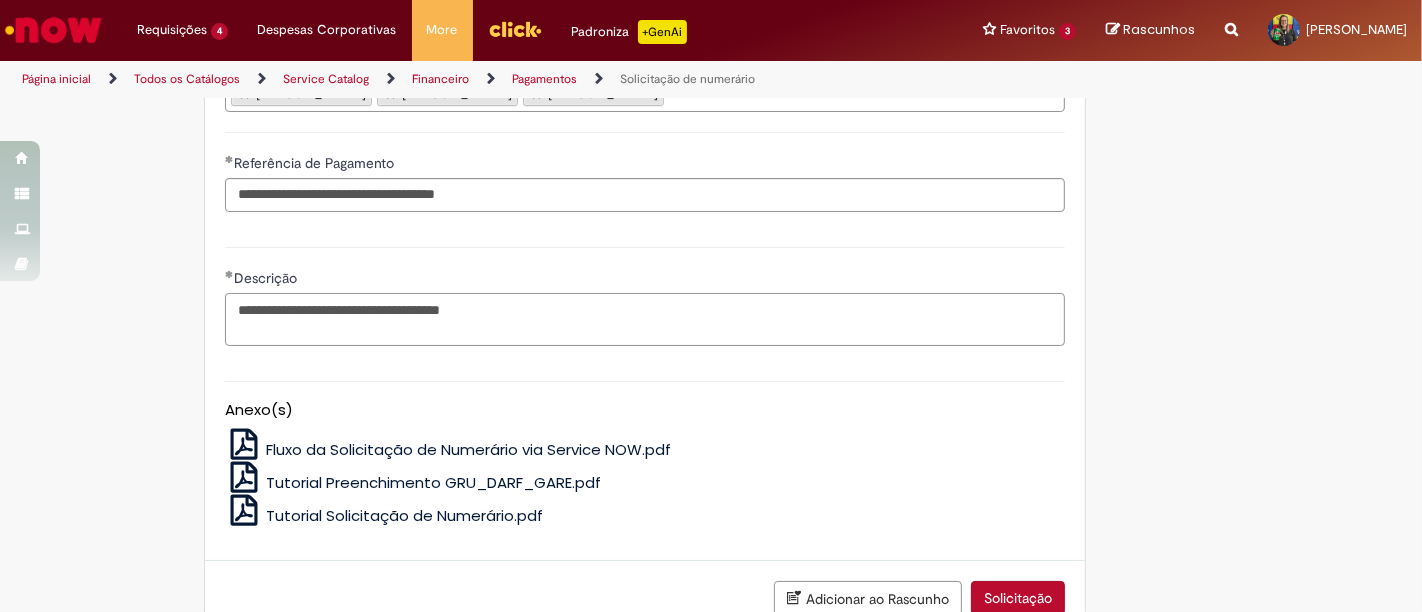scroll, scrollTop: 3818, scrollLeft: 0, axis: vertical 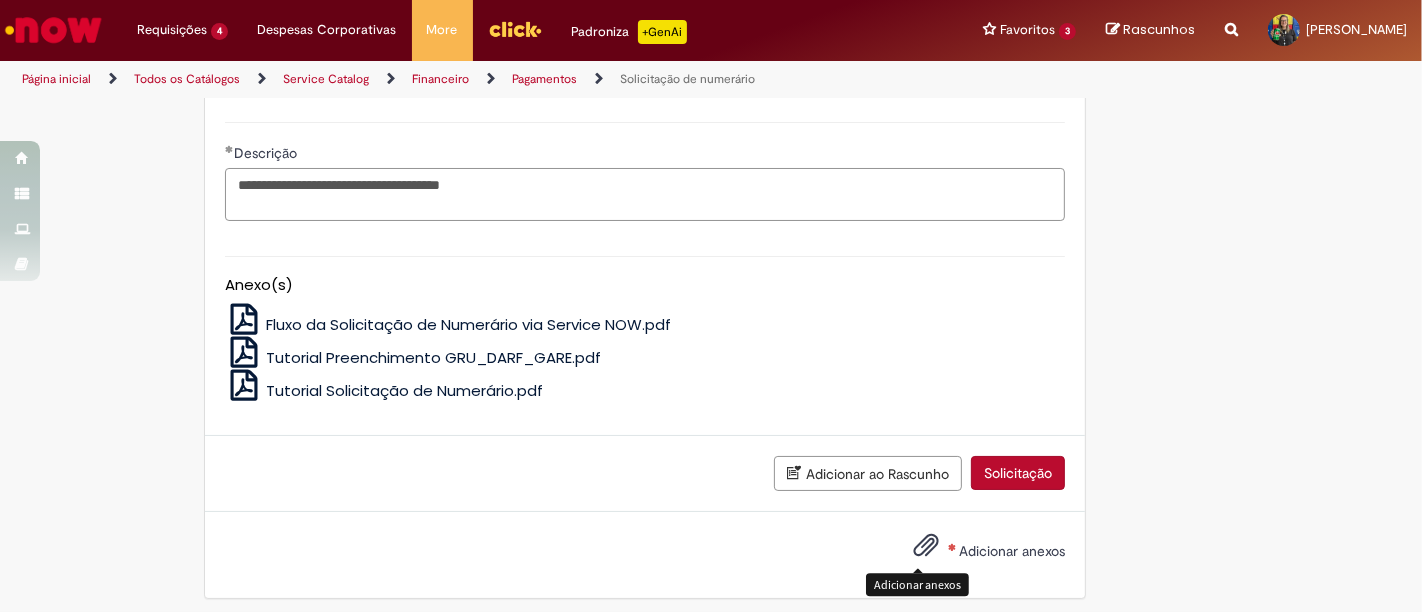 type on "**********" 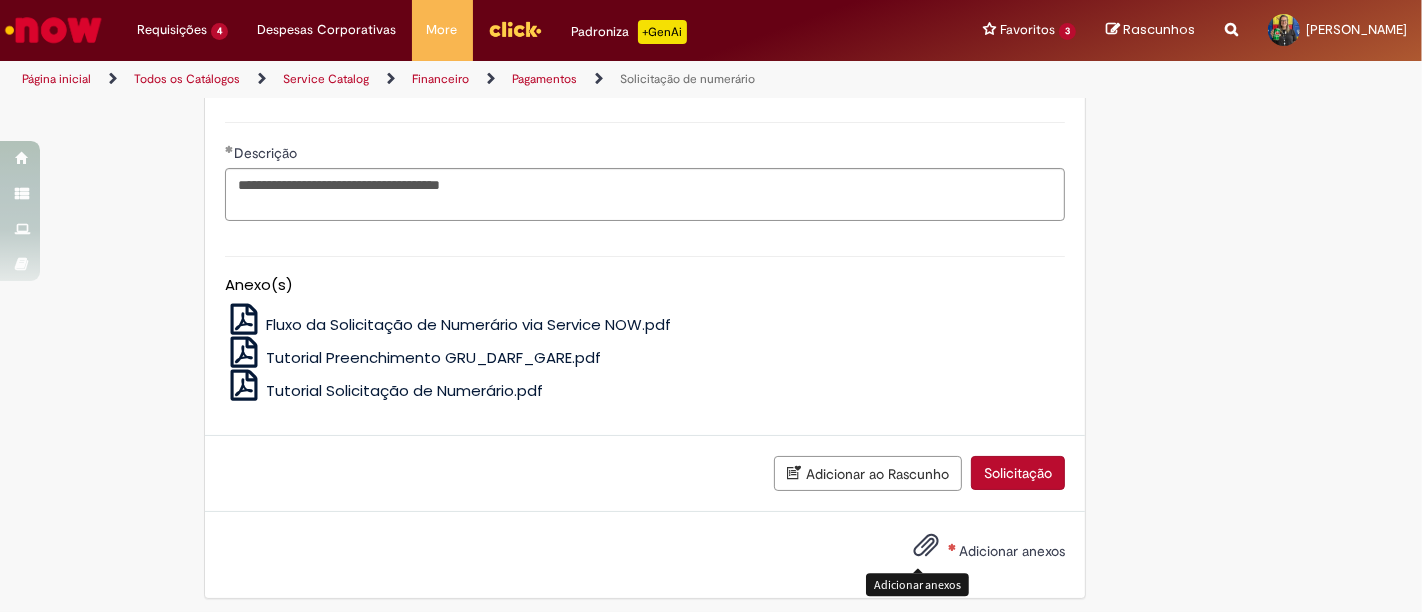 click at bounding box center [926, 546] 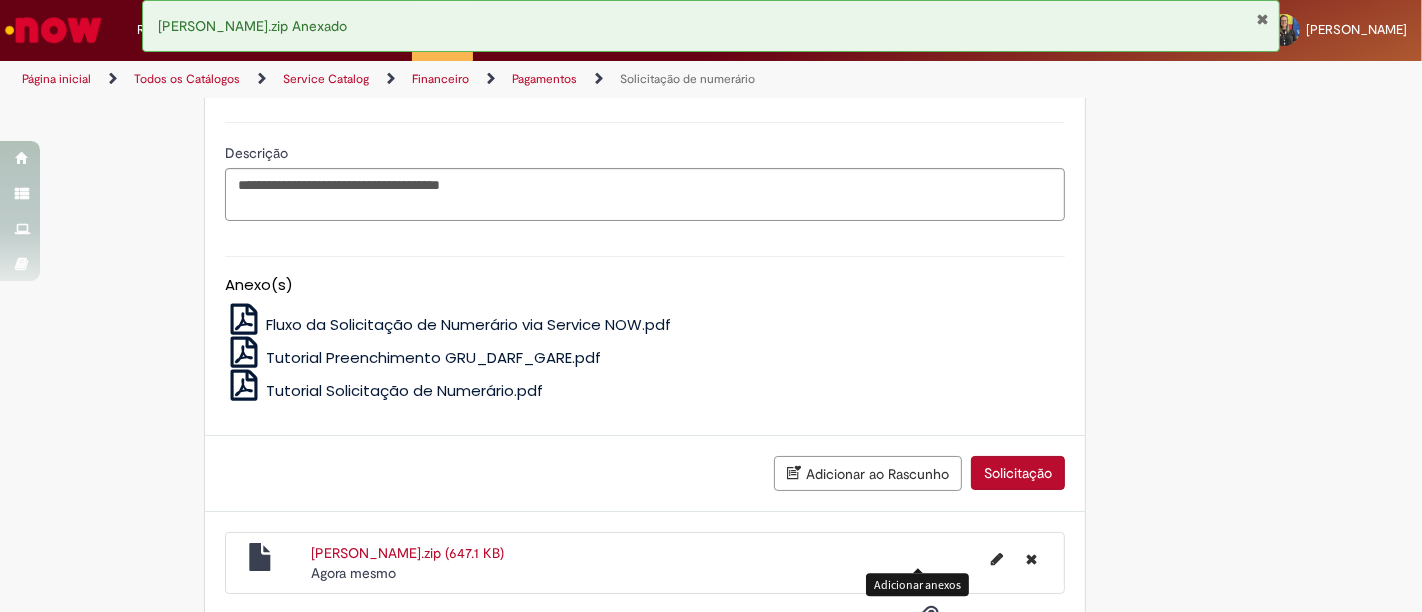click on "Solicitação" at bounding box center [1018, 473] 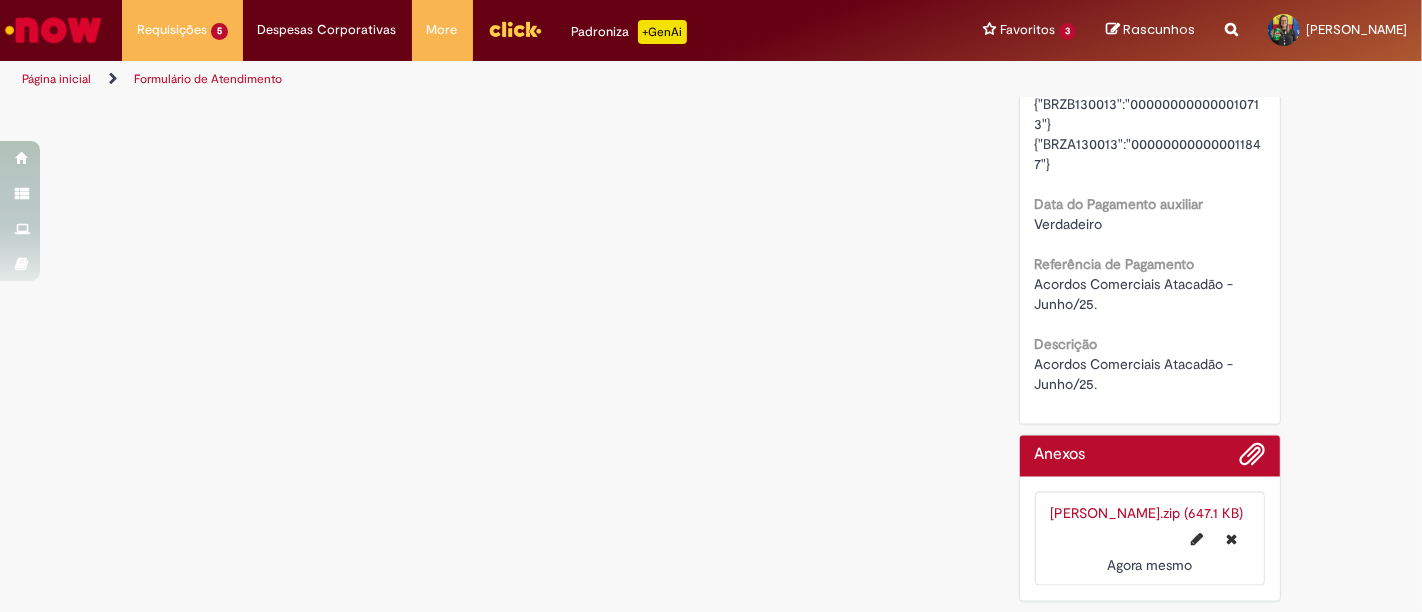 scroll, scrollTop: 0, scrollLeft: 0, axis: both 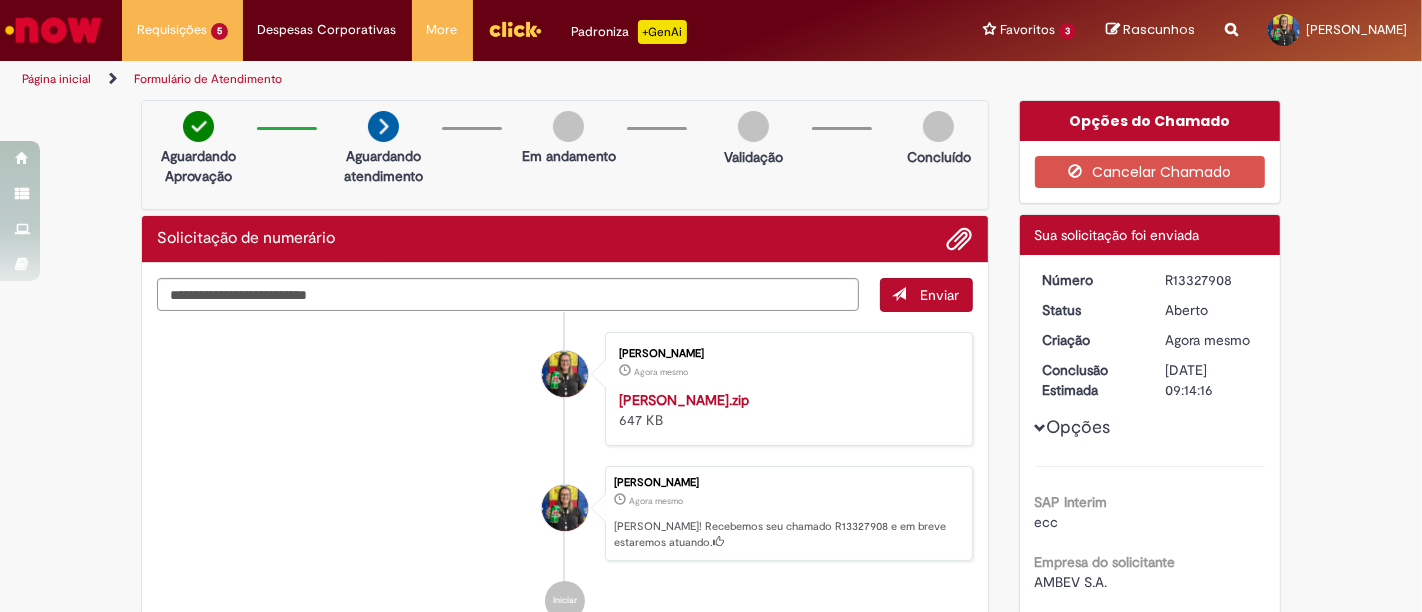 click on "R13327908" at bounding box center (1211, 280) 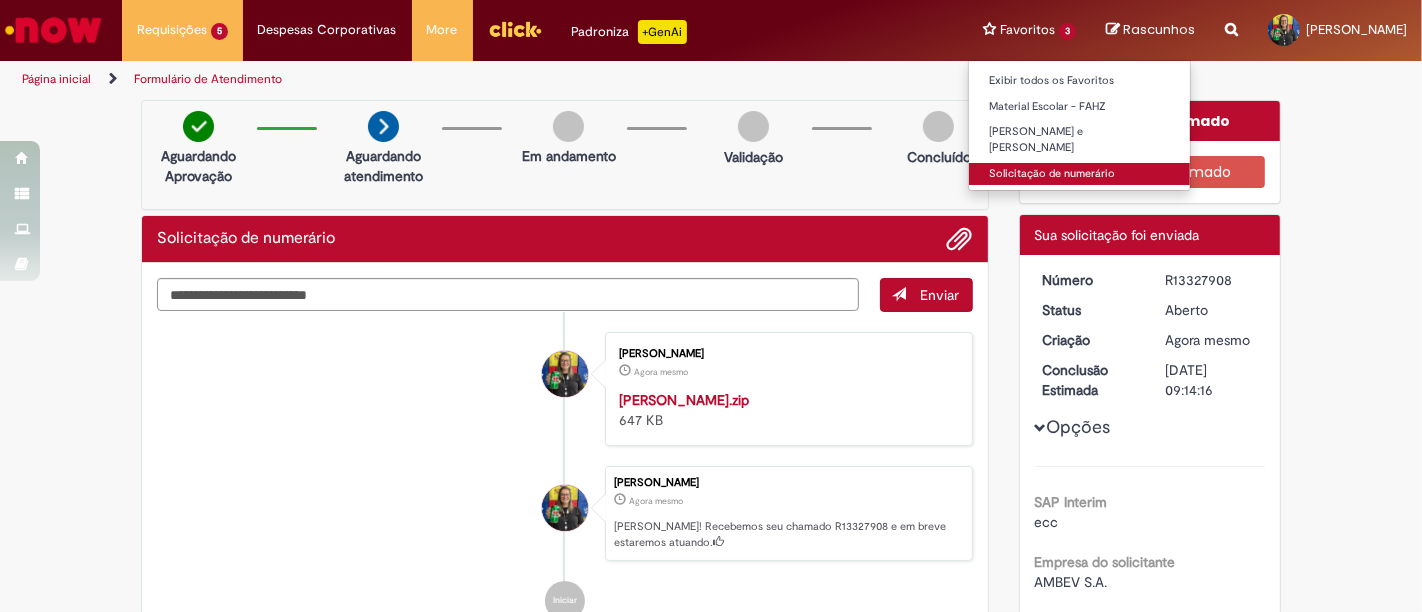 click on "Solicitação de numerário" at bounding box center (1079, 174) 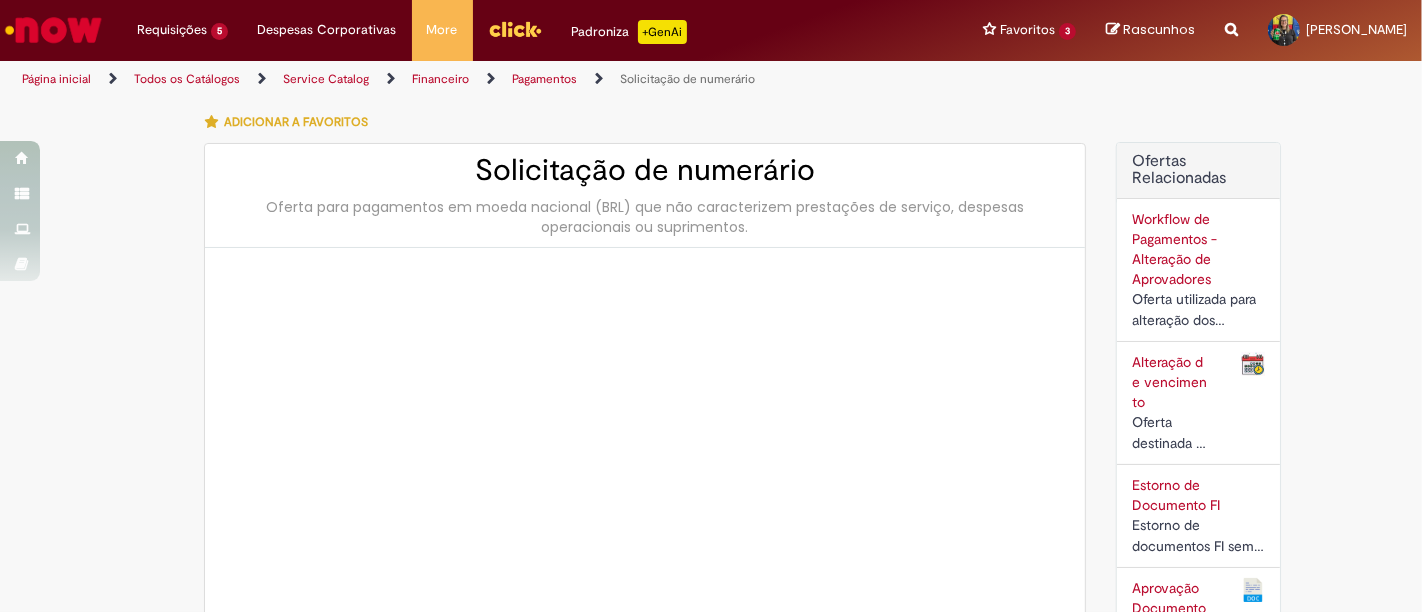 type on "********" 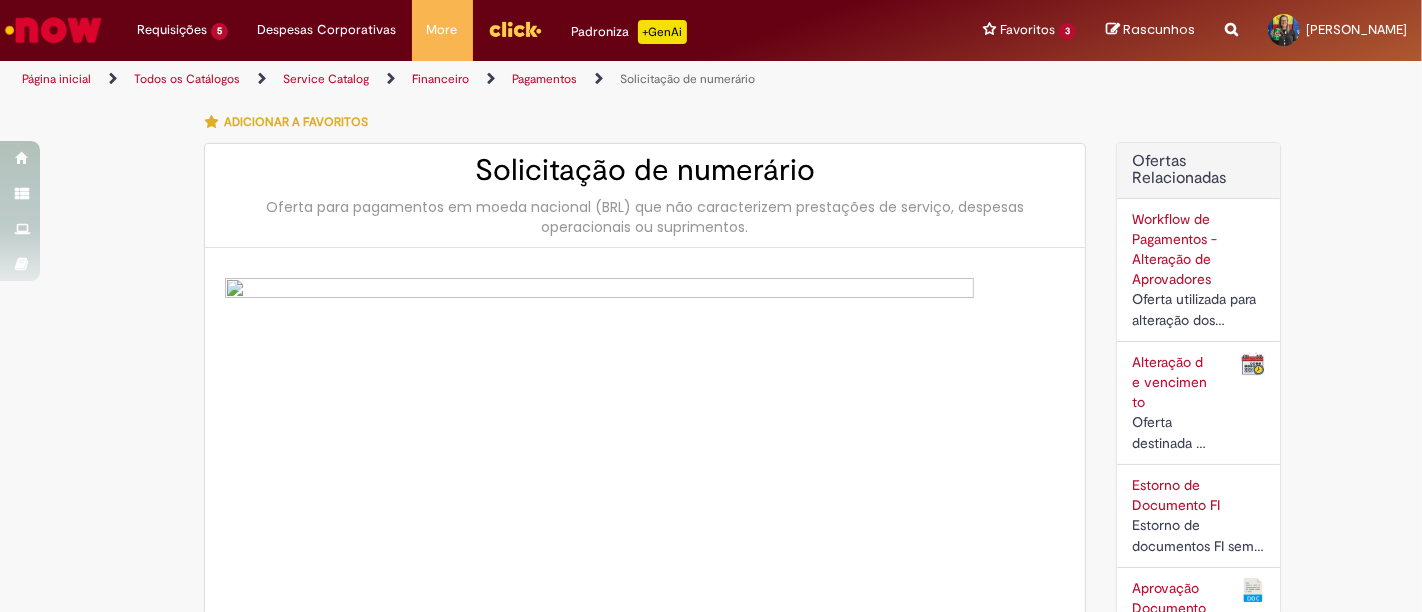type on "**********" 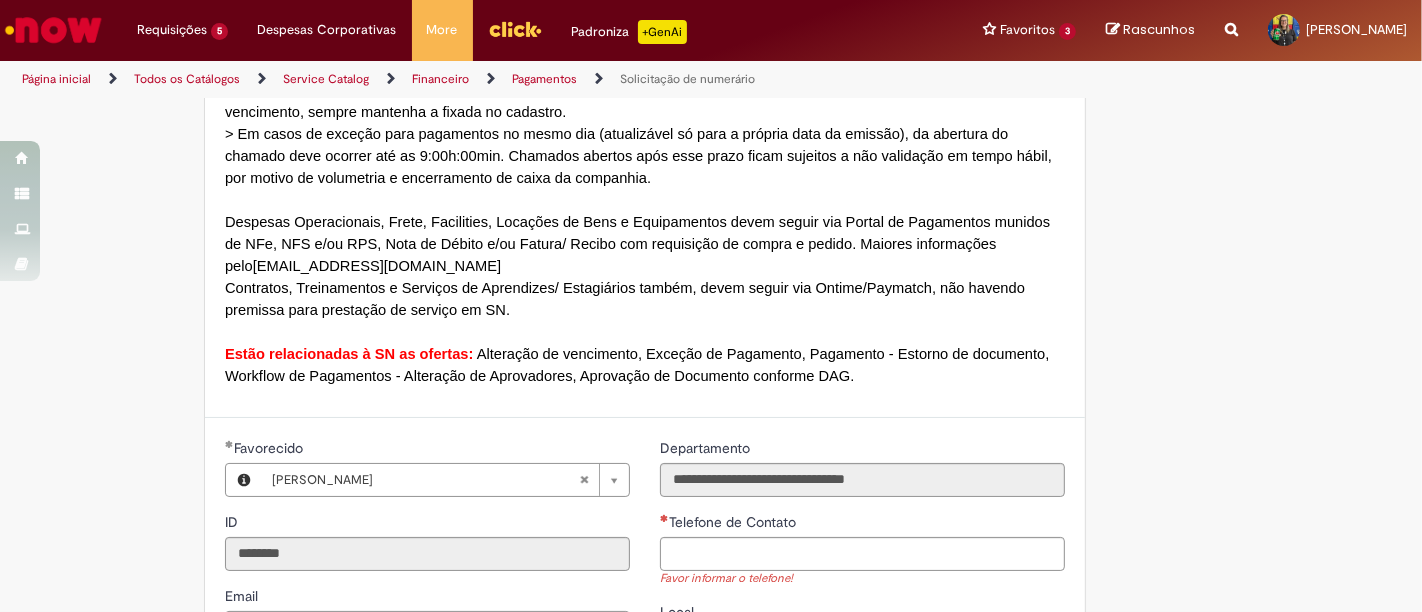 scroll, scrollTop: 1666, scrollLeft: 0, axis: vertical 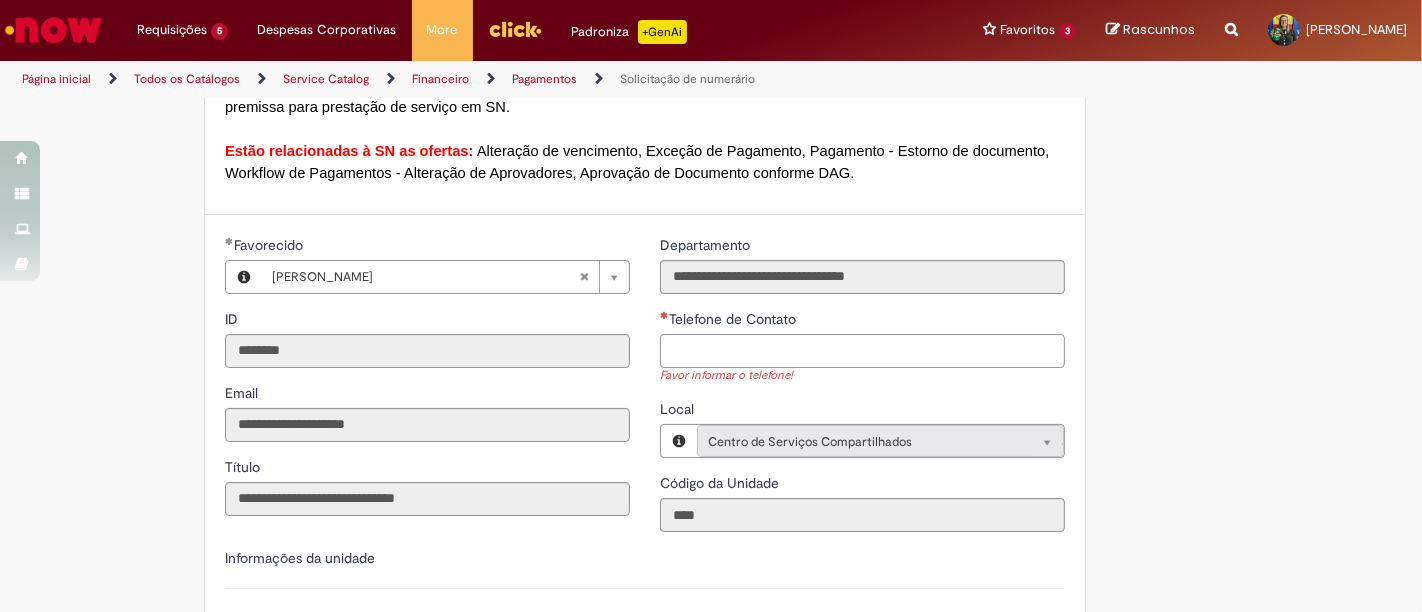 click on "Telefone de Contato" at bounding box center [862, 351] 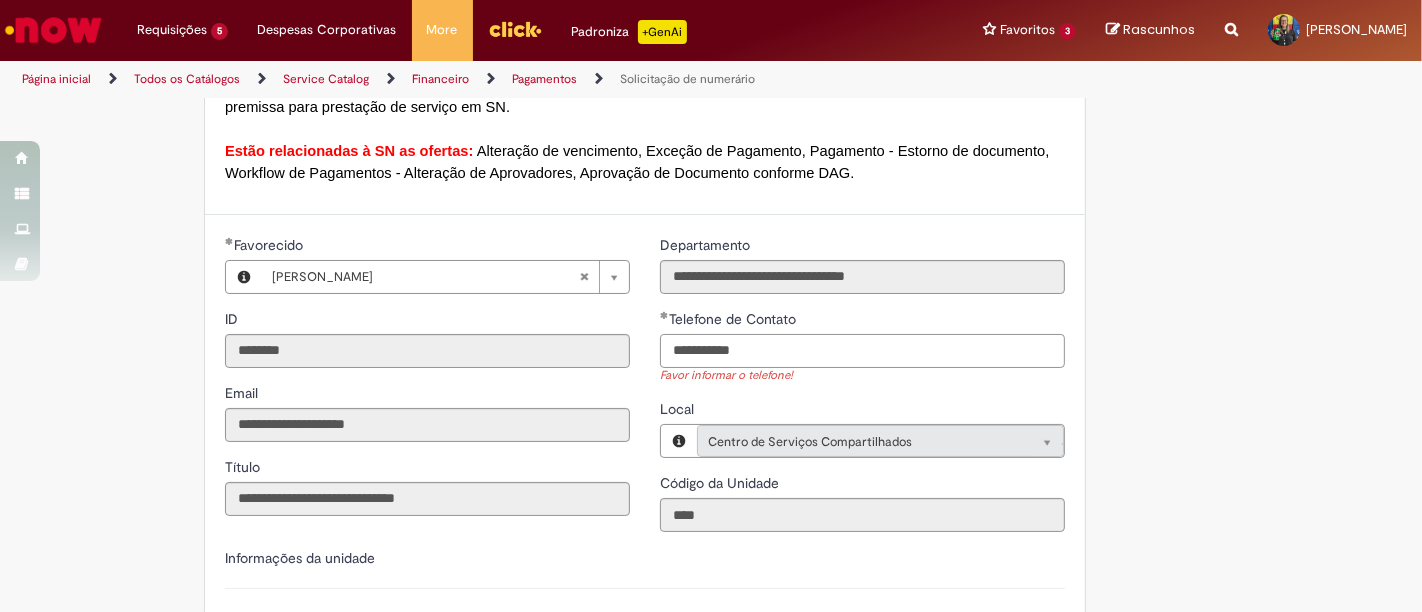 type 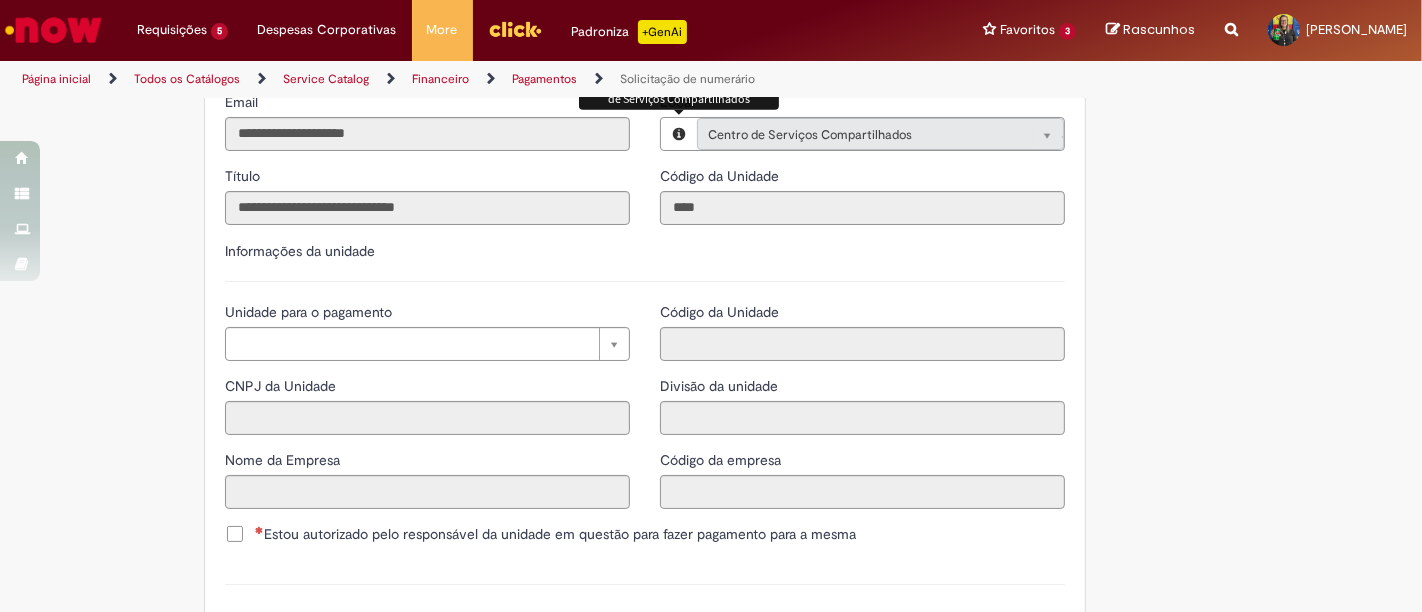 scroll, scrollTop: 2000, scrollLeft: 0, axis: vertical 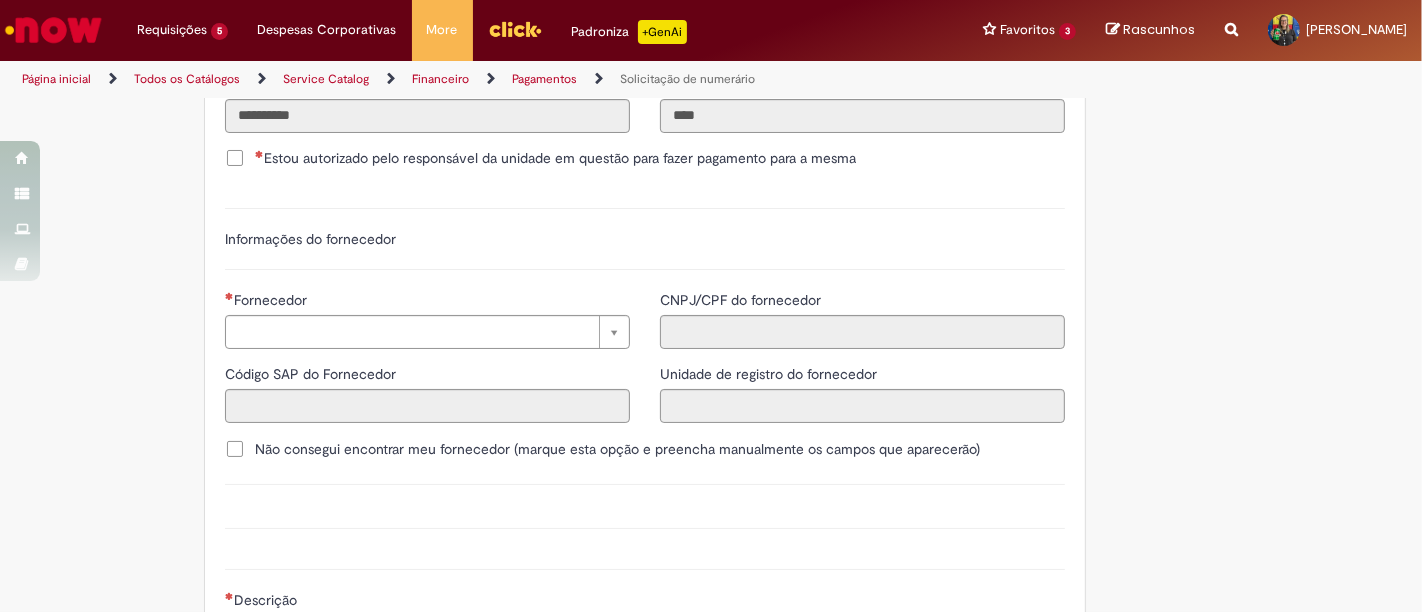 click on "Estou autorizado pelo responsável da unidade em questão para fazer pagamento para a mesma" at bounding box center (645, 160) 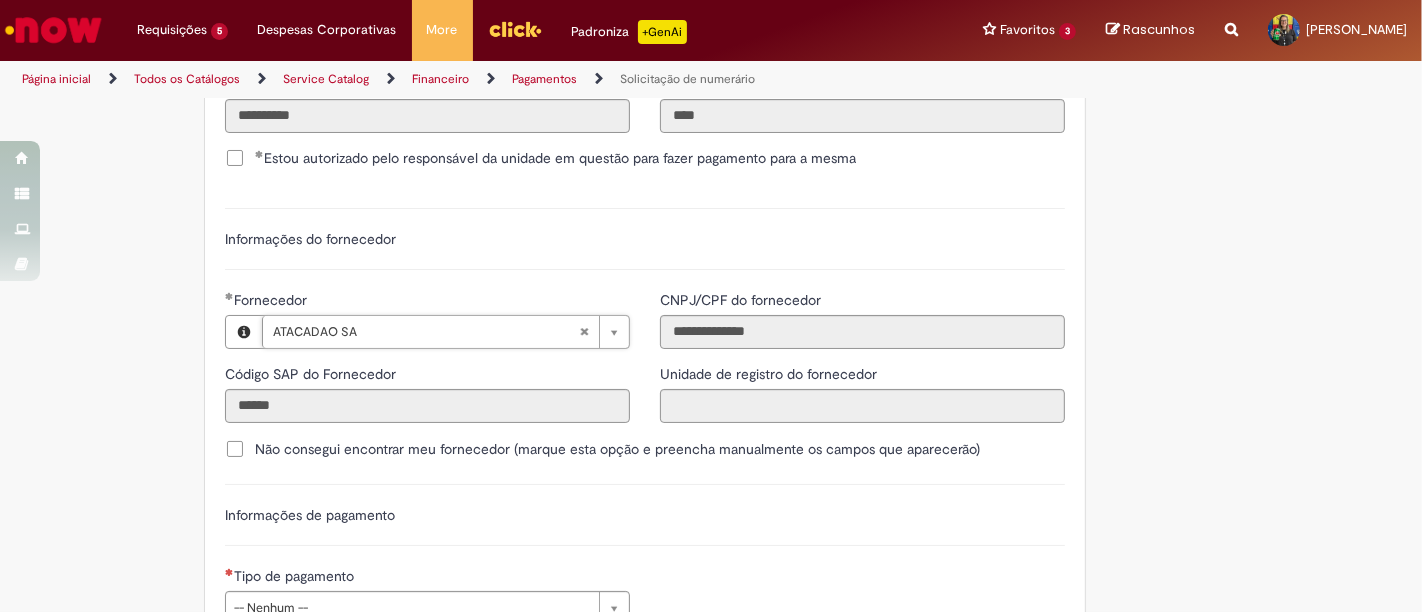 scroll, scrollTop: 2555, scrollLeft: 0, axis: vertical 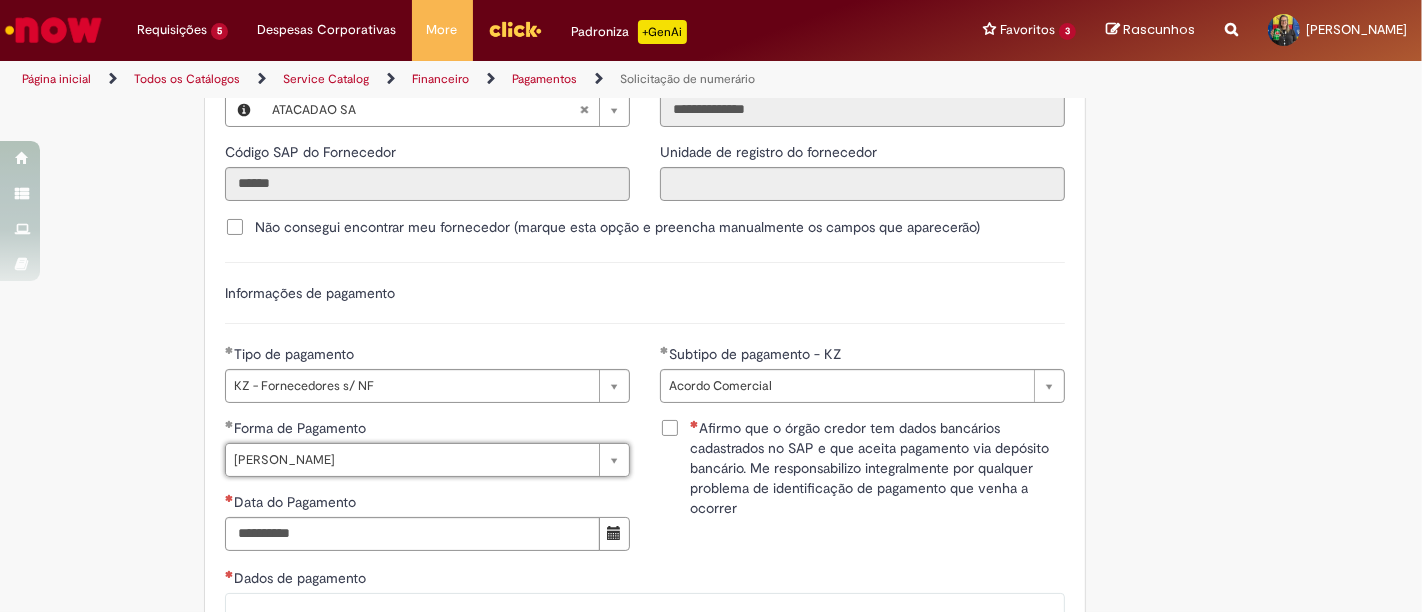click on "Afirmo que o órgão credor tem dados bancários cadastrados no SAP e que aceita pagamento via depósito bancário. Me responsabilizo integralmente por qualquer problema de identificação de pagamento que venha a ocorrer" at bounding box center (877, 468) 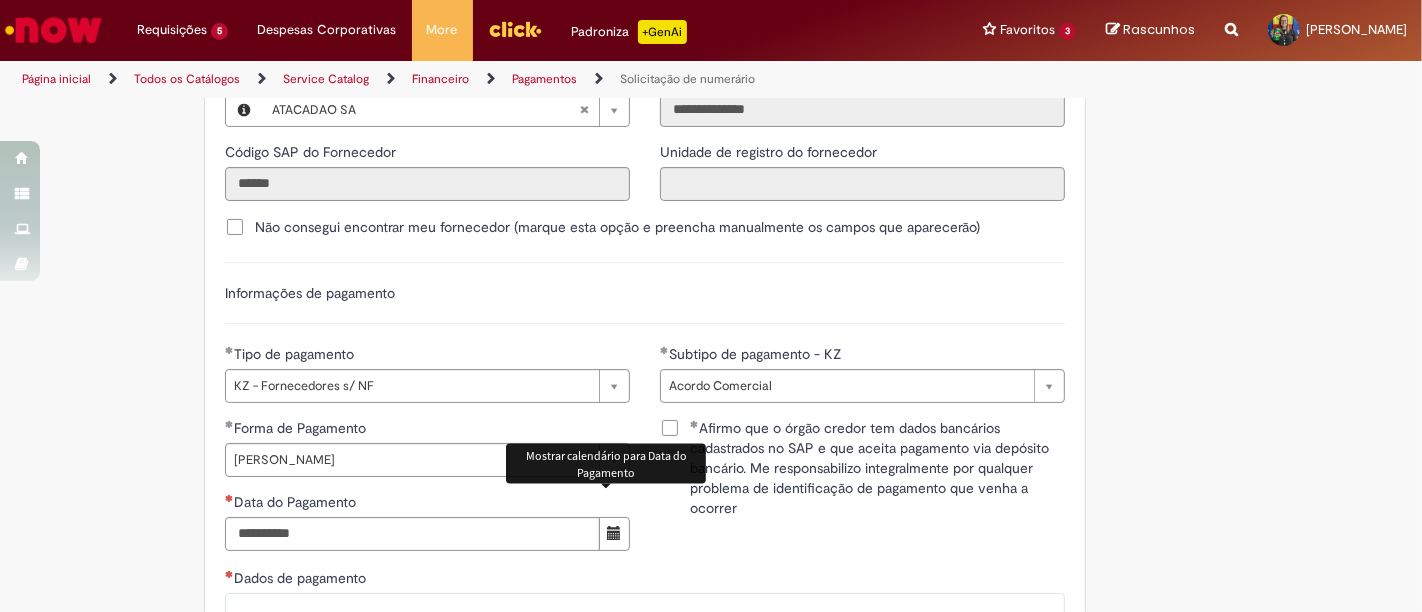 click at bounding box center [614, 534] 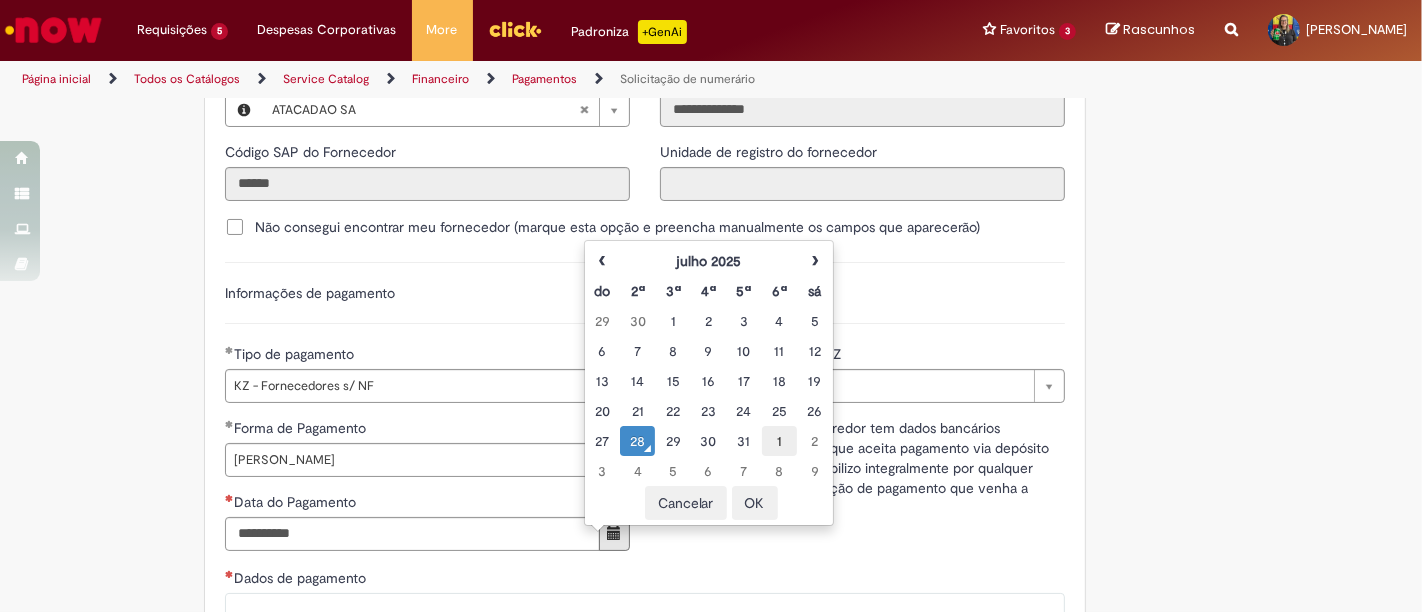 click on "1" at bounding box center [779, 441] 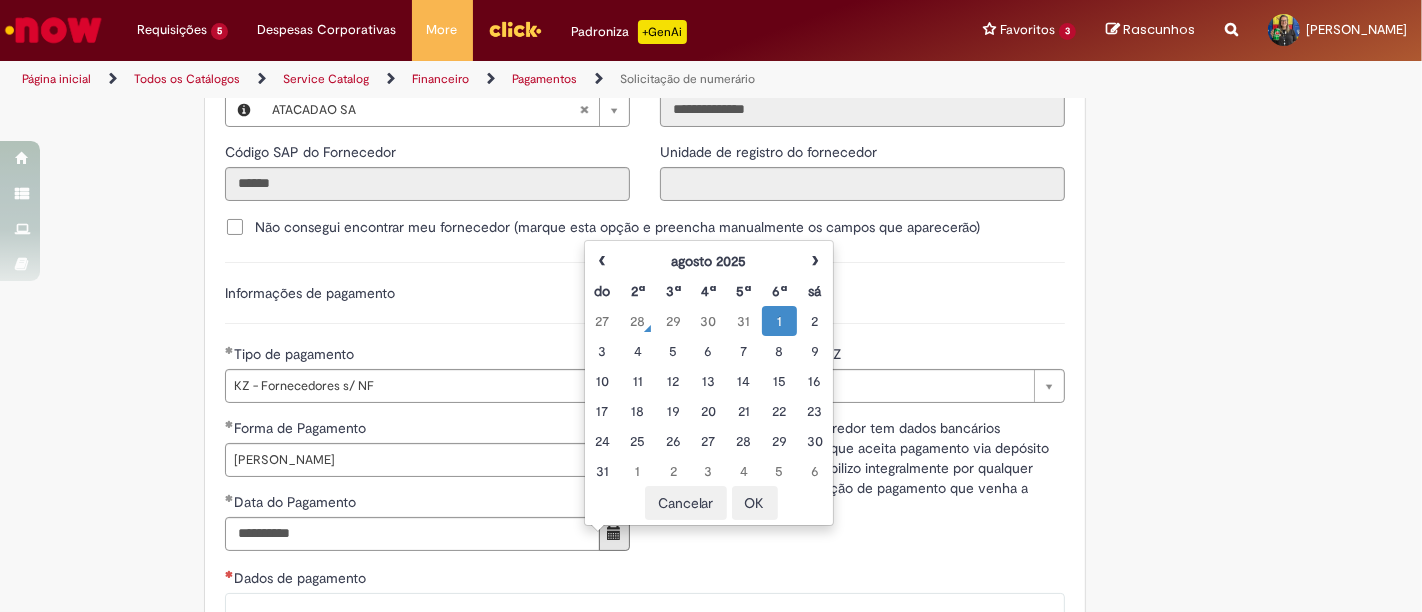 click on "OK" at bounding box center [755, 503] 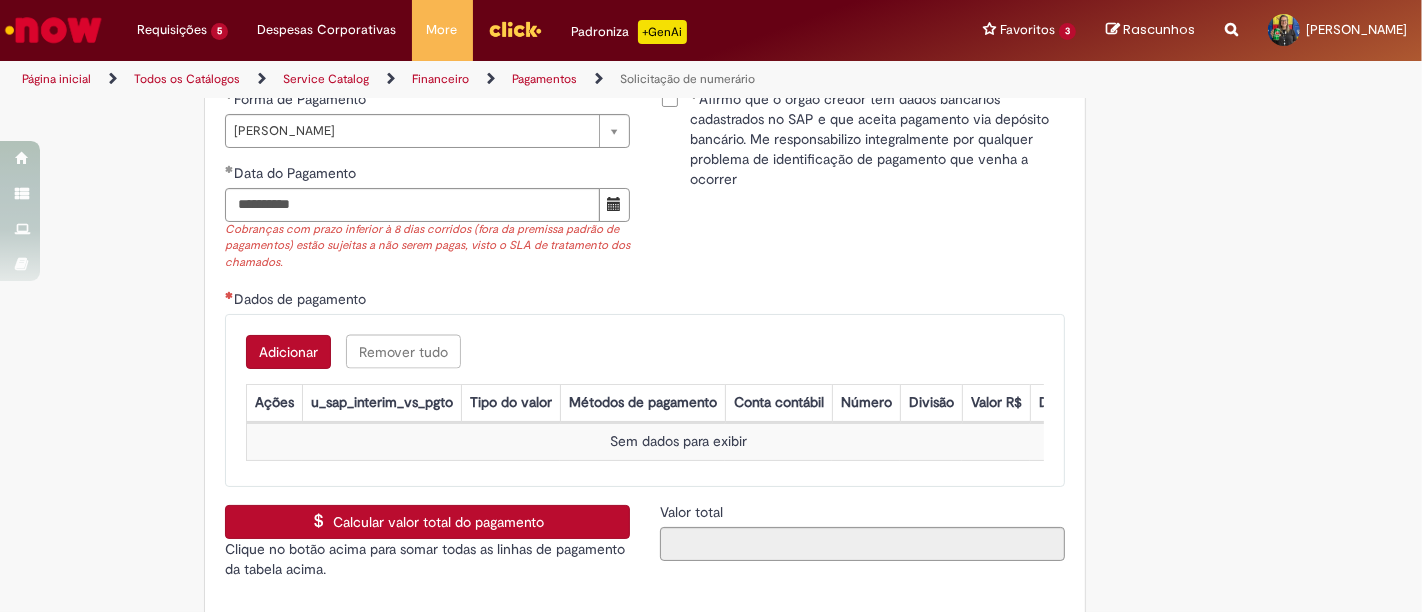 scroll, scrollTop: 2888, scrollLeft: 0, axis: vertical 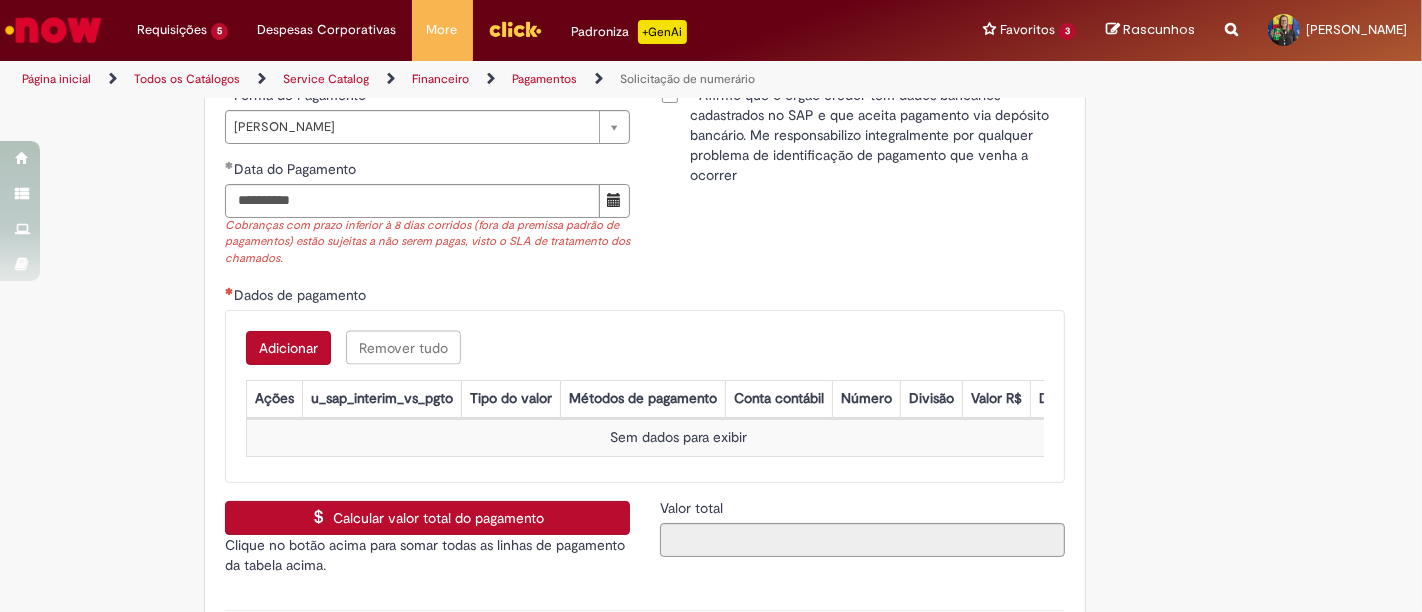 click on "Adicionar" at bounding box center [288, 348] 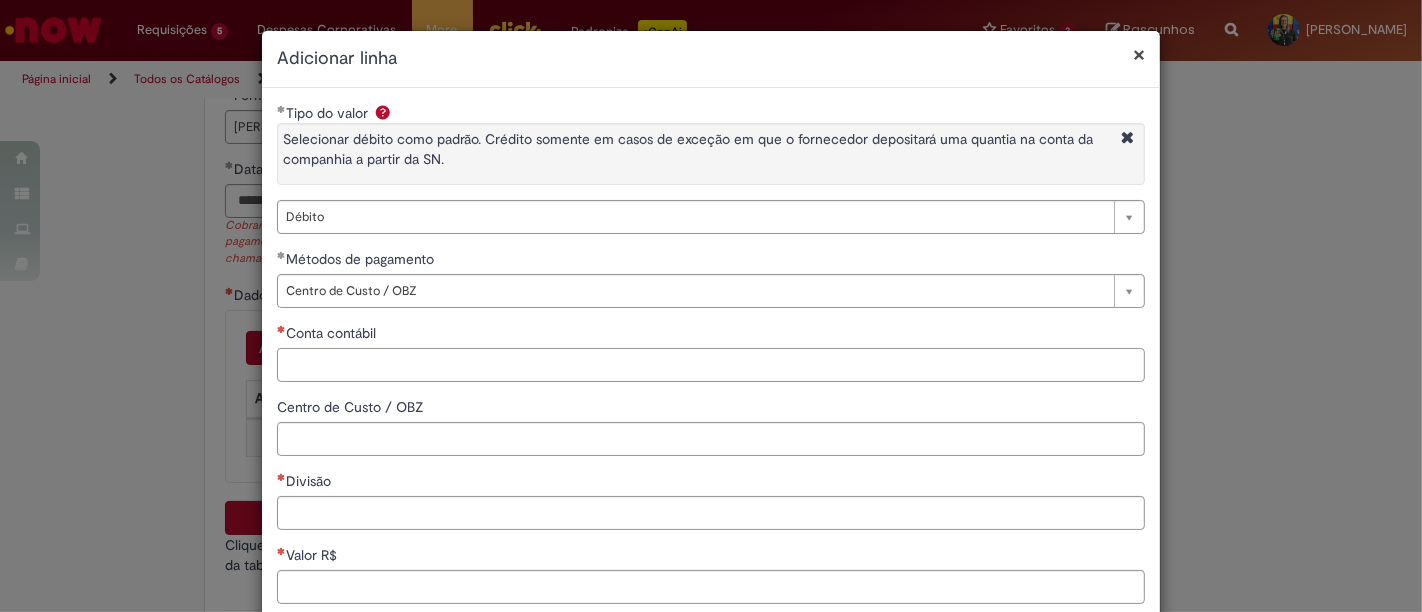 click on "Conta contábil" at bounding box center (711, 365) 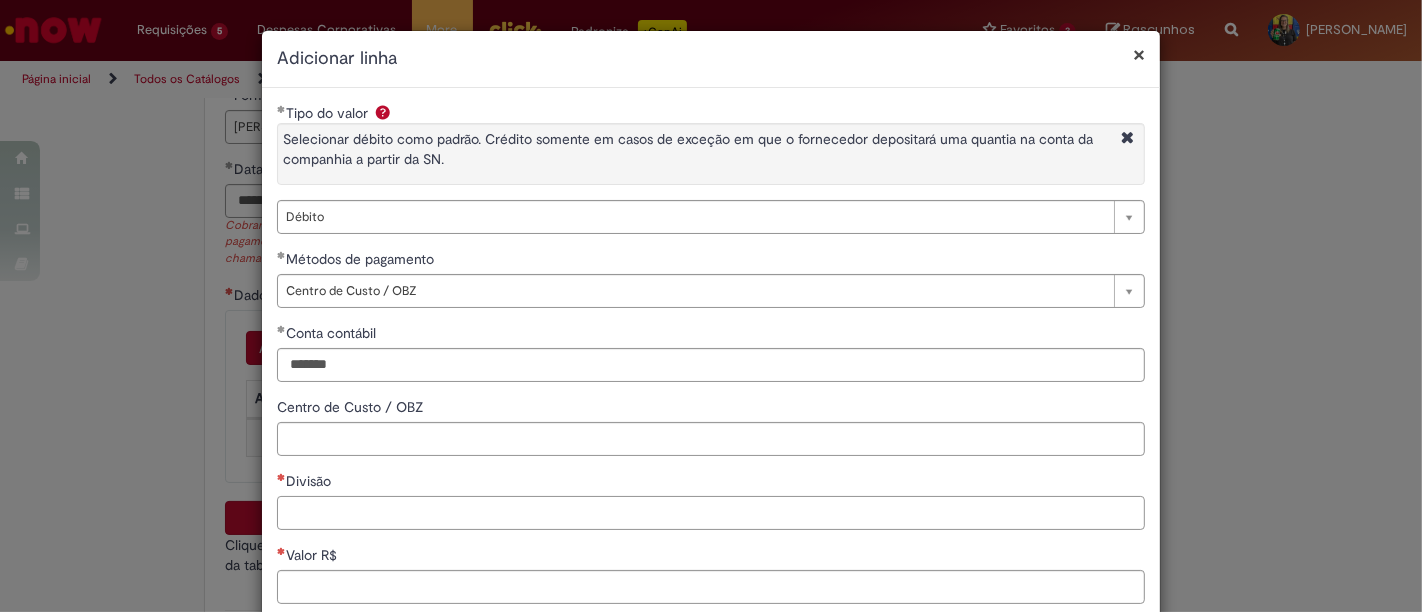 click on "Divisão" at bounding box center (711, 513) 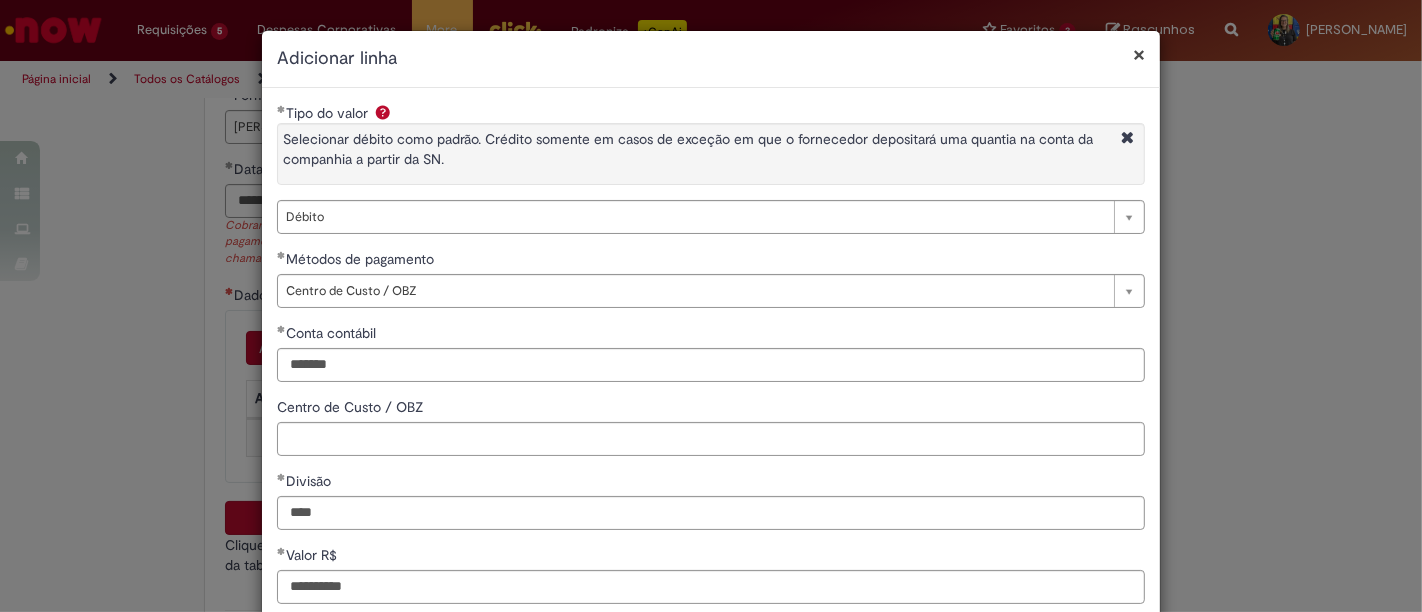 scroll, scrollTop: 208, scrollLeft: 0, axis: vertical 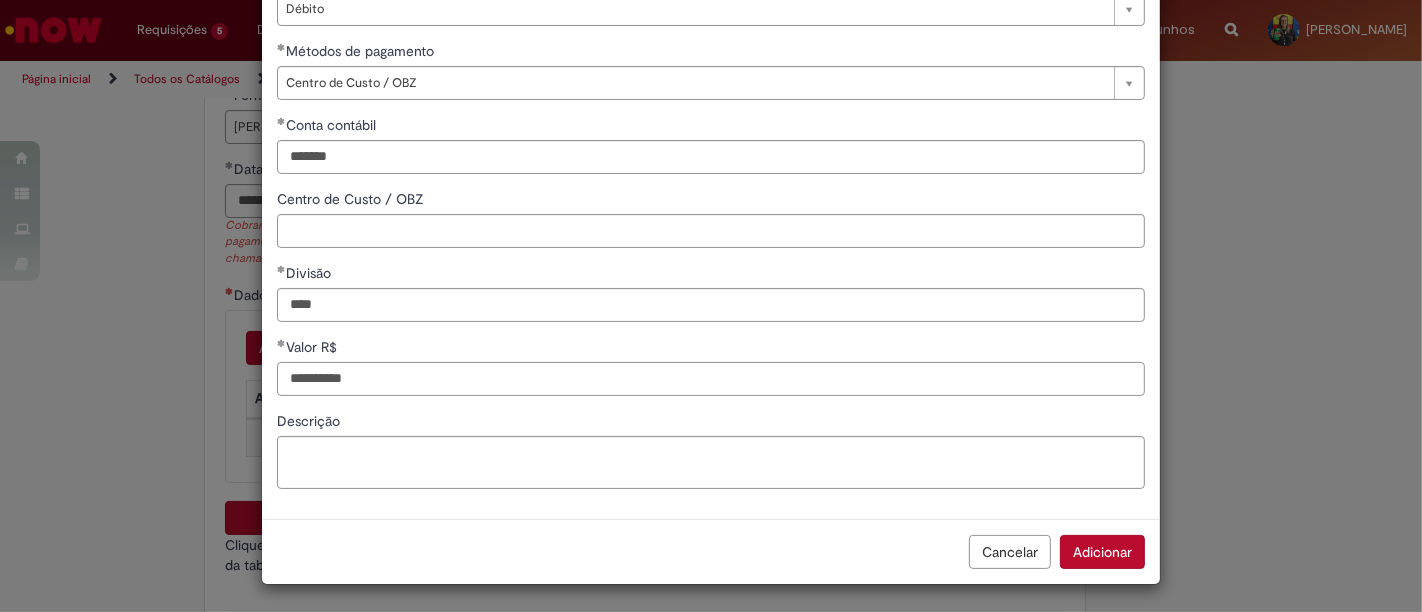 click on "**********" at bounding box center (711, 379) 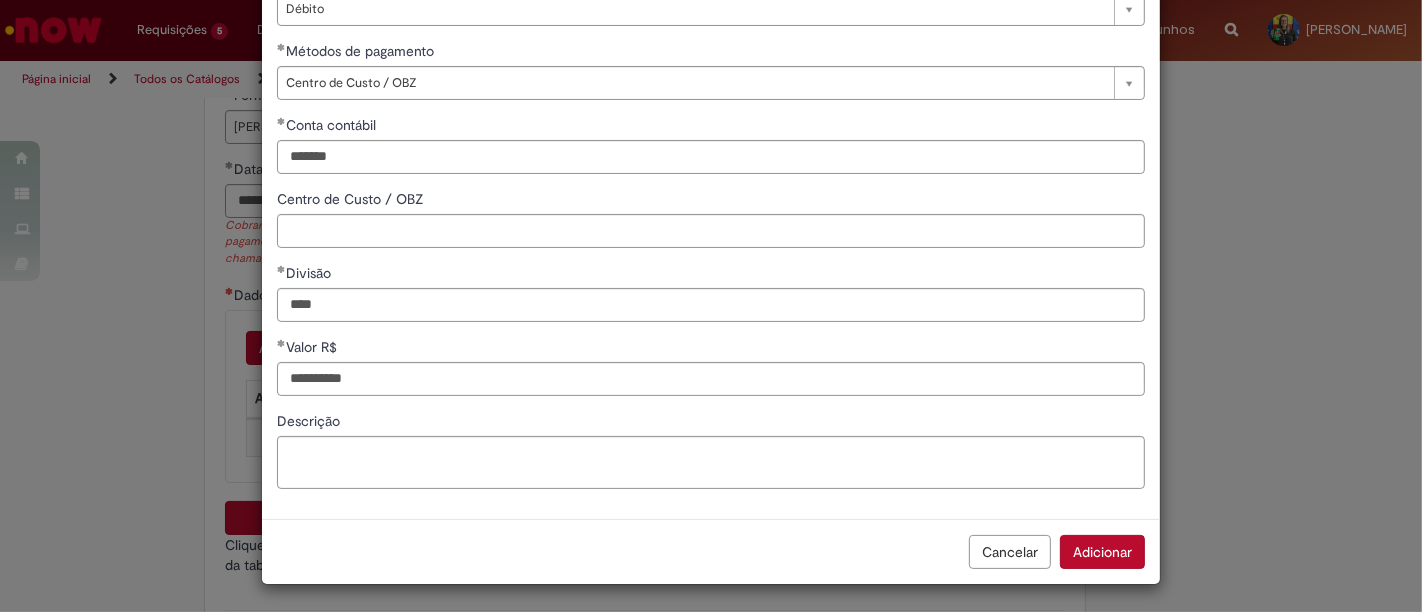 click on "Descrição" at bounding box center (711, 423) 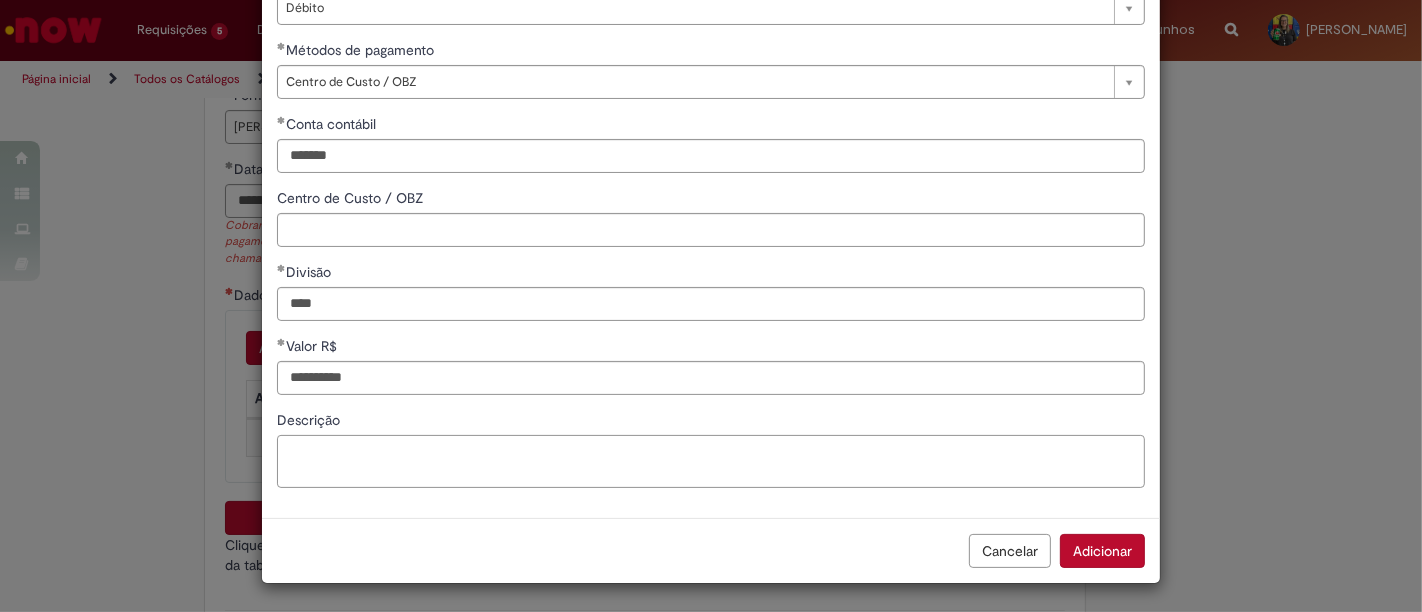 click on "Descrição" at bounding box center (711, 461) 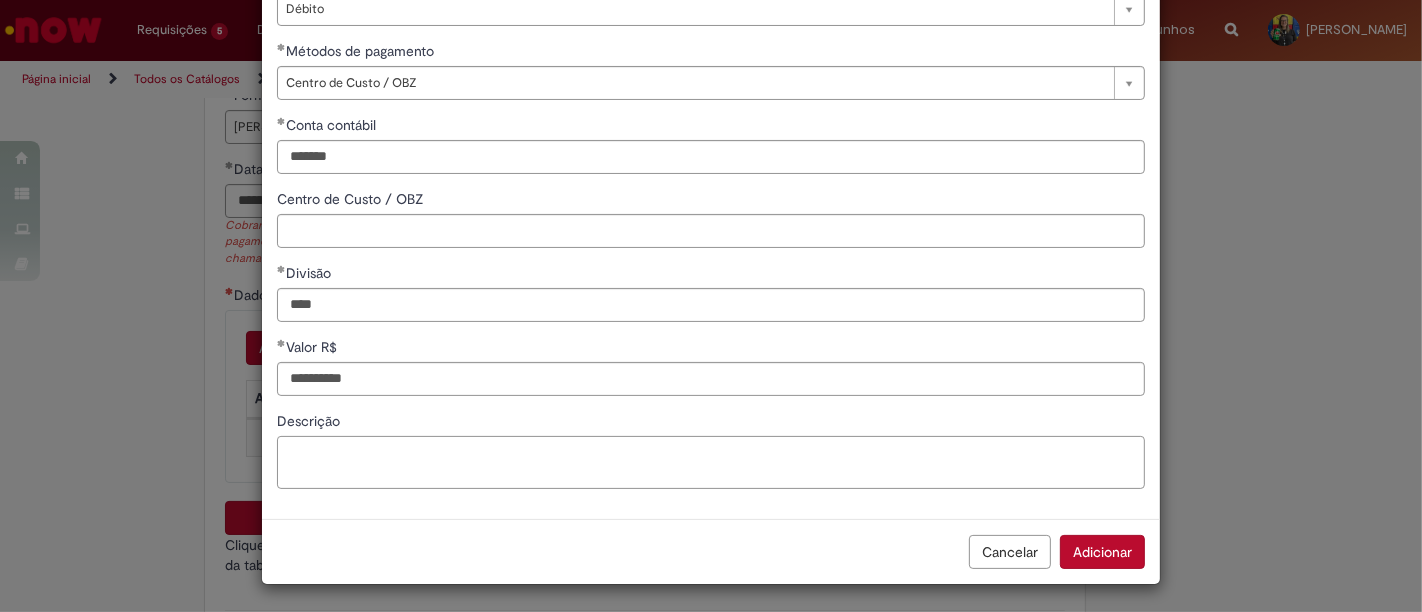 paste on "*********" 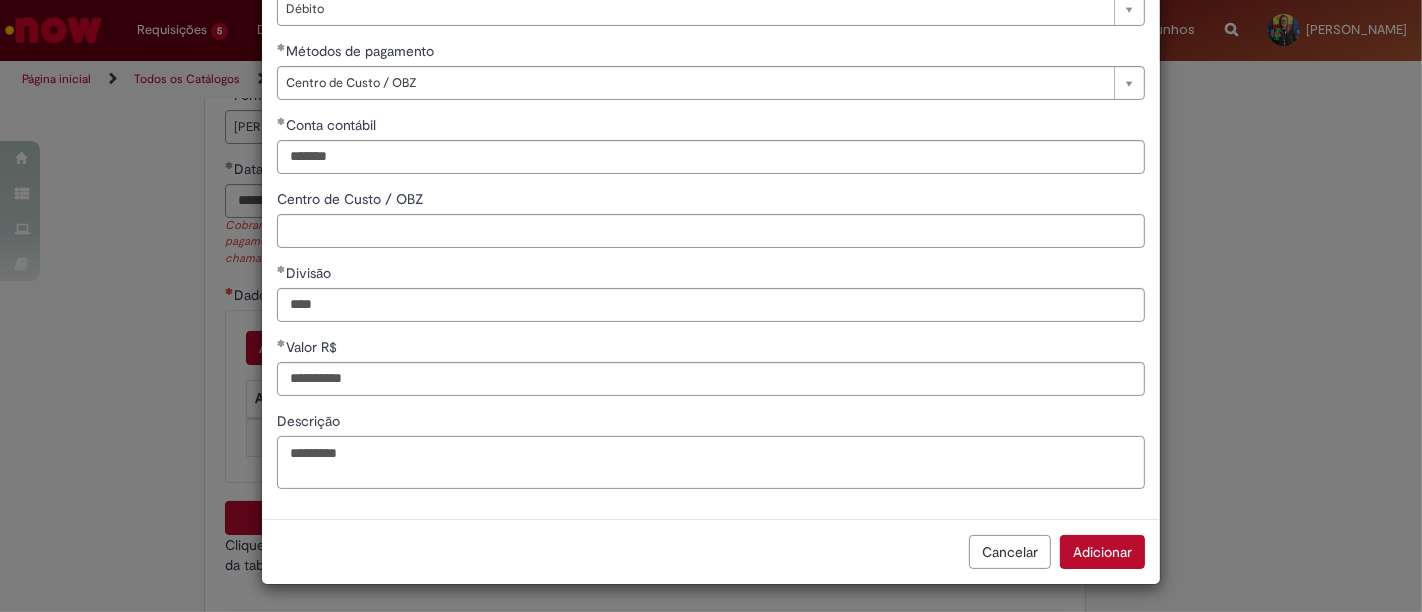 drag, startPoint x: 72, startPoint y: 447, endPoint x: 4, endPoint y: 437, distance: 68.73136 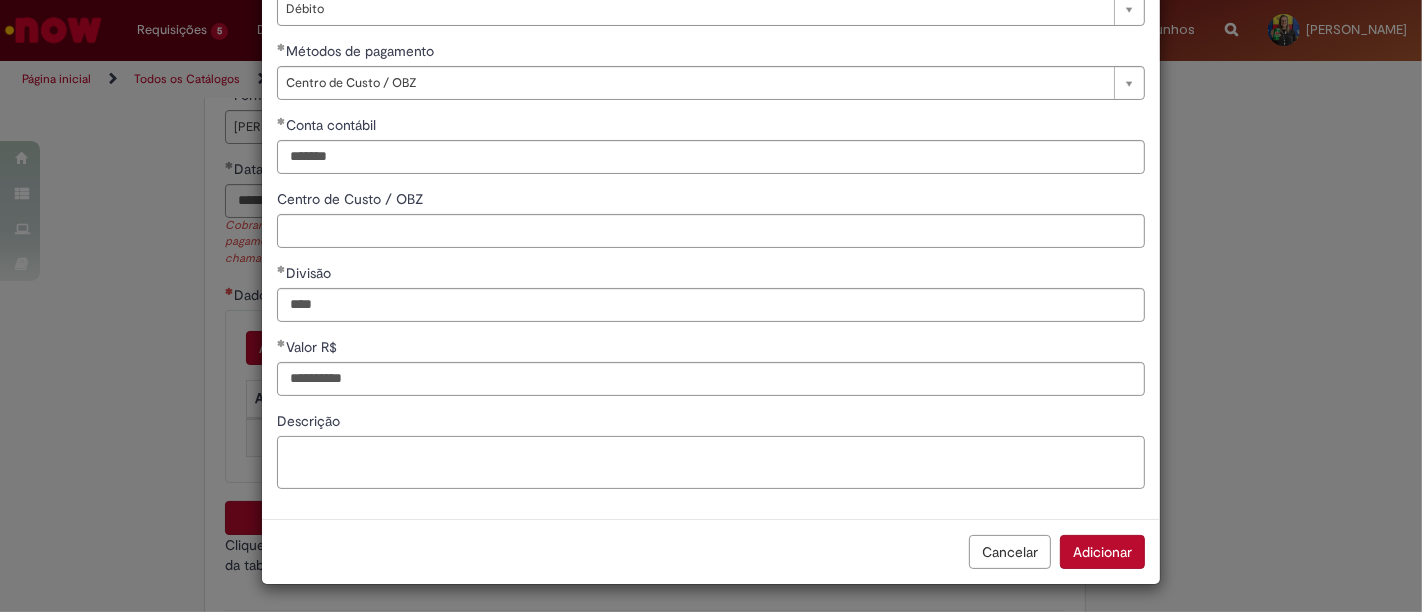 paste on "**********" 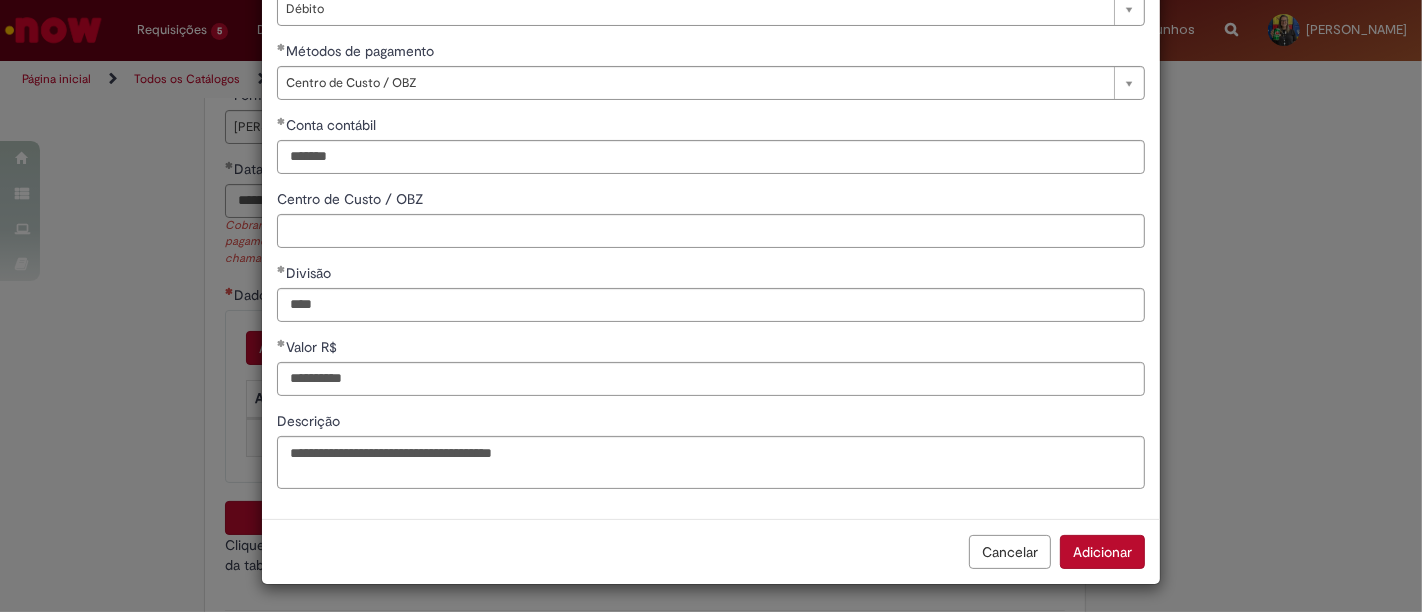 click on "Adicionar" at bounding box center (1102, 552) 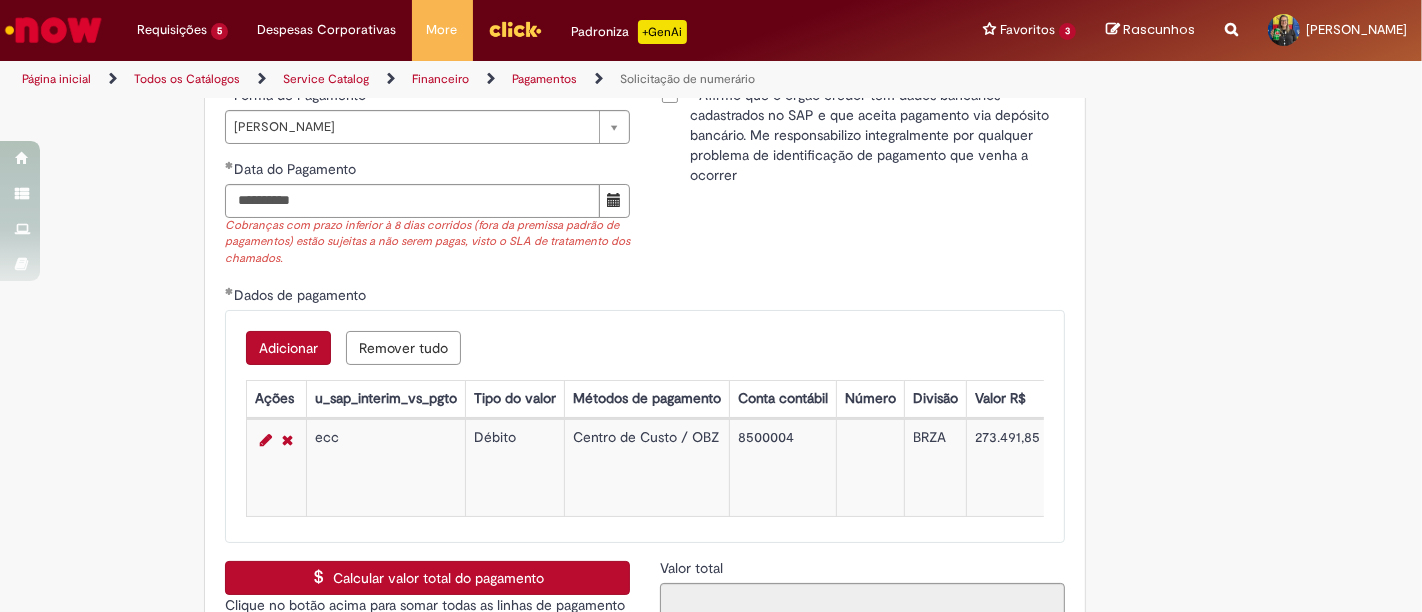 click on "Calcular valor total do pagamento" at bounding box center [427, 578] 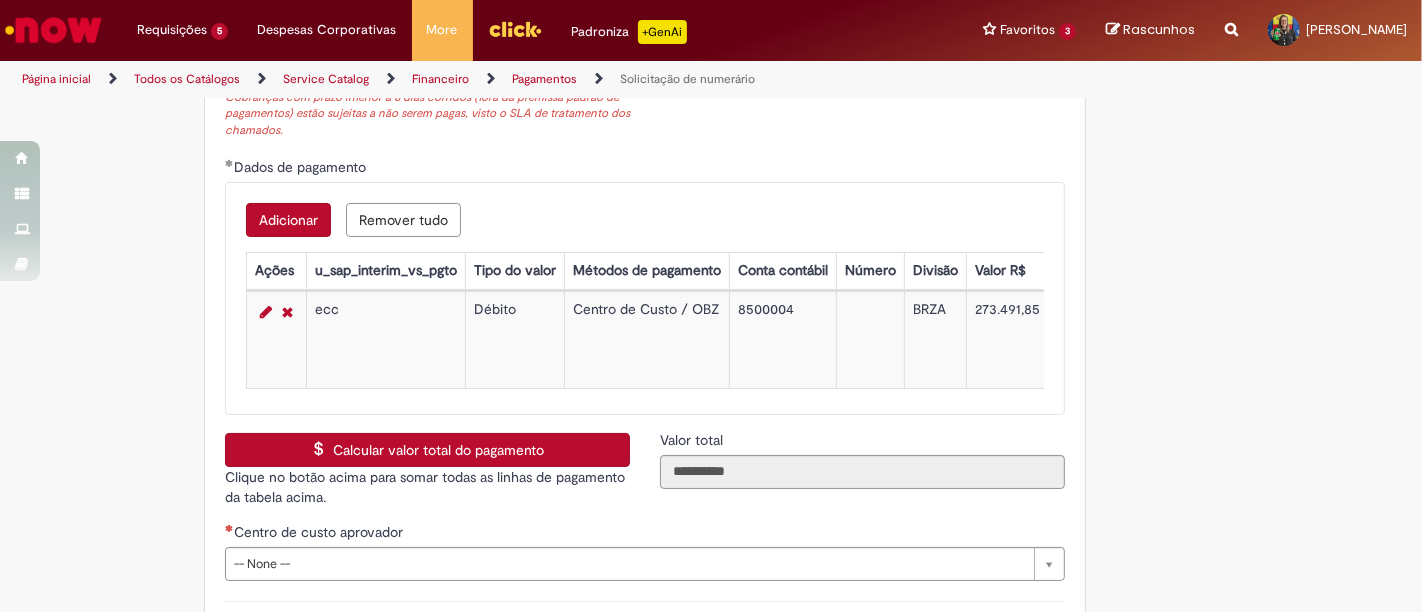 scroll, scrollTop: 3222, scrollLeft: 0, axis: vertical 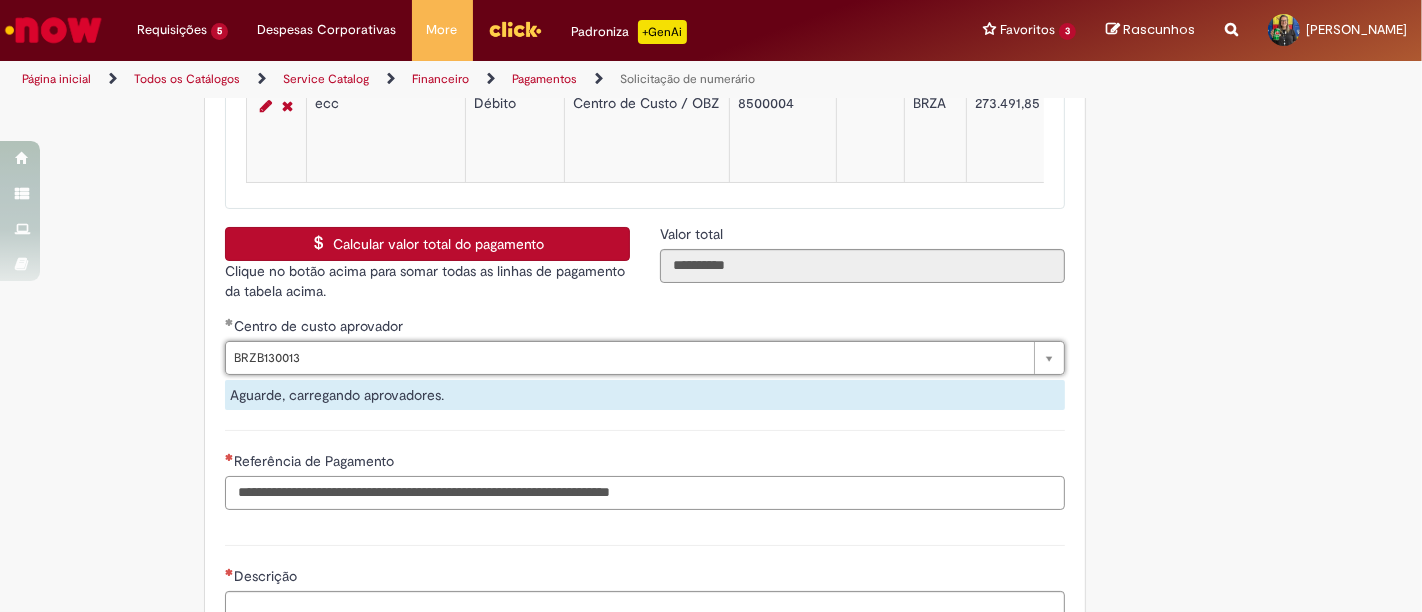 click on "**********" at bounding box center [645, 420] 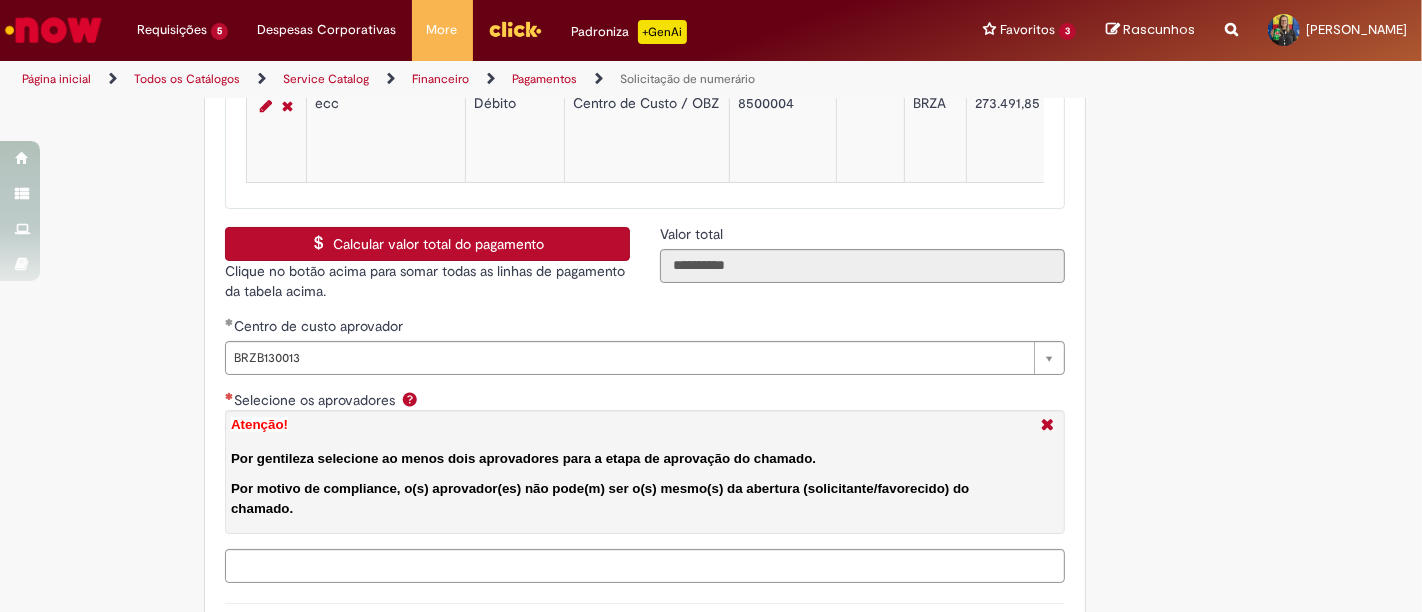 click on "Selecione os aprovadores Atenção!
Por gentileza selecione ao menos dois aprovadores para a etapa de aprovação do chamado.
Por motivo de compliance, o(s) aprovador(es) não pode(m) ser o(s) mesmo(s) da abertura (solicitante/favorecido) do chamado." at bounding box center [687, 566] 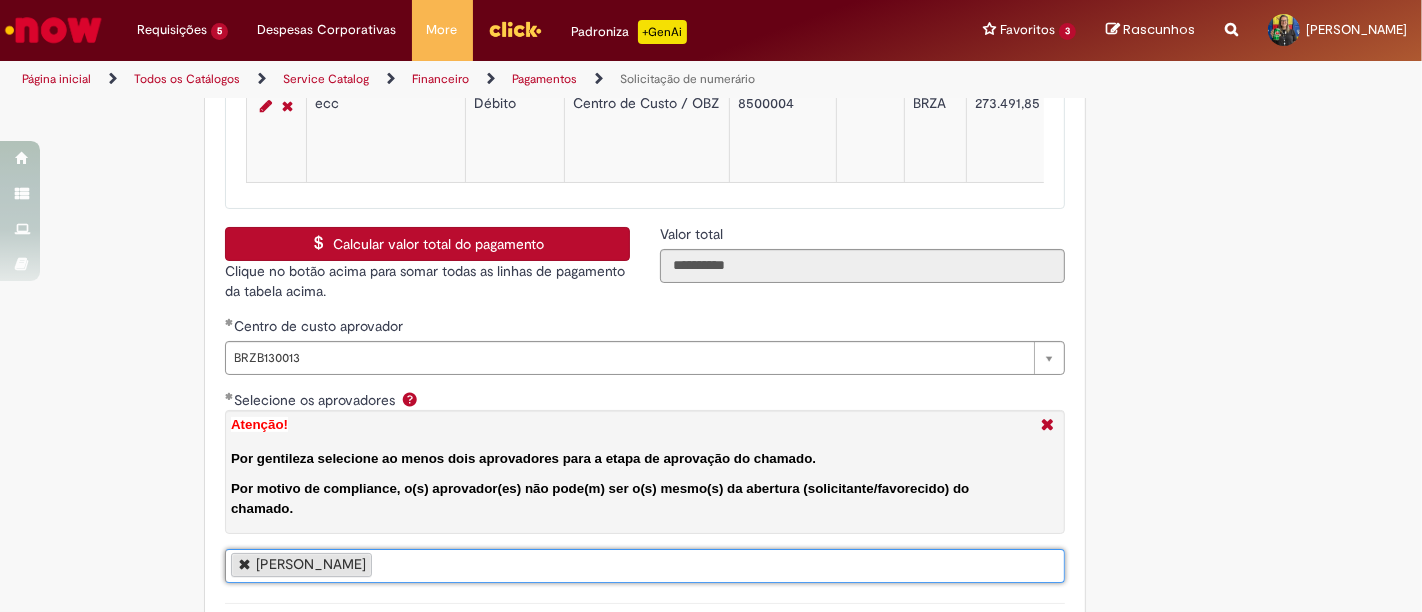 click on "[PERSON_NAME]" at bounding box center [645, 566] 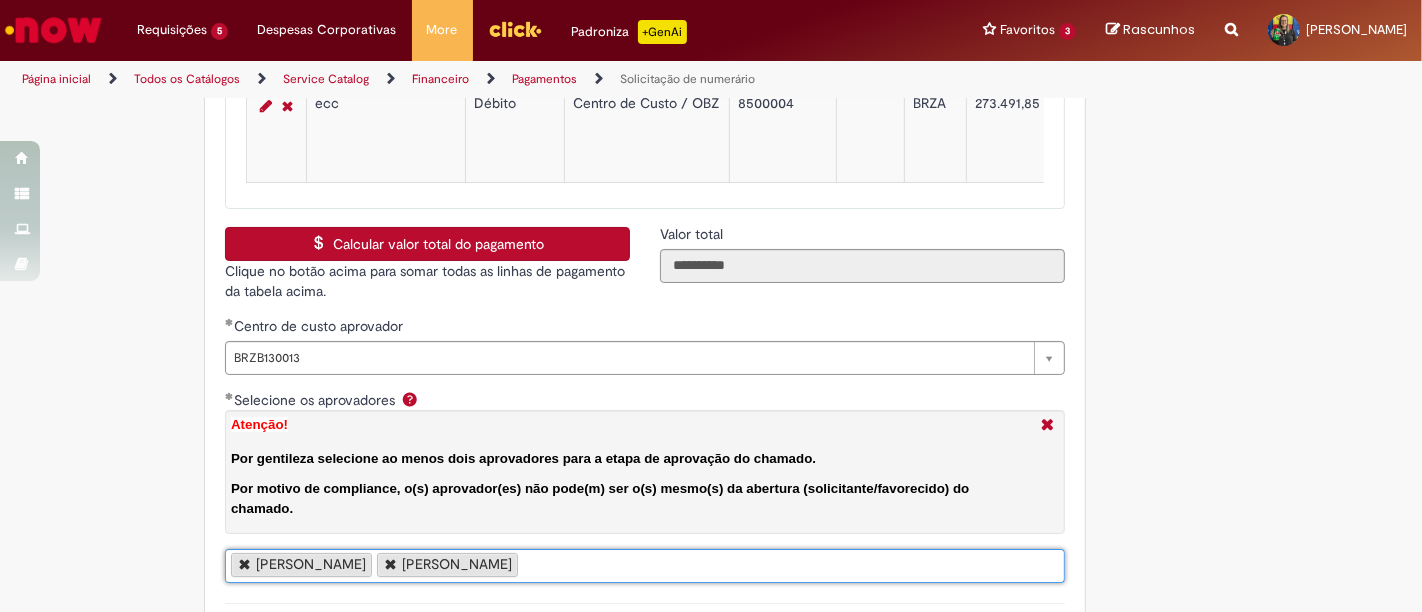 click on "[PERSON_NAME]           [PERSON_NAME]" at bounding box center (645, 566) 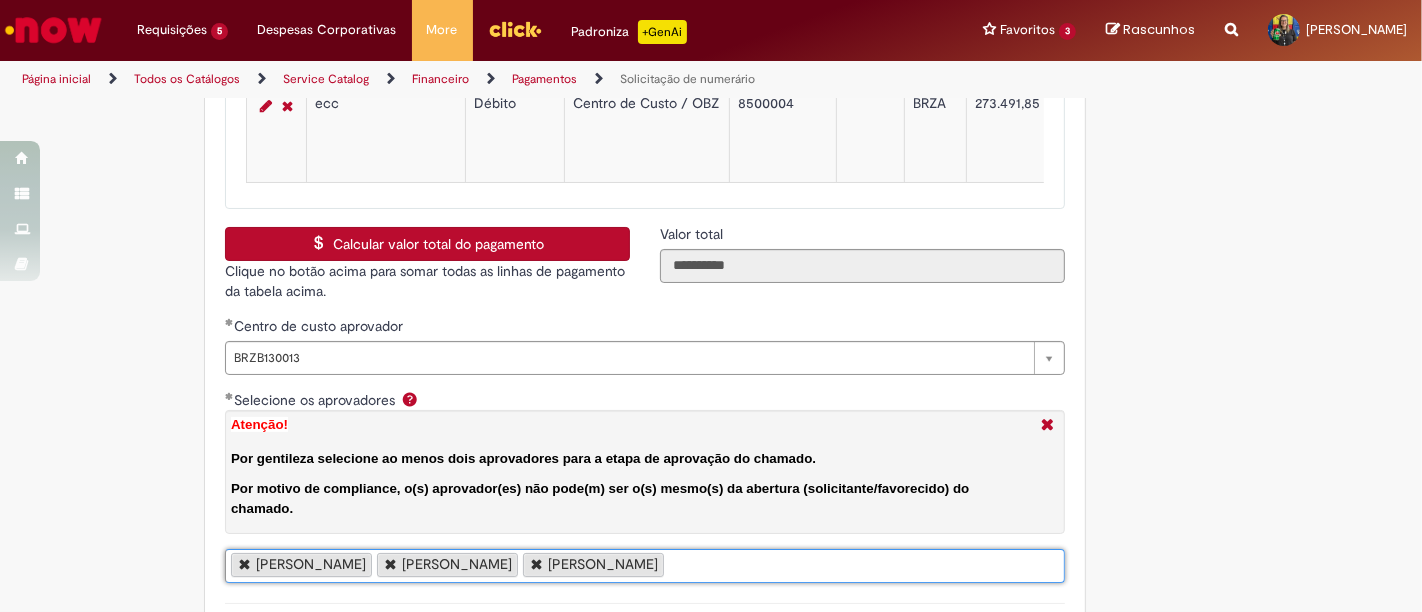 scroll, scrollTop: 0, scrollLeft: 0, axis: both 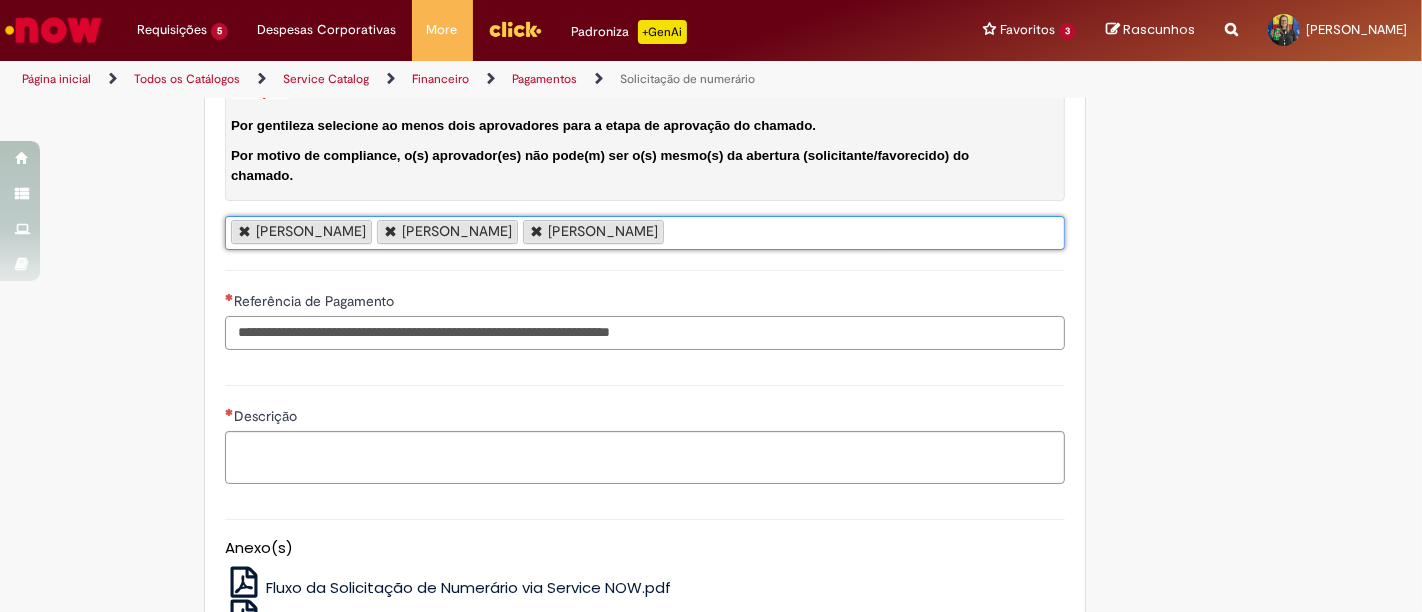 click on "Referência de Pagamento" at bounding box center [645, 333] 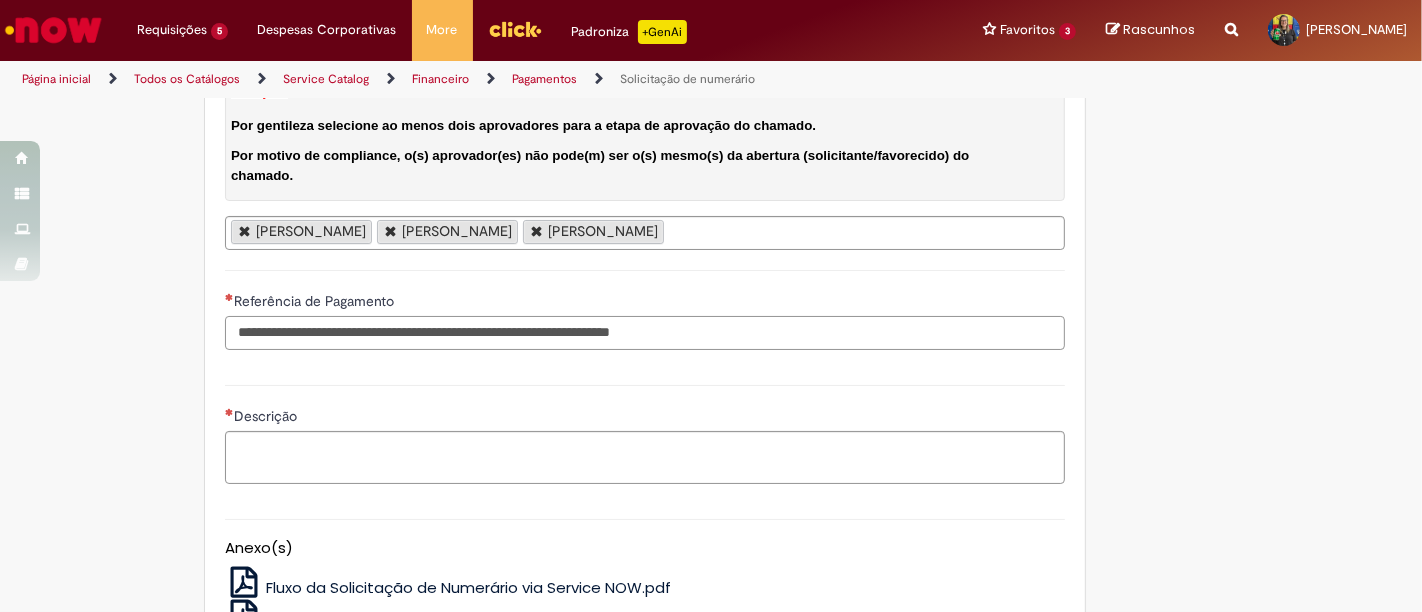 paste on "**********" 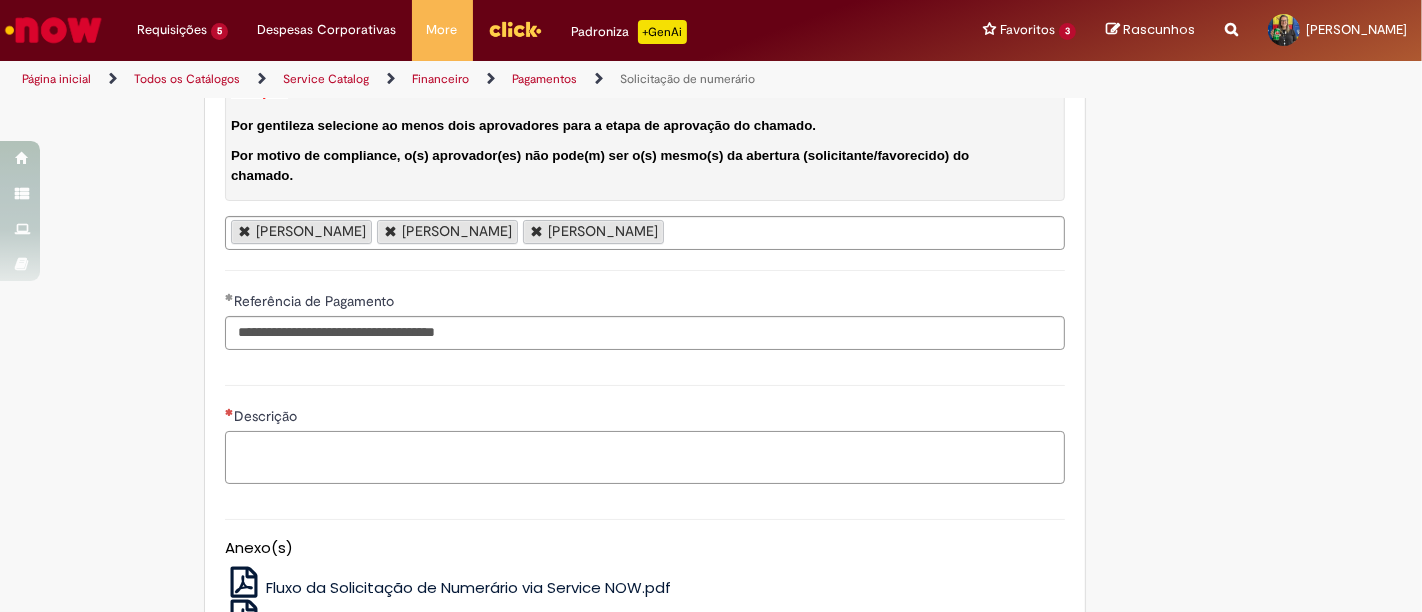click on "Descrição" at bounding box center (645, 457) 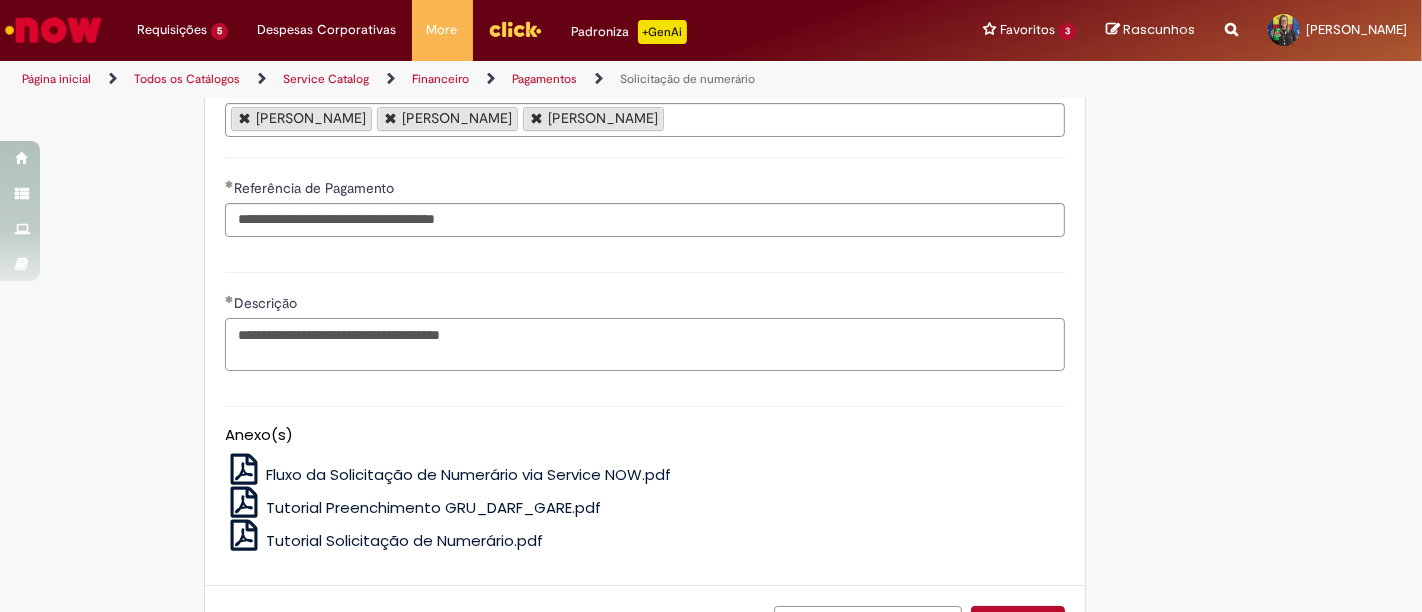 scroll, scrollTop: 3818, scrollLeft: 0, axis: vertical 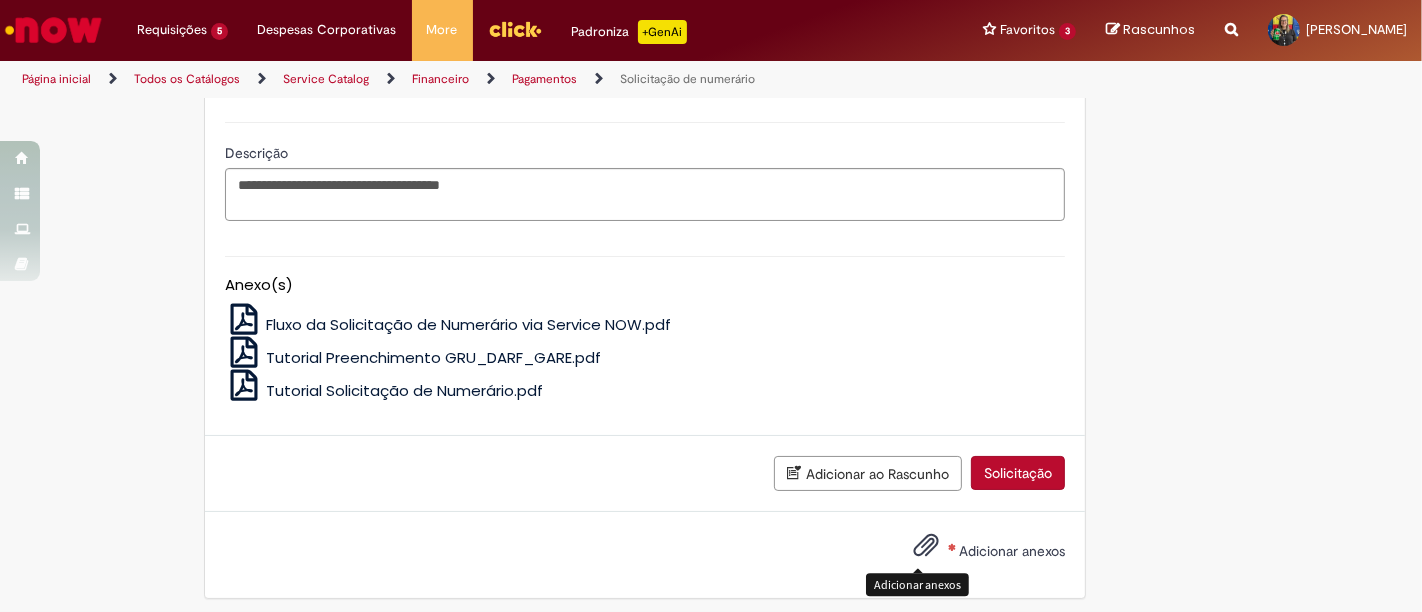 click at bounding box center [926, 546] 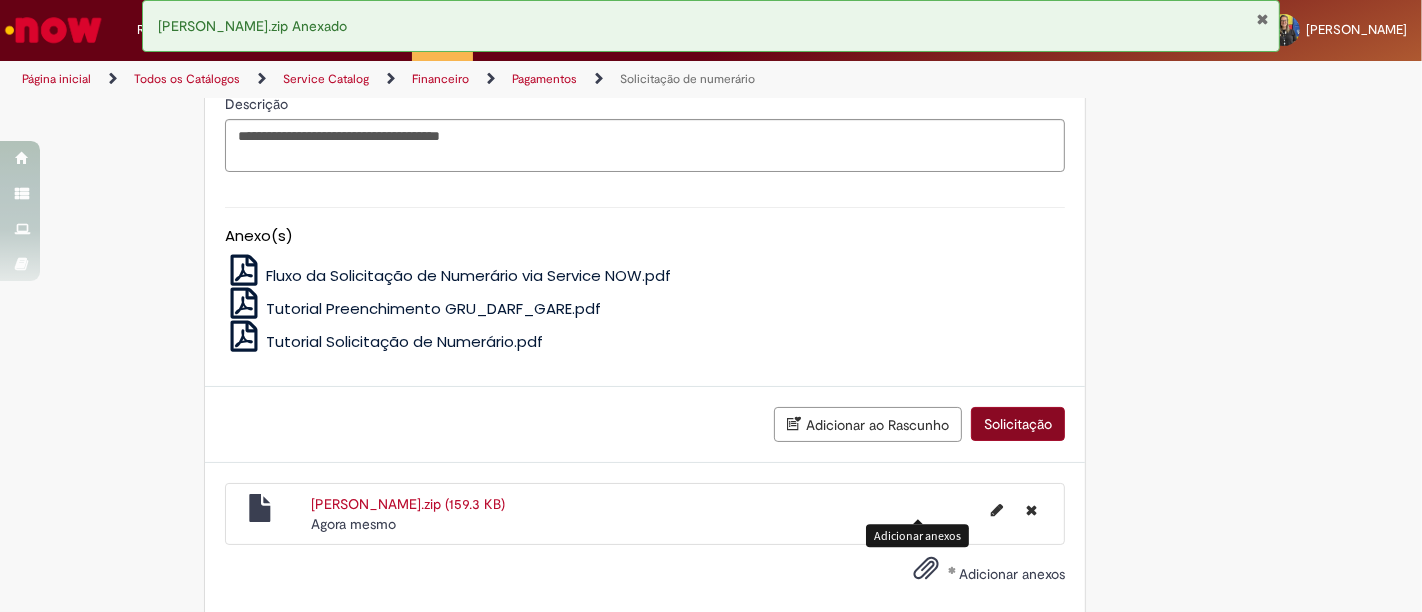 scroll, scrollTop: 3889, scrollLeft: 0, axis: vertical 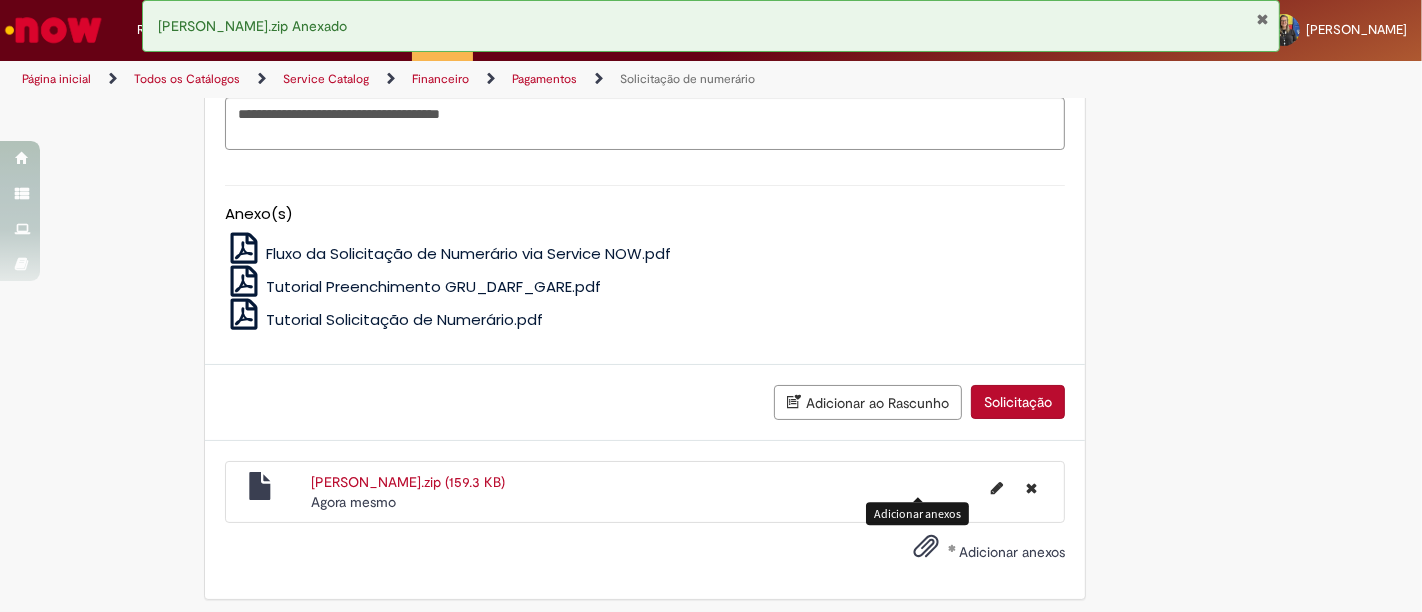 click on "Solicitação" at bounding box center [1018, 402] 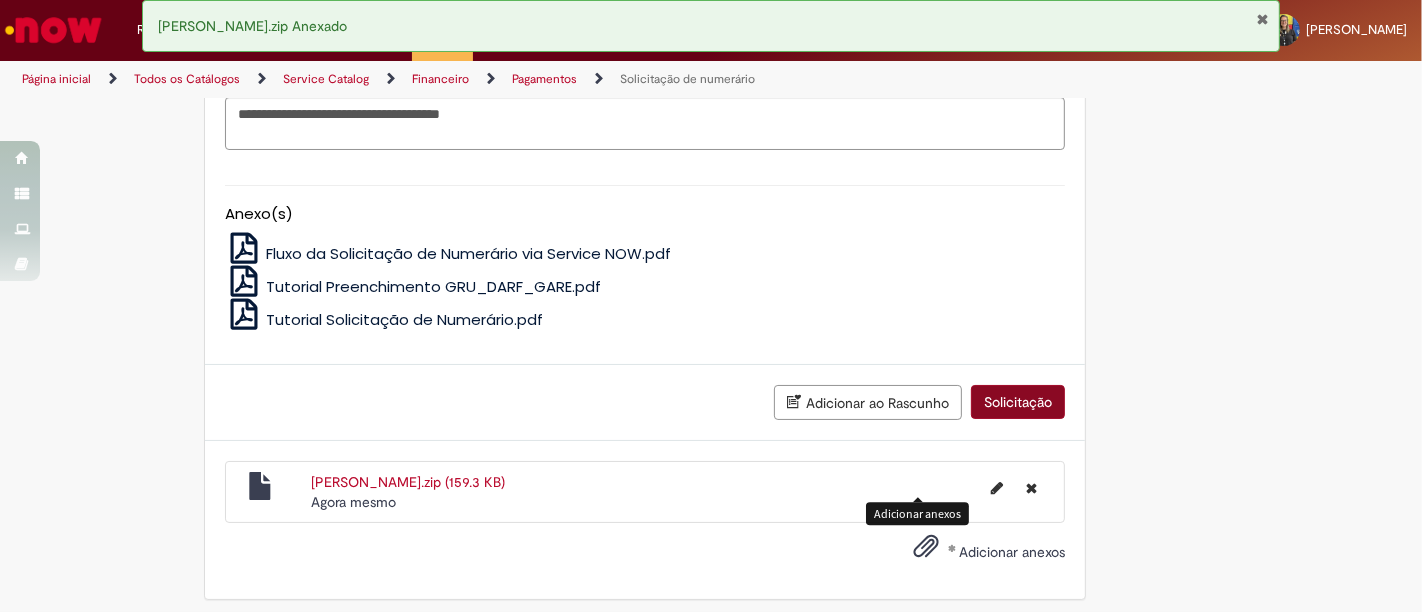 scroll, scrollTop: 3844, scrollLeft: 0, axis: vertical 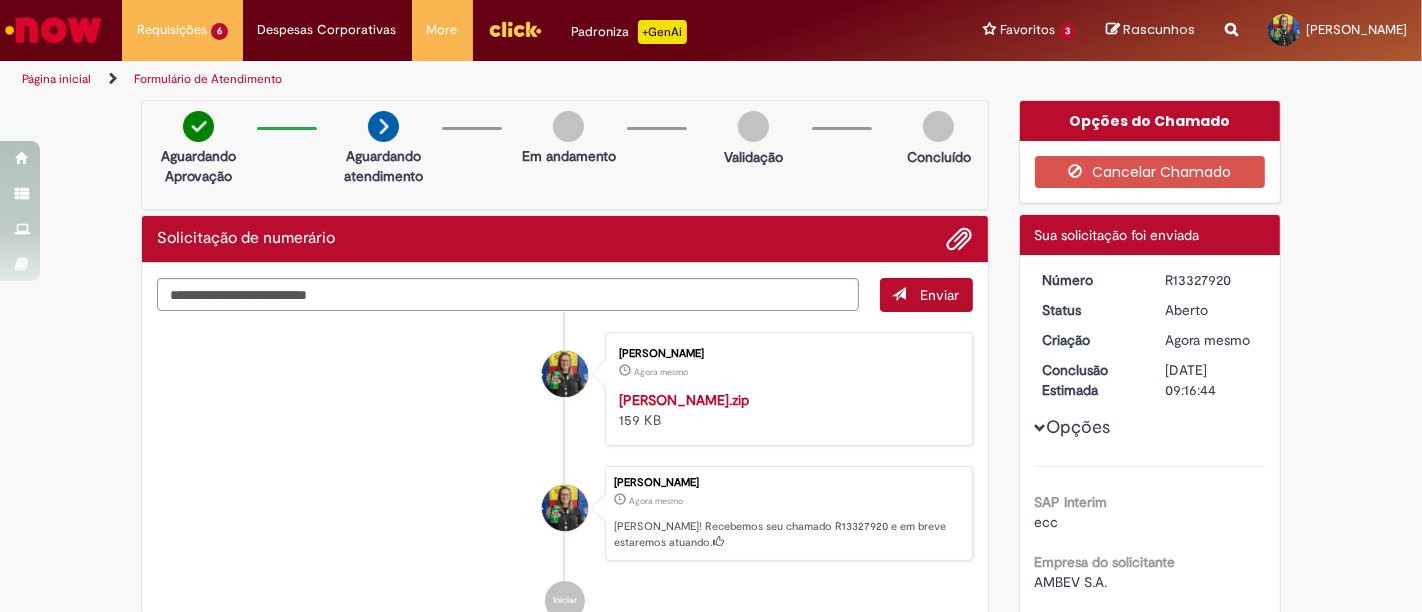 click on "R13327920" at bounding box center [1211, 280] 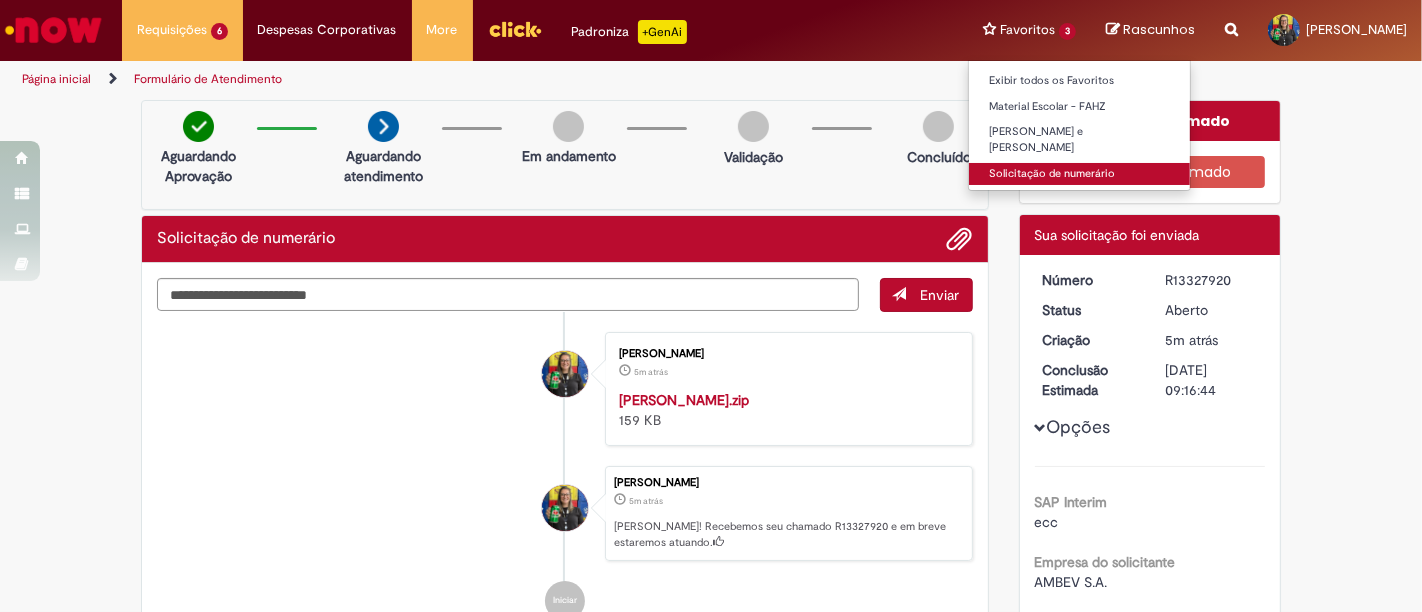 click on "Solicitação de numerário" at bounding box center (1079, 174) 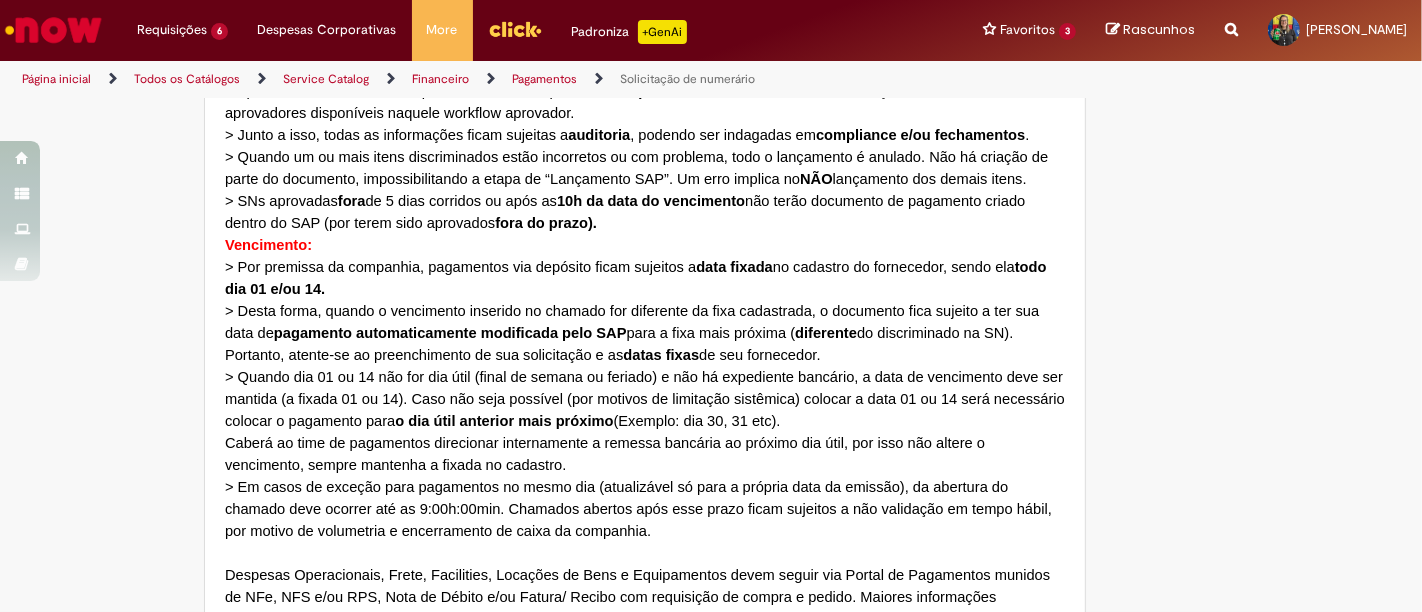 scroll, scrollTop: 1111, scrollLeft: 0, axis: vertical 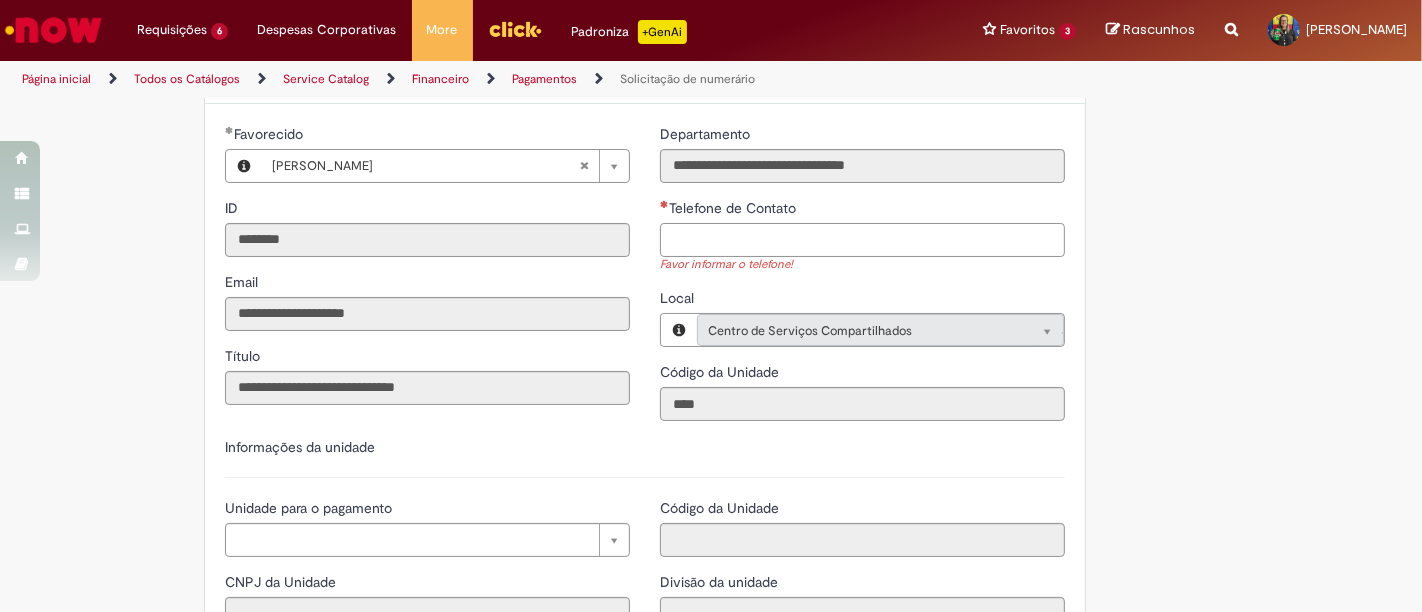 click on "Telefone de Contato" at bounding box center [862, 240] 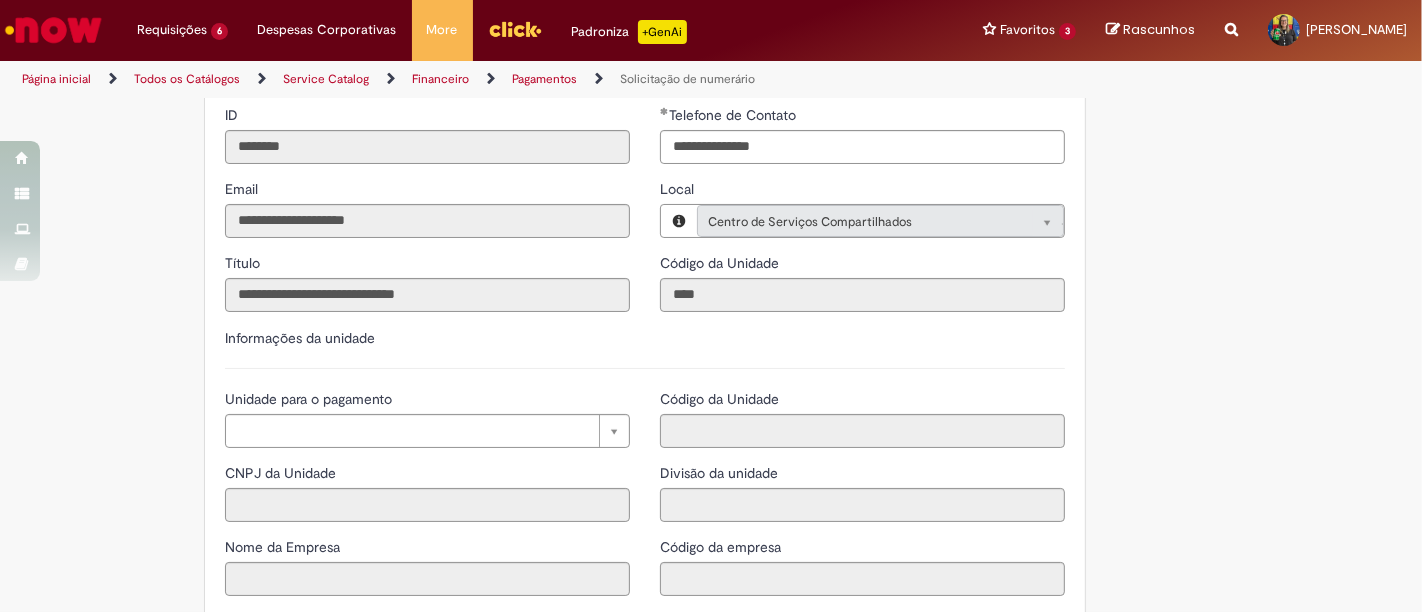 scroll, scrollTop: 2000, scrollLeft: 0, axis: vertical 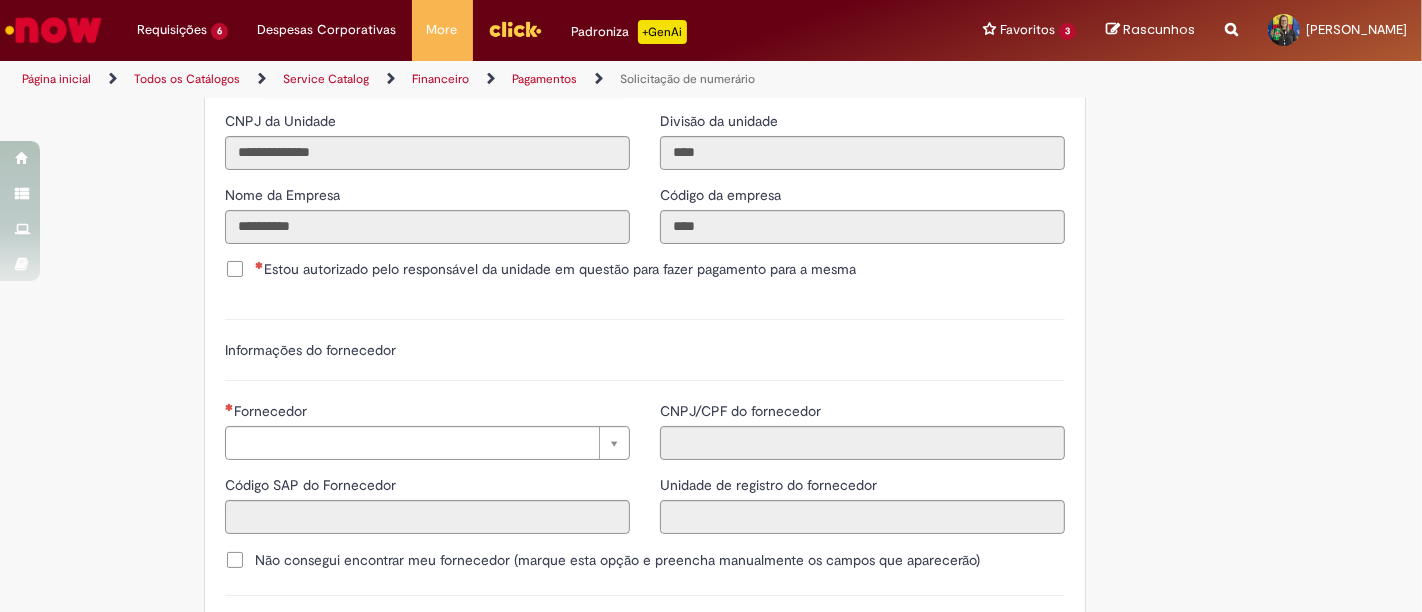 click on "Estou autorizado pelo responsável da unidade em questão para fazer pagamento para a mesma" at bounding box center [555, 269] 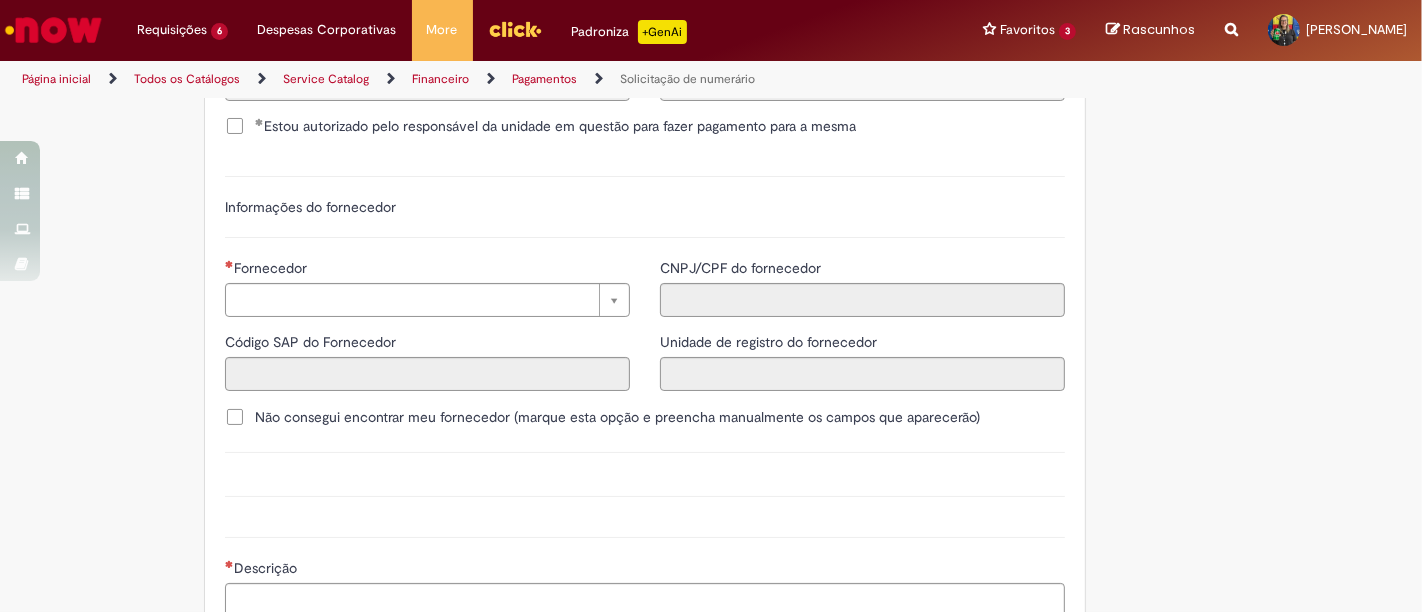 scroll, scrollTop: 2444, scrollLeft: 0, axis: vertical 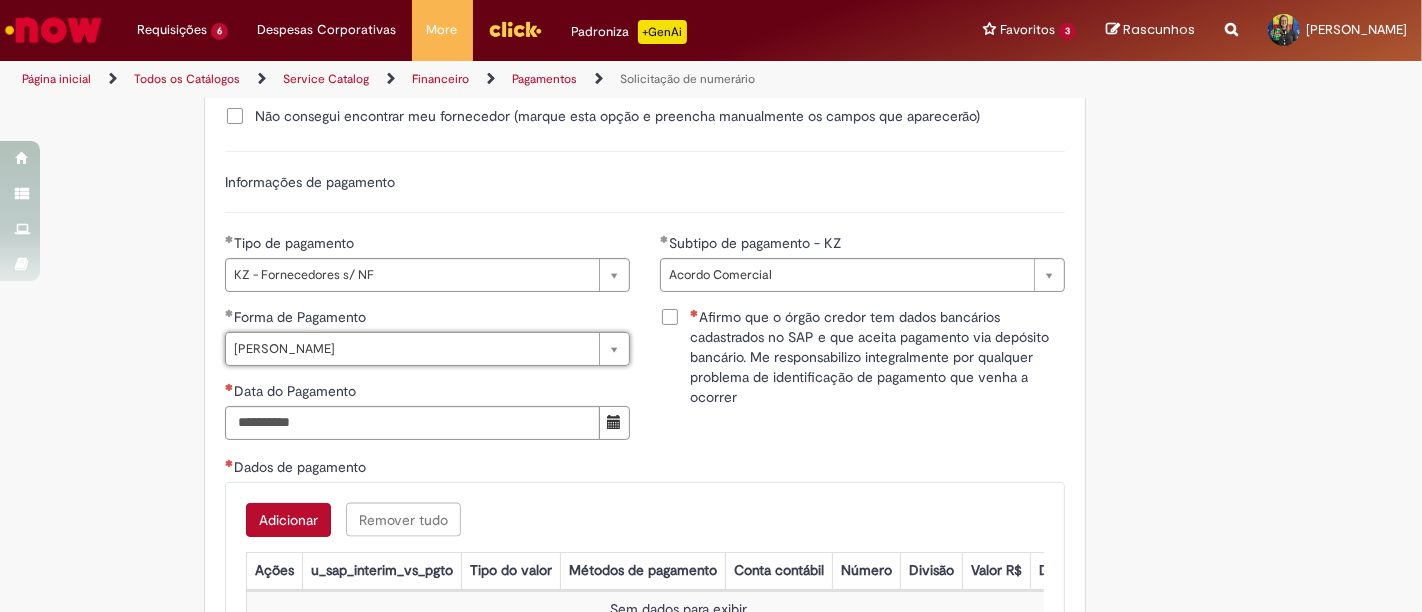 click on "Afirmo que o órgão credor tem dados bancários cadastrados no SAP e que aceita pagamento via depósito bancário. Me responsabilizo integralmente por qualquer problema de identificação de pagamento que venha a ocorrer" at bounding box center (877, 357) 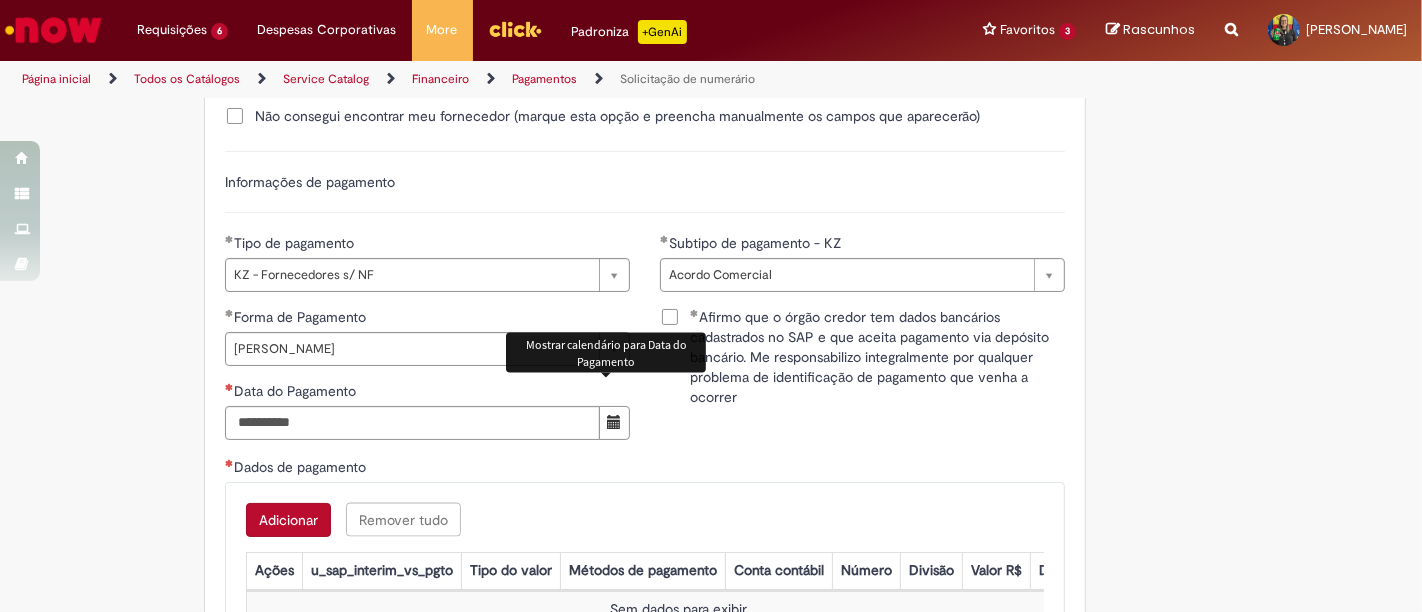 click at bounding box center [614, 422] 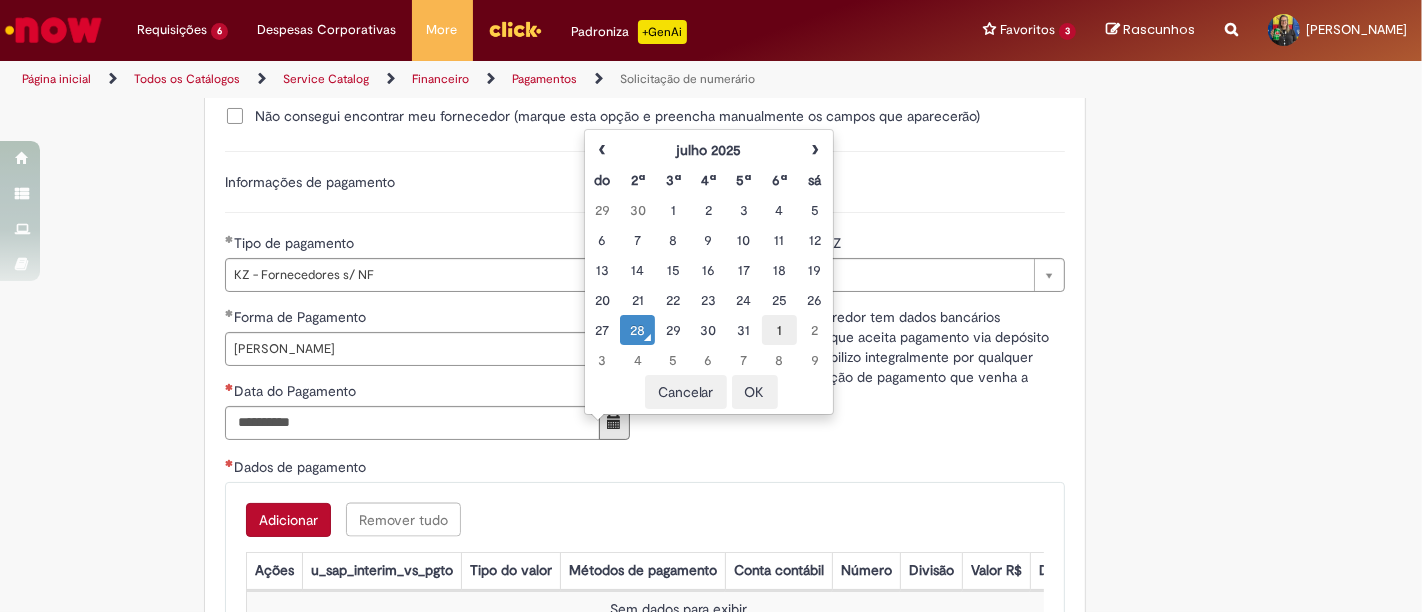click on "1" at bounding box center [779, 330] 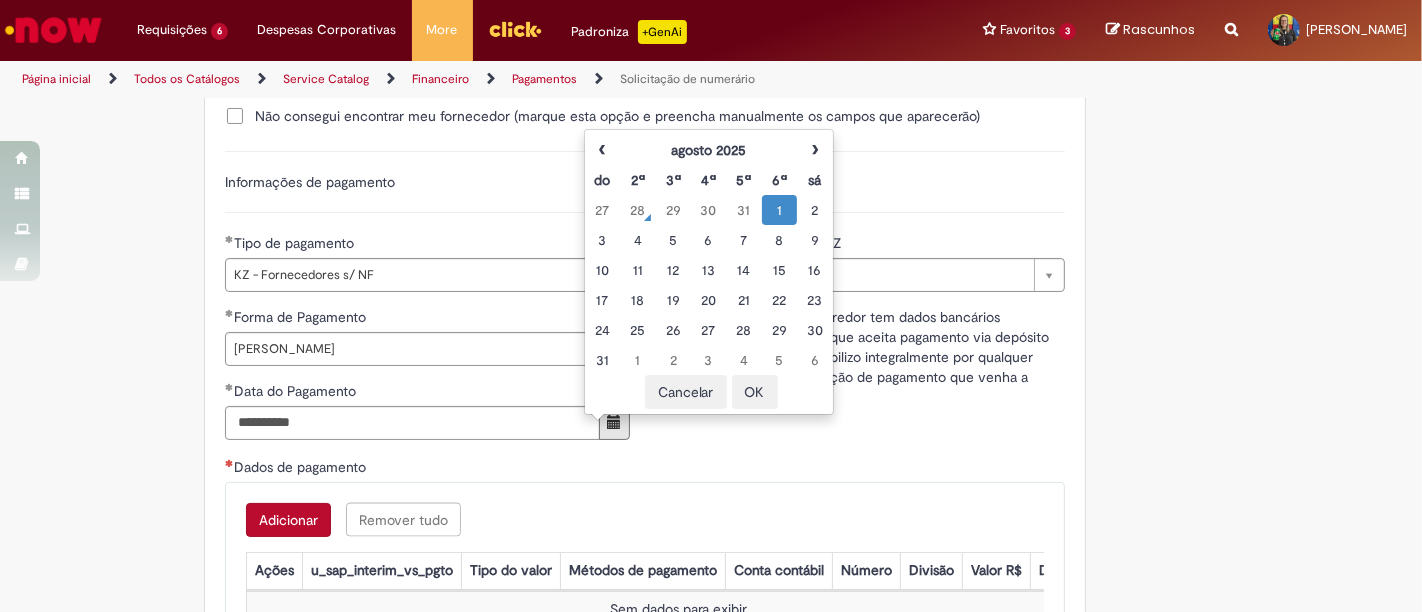 click on "OK" at bounding box center (755, 392) 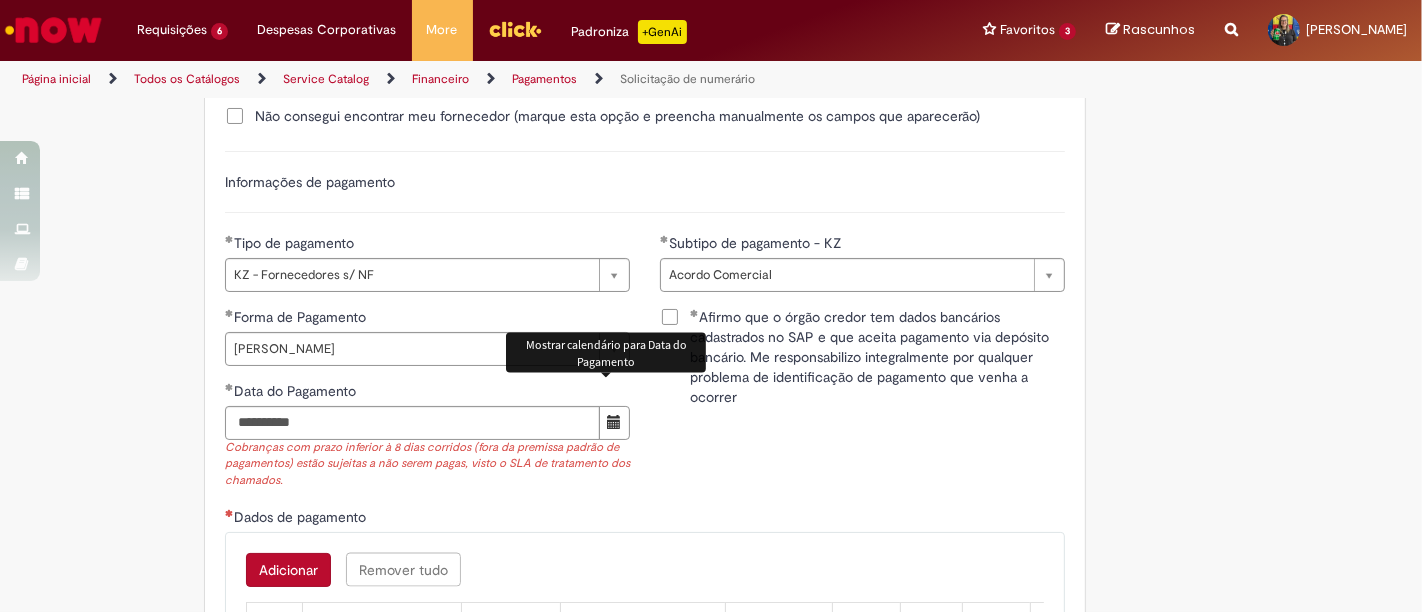 click on "Adicionar" at bounding box center [288, 570] 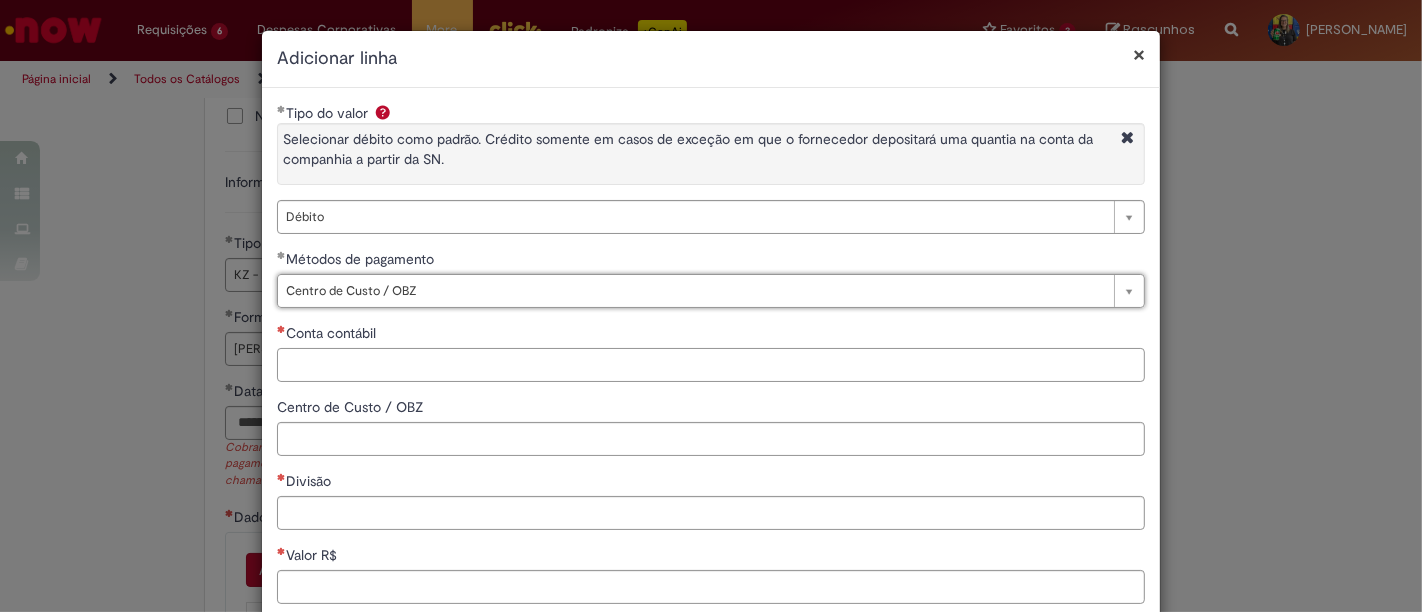 click on "Conta contábil" at bounding box center (711, 365) 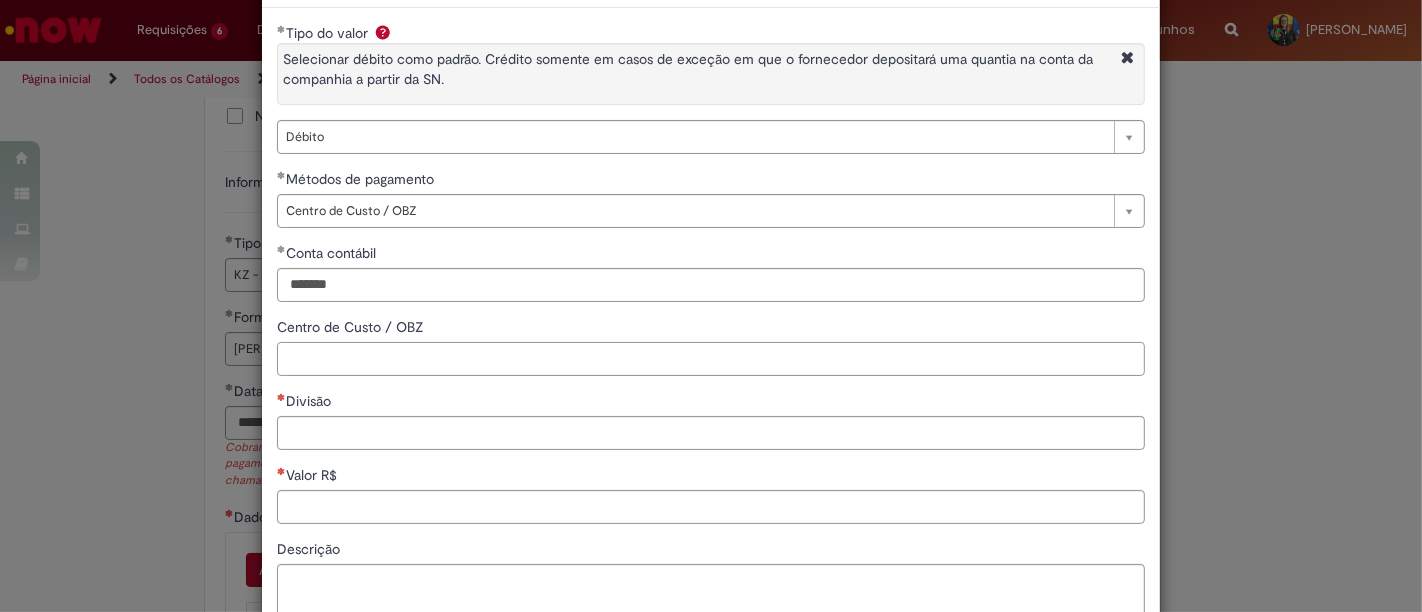scroll, scrollTop: 111, scrollLeft: 0, axis: vertical 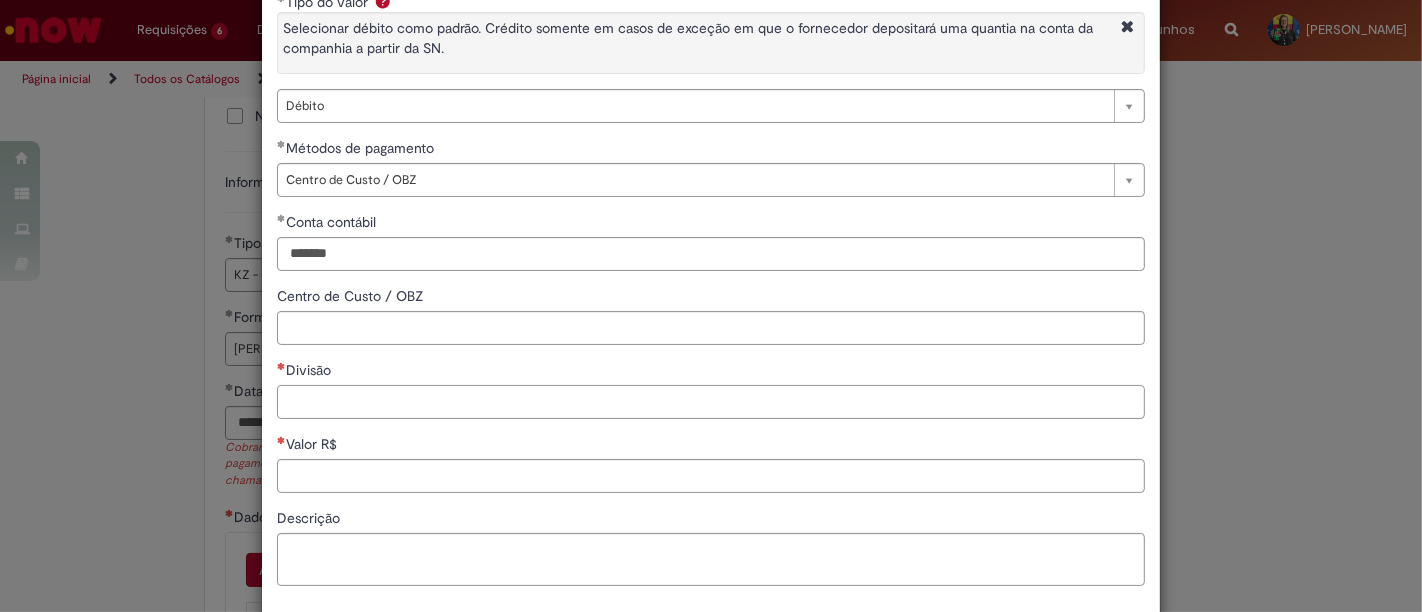 click on "Divisão" at bounding box center [711, 402] 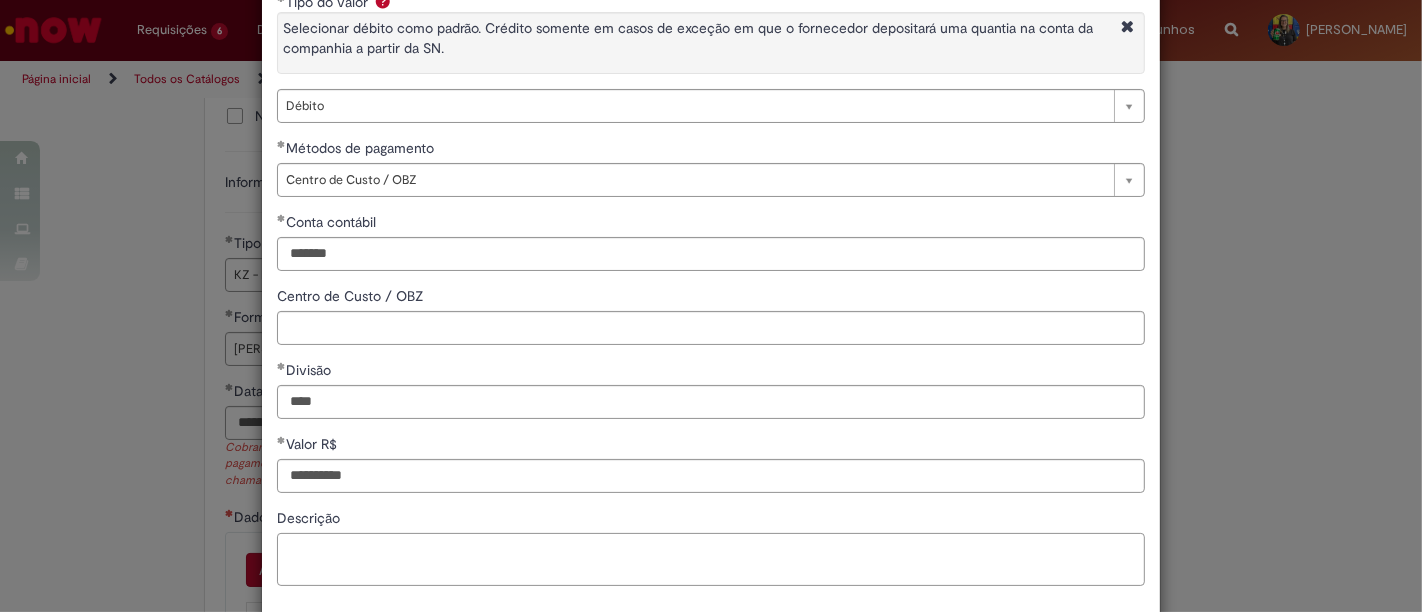 paste on "**********" 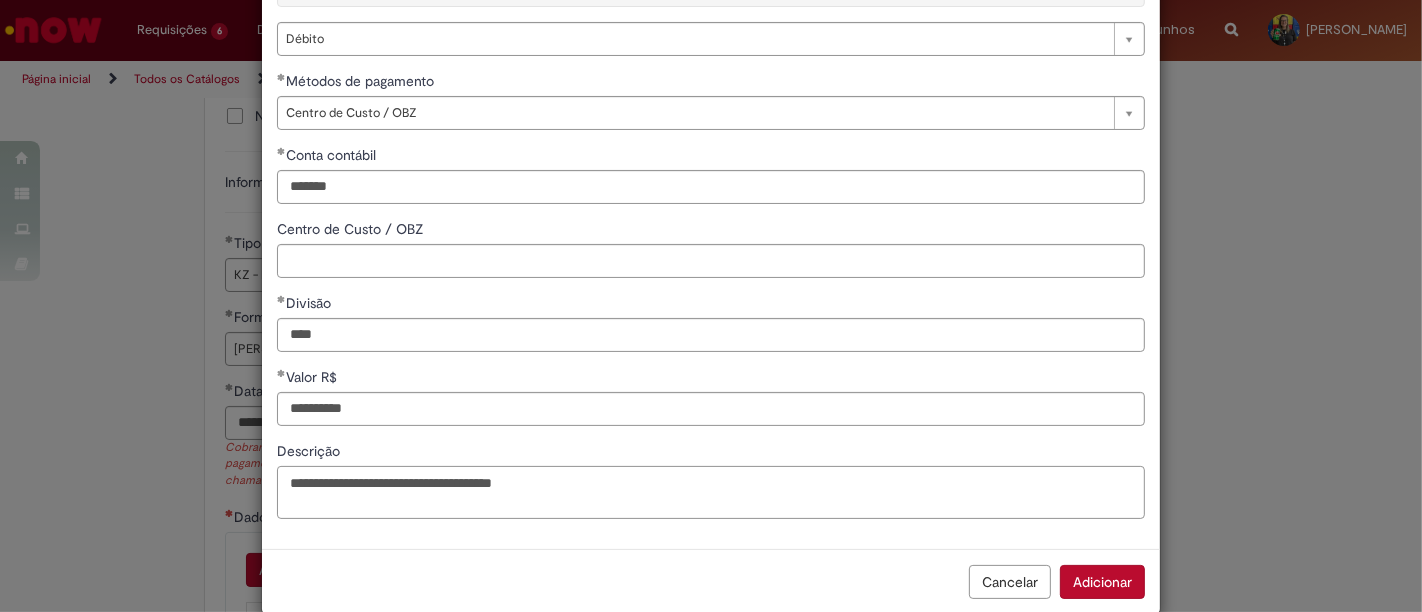 scroll, scrollTop: 208, scrollLeft: 0, axis: vertical 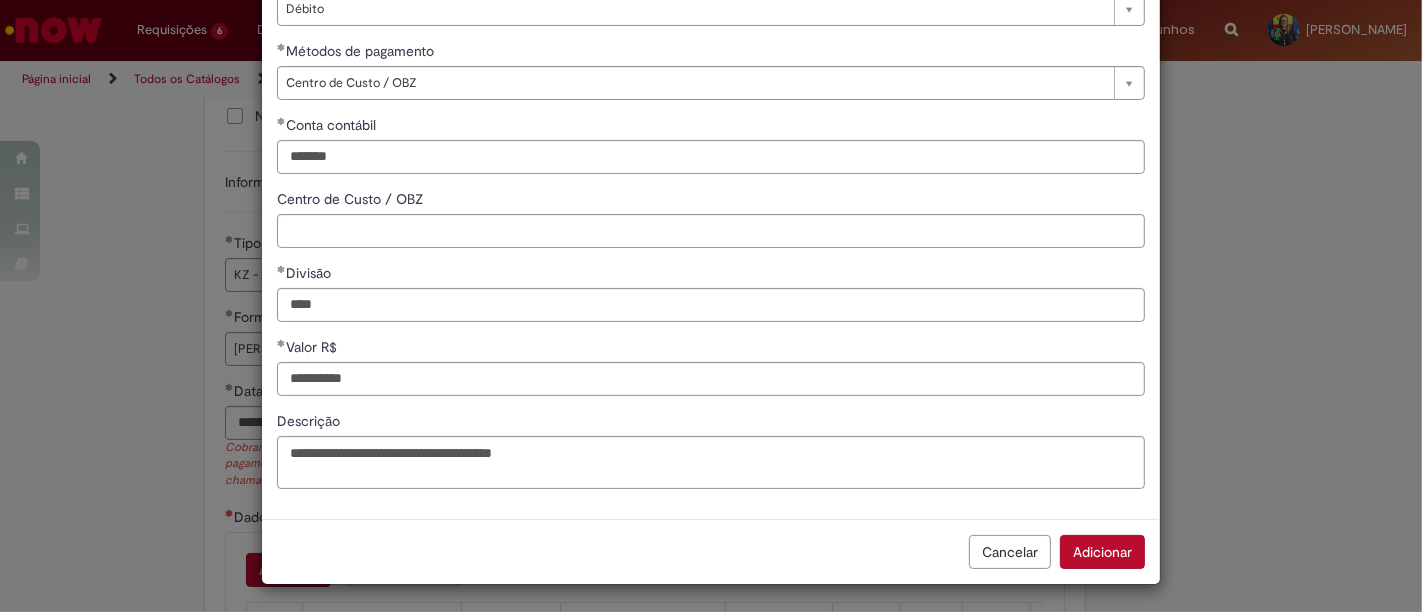 click on "Adicionar" at bounding box center (1102, 552) 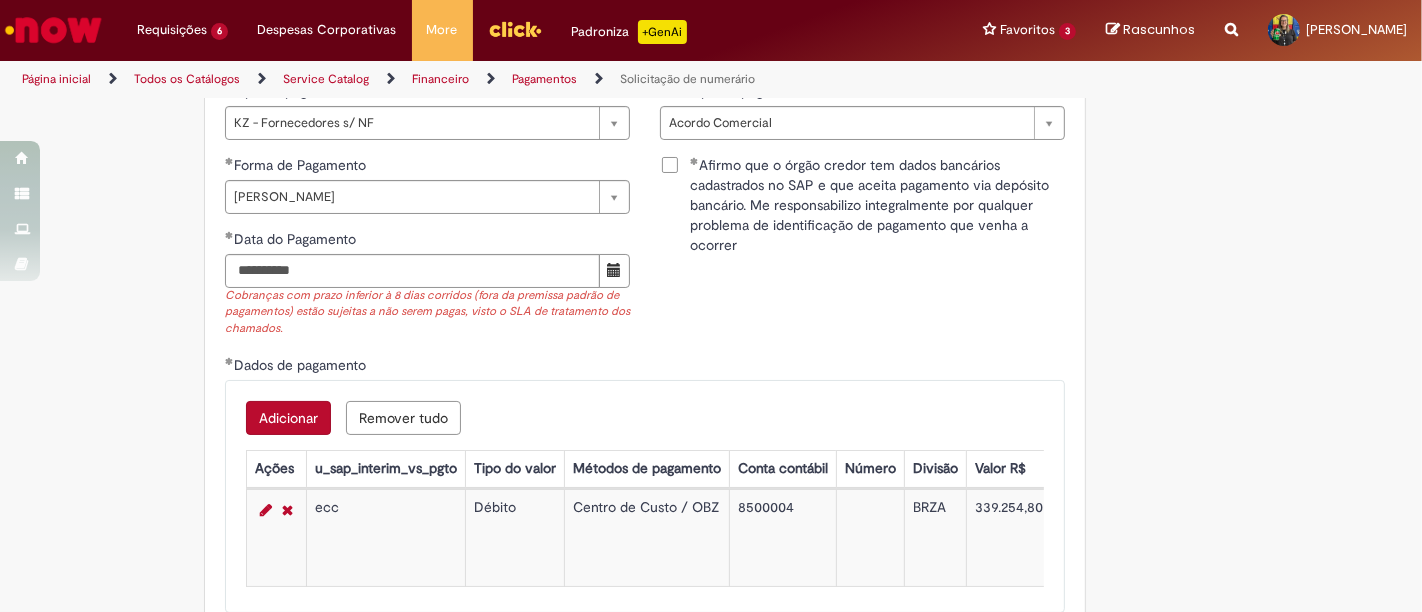 scroll, scrollTop: 2888, scrollLeft: 0, axis: vertical 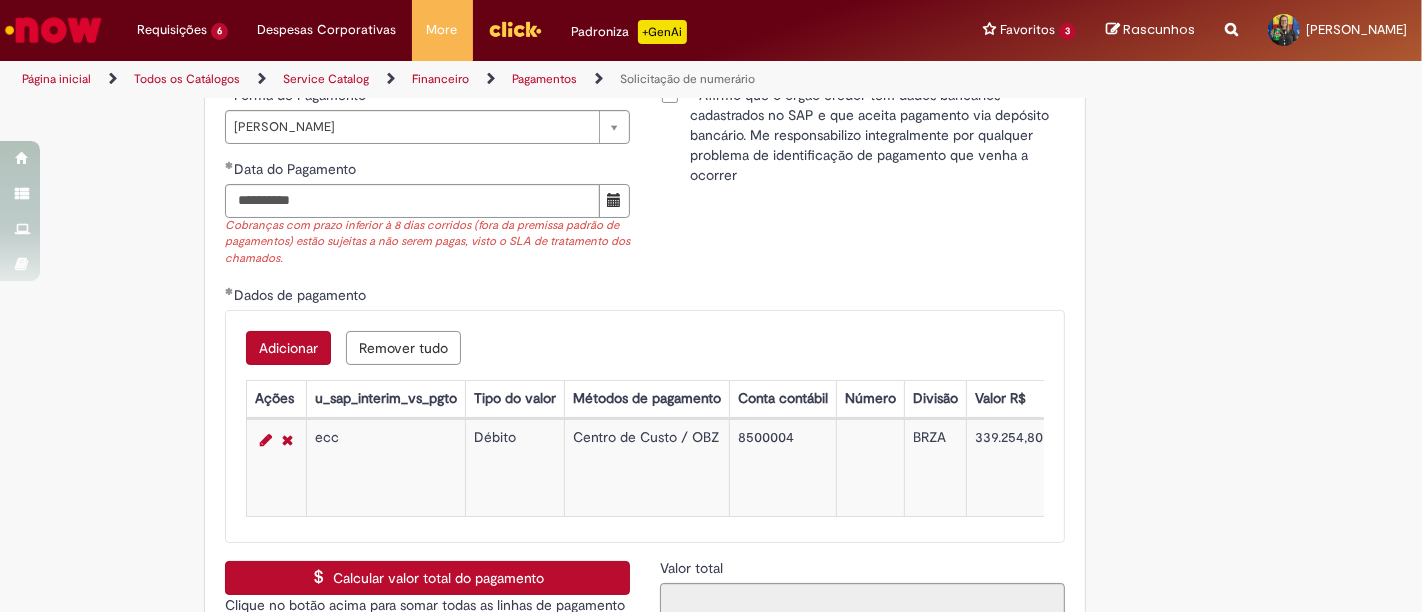 click on "Adicionar" at bounding box center (288, 348) 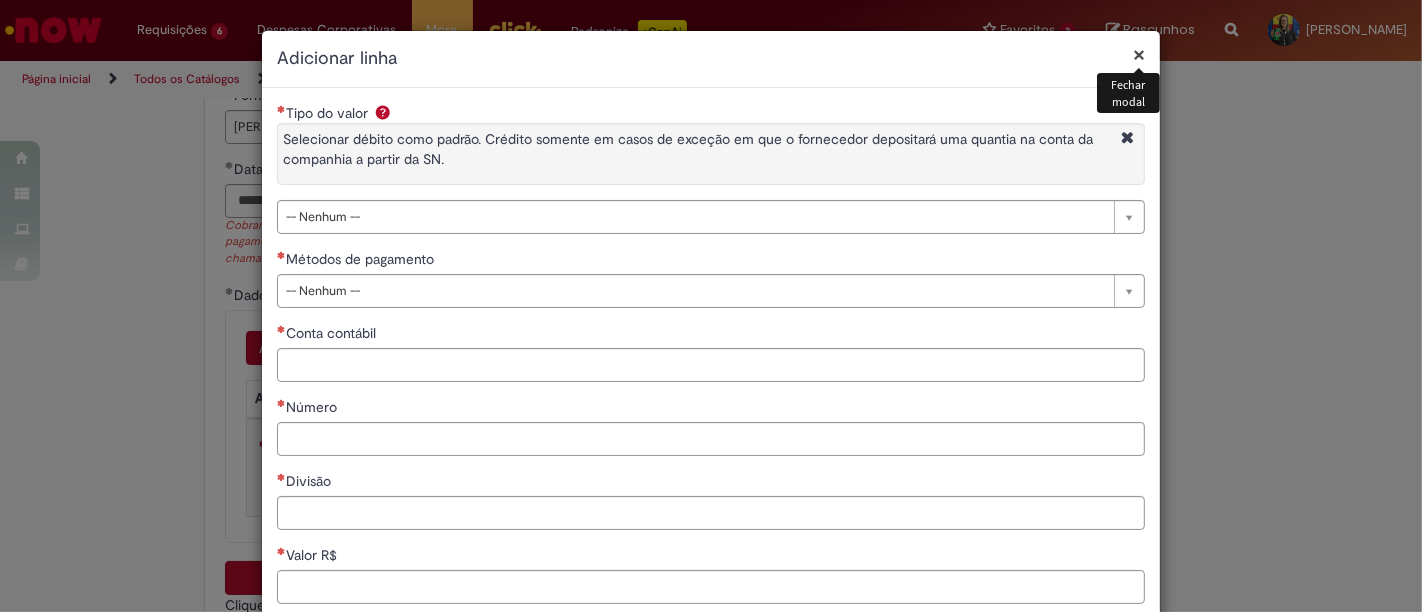 click on "×" at bounding box center [1139, 54] 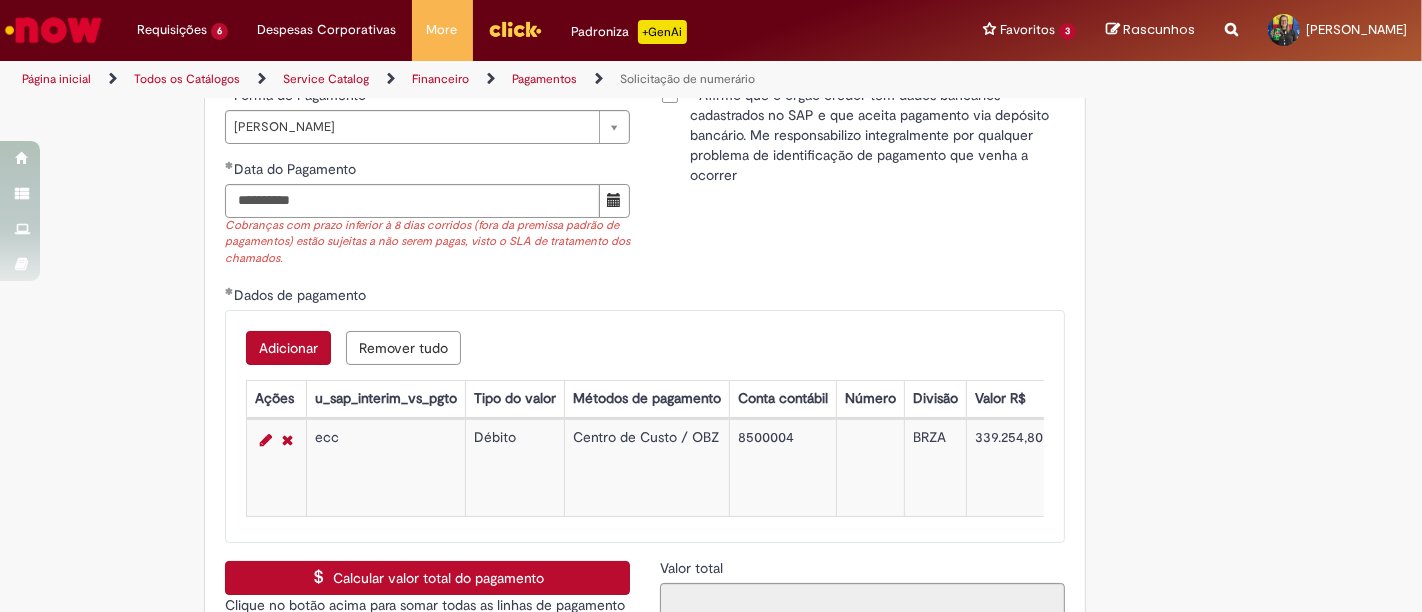 click on "Calcular valor total do pagamento" at bounding box center [427, 578] 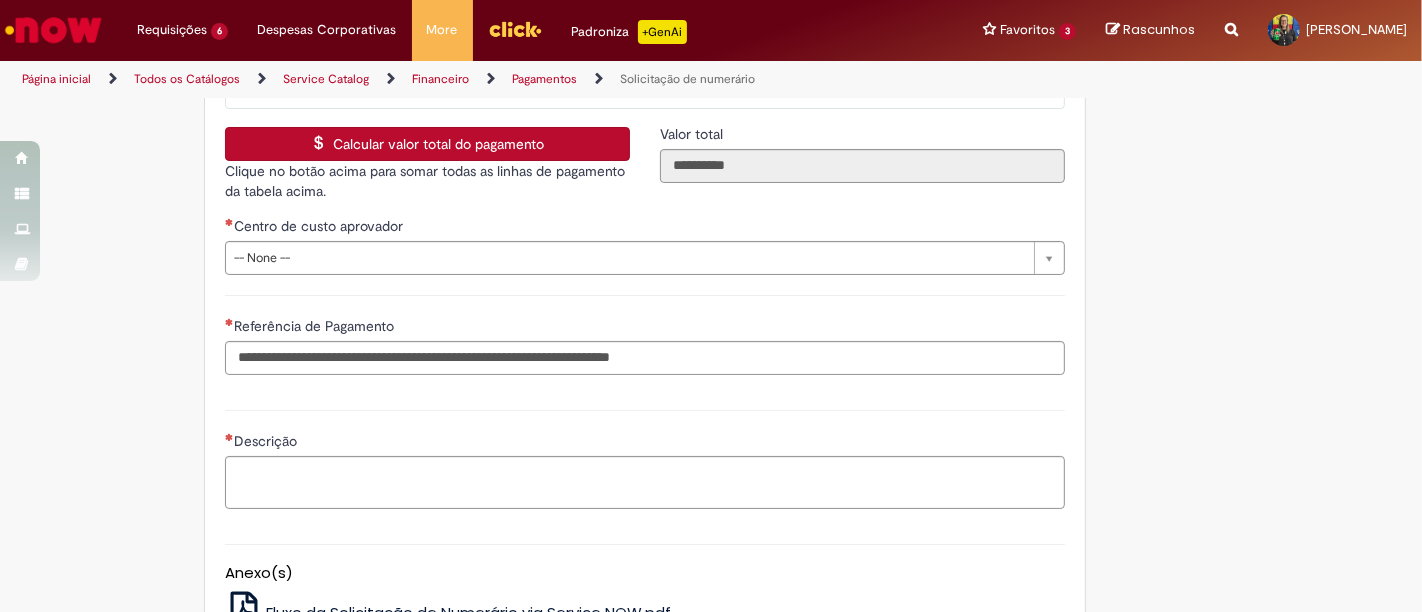 scroll, scrollTop: 3333, scrollLeft: 0, axis: vertical 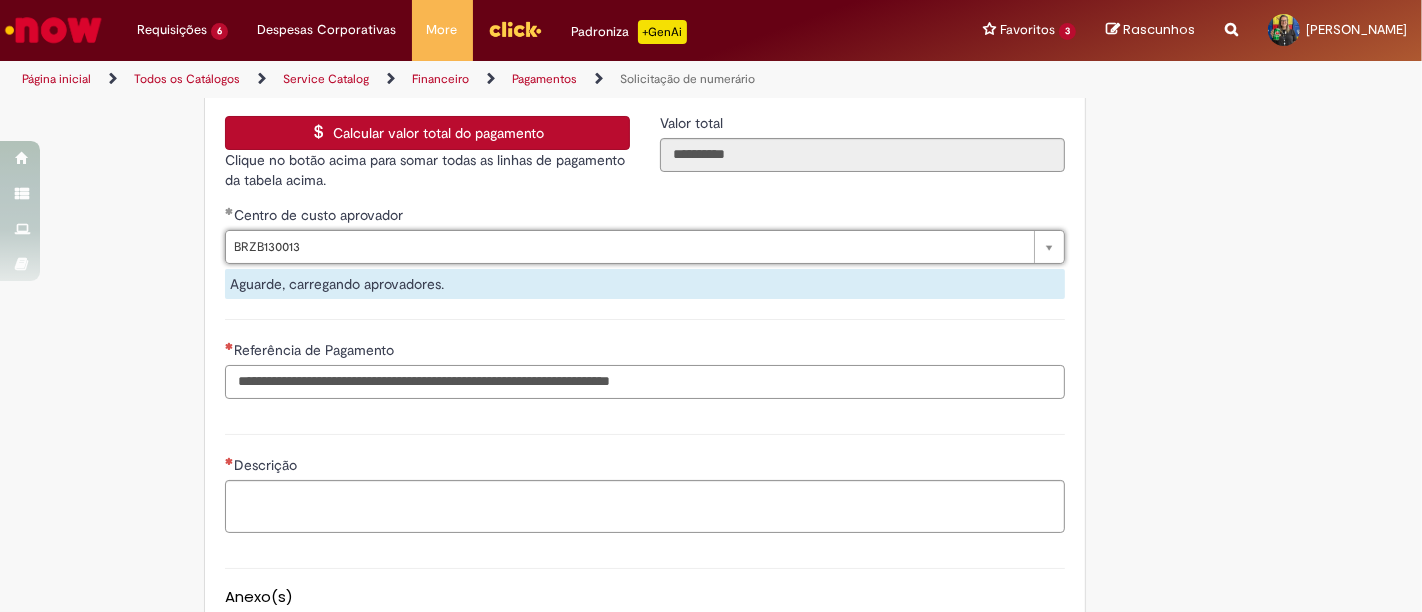 click on "Referência de Pagamento" at bounding box center [645, 382] 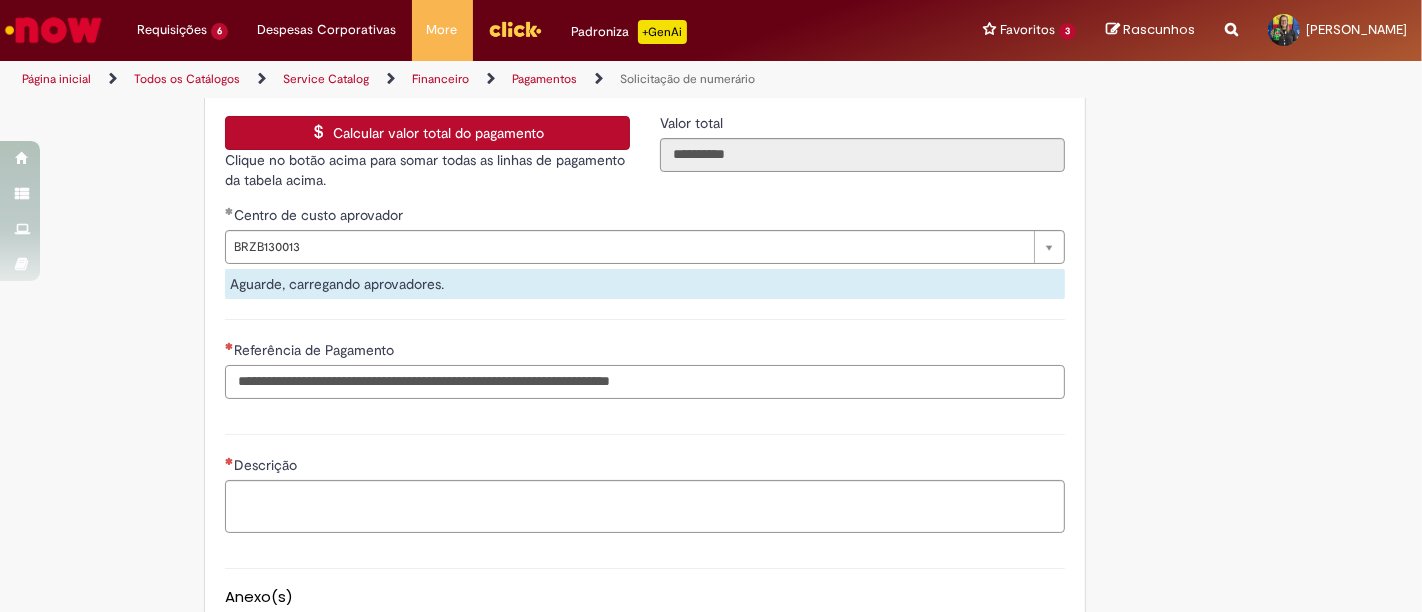 paste on "**********" 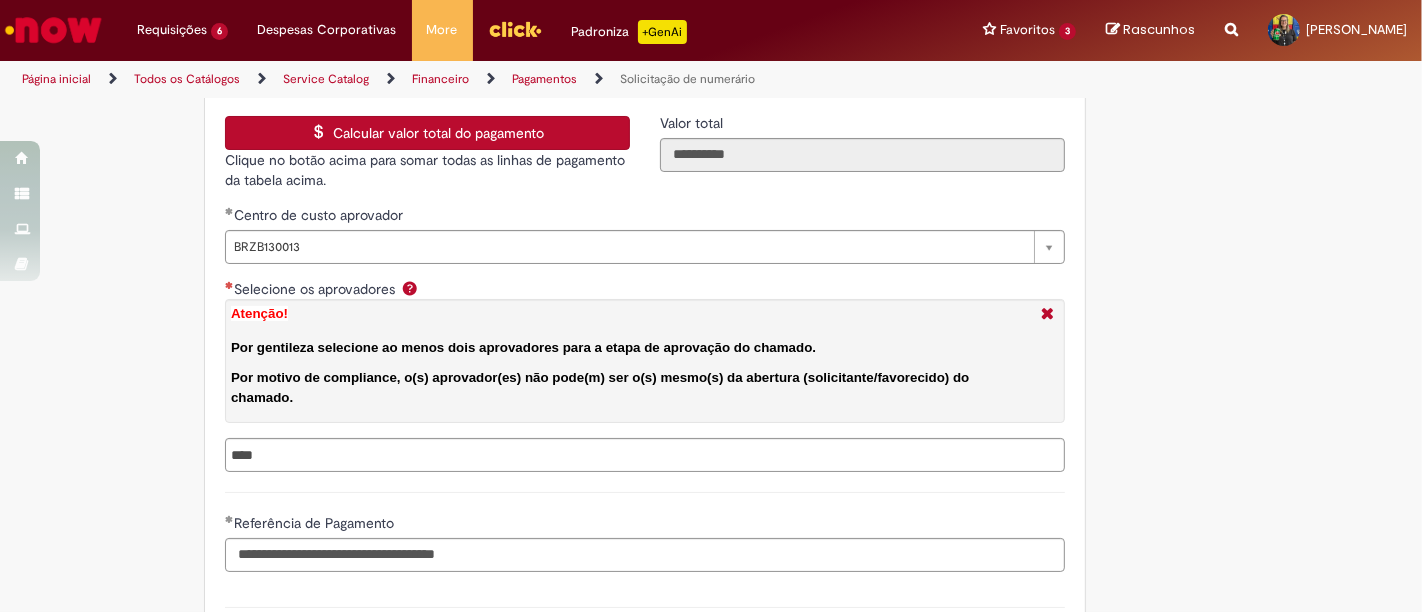 click on "**********" at bounding box center [645, 396] 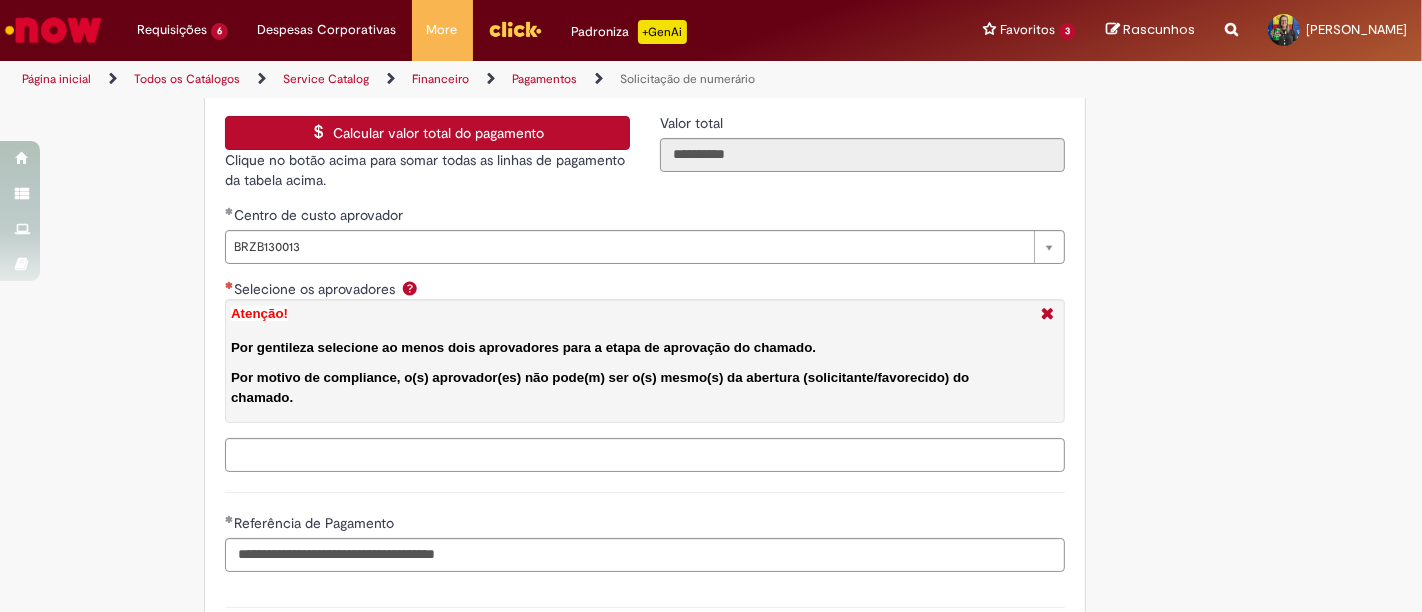 click on "Selecione os aprovadores Atenção!
Por gentileza selecione ao menos dois aprovadores para a etapa de aprovação do chamado.
Por motivo de compliance, o(s) aprovador(es) não pode(m) ser o(s) mesmo(s) da abertura (solicitante/favorecido) do chamado." at bounding box center [687, 455] 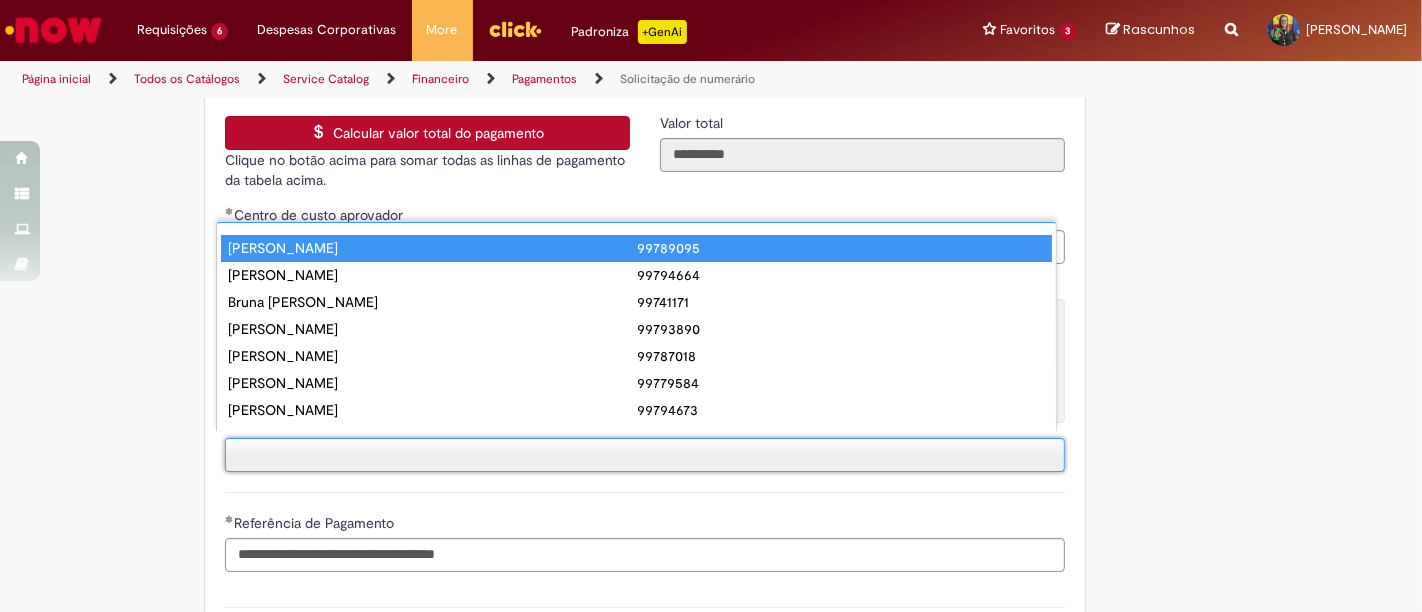 scroll, scrollTop: 16, scrollLeft: 0, axis: vertical 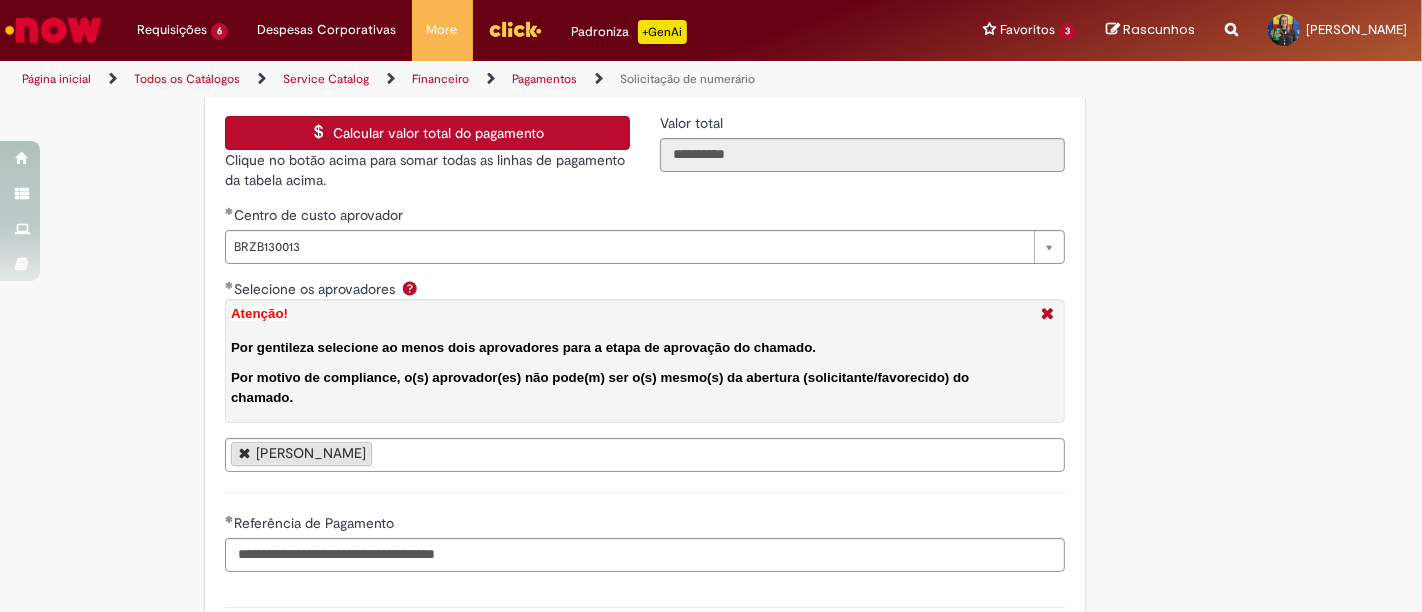 click on "[PERSON_NAME]" at bounding box center [645, 455] 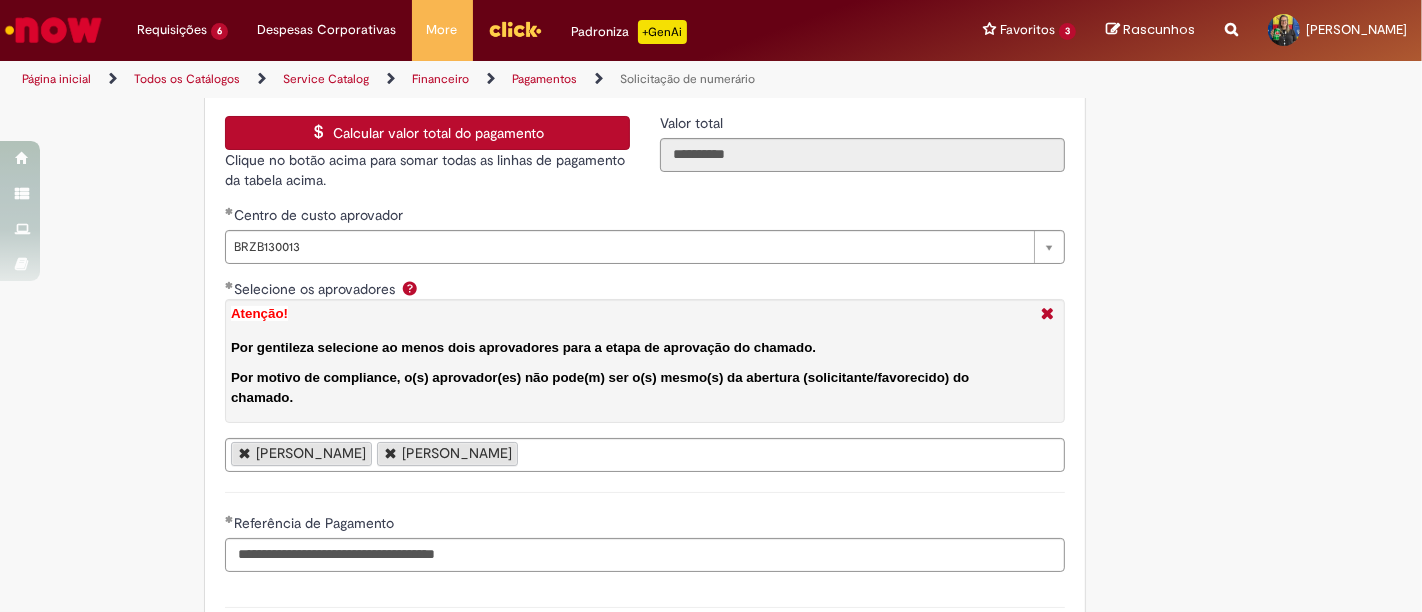 click on "[PERSON_NAME]           [PERSON_NAME]" at bounding box center (645, 455) 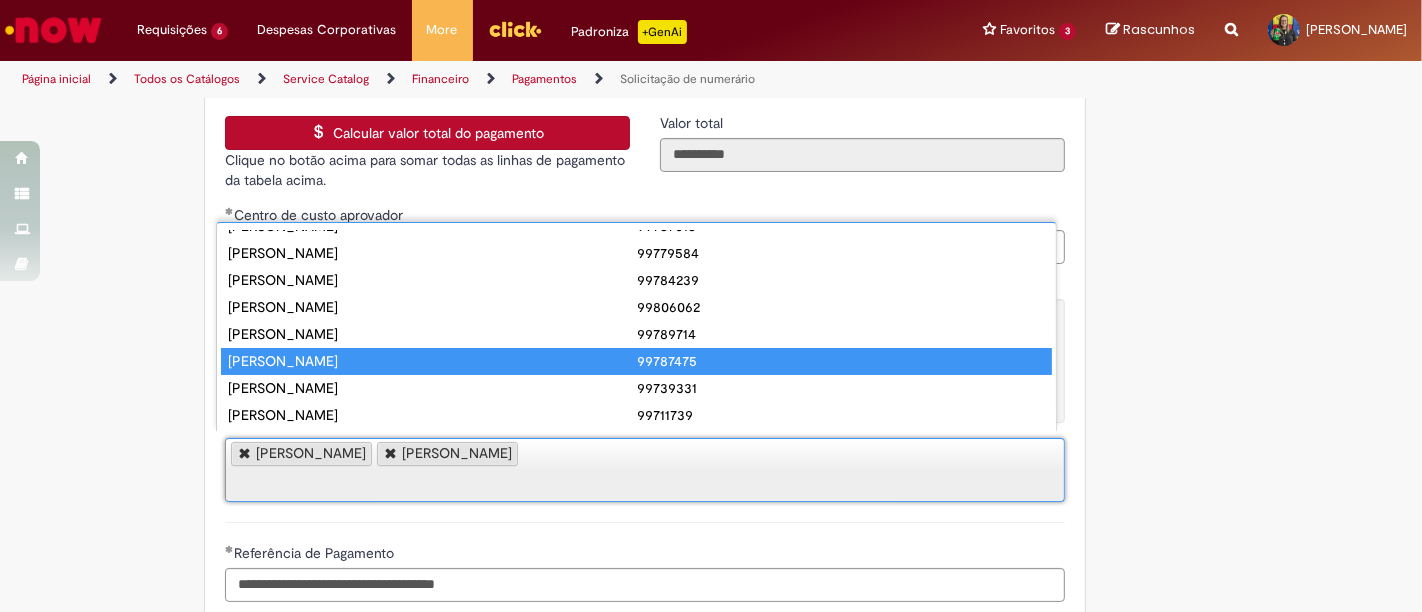 scroll, scrollTop: 104, scrollLeft: 0, axis: vertical 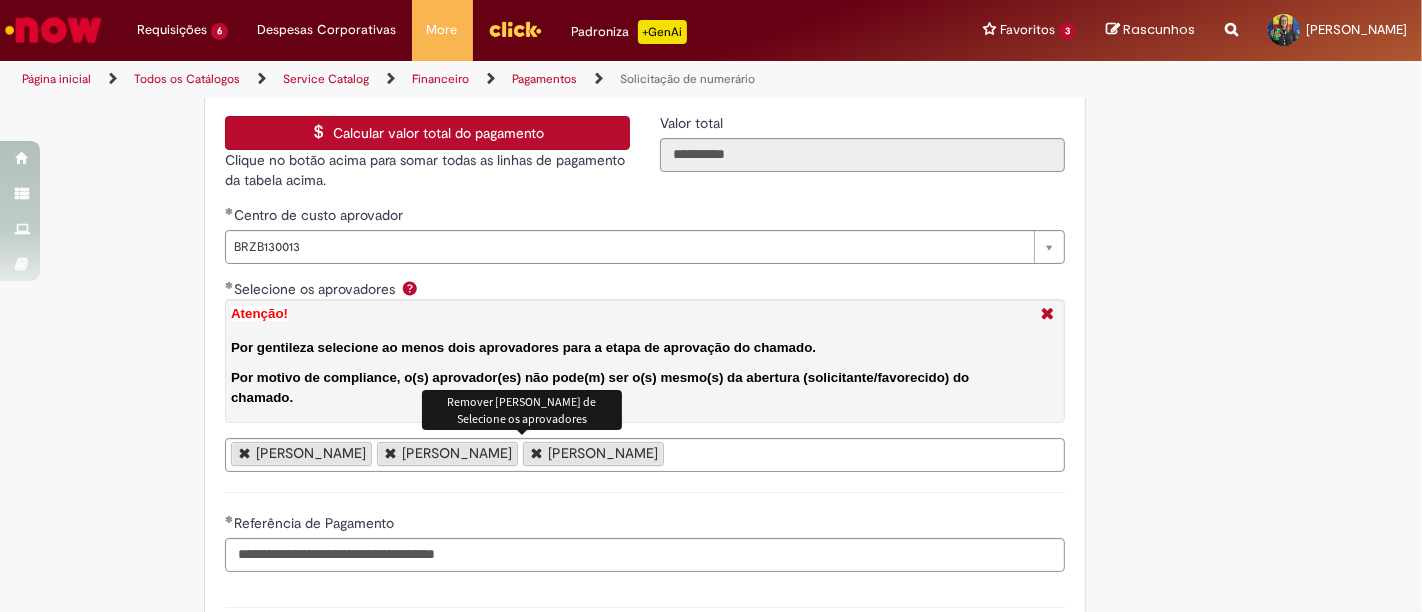 click on "[PERSON_NAME]" at bounding box center [593, 454] 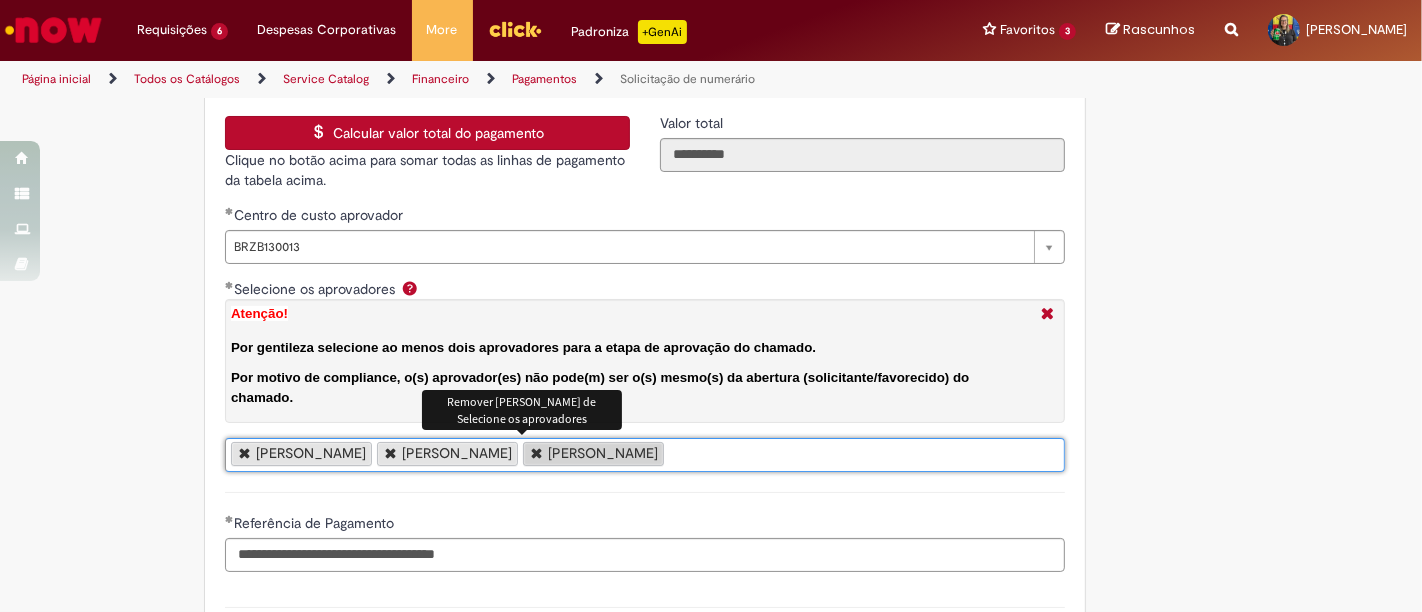 click at bounding box center [537, 452] 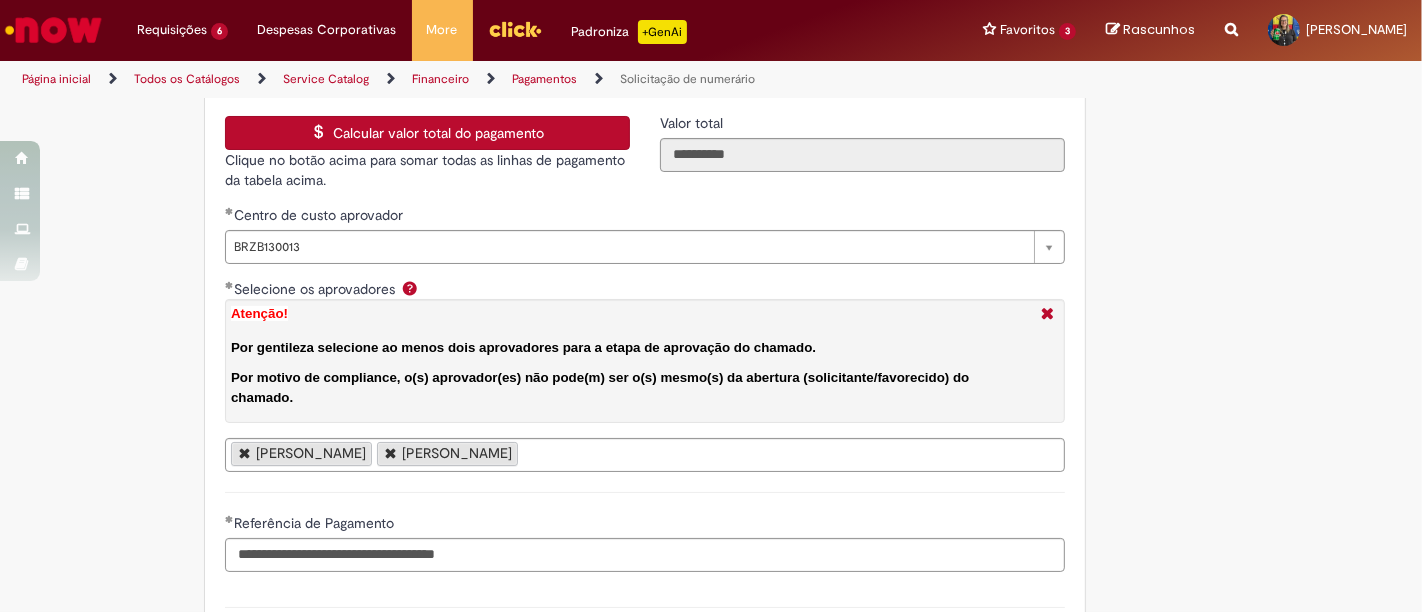 click on "[PERSON_NAME]           [PERSON_NAME]" at bounding box center [645, 455] 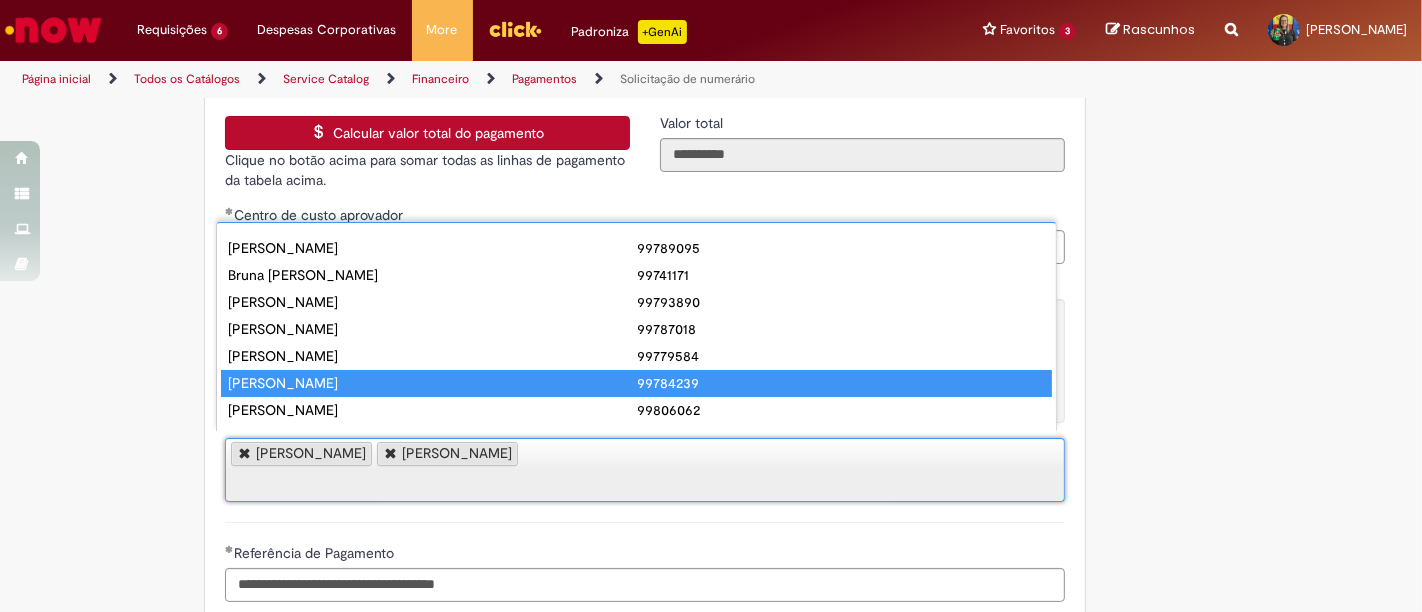 scroll, scrollTop: 104, scrollLeft: 0, axis: vertical 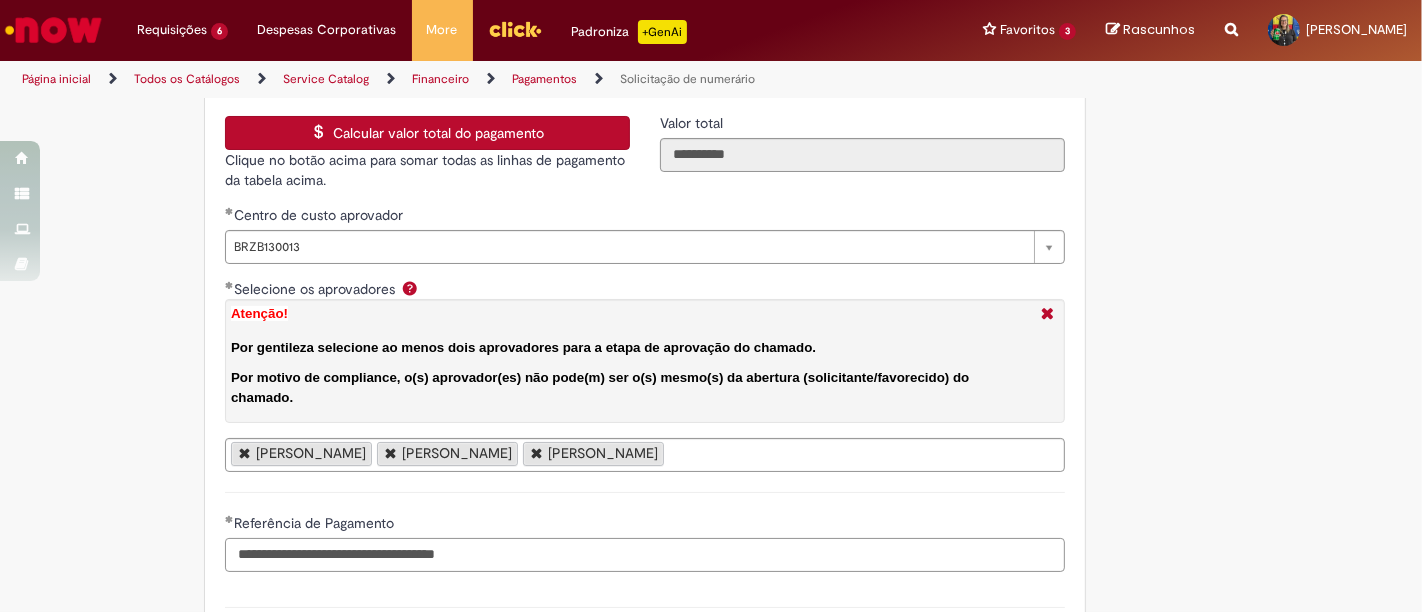 click on "**********" at bounding box center [645, 555] 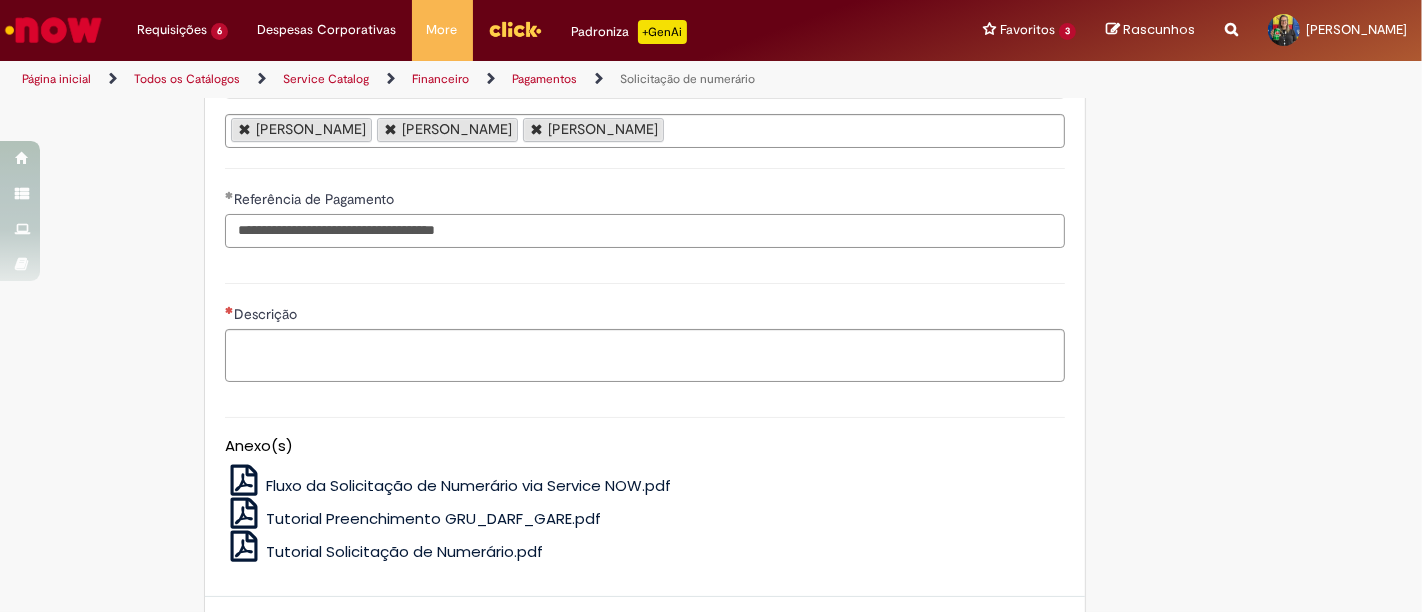 scroll, scrollTop: 3666, scrollLeft: 0, axis: vertical 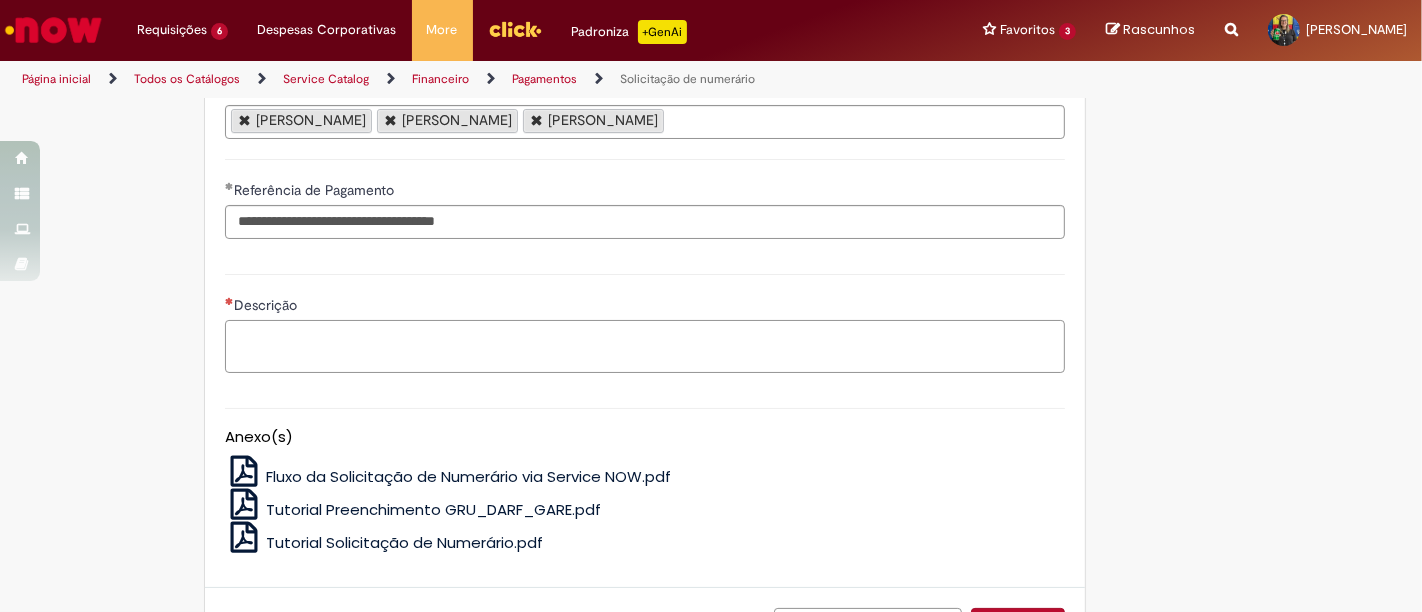 click on "Descrição" at bounding box center [645, 346] 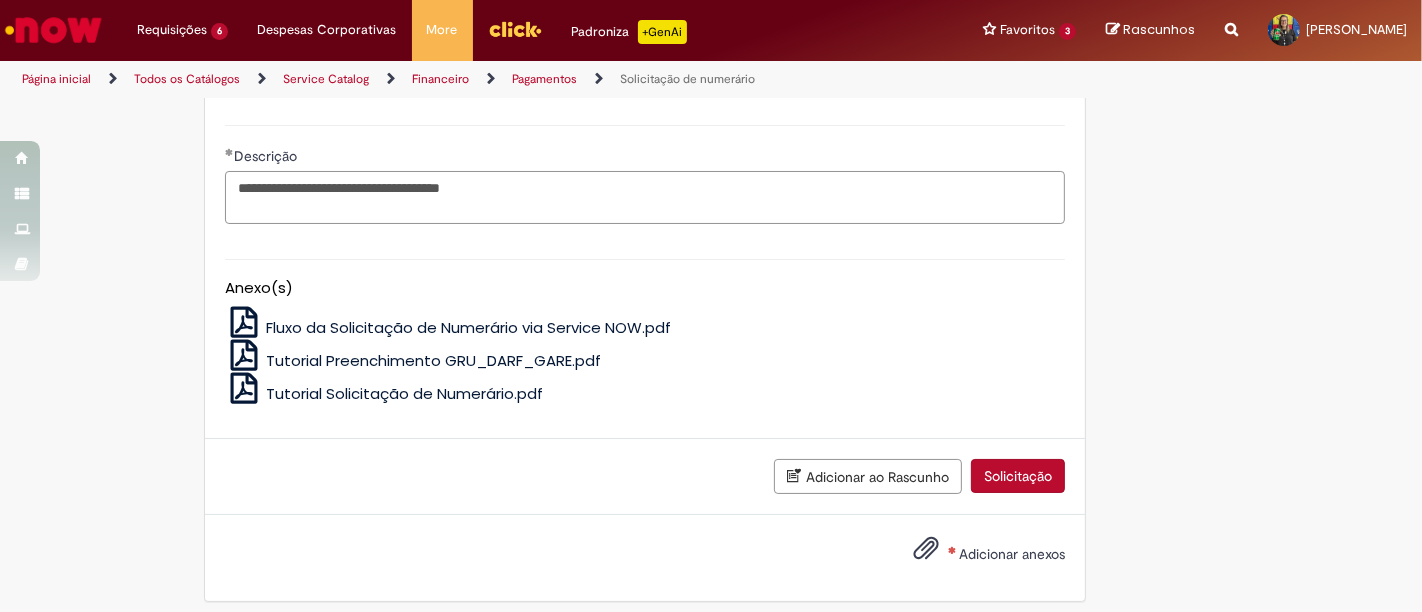 scroll, scrollTop: 3818, scrollLeft: 0, axis: vertical 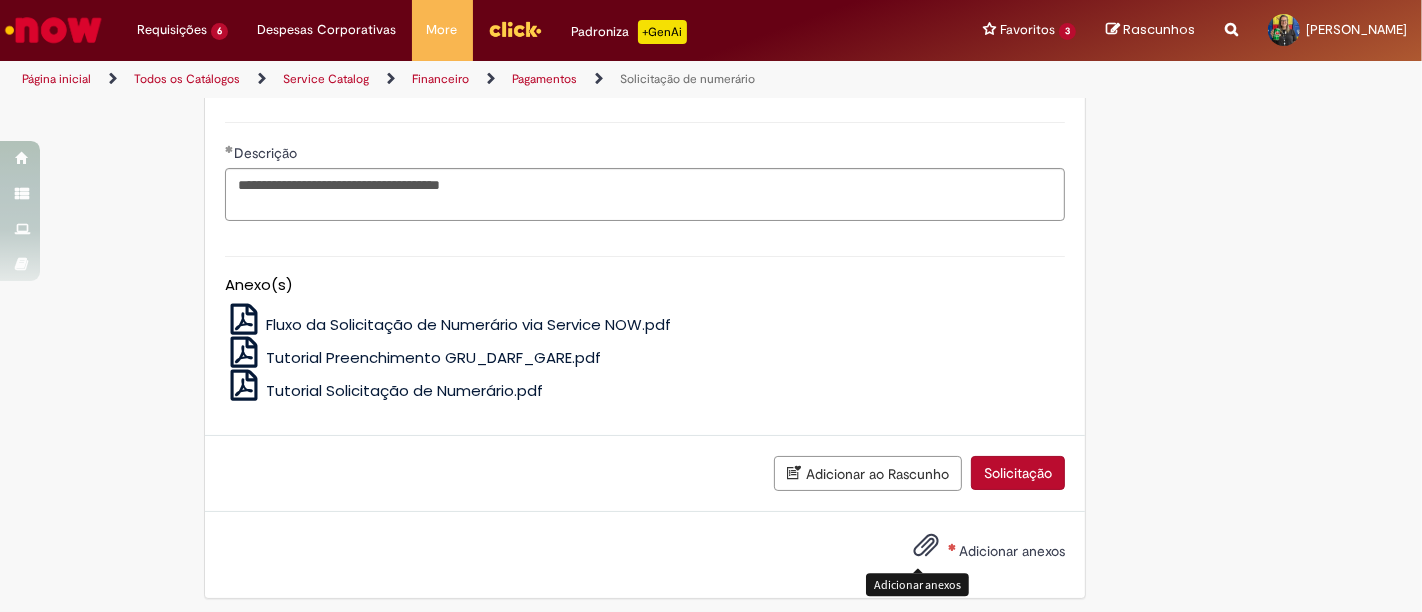 click at bounding box center (926, 546) 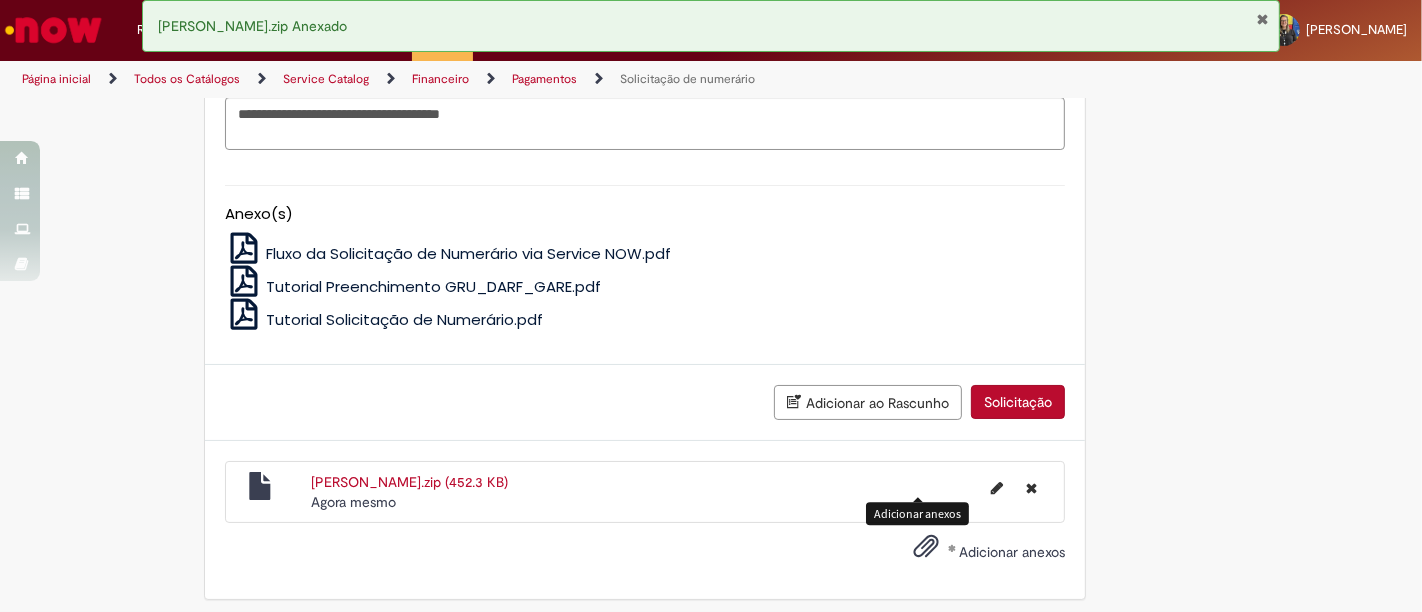 click on "Solicitação" at bounding box center (1018, 402) 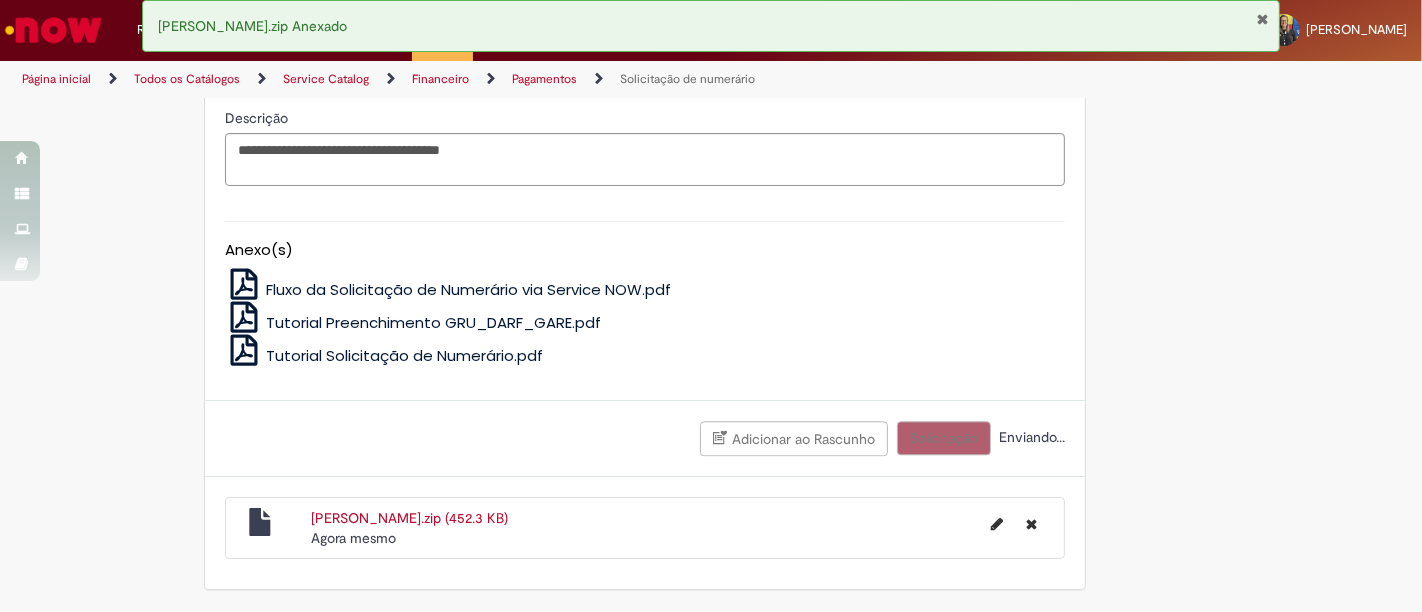 scroll, scrollTop: 3844, scrollLeft: 0, axis: vertical 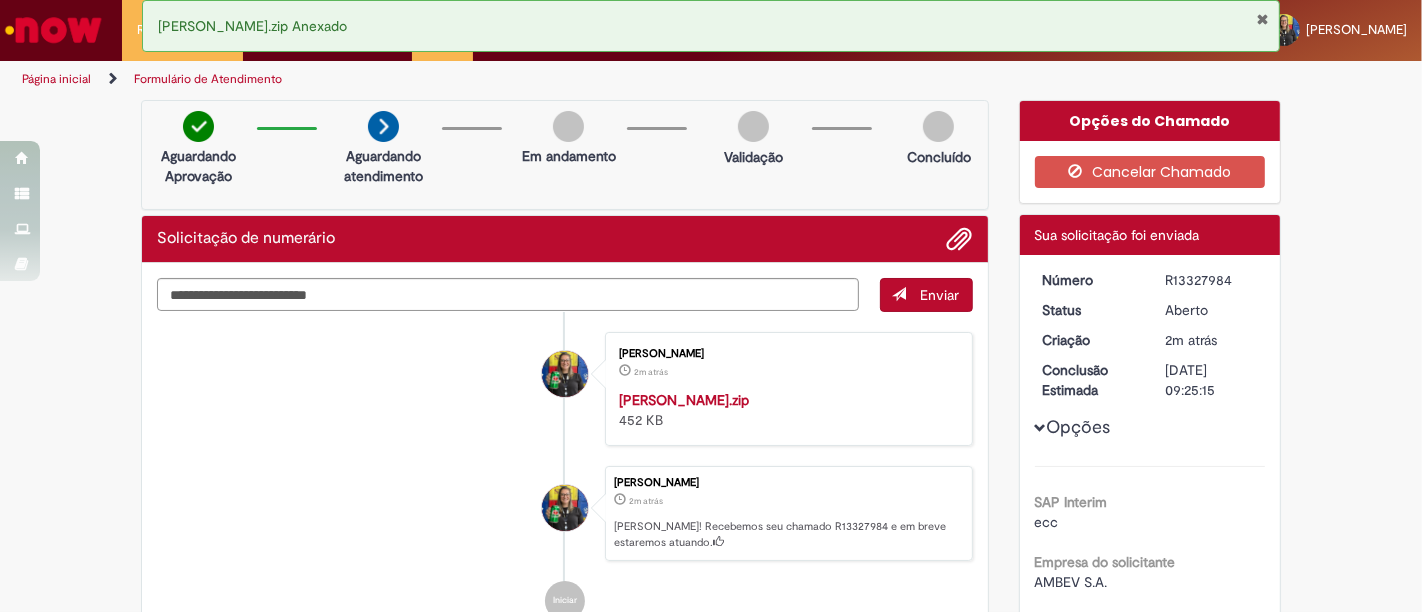click on "R13327984" at bounding box center [1211, 280] 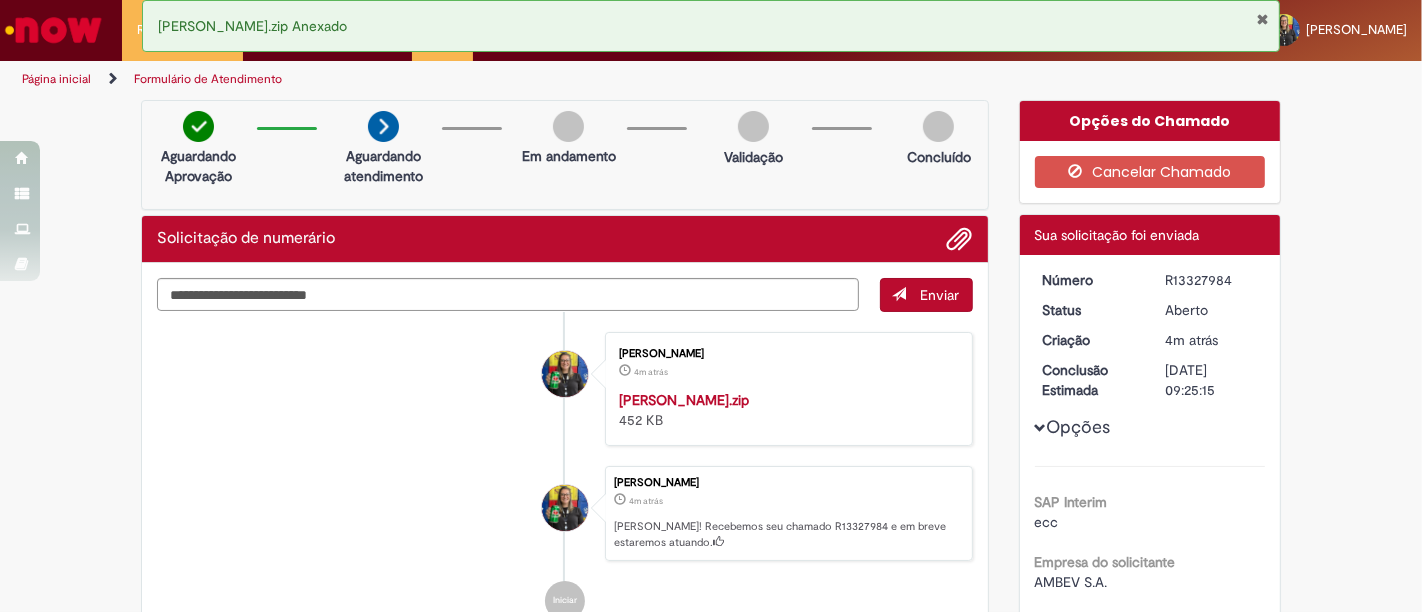 click at bounding box center (1262, 19) 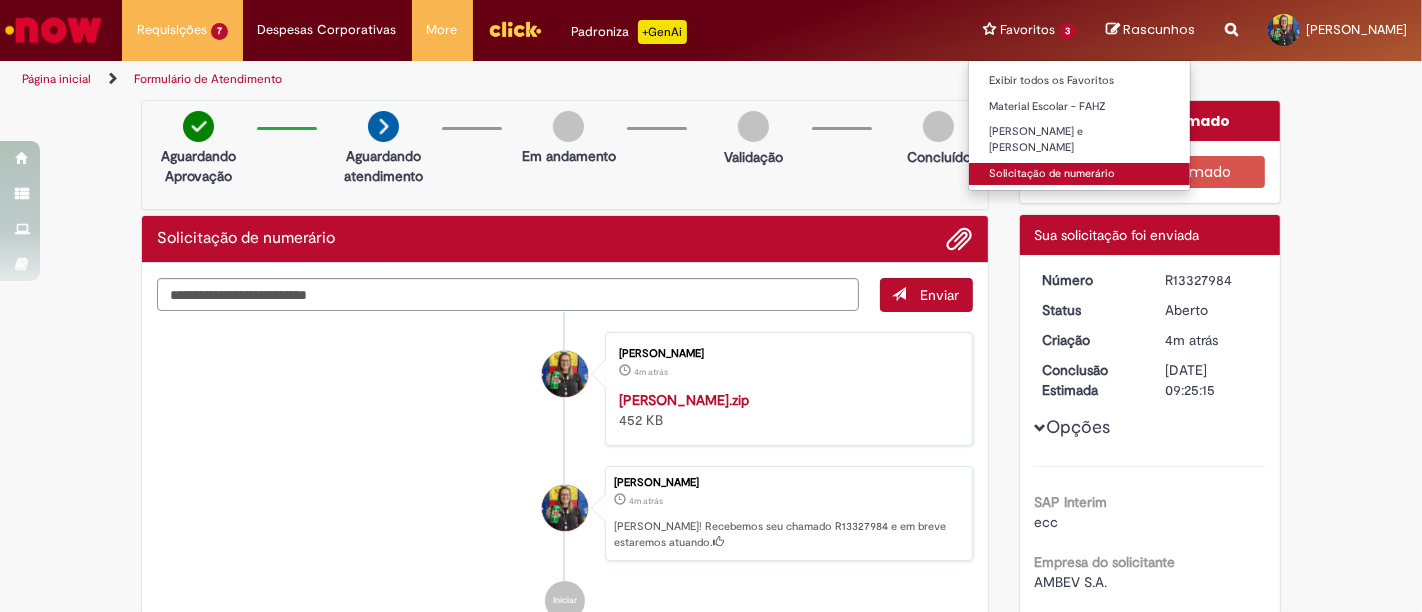 click on "Solicitação de numerário" at bounding box center (1079, 174) 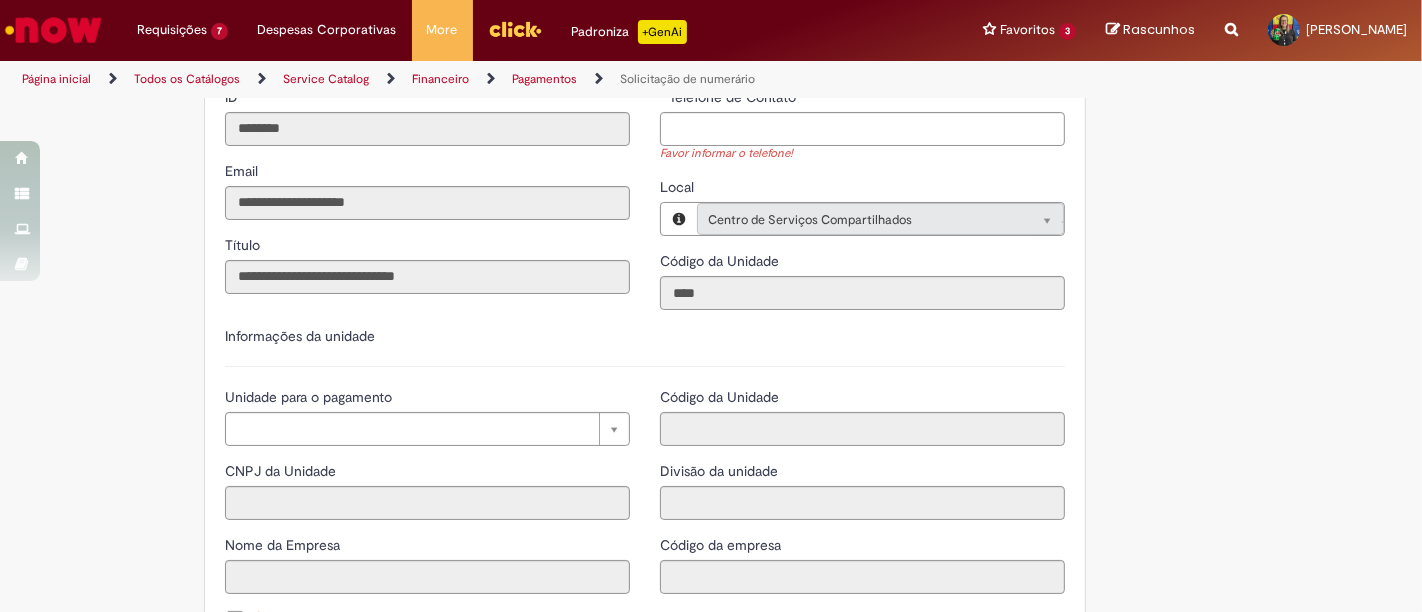scroll, scrollTop: 1666, scrollLeft: 0, axis: vertical 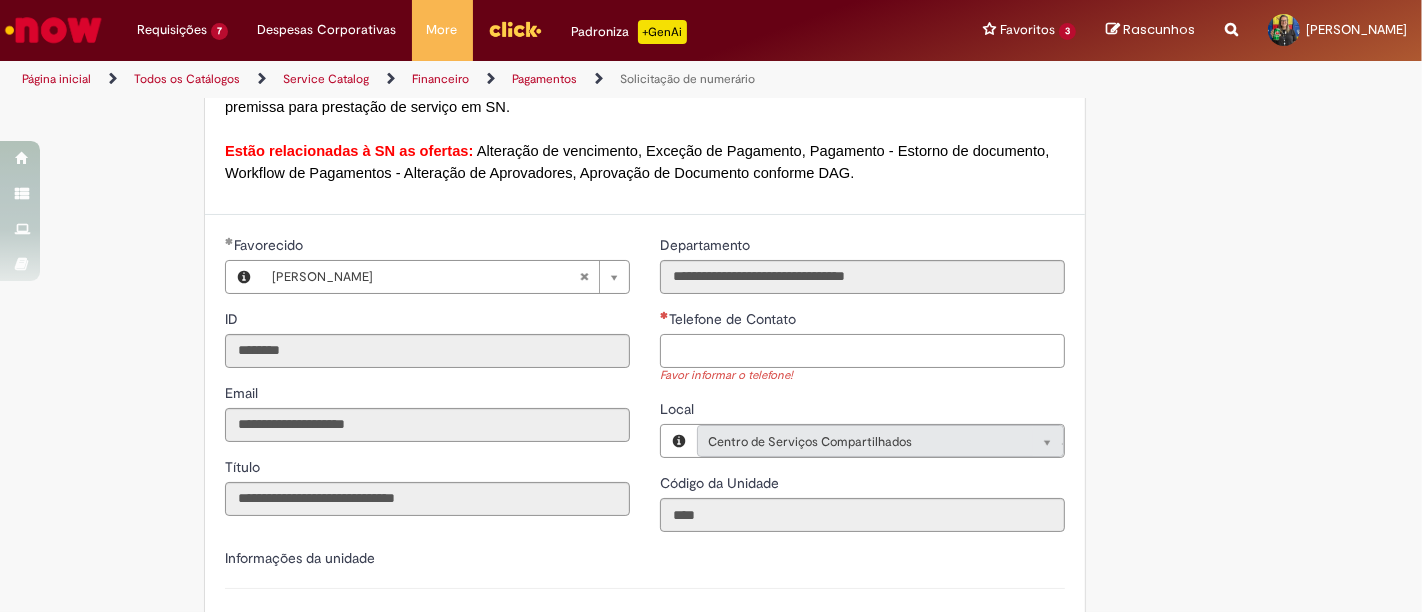 click on "Telefone de Contato" at bounding box center (862, 351) 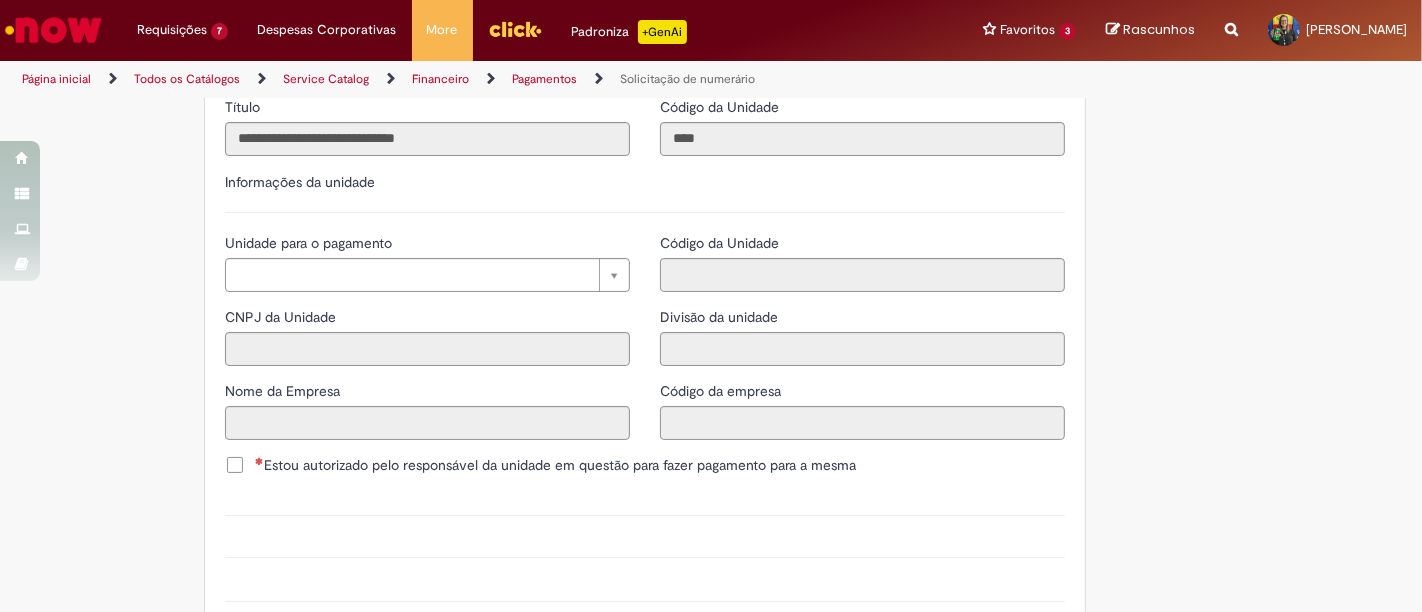 scroll, scrollTop: 2111, scrollLeft: 0, axis: vertical 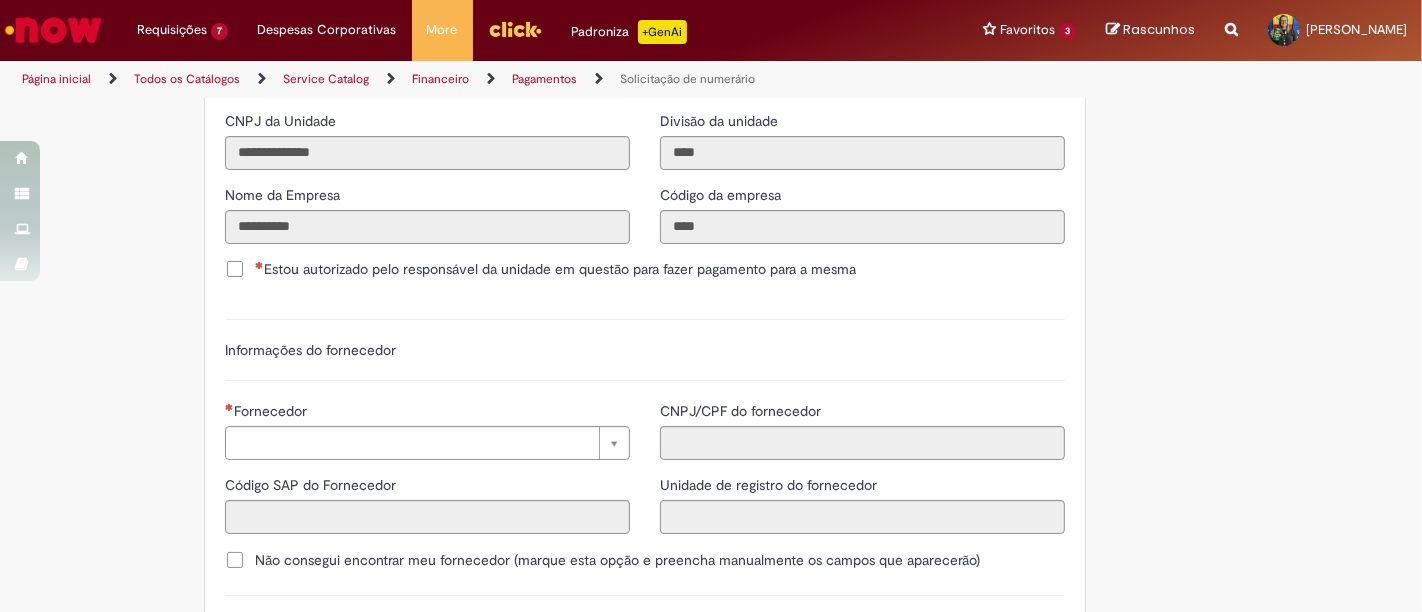 click on "Estou autorizado pelo responsável da unidade em questão para fazer pagamento para a mesma" at bounding box center (540, 269) 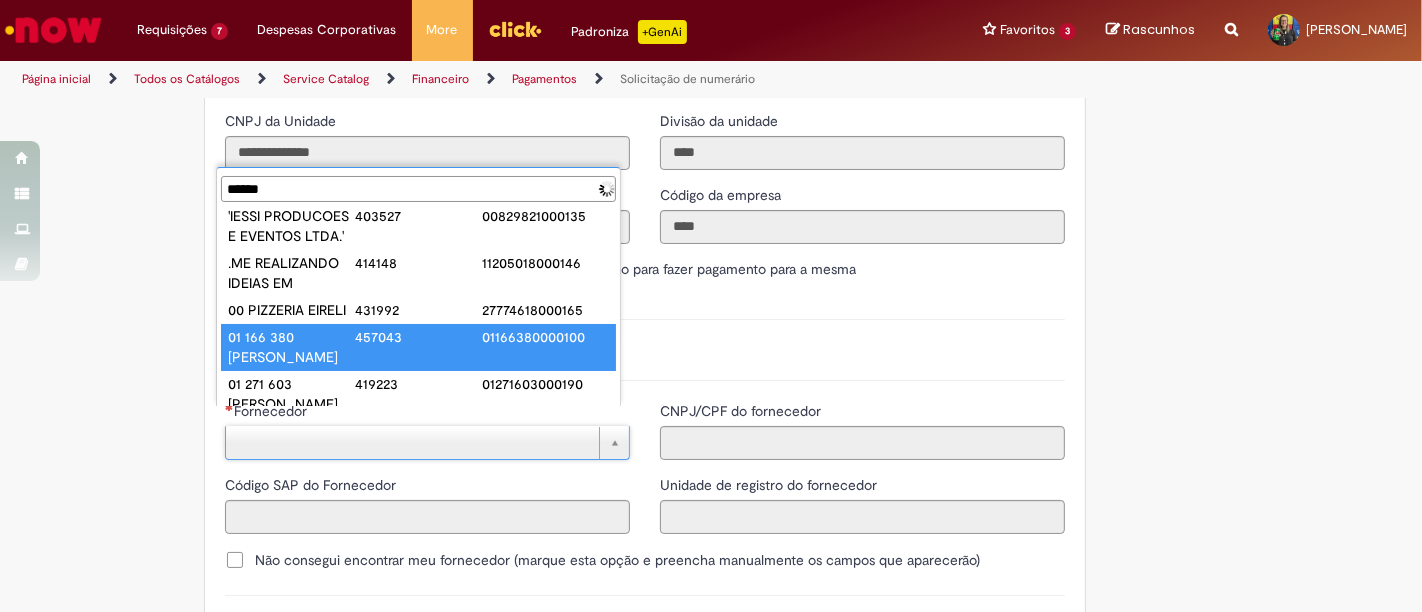 scroll, scrollTop: 0, scrollLeft: 0, axis: both 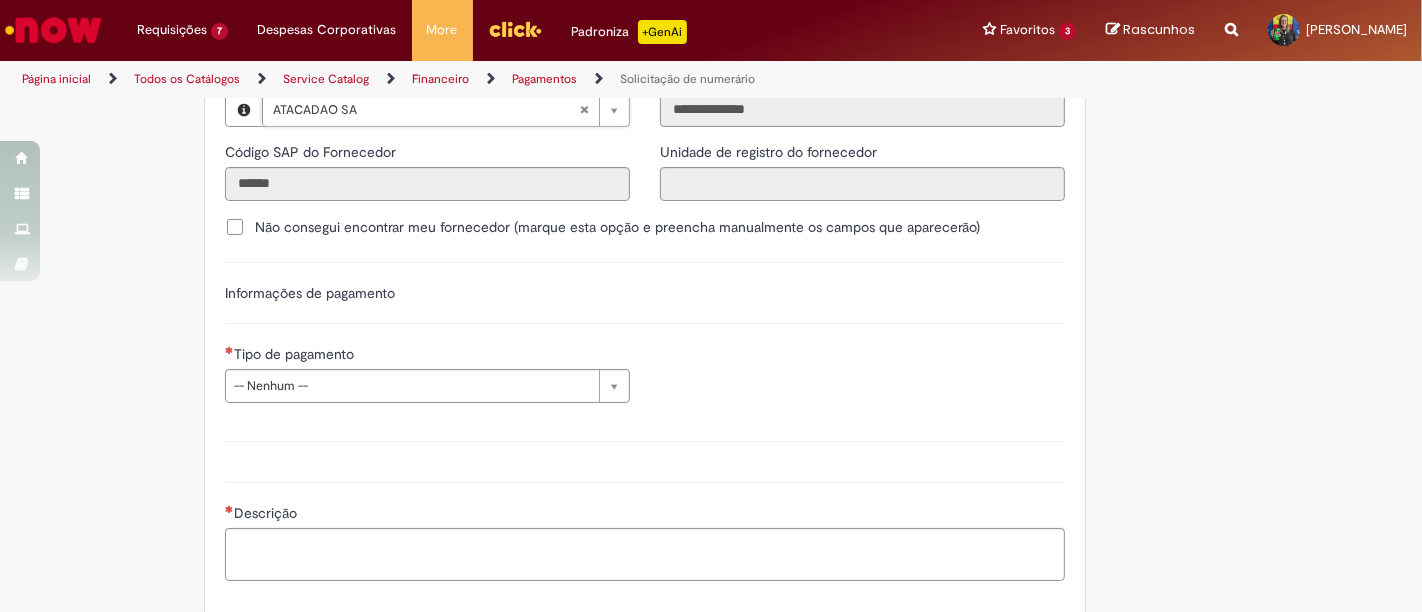 click on "**********" at bounding box center (645, 441) 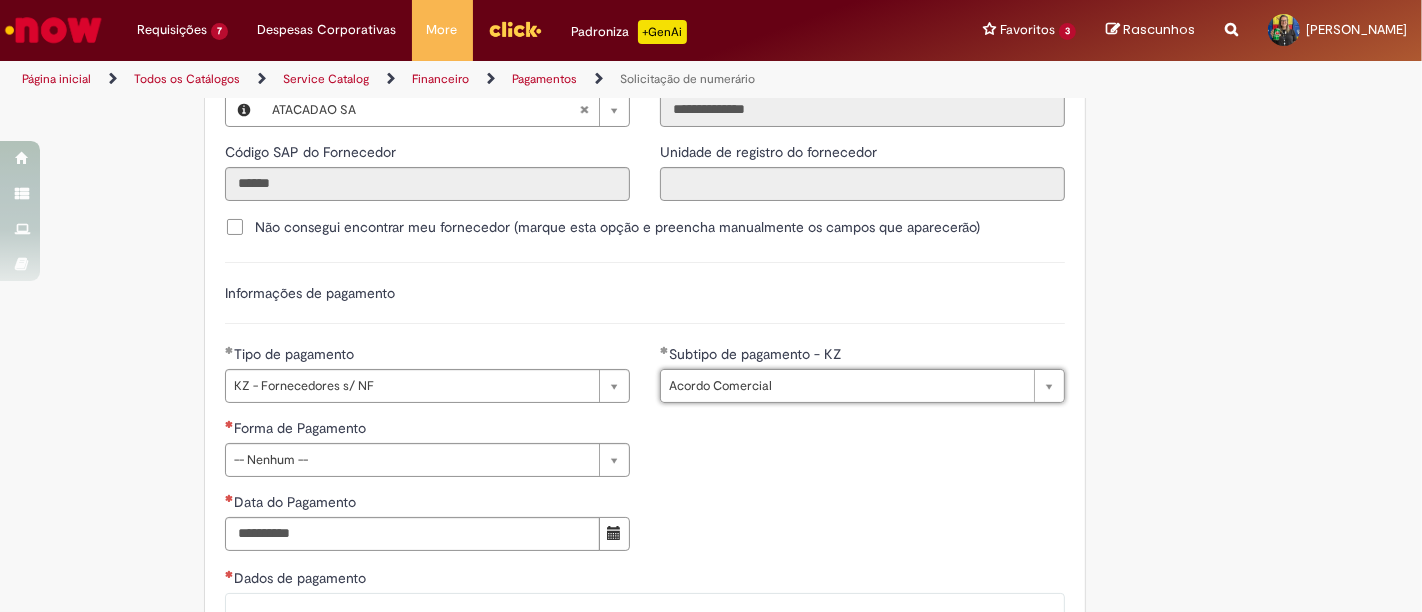 drag, startPoint x: 588, startPoint y: 432, endPoint x: 562, endPoint y: 441, distance: 27.513634 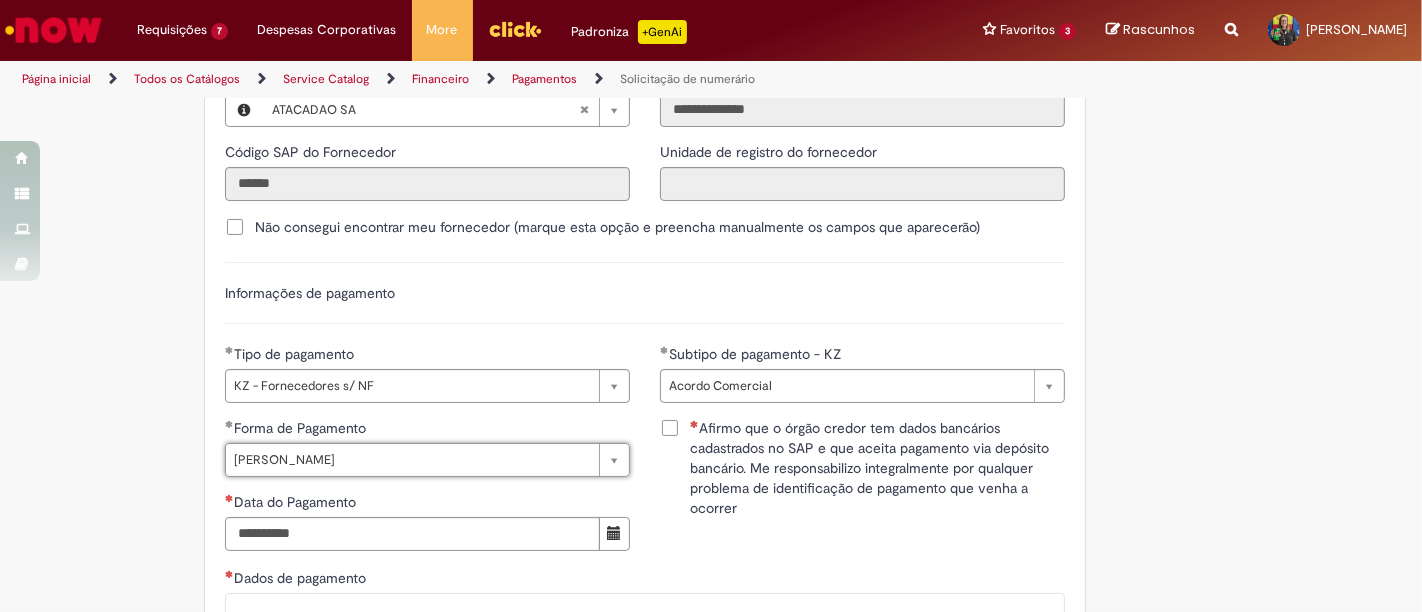 click on "Afirmo que o órgão credor tem dados bancários cadastrados no SAP e que aceita pagamento via depósito bancário. Me responsabilizo integralmente por qualquer problema de identificação de pagamento que venha a ocorrer" at bounding box center (877, 468) 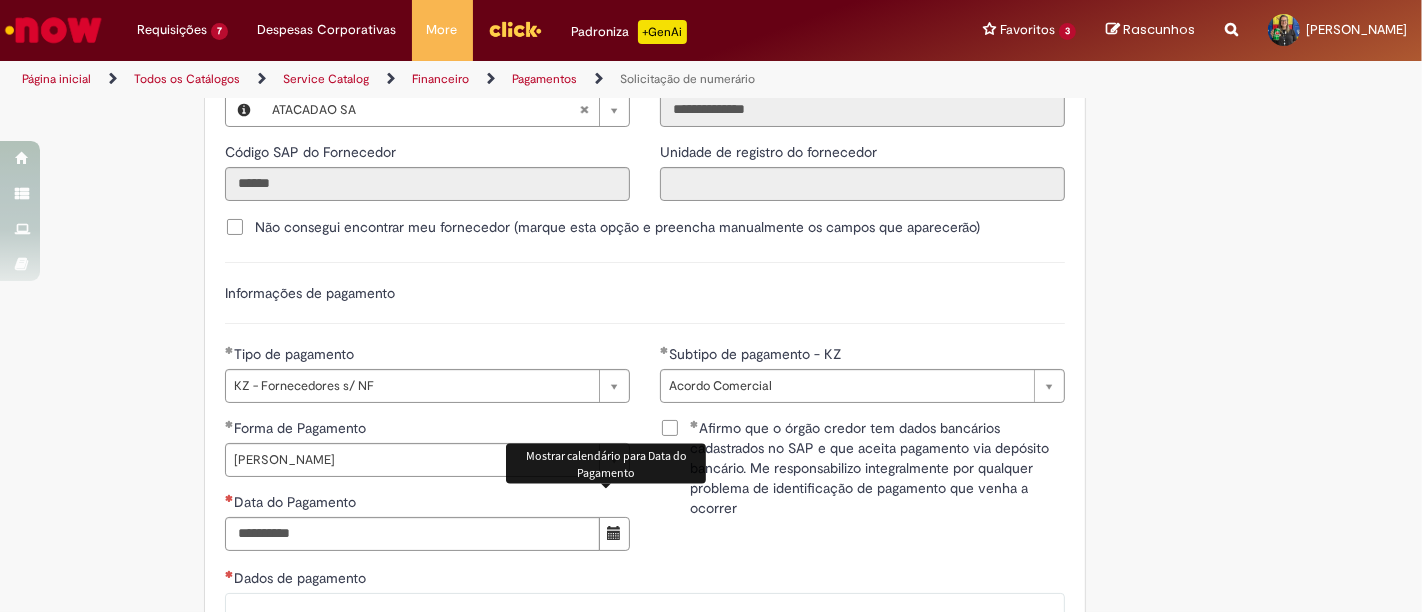 click at bounding box center (614, 533) 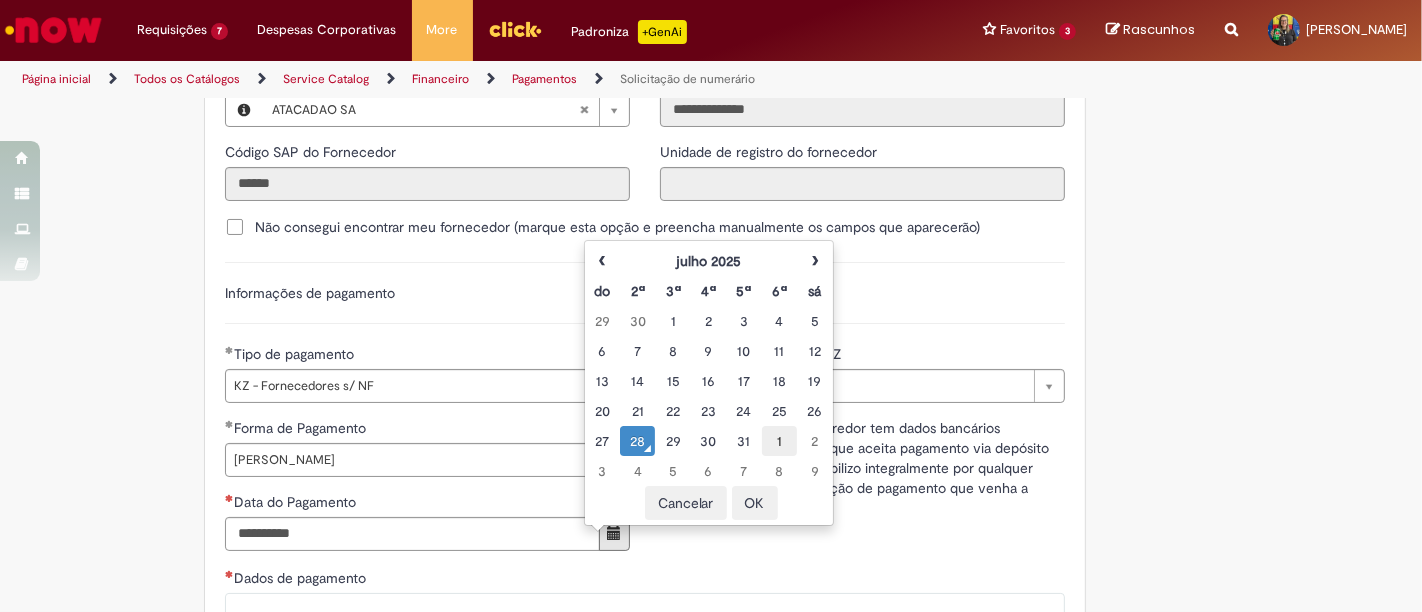 click on "1" at bounding box center (779, 441) 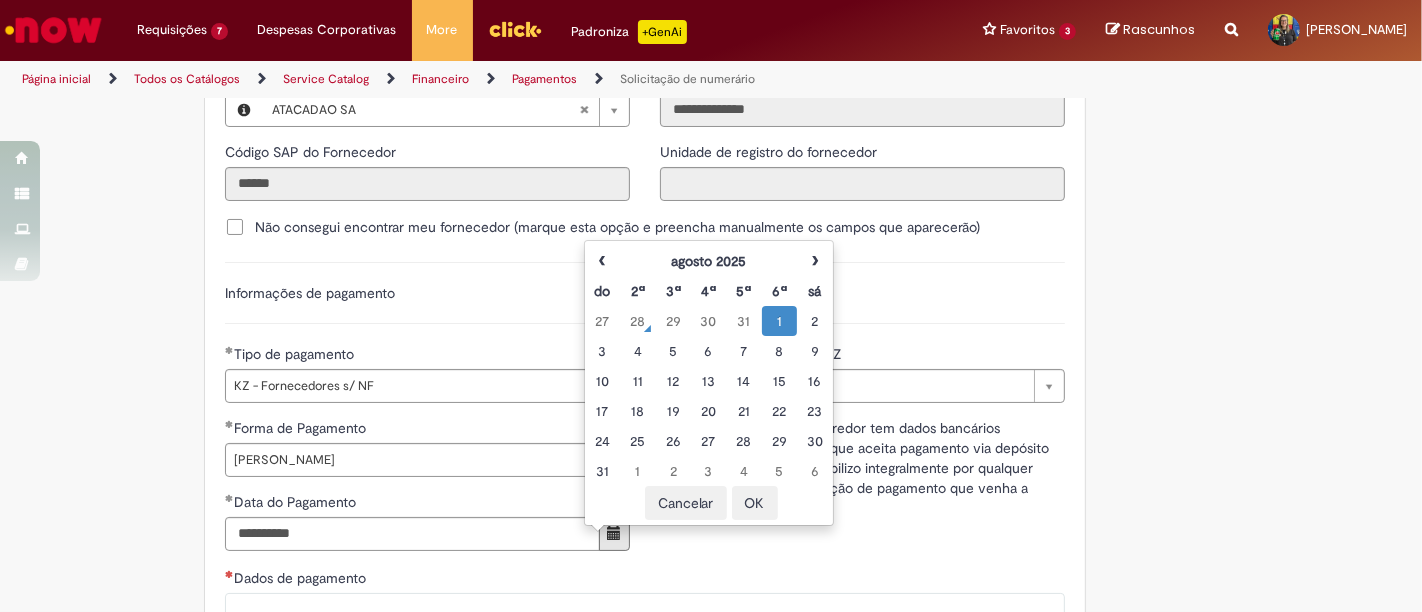 click on "OK" at bounding box center (755, 503) 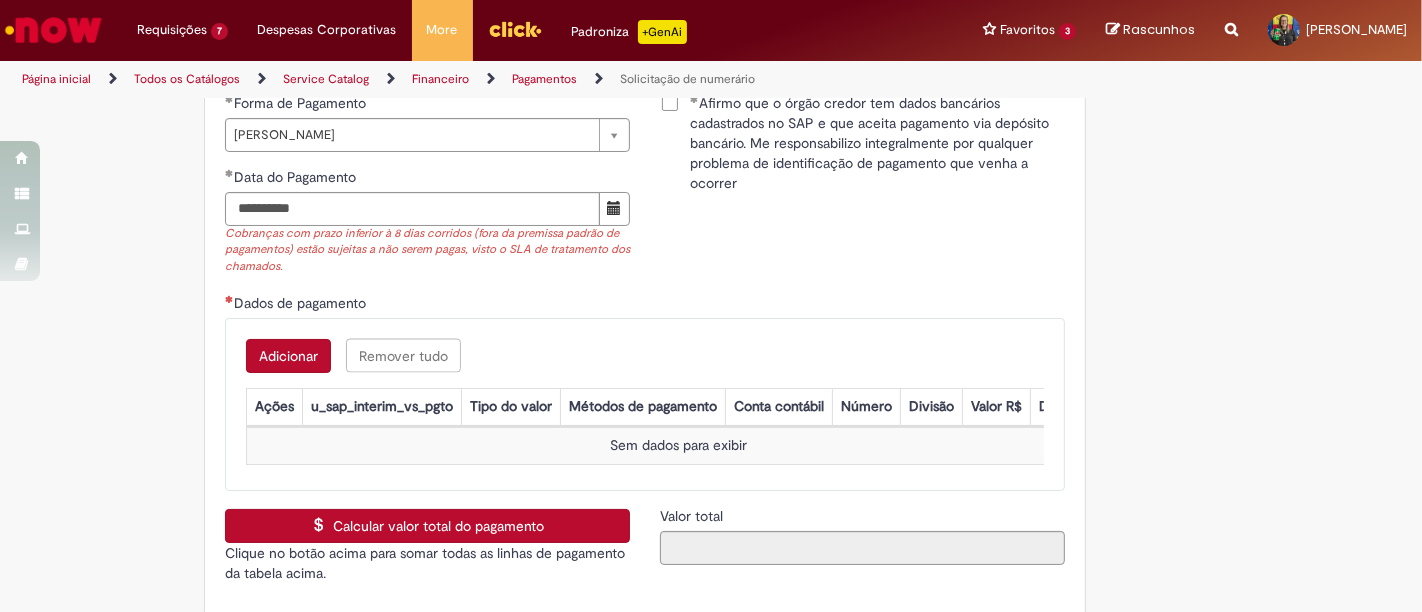 scroll, scrollTop: 2888, scrollLeft: 0, axis: vertical 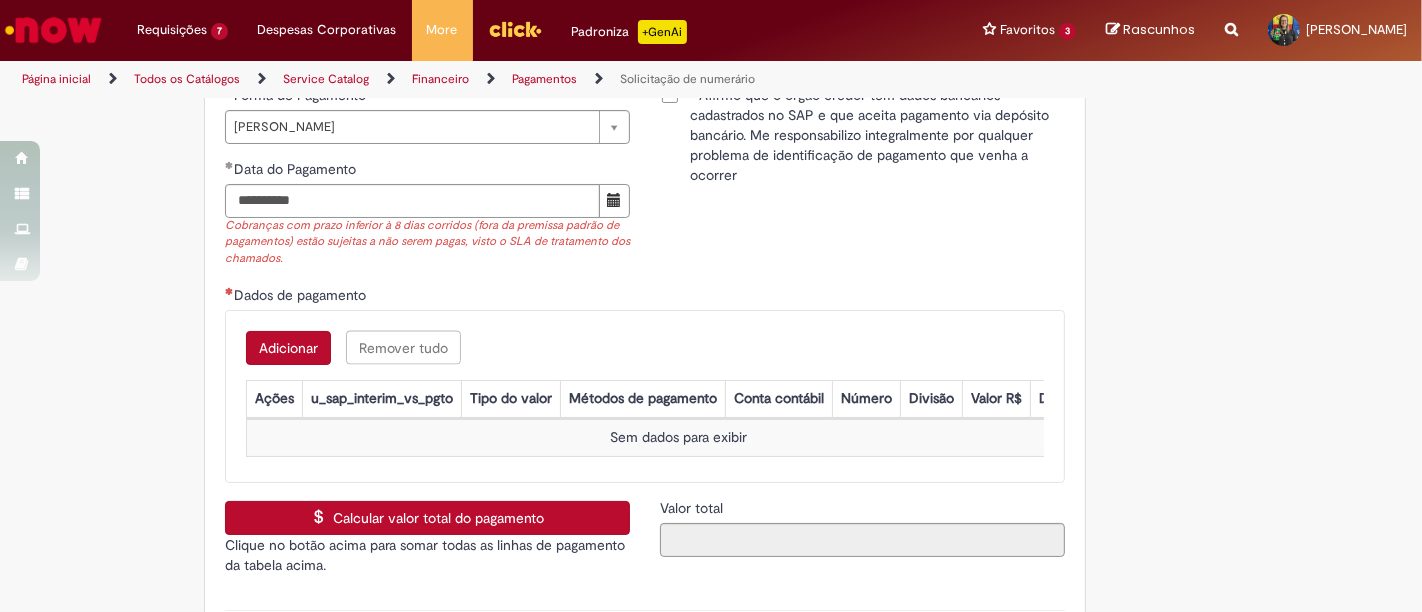 click on "Adicionar" at bounding box center [288, 348] 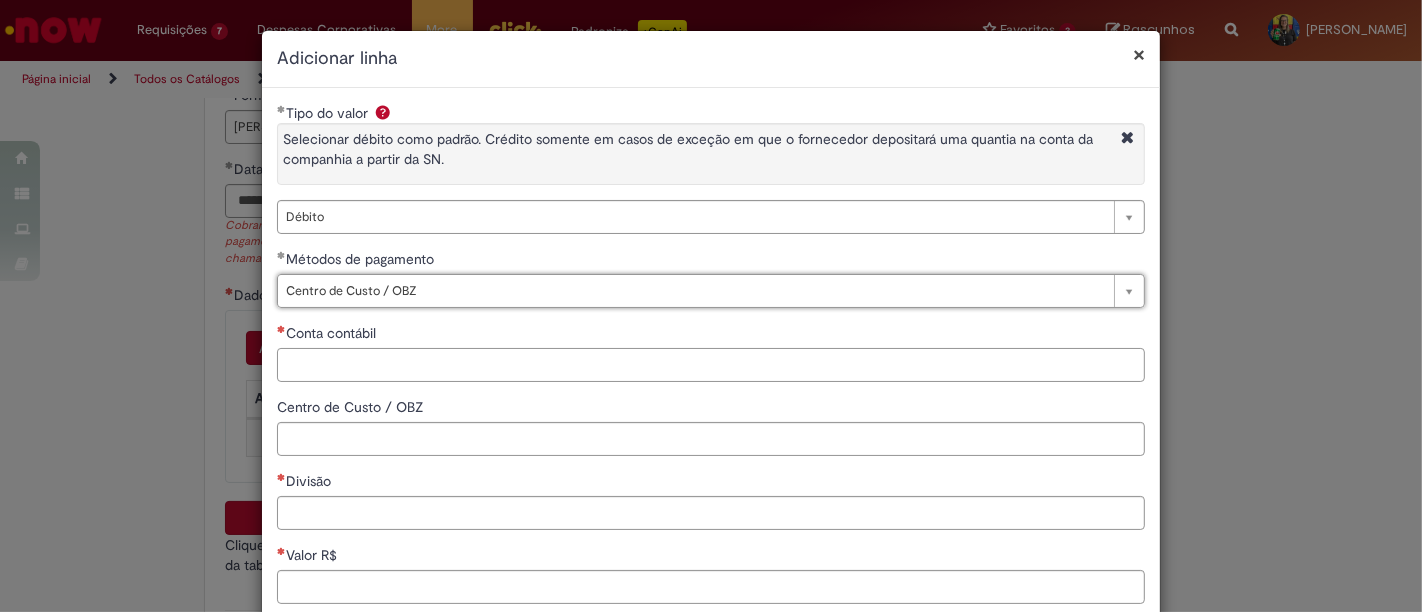 click on "Conta contábil" at bounding box center [711, 365] 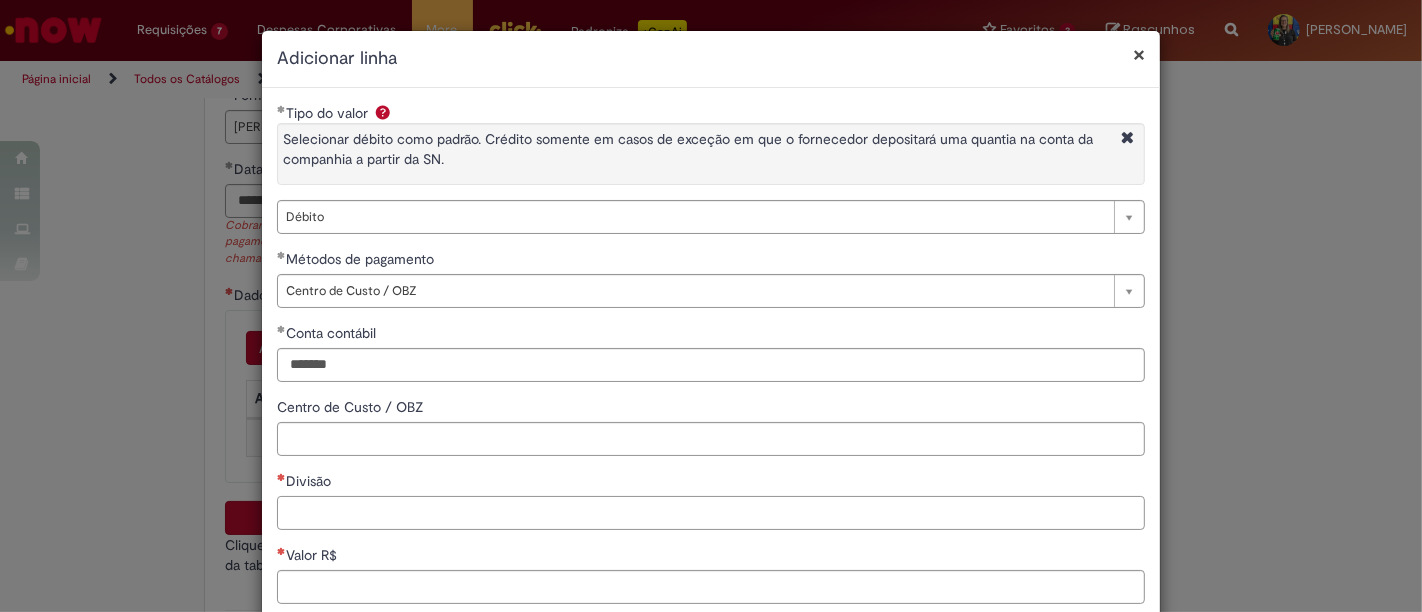 click on "Divisão" at bounding box center [711, 513] 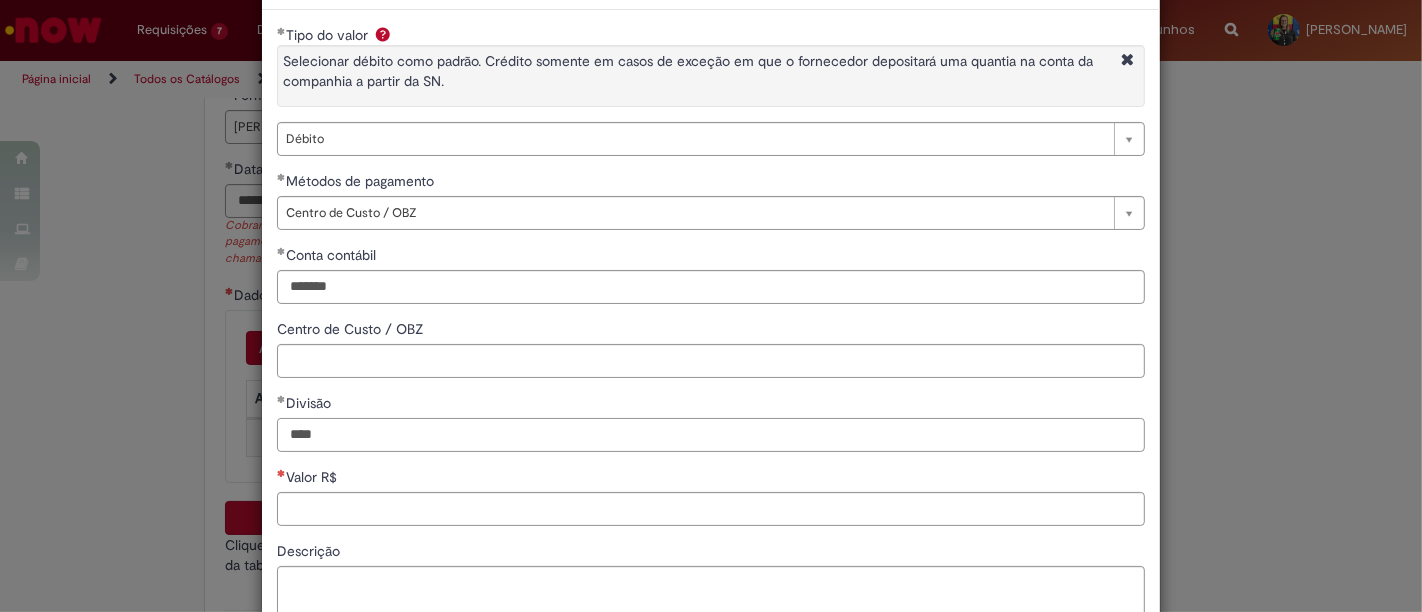 scroll, scrollTop: 111, scrollLeft: 0, axis: vertical 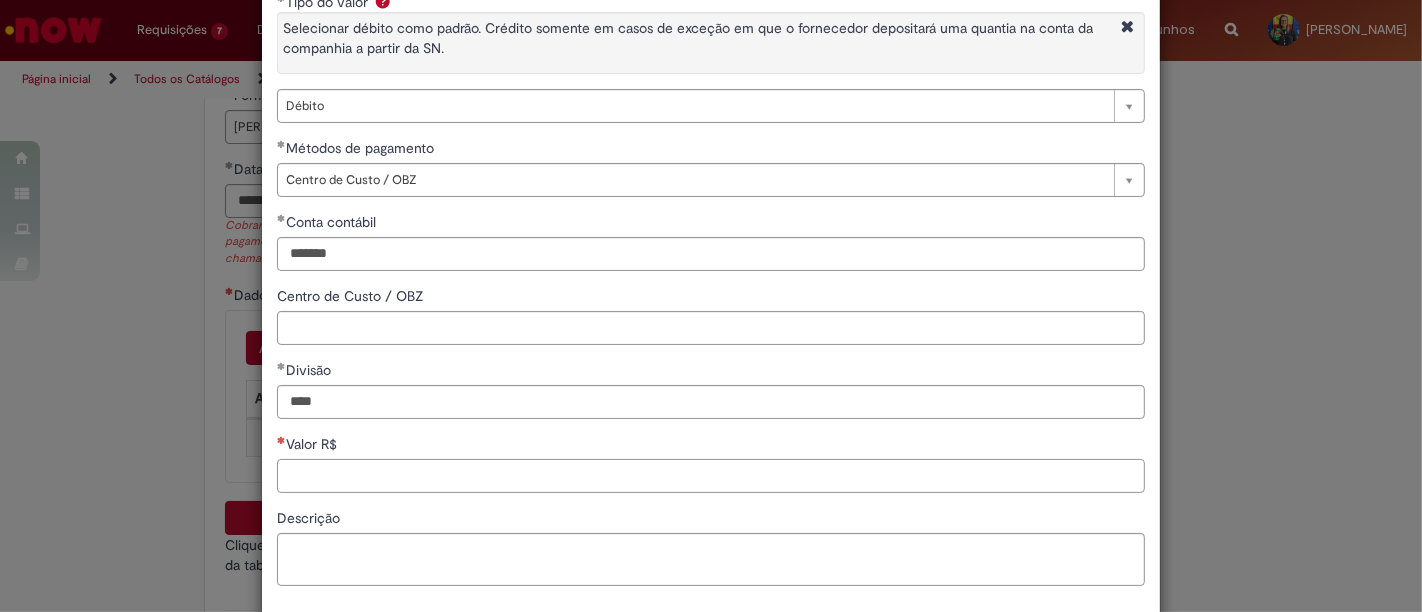 click on "Valor R$" at bounding box center (711, 476) 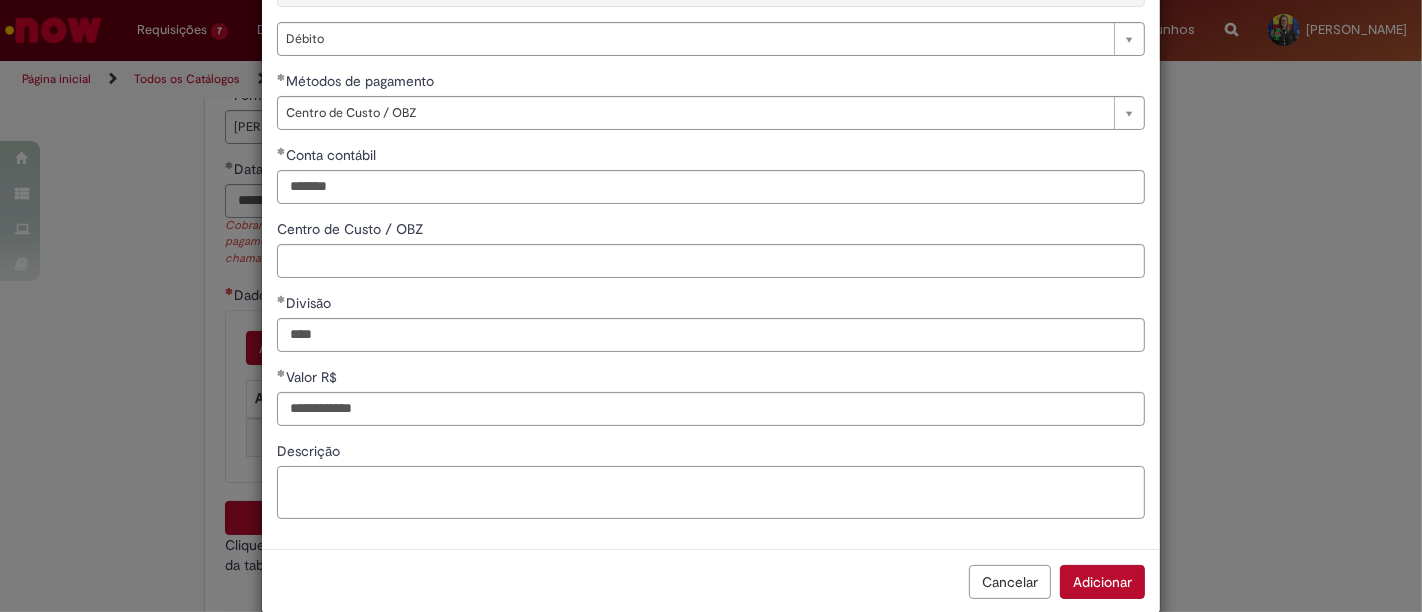 scroll, scrollTop: 208, scrollLeft: 0, axis: vertical 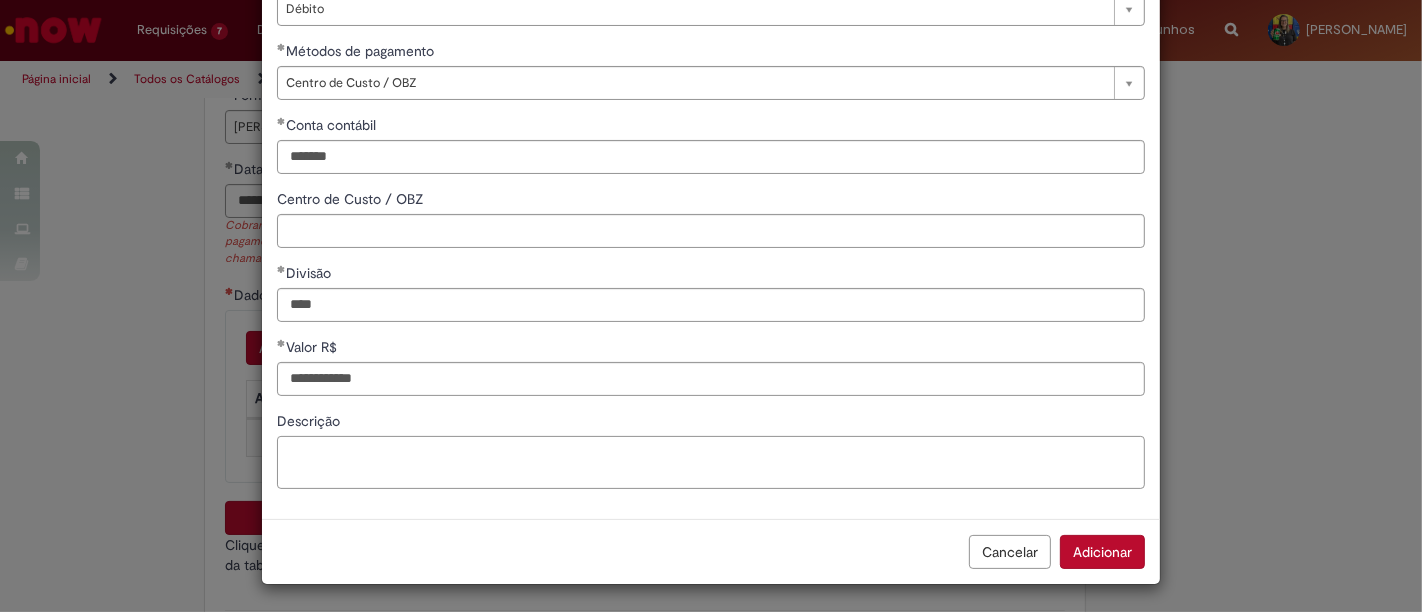 paste on "**********" 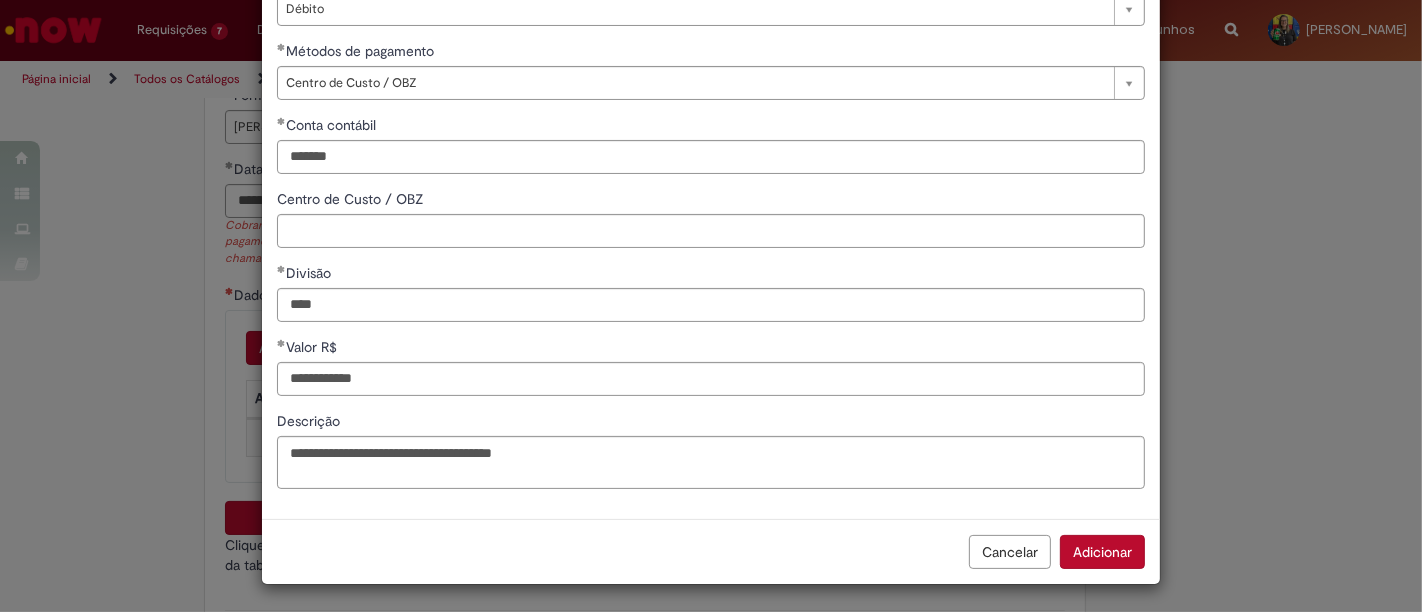 click on "Adicionar" at bounding box center [1102, 552] 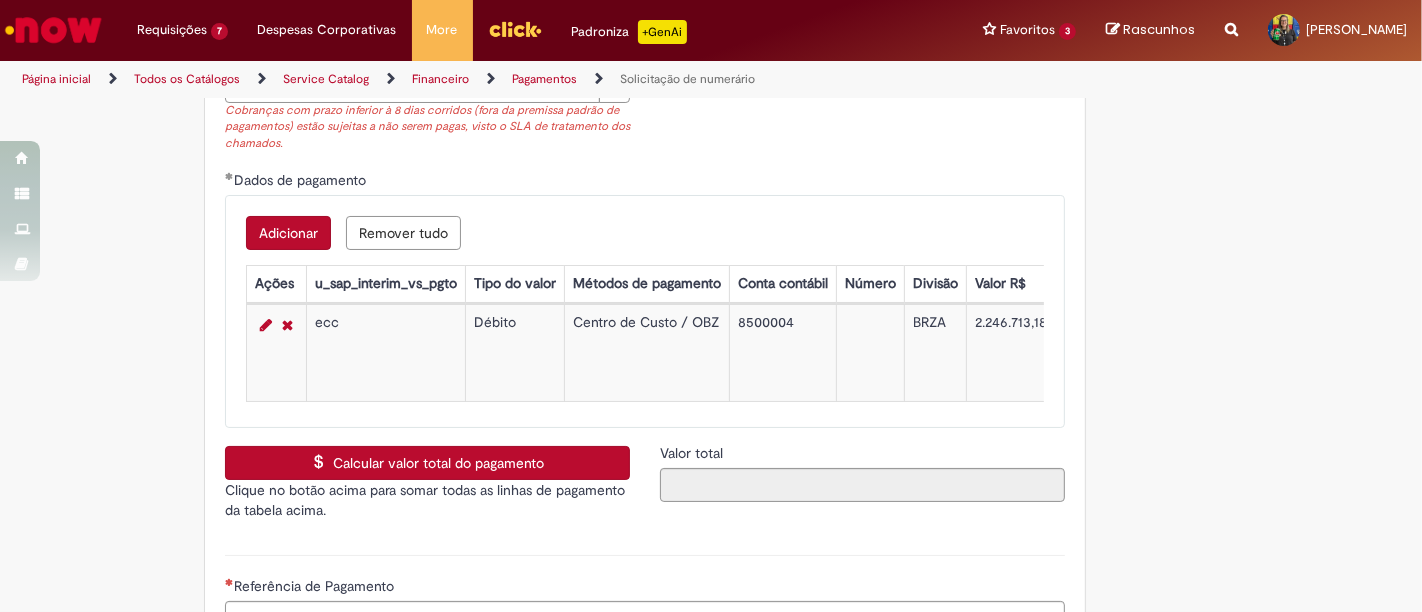 scroll, scrollTop: 3111, scrollLeft: 0, axis: vertical 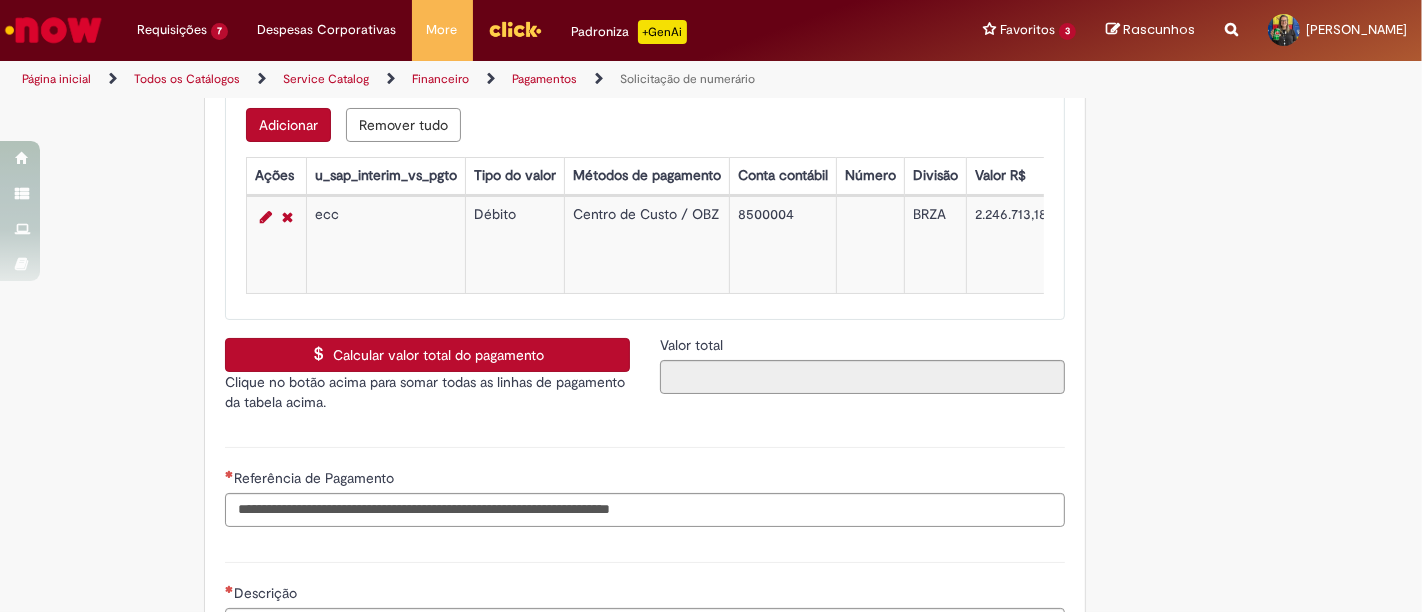 click on "Calcular valor total do pagamento" at bounding box center [427, 355] 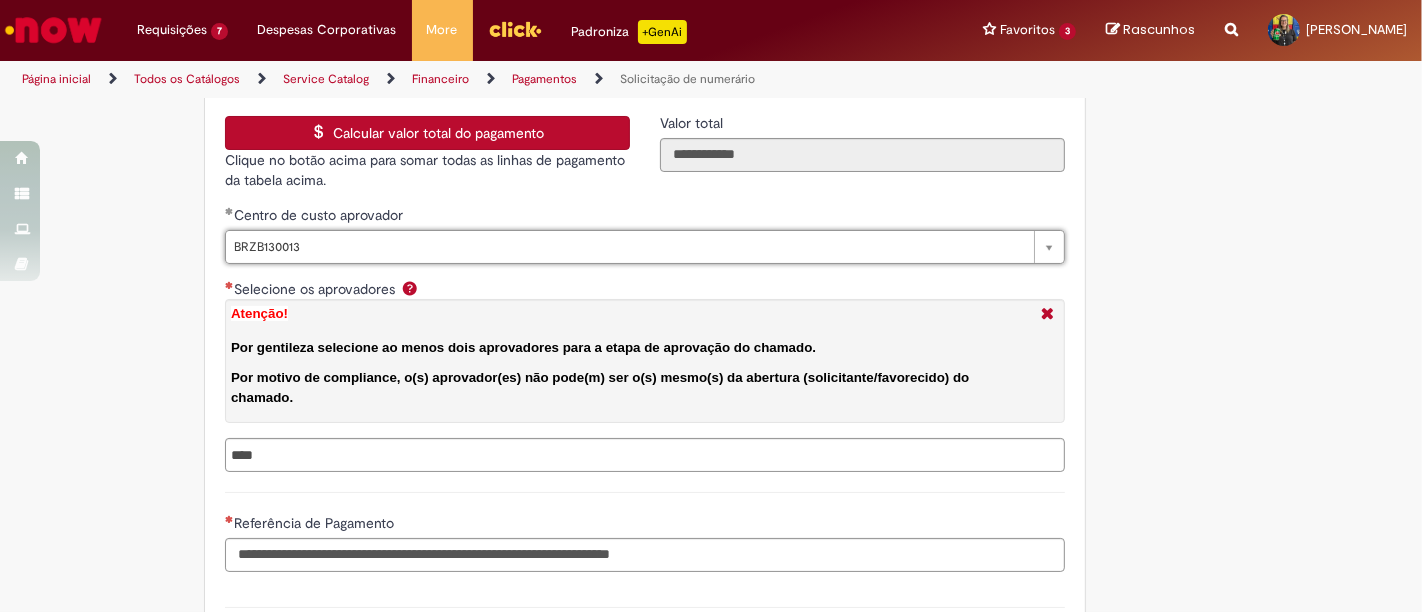 scroll, scrollTop: 3444, scrollLeft: 0, axis: vertical 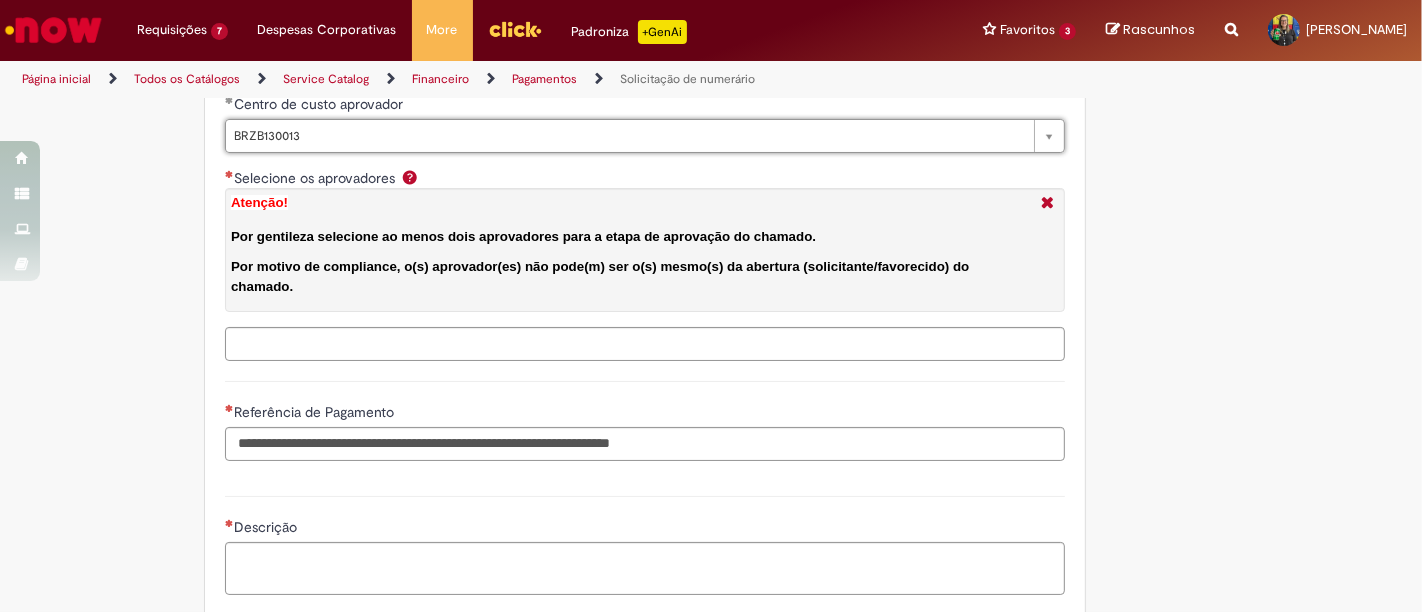 click on "Selecione os aprovadores Atenção!
Por gentileza selecione ao menos dois aprovadores para a etapa de aprovação do chamado.
Por motivo de compliance, o(s) aprovador(es) não pode(m) ser o(s) mesmo(s) da abertura (solicitante/favorecido) do chamado." at bounding box center [687, 344] 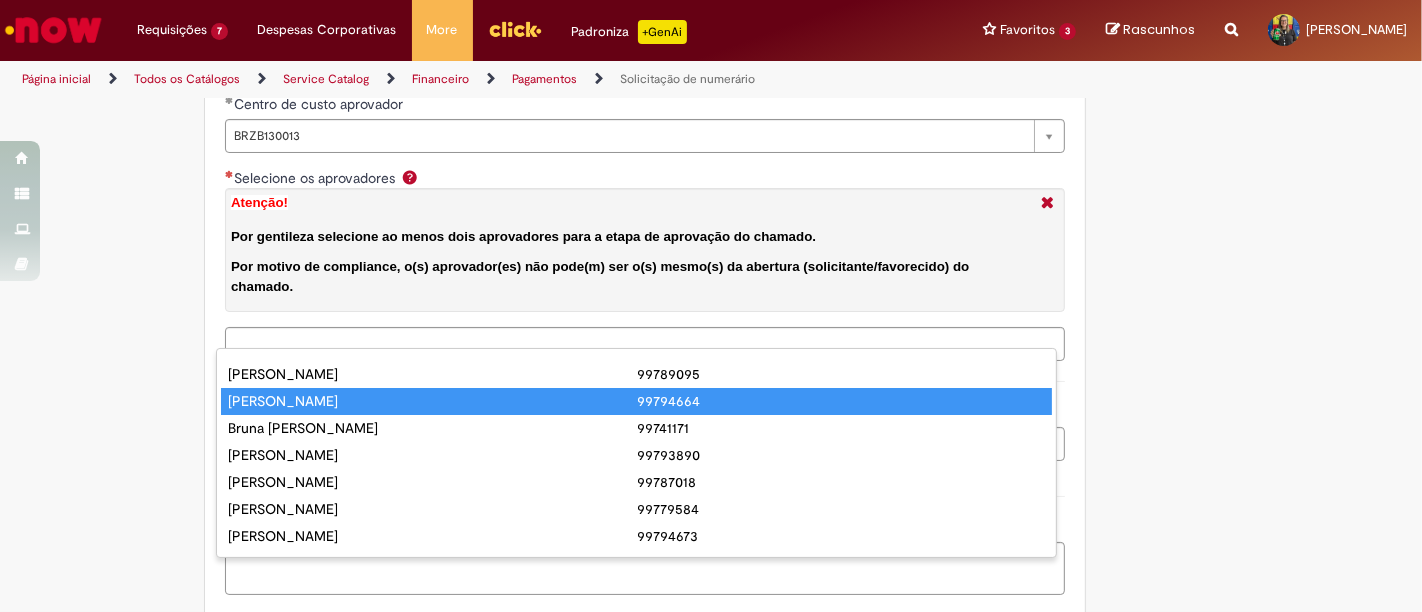 drag, startPoint x: 409, startPoint y: 409, endPoint x: 408, endPoint y: 397, distance: 12.0415945 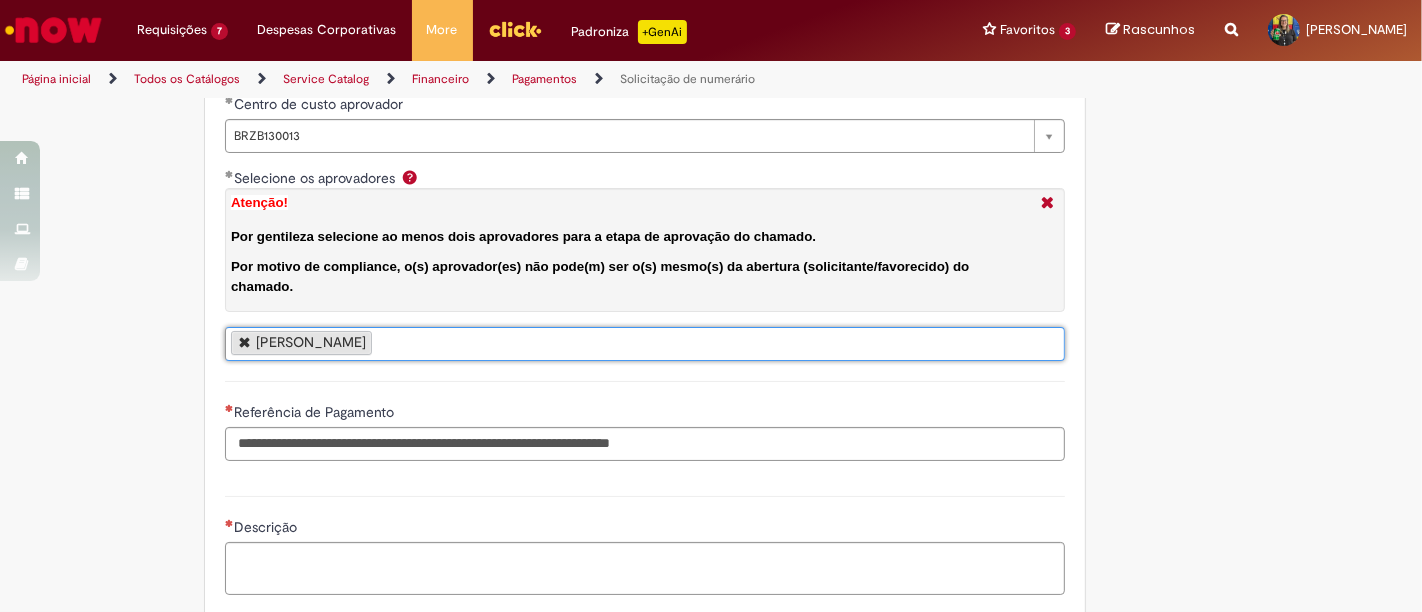 click on "[PERSON_NAME]" at bounding box center (645, 344) 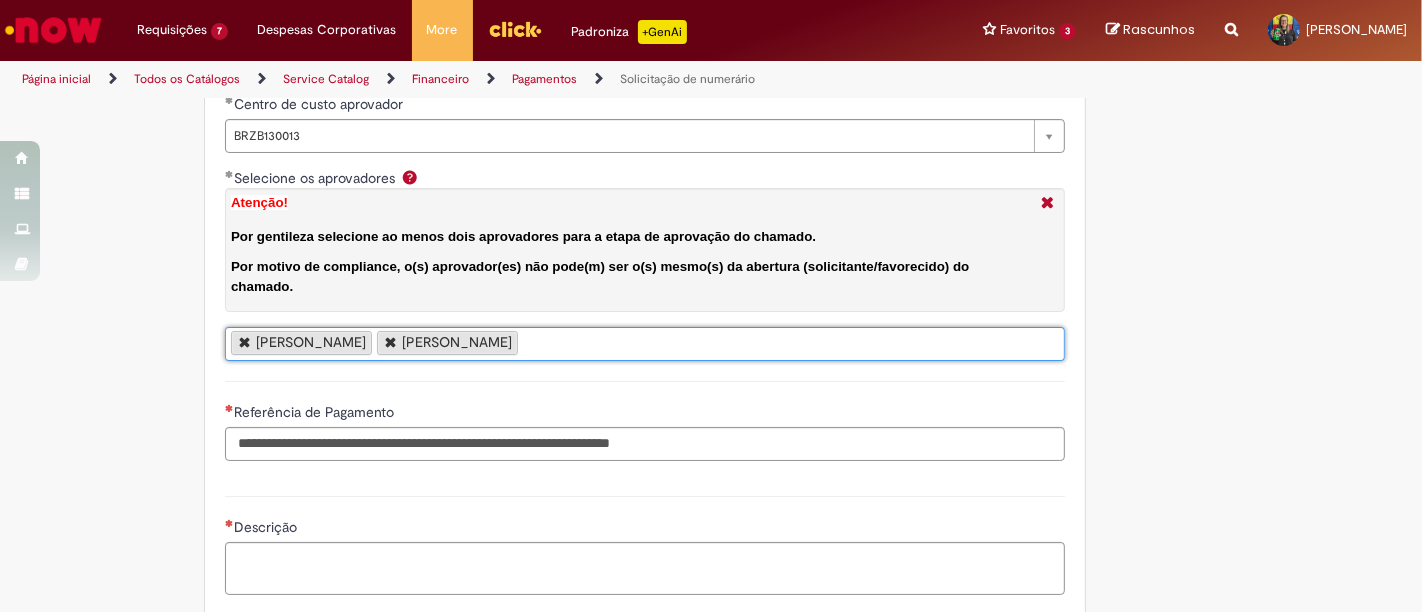 scroll, scrollTop: 0, scrollLeft: 0, axis: both 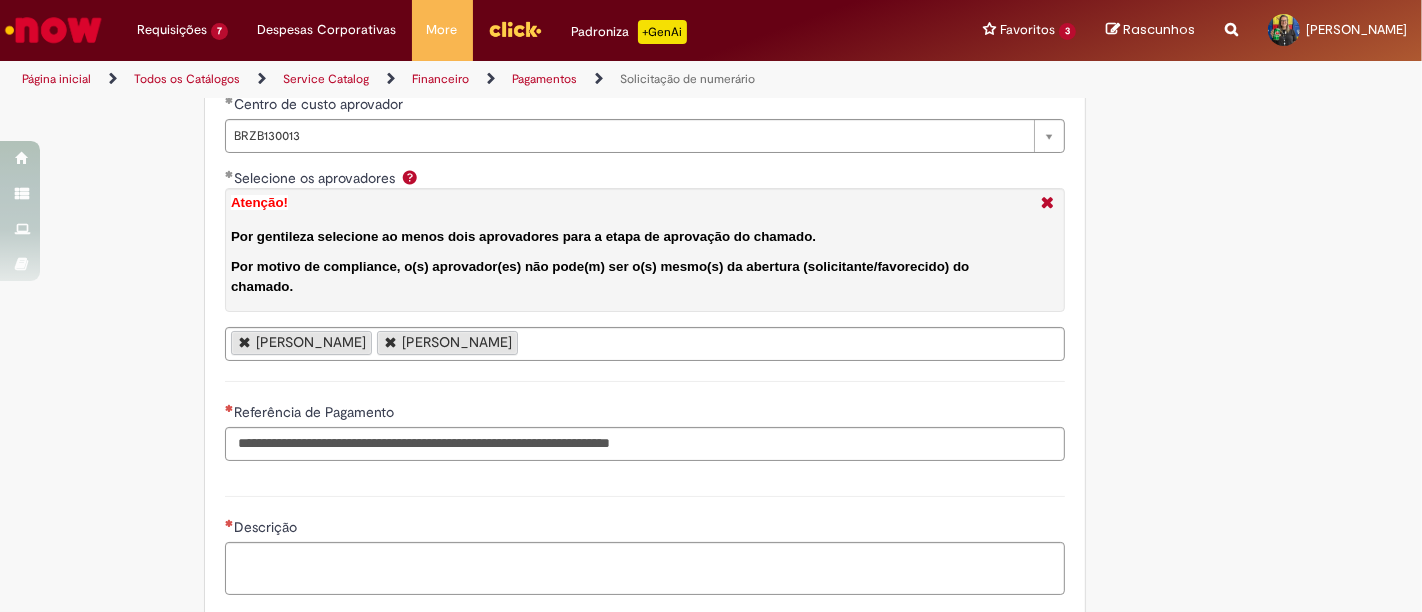 click on "[PERSON_NAME]           [PERSON_NAME]" at bounding box center (645, 344) 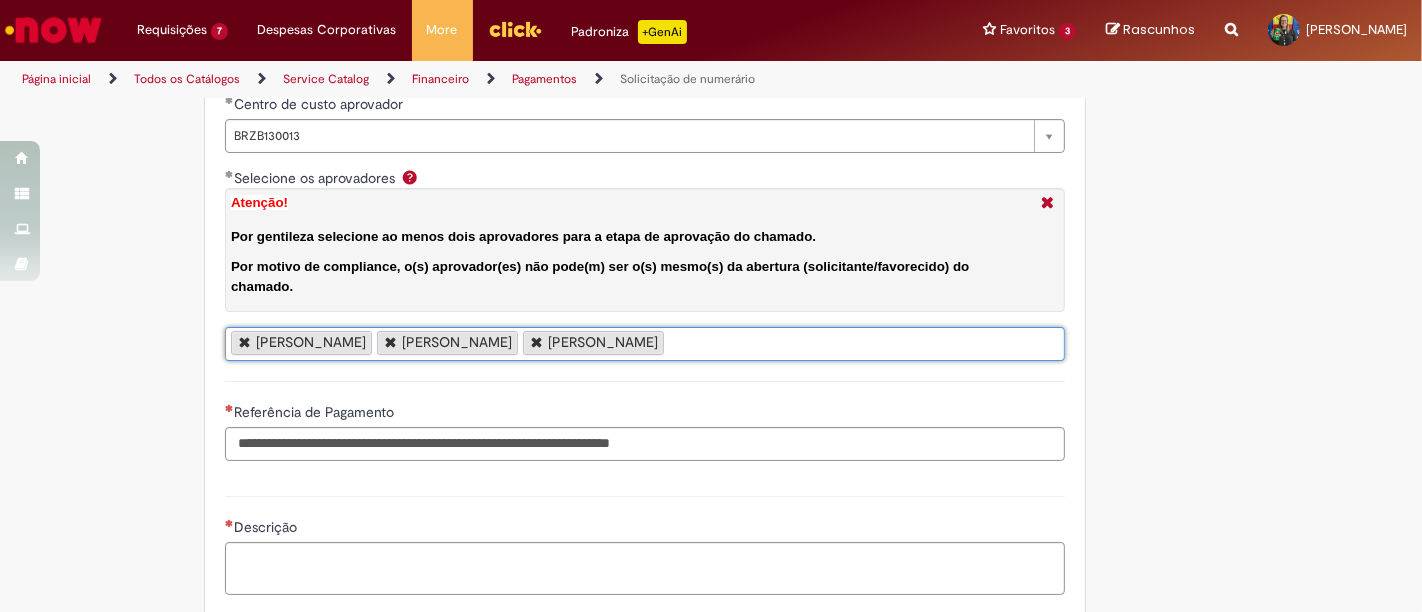 scroll, scrollTop: 0, scrollLeft: 0, axis: both 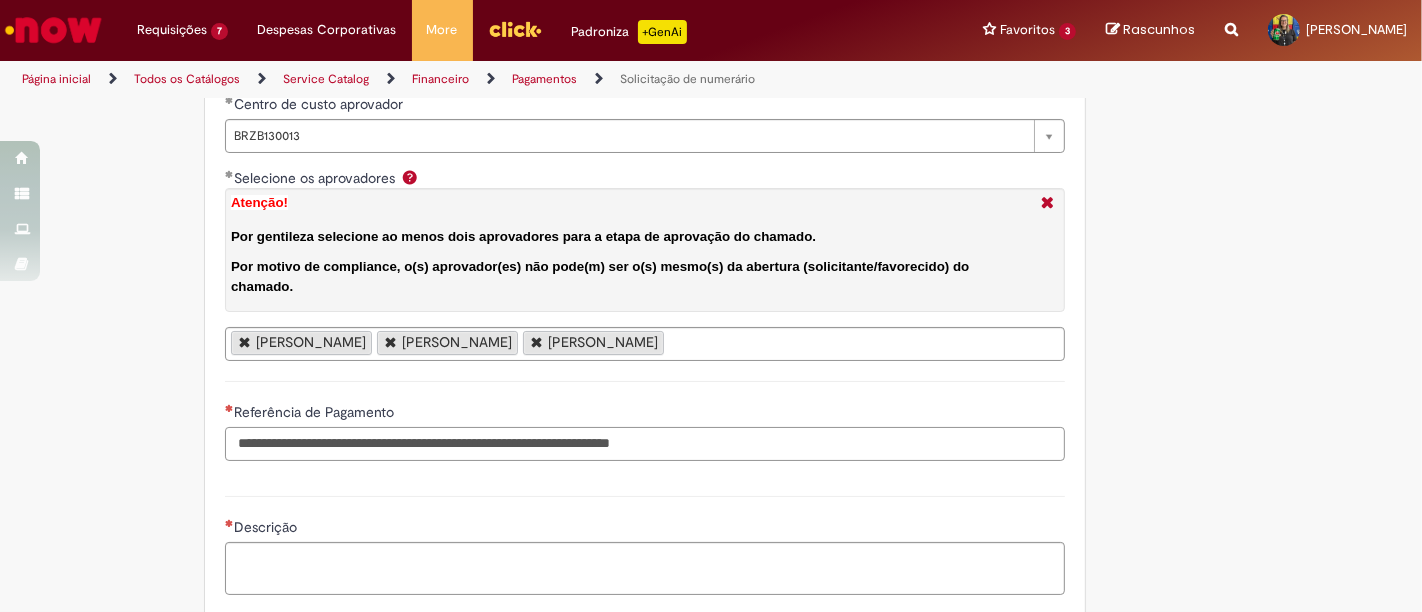 click on "Referência de Pagamento" at bounding box center [645, 444] 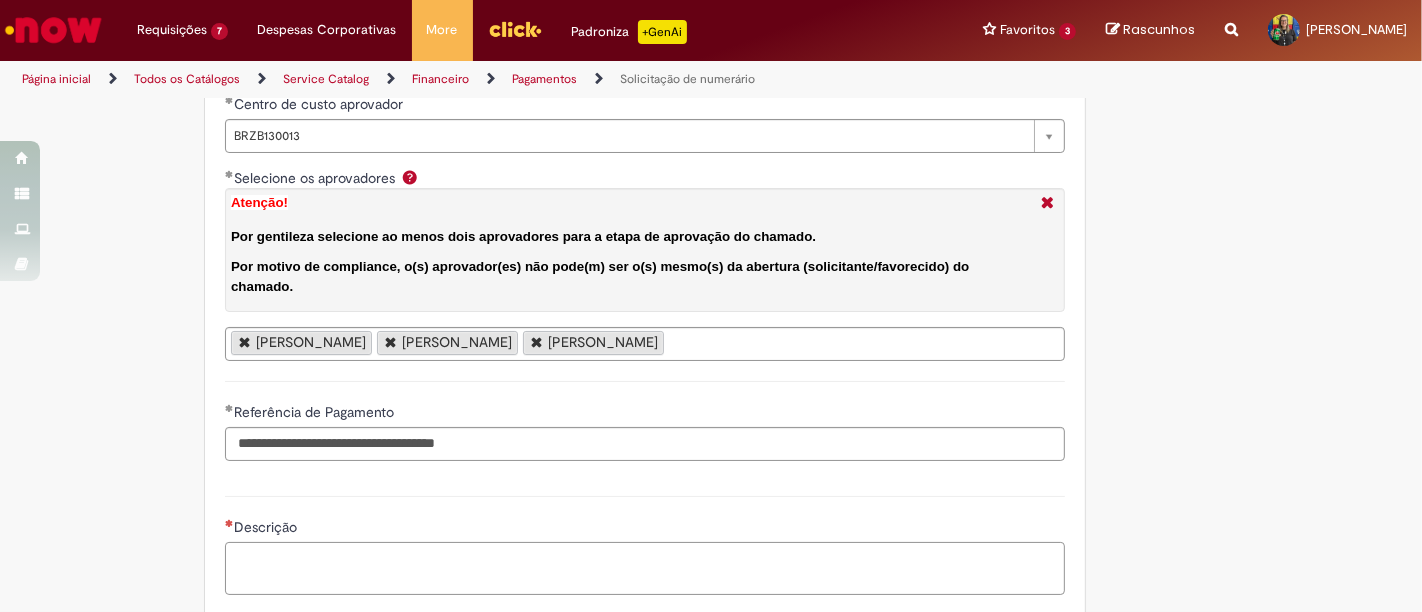 click on "Descrição" at bounding box center (645, 568) 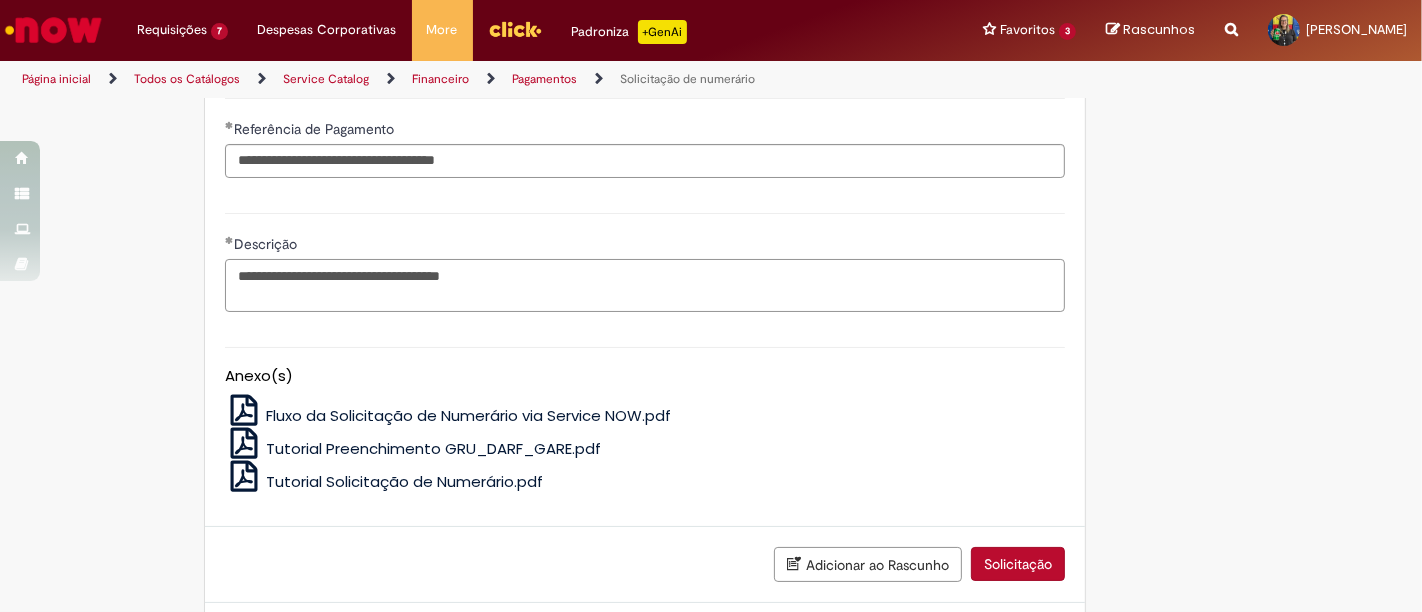 scroll, scrollTop: 3777, scrollLeft: 0, axis: vertical 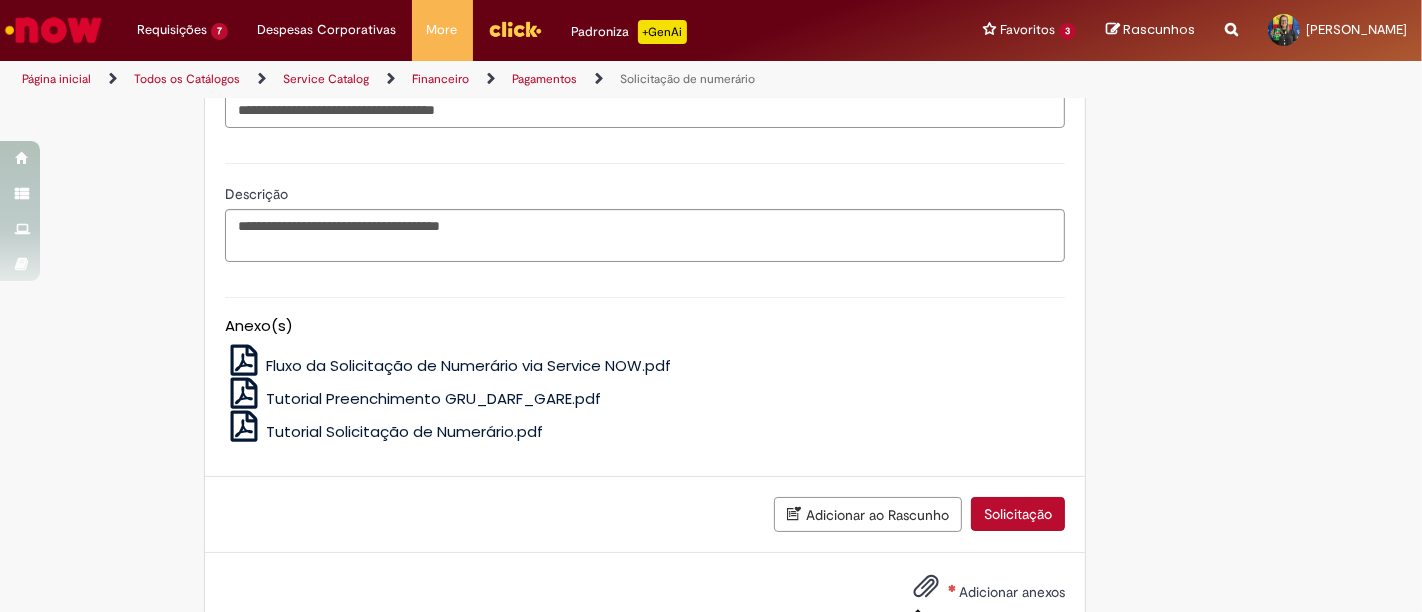 click at bounding box center [926, 587] 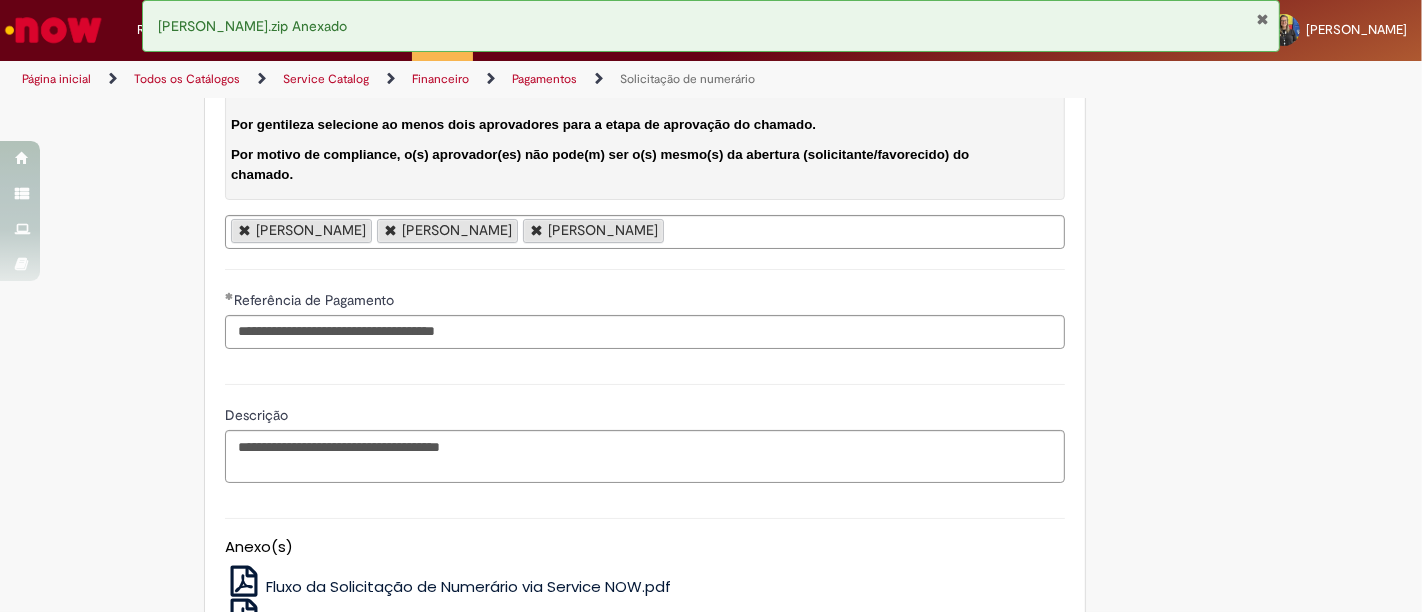 scroll, scrollTop: 3889, scrollLeft: 0, axis: vertical 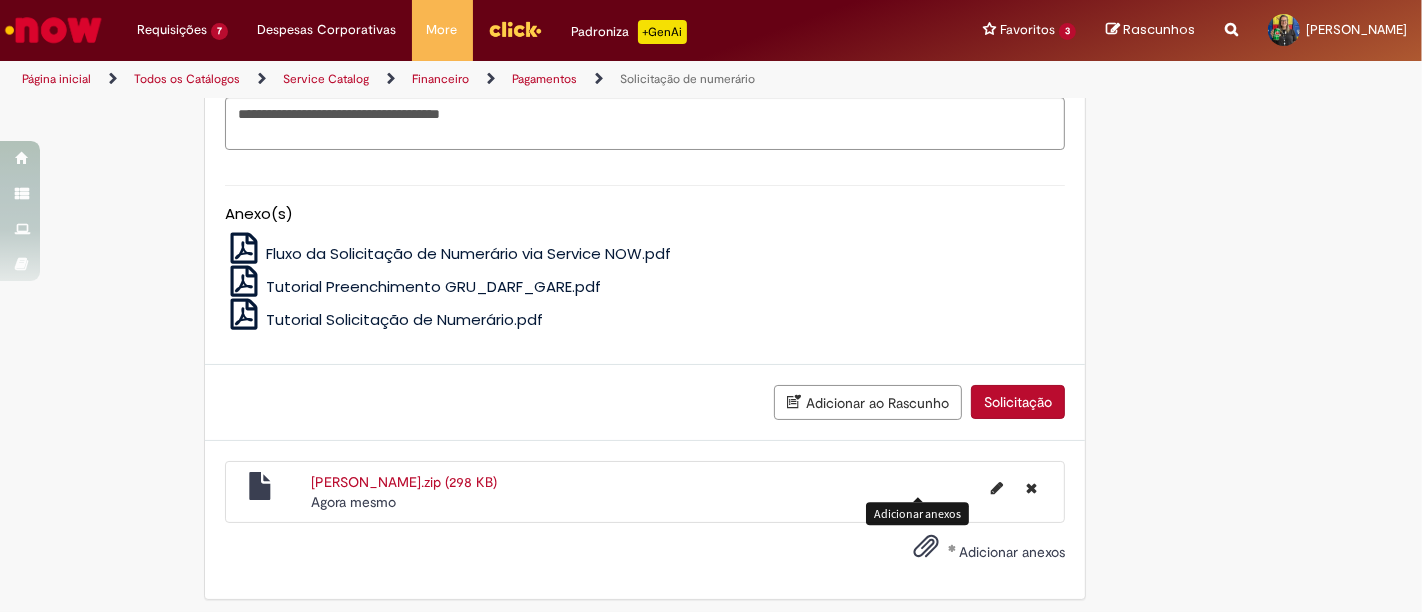 click on "Solicitação" at bounding box center [1018, 402] 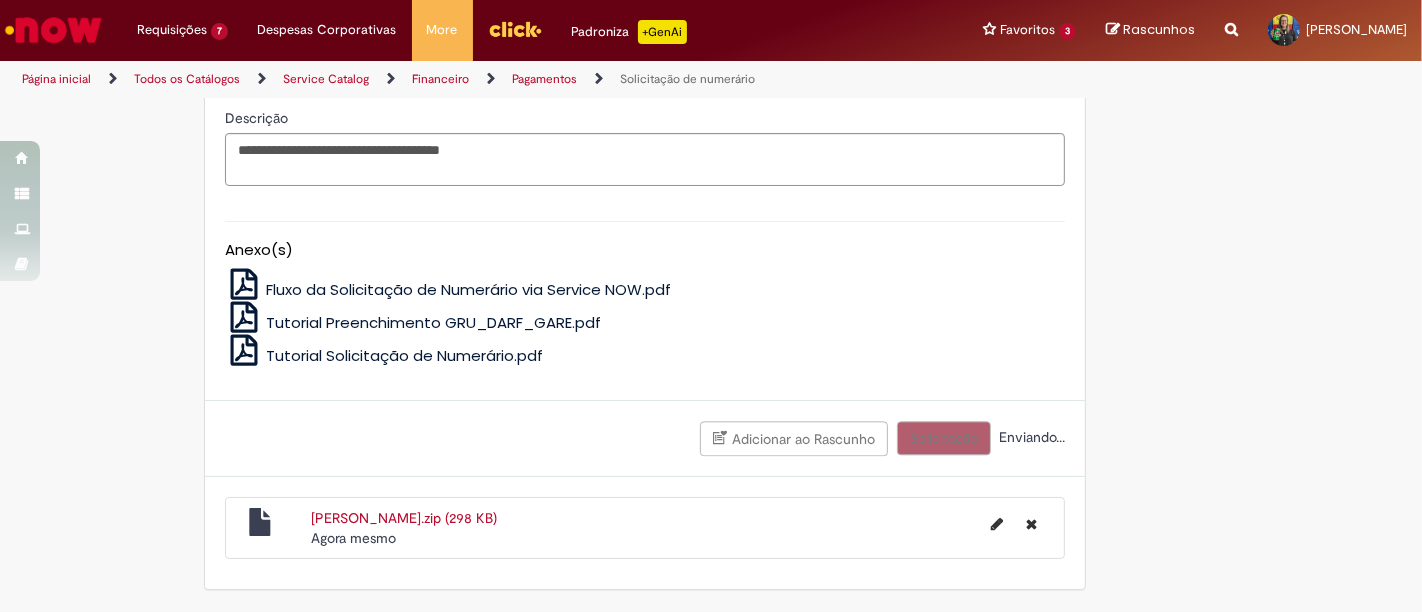 scroll, scrollTop: 3844, scrollLeft: 0, axis: vertical 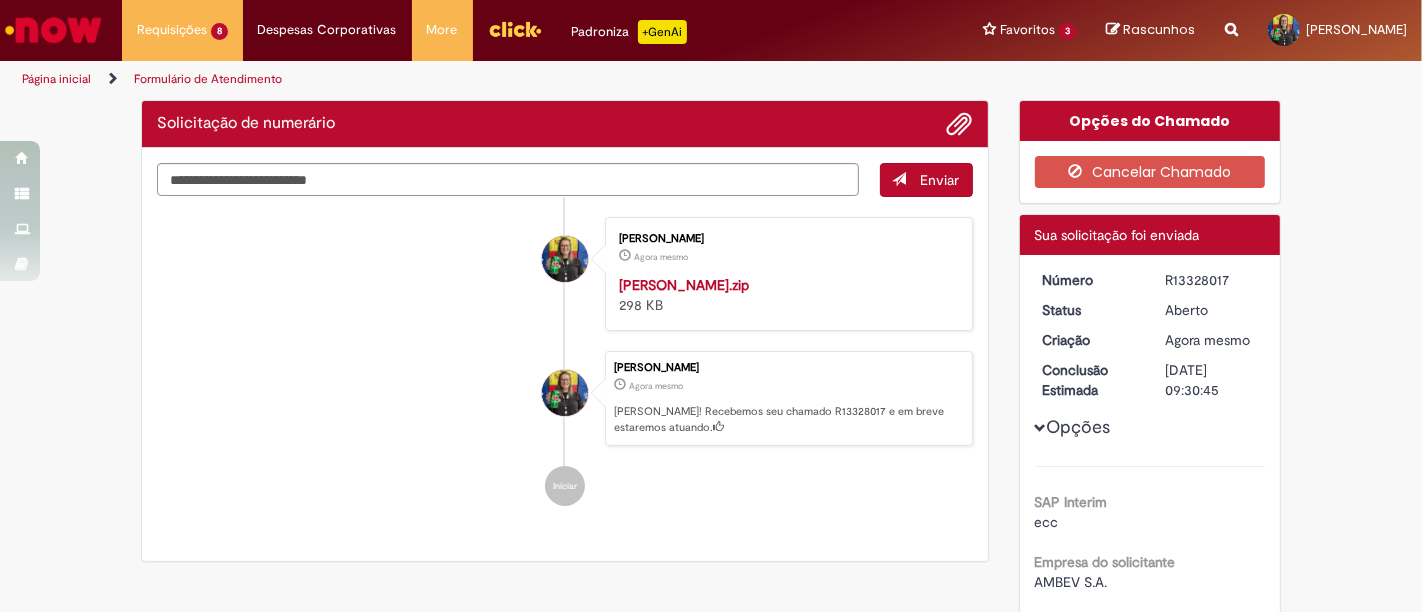 click on "R13328017" at bounding box center [1211, 280] 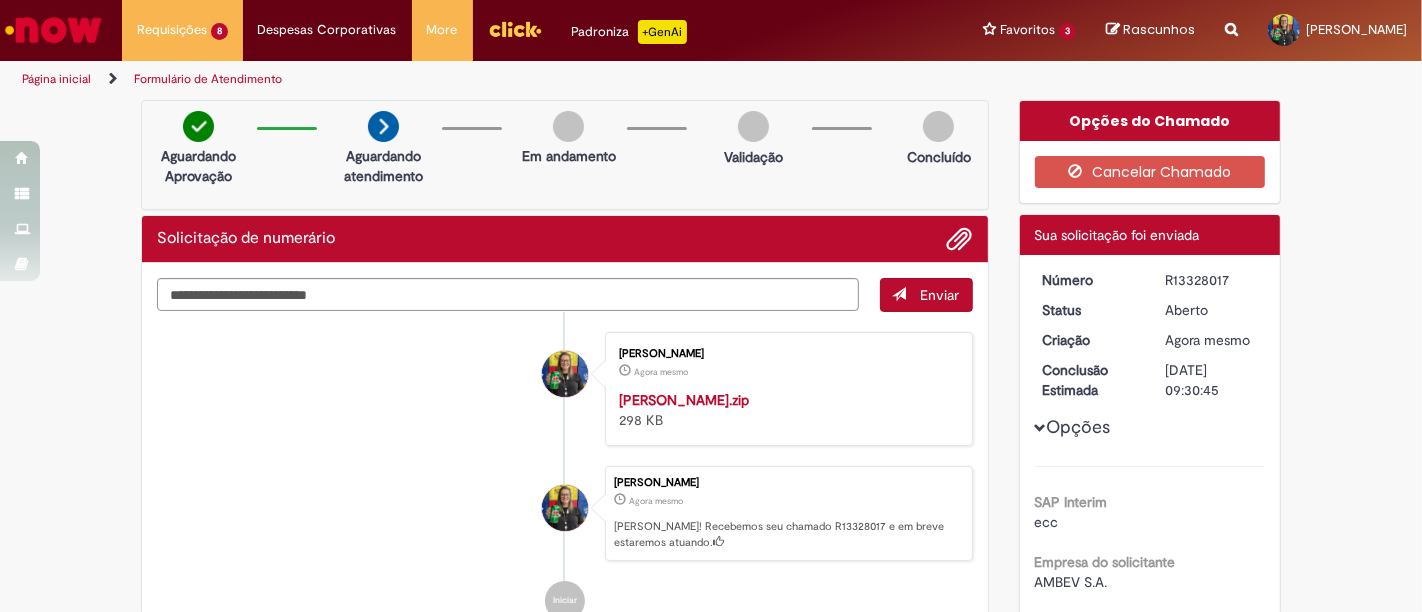 copy on "R13328017" 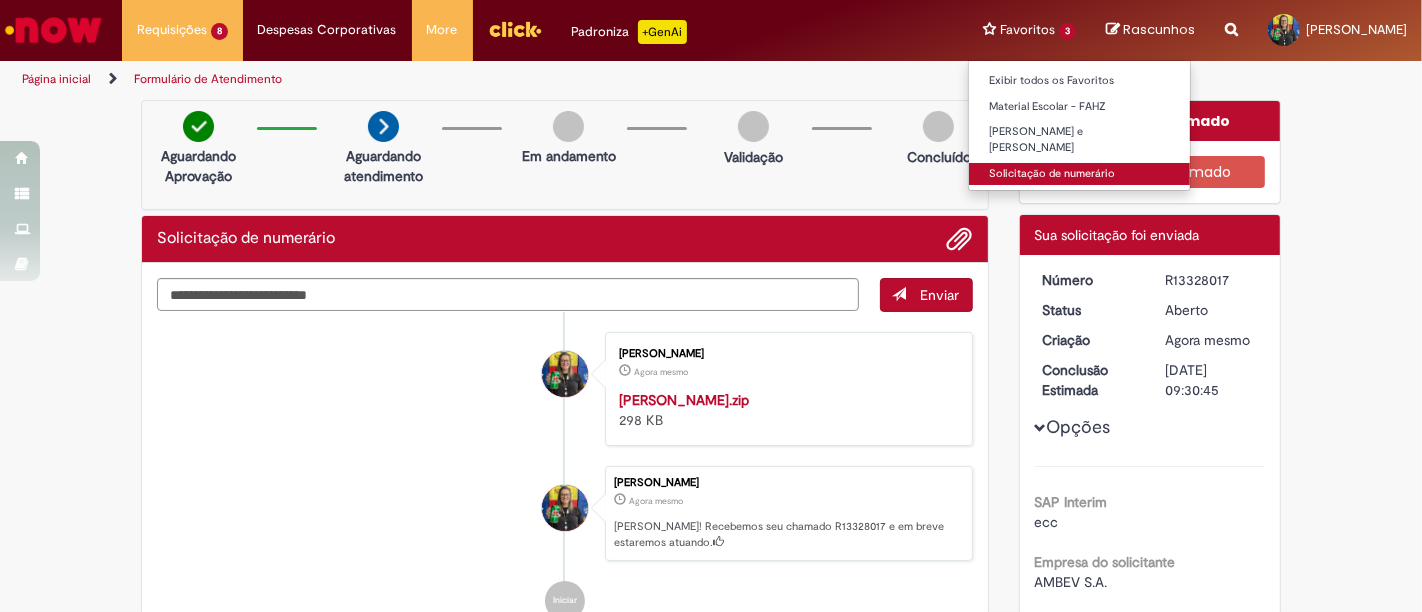 click on "Solicitação de numerário" at bounding box center [1079, 174] 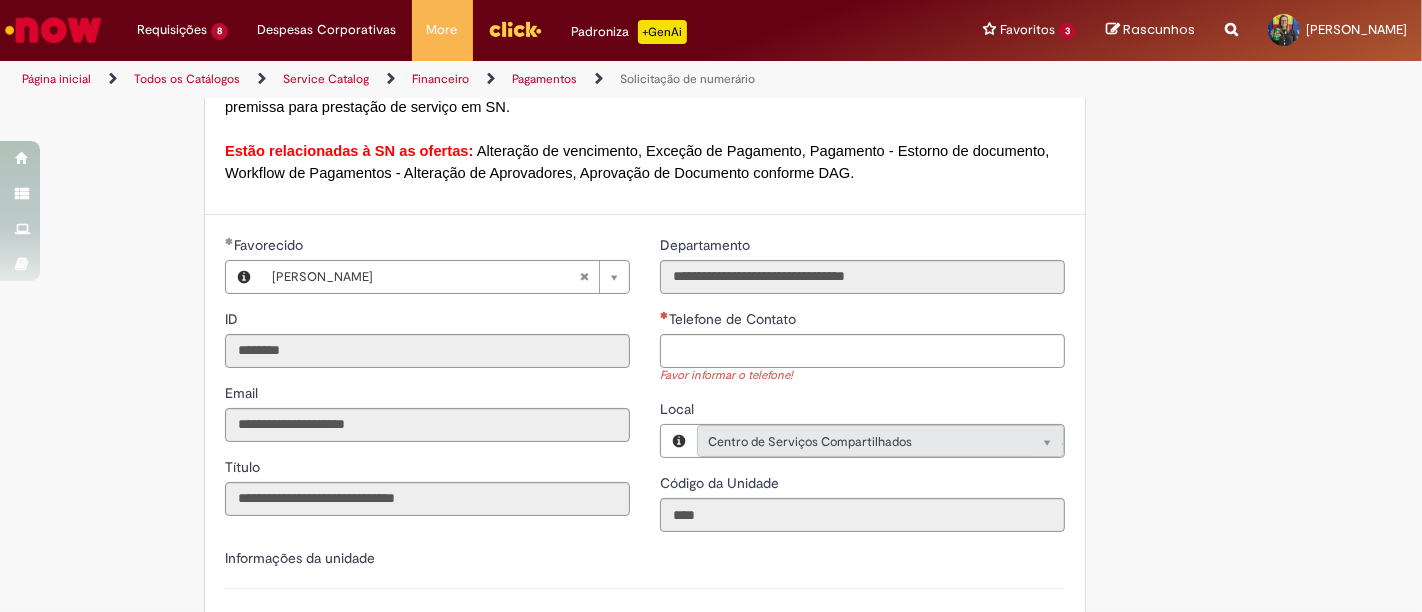 scroll, scrollTop: 1777, scrollLeft: 0, axis: vertical 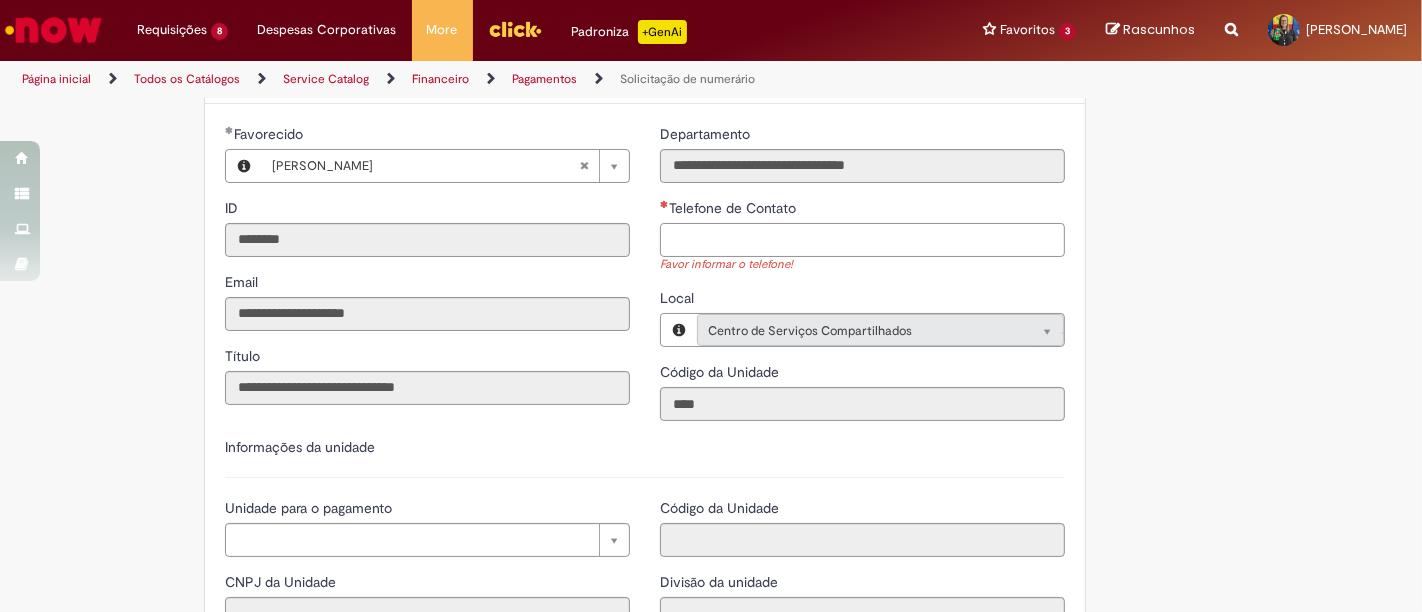 click on "Telefone de Contato" at bounding box center (862, 240) 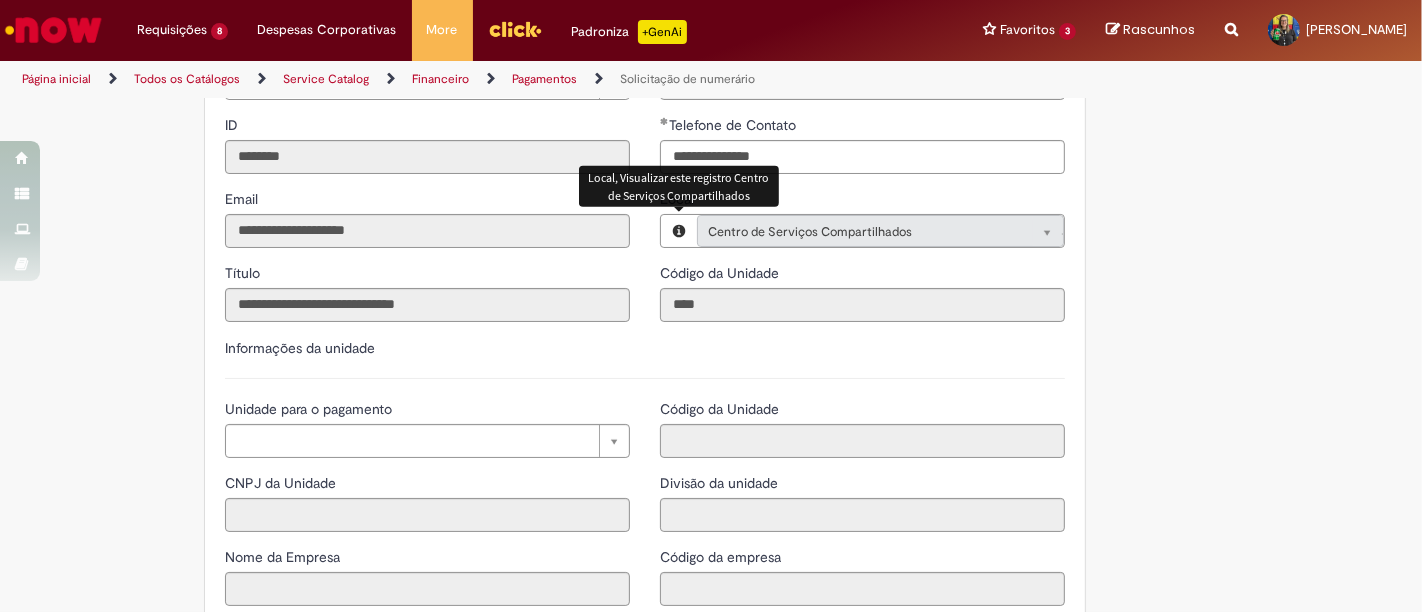 scroll, scrollTop: 2000, scrollLeft: 0, axis: vertical 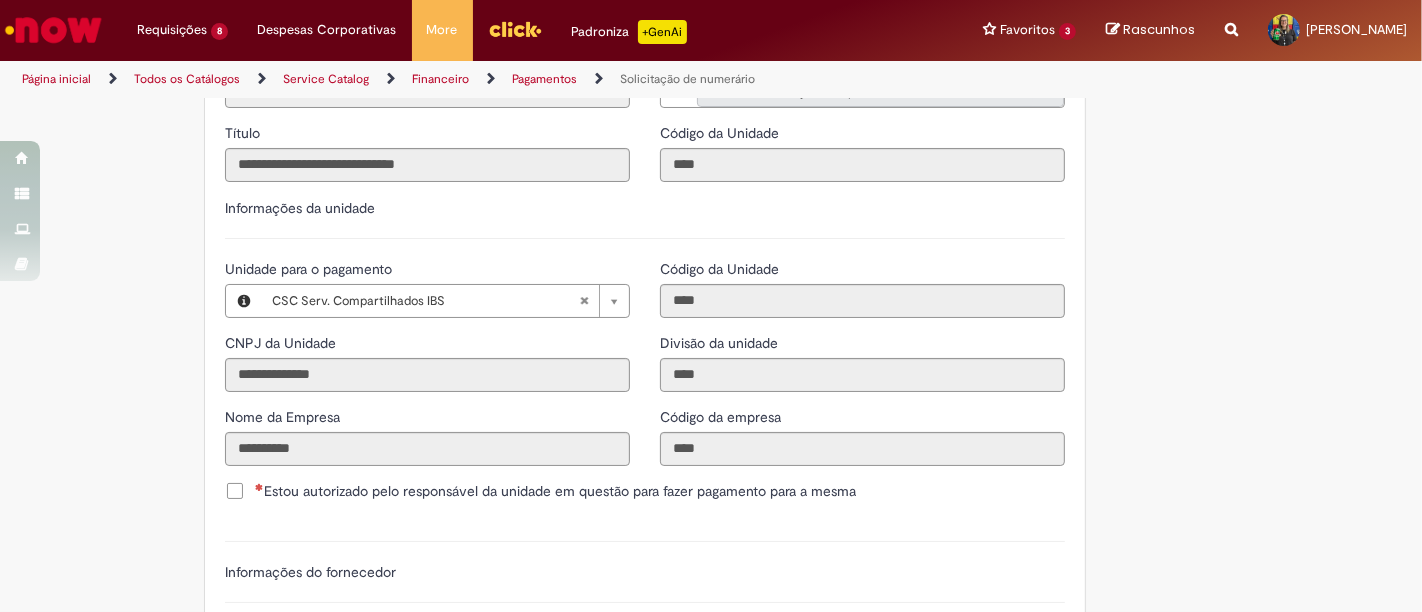 click on "Estou autorizado pelo responsável da unidade em questão para fazer pagamento para a mesma" at bounding box center [645, 493] 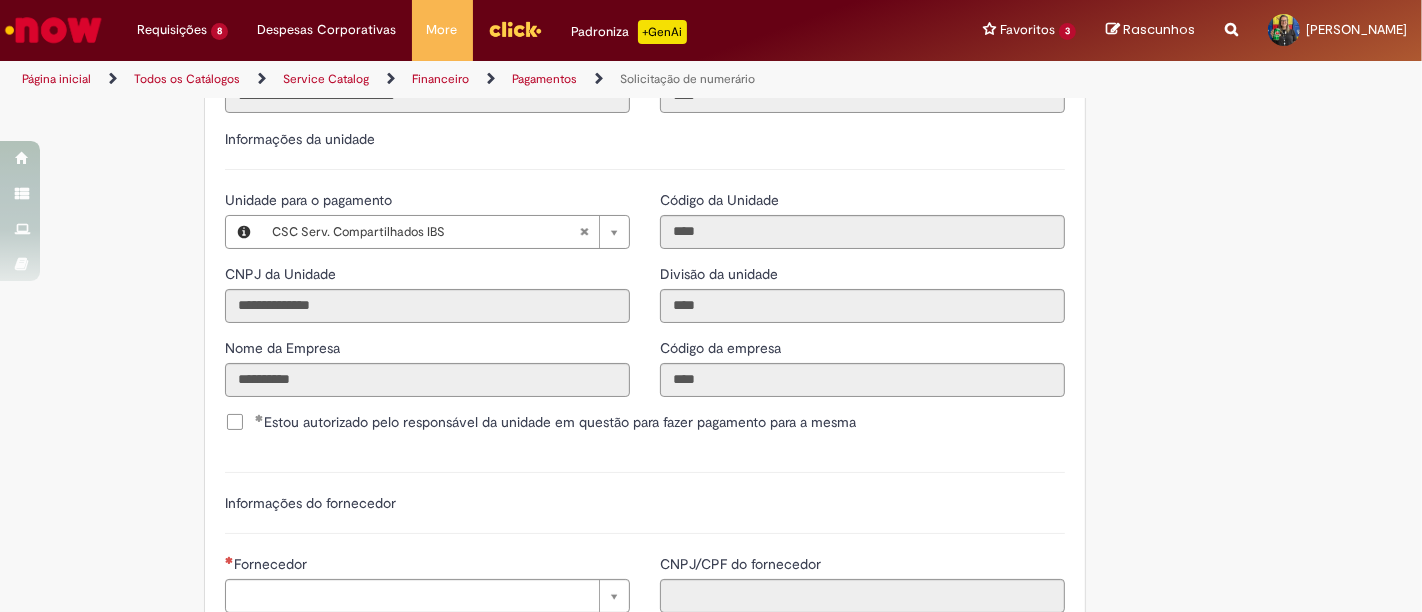scroll, scrollTop: 2222, scrollLeft: 0, axis: vertical 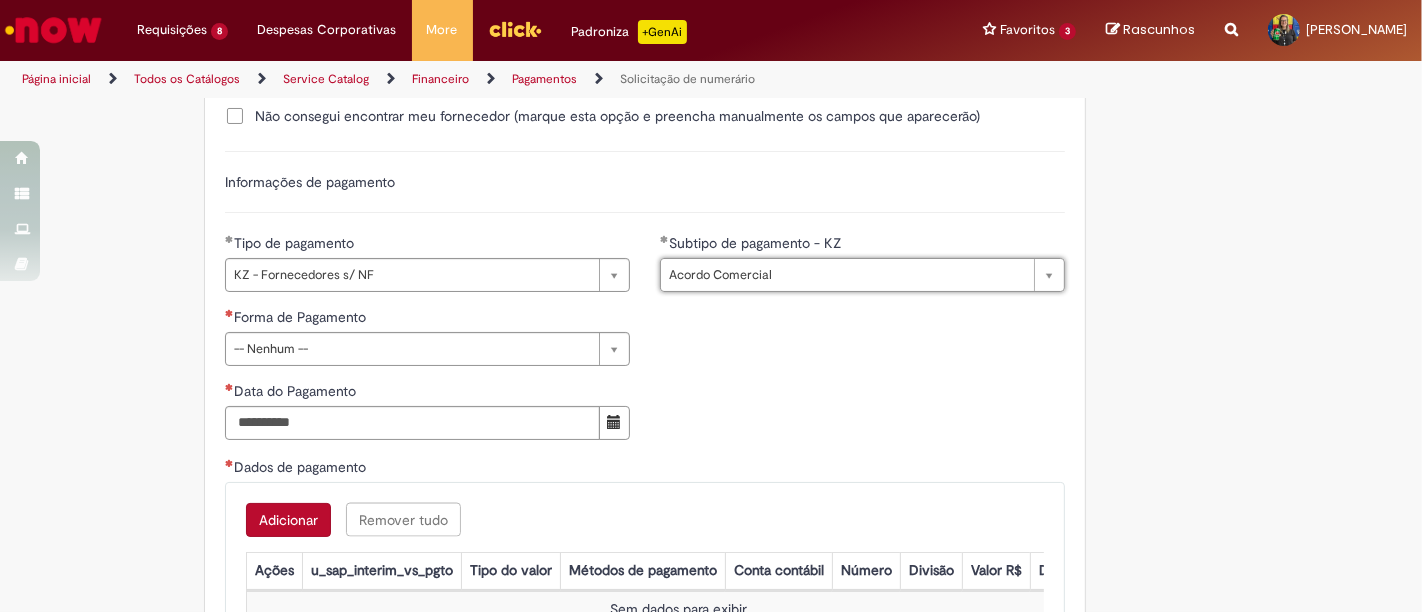 drag, startPoint x: 552, startPoint y: 323, endPoint x: 542, endPoint y: 327, distance: 10.770329 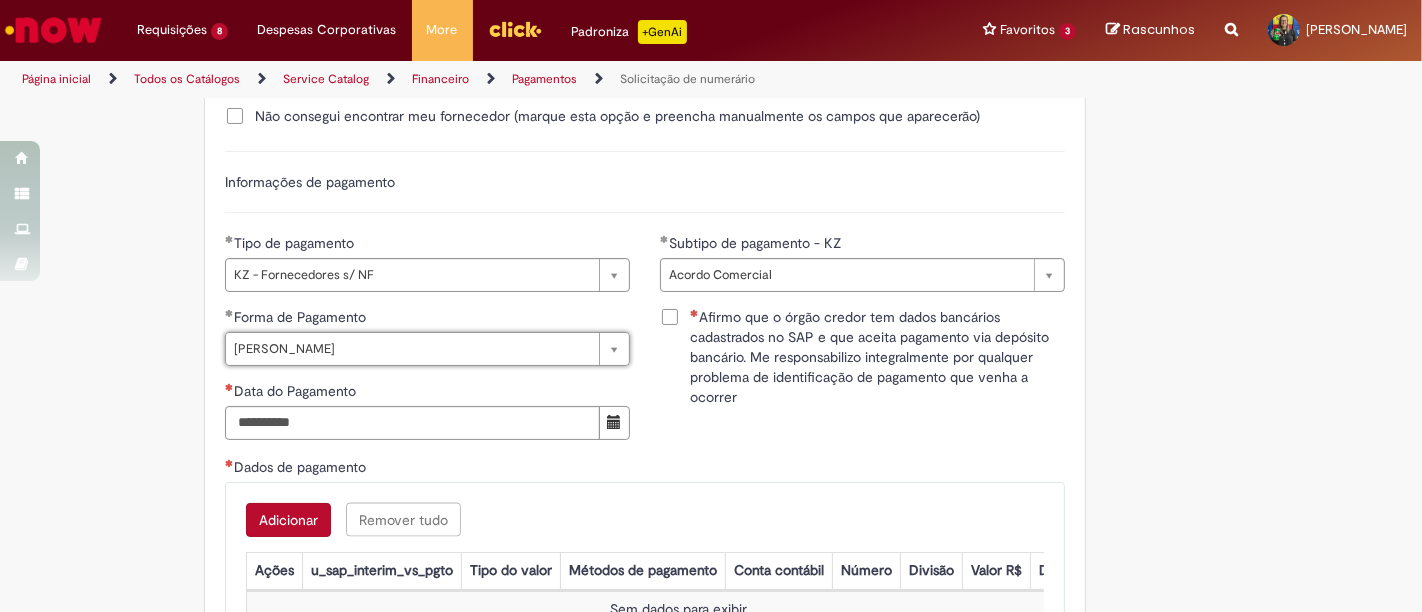 click on "Afirmo que o órgão credor tem dados bancários cadastrados no SAP e que aceita pagamento via depósito bancário. Me responsabilizo integralmente por qualquer problema de identificação de pagamento que venha a ocorrer" at bounding box center [877, 357] 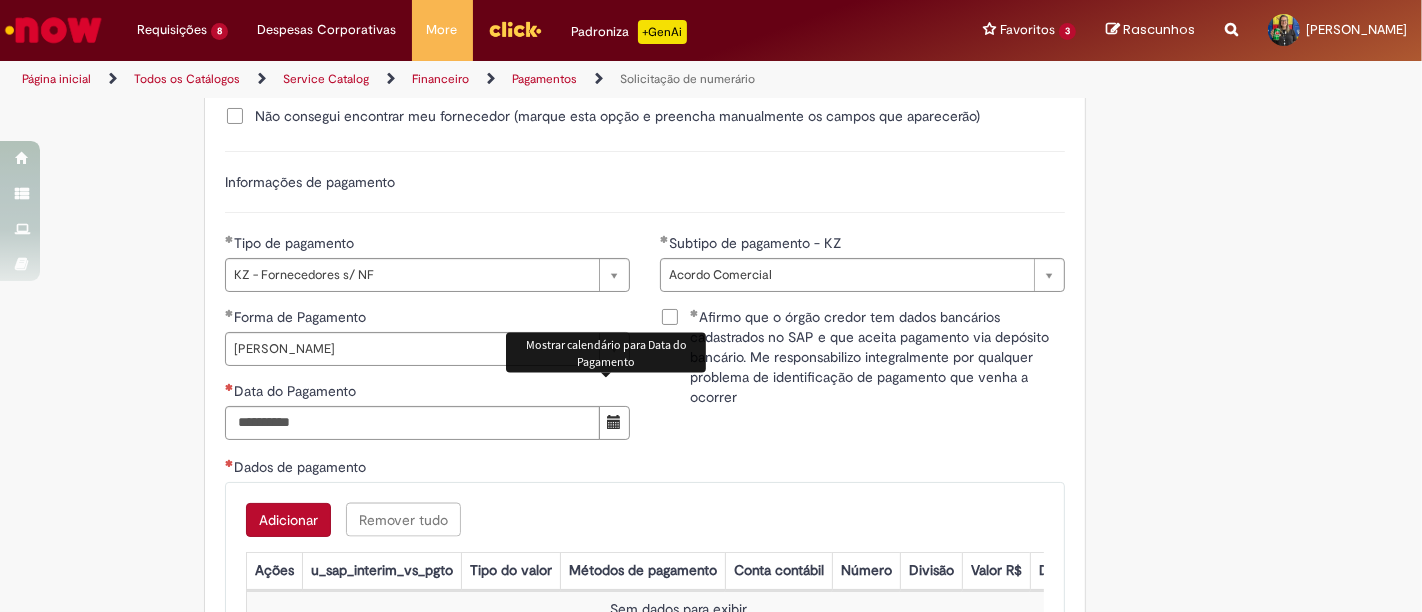 click at bounding box center [614, 422] 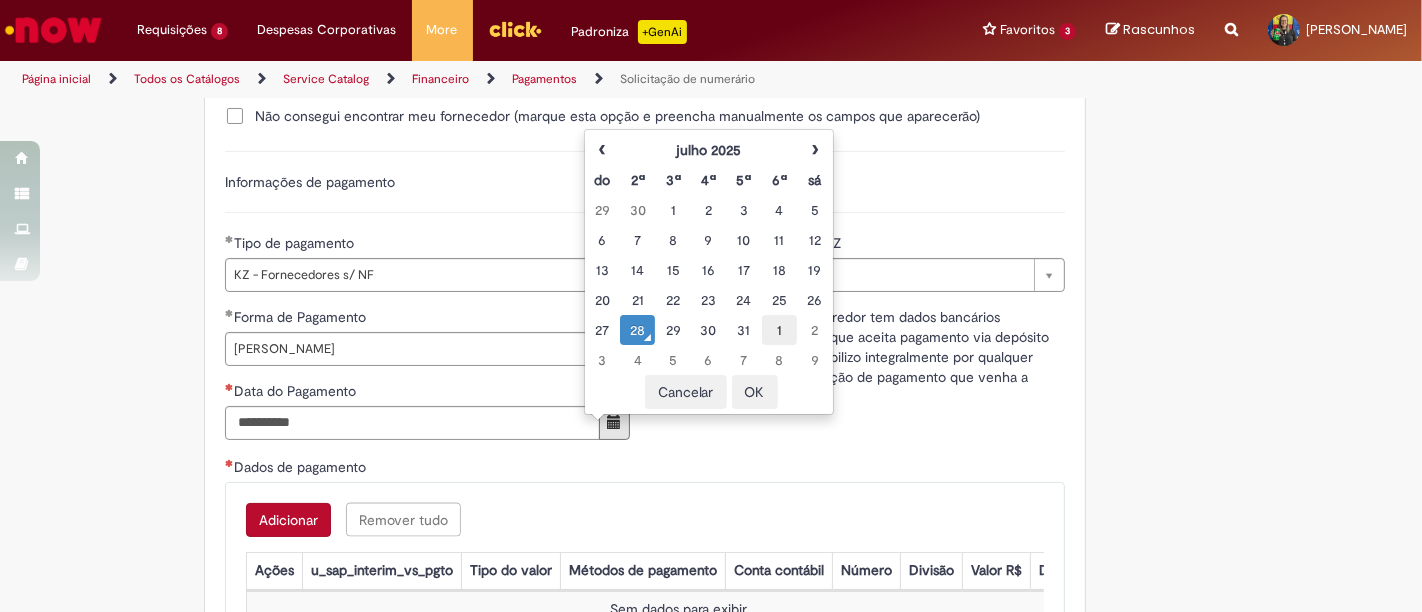 click on "1" at bounding box center [779, 330] 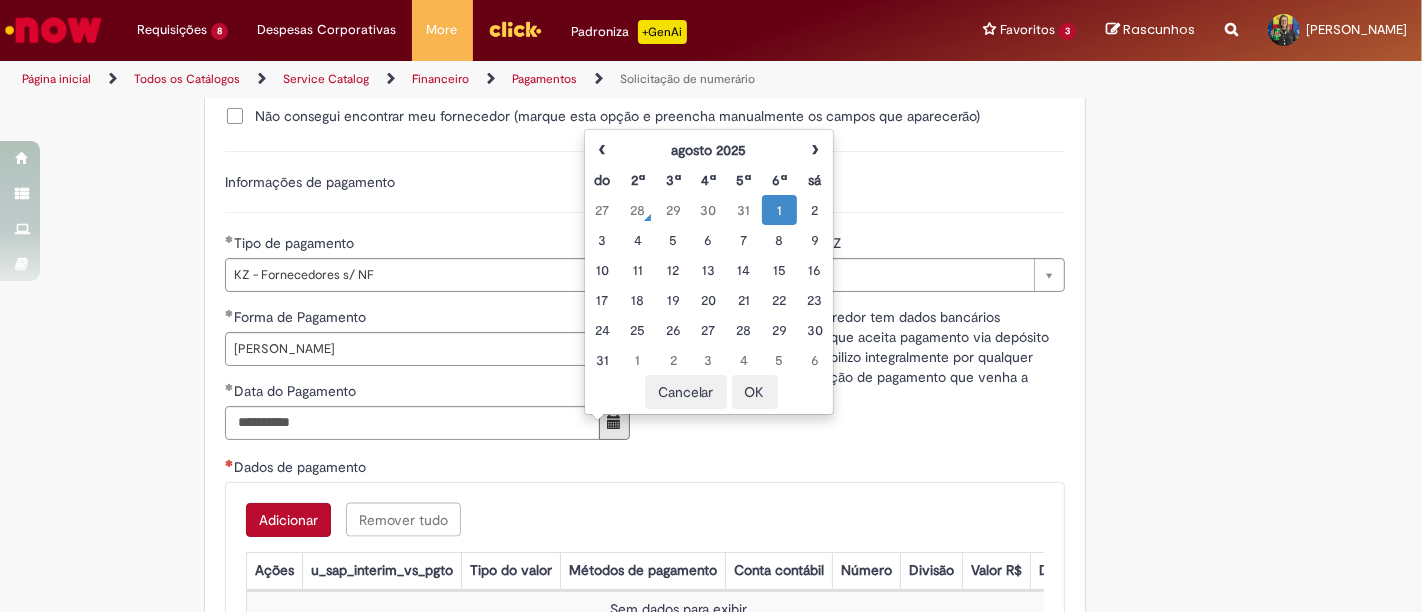 drag, startPoint x: 745, startPoint y: 396, endPoint x: 717, endPoint y: 398, distance: 28.071337 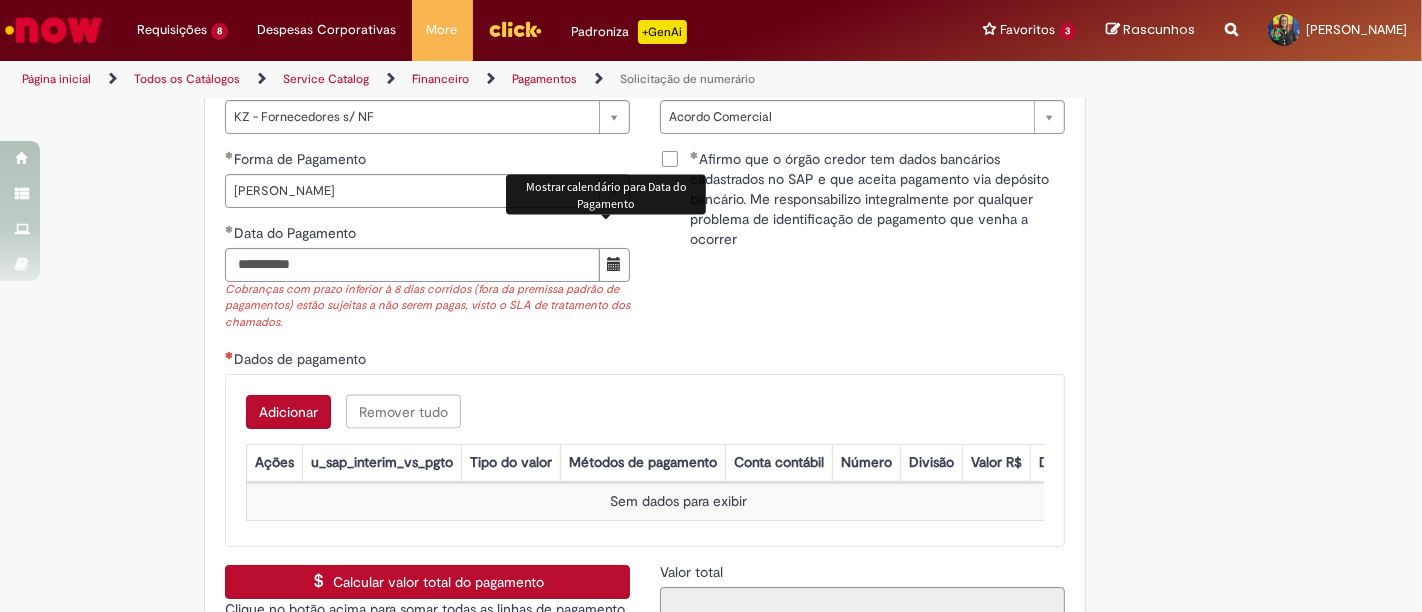 scroll, scrollTop: 2888, scrollLeft: 0, axis: vertical 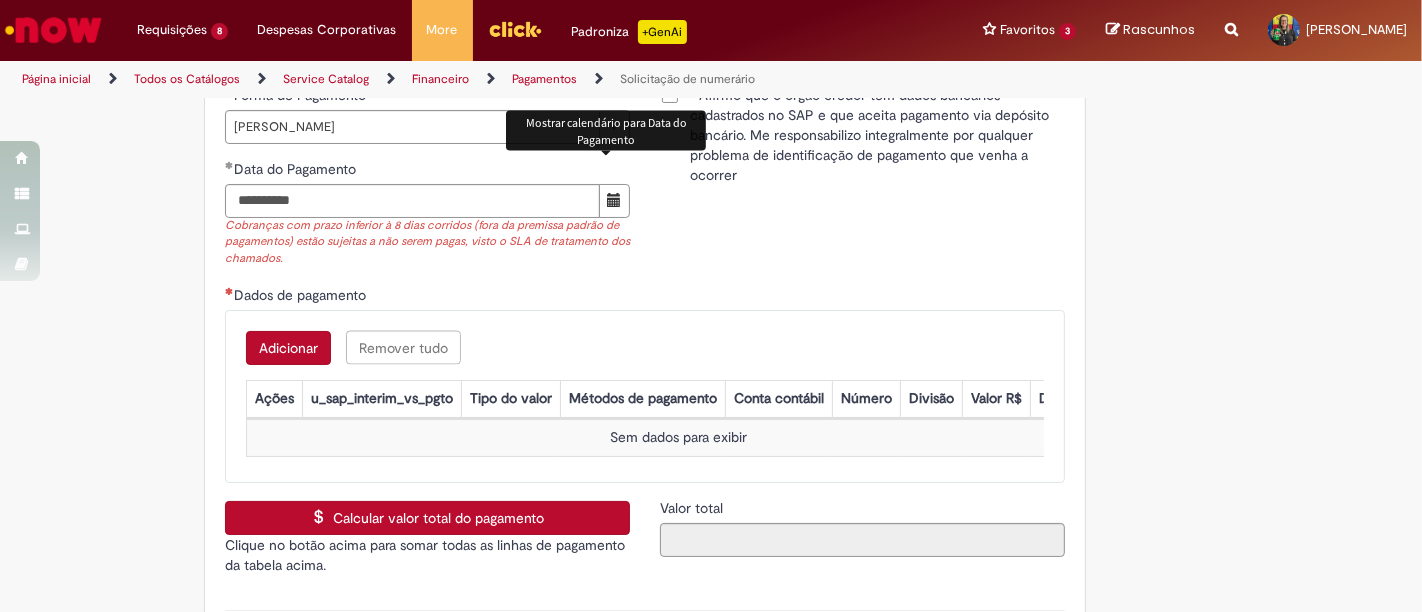 click on "Adicionar" at bounding box center [288, 348] 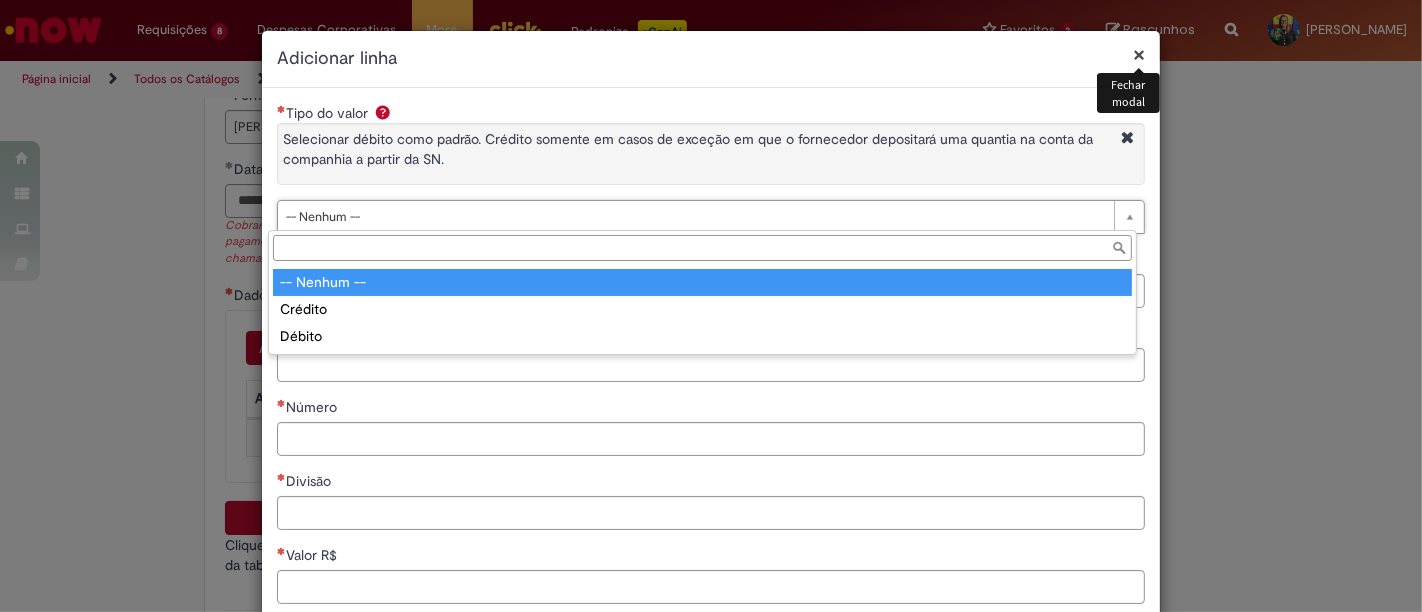 drag, startPoint x: 480, startPoint y: 224, endPoint x: 485, endPoint y: 250, distance: 26.476404 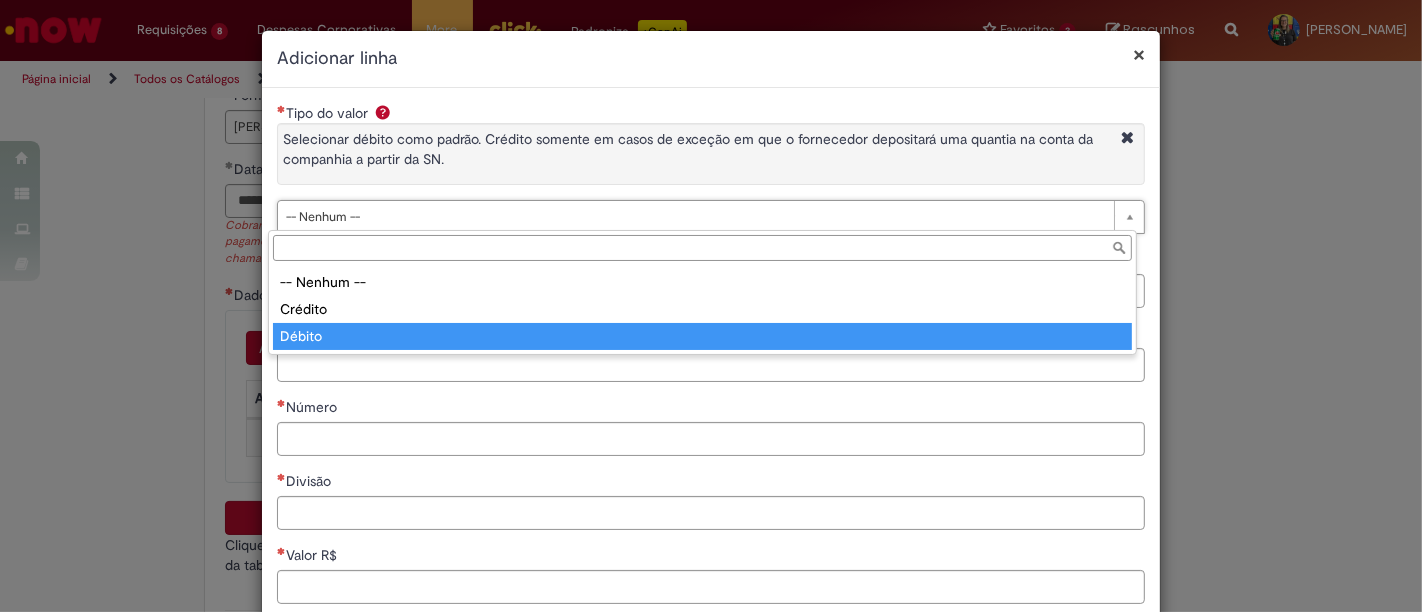 drag, startPoint x: 451, startPoint y: 325, endPoint x: 462, endPoint y: 315, distance: 14.866069 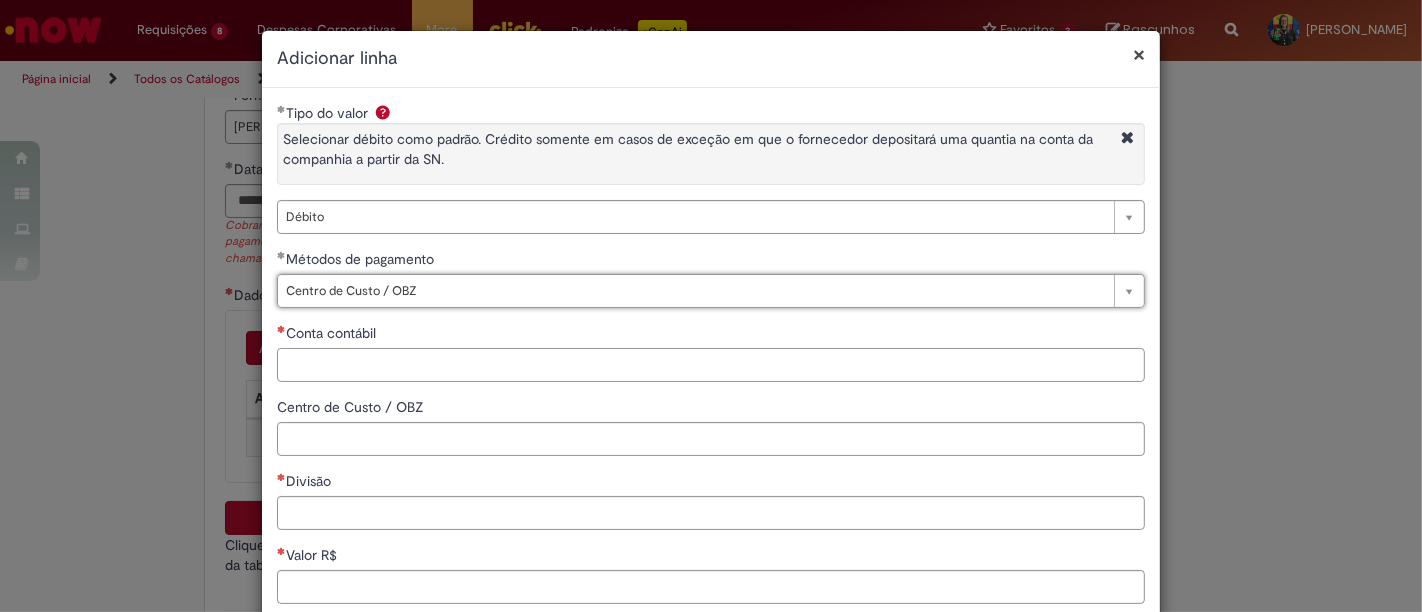 click on "Conta contábil" at bounding box center (711, 365) 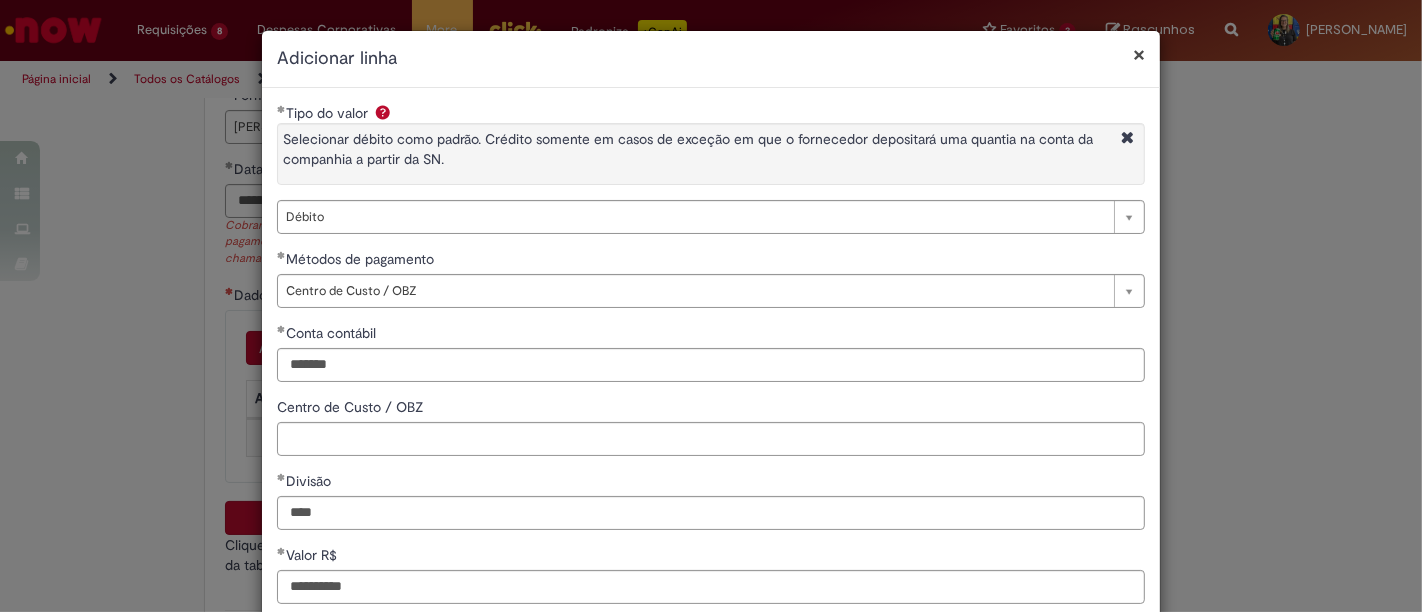scroll, scrollTop: 208, scrollLeft: 0, axis: vertical 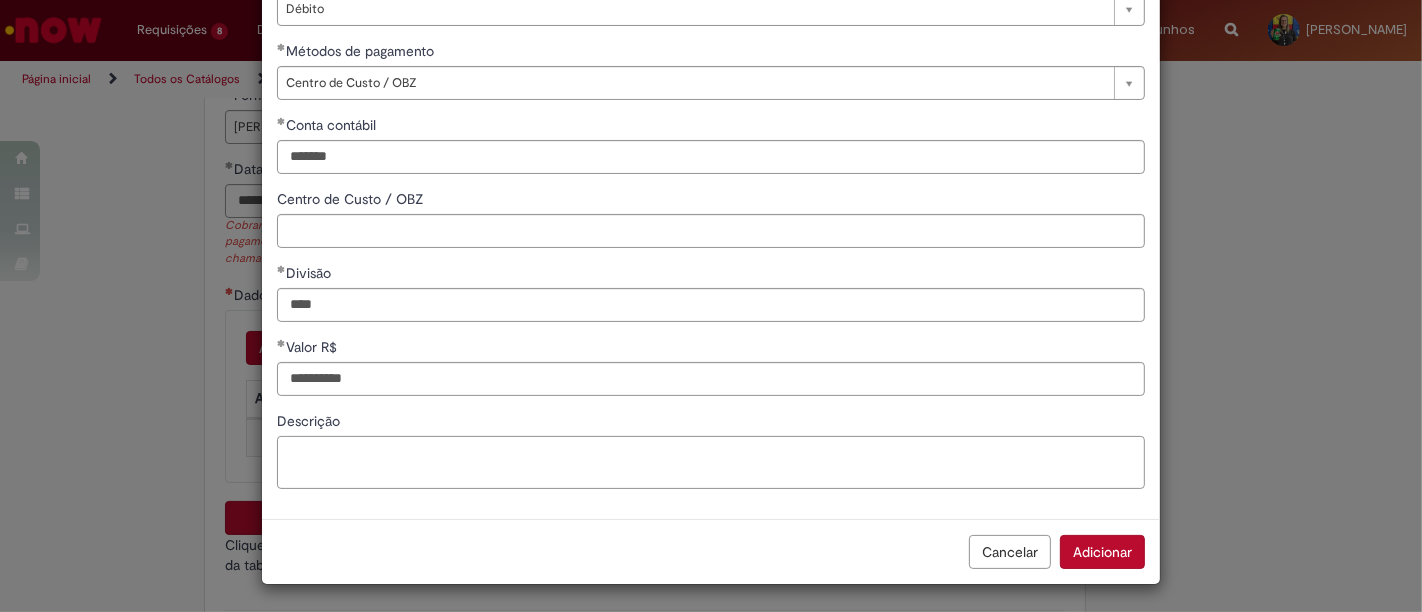 paste on "**********" 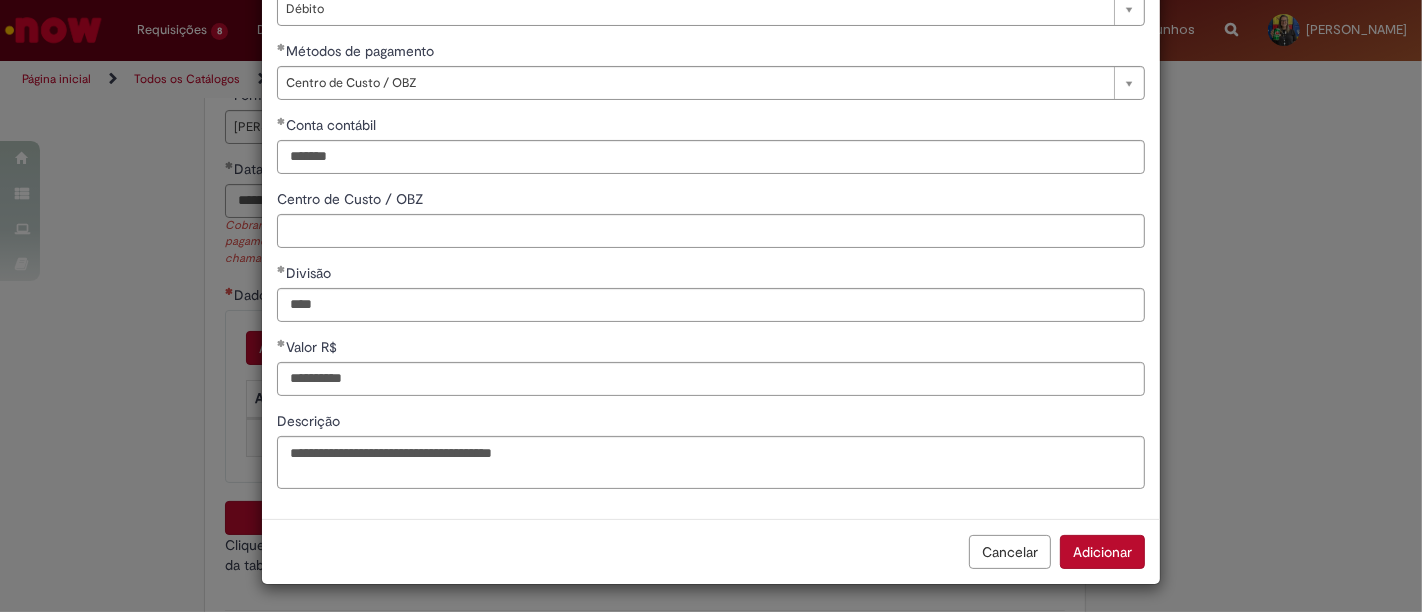 click on "Adicionar" at bounding box center (1102, 552) 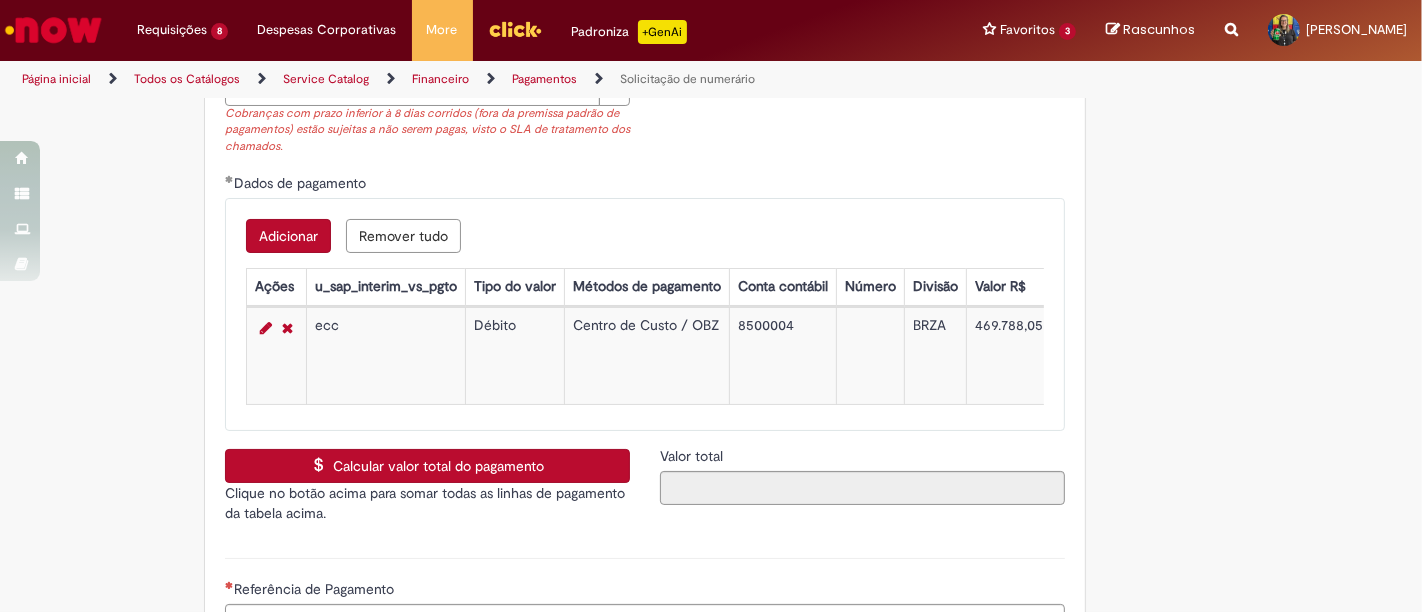 click on "Calcular valor total do pagamento" at bounding box center [427, 466] 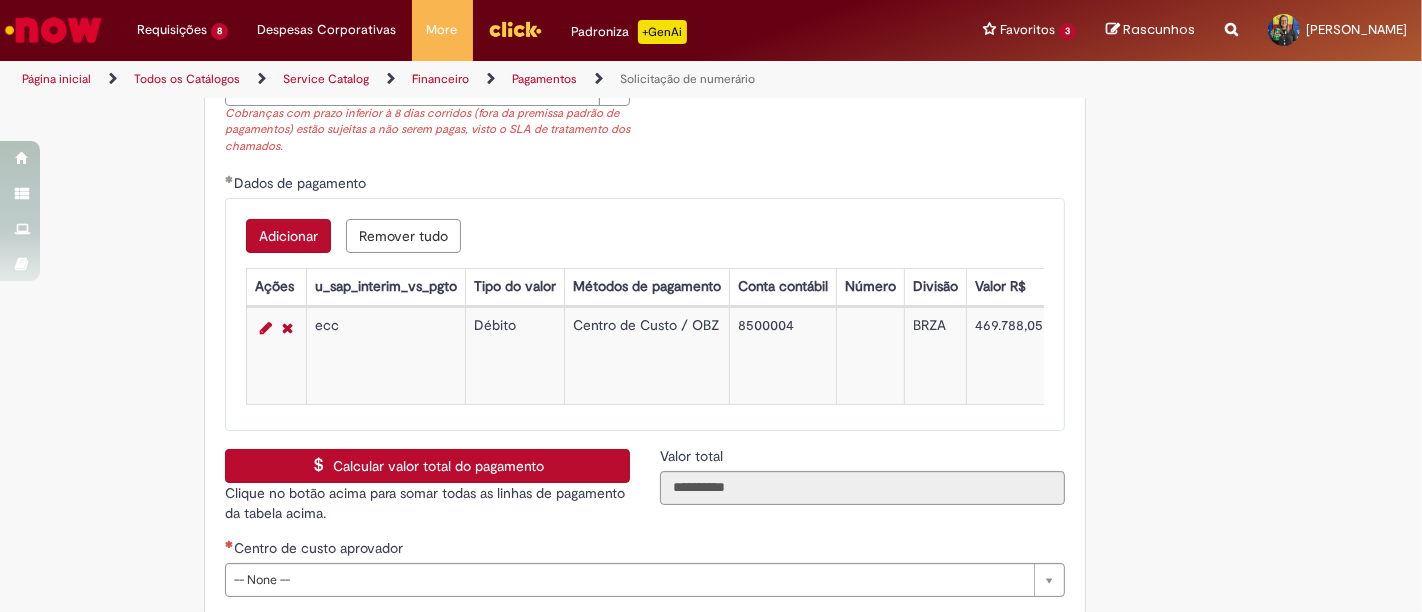 scroll, scrollTop: 3222, scrollLeft: 0, axis: vertical 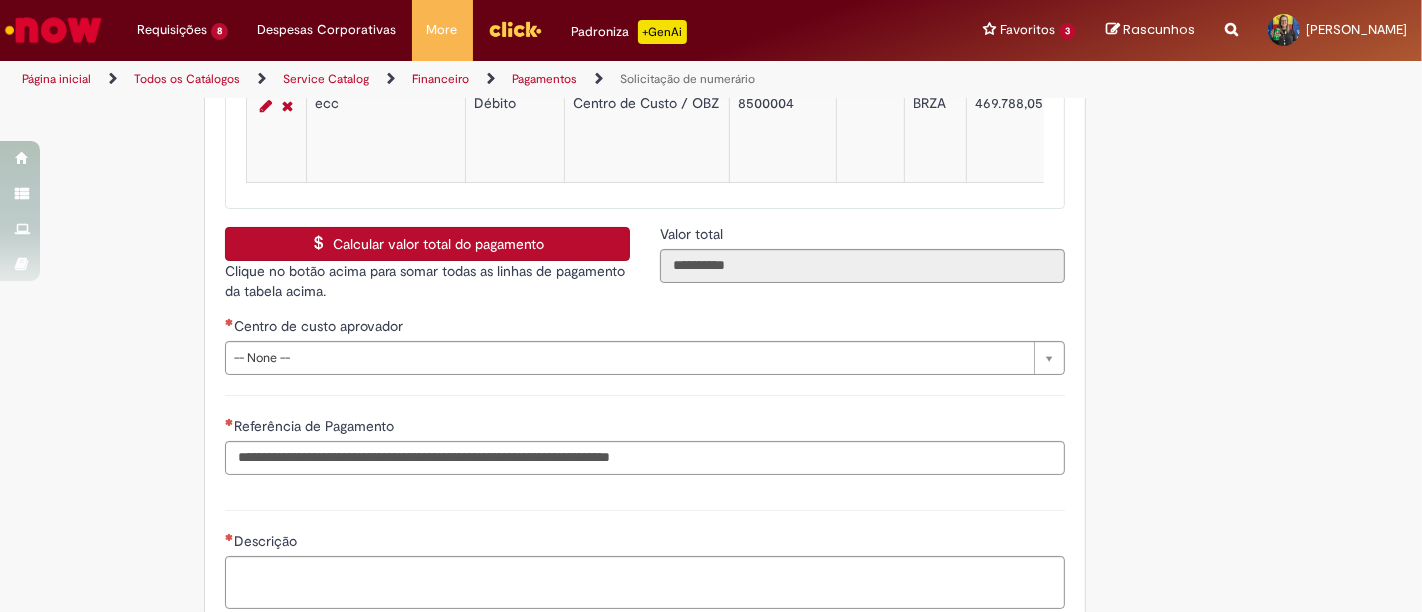 click on "Centro de custo aprovador" at bounding box center (645, 328) 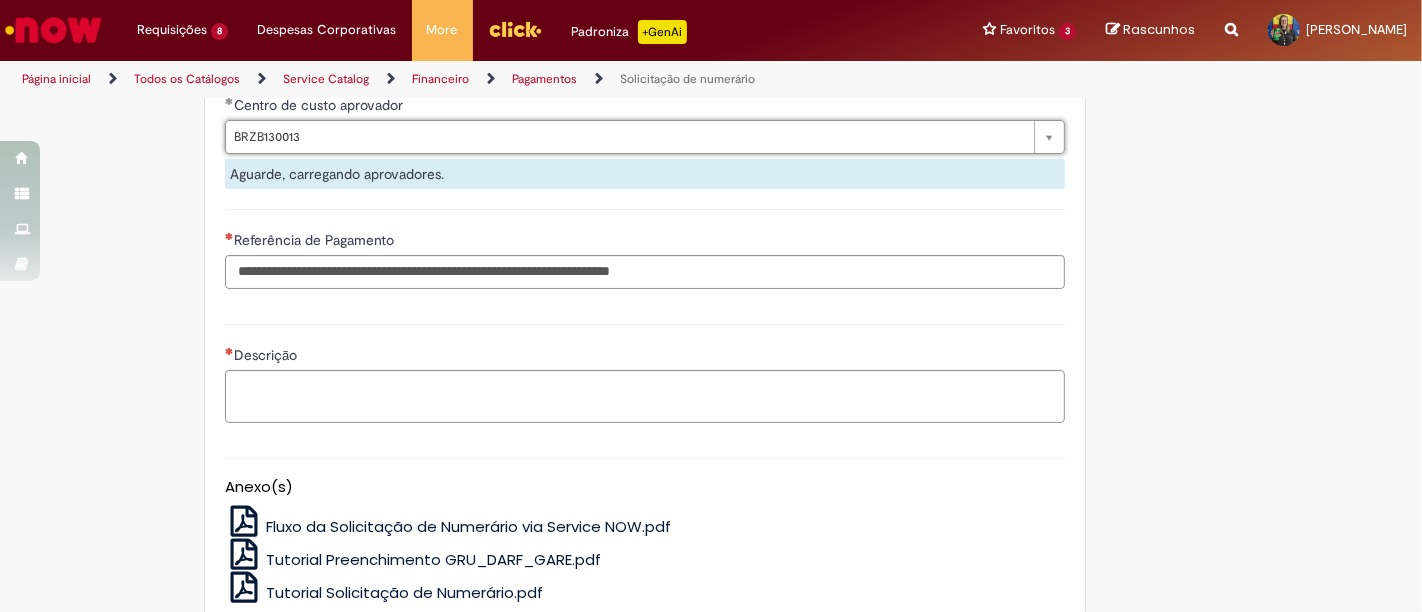 scroll, scrollTop: 3444, scrollLeft: 0, axis: vertical 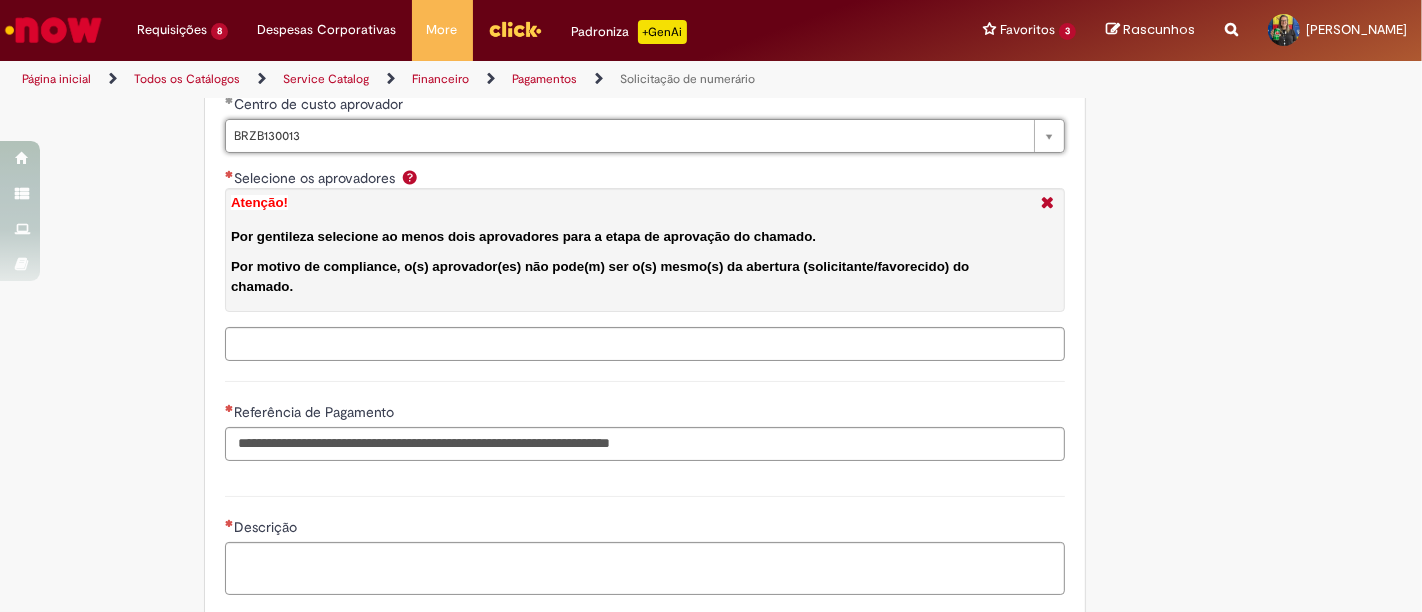 click on "Selecione os aprovadores Atenção!
Por gentileza selecione ao menos dois aprovadores para a etapa de aprovação do chamado.
Por motivo de compliance, o(s) aprovador(es) não pode(m) ser o(s) mesmo(s) da abertura (solicitante/favorecido) do chamado." at bounding box center (687, 344) 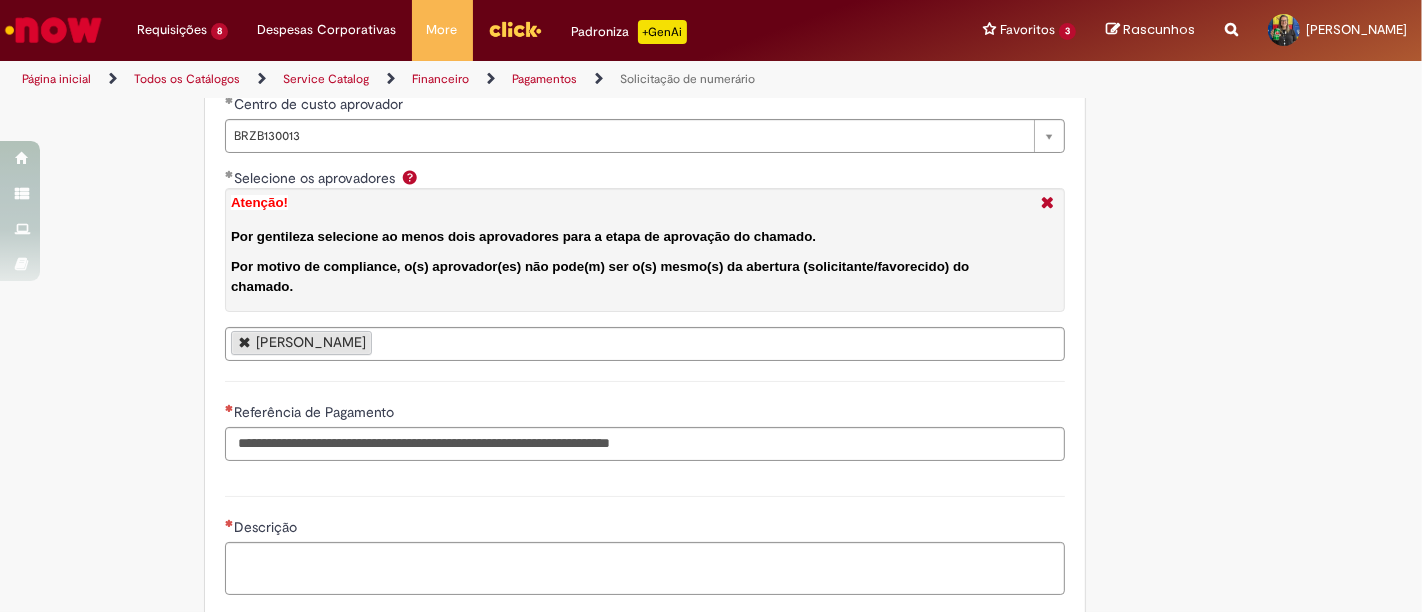 click on "[PERSON_NAME]" at bounding box center [645, 344] 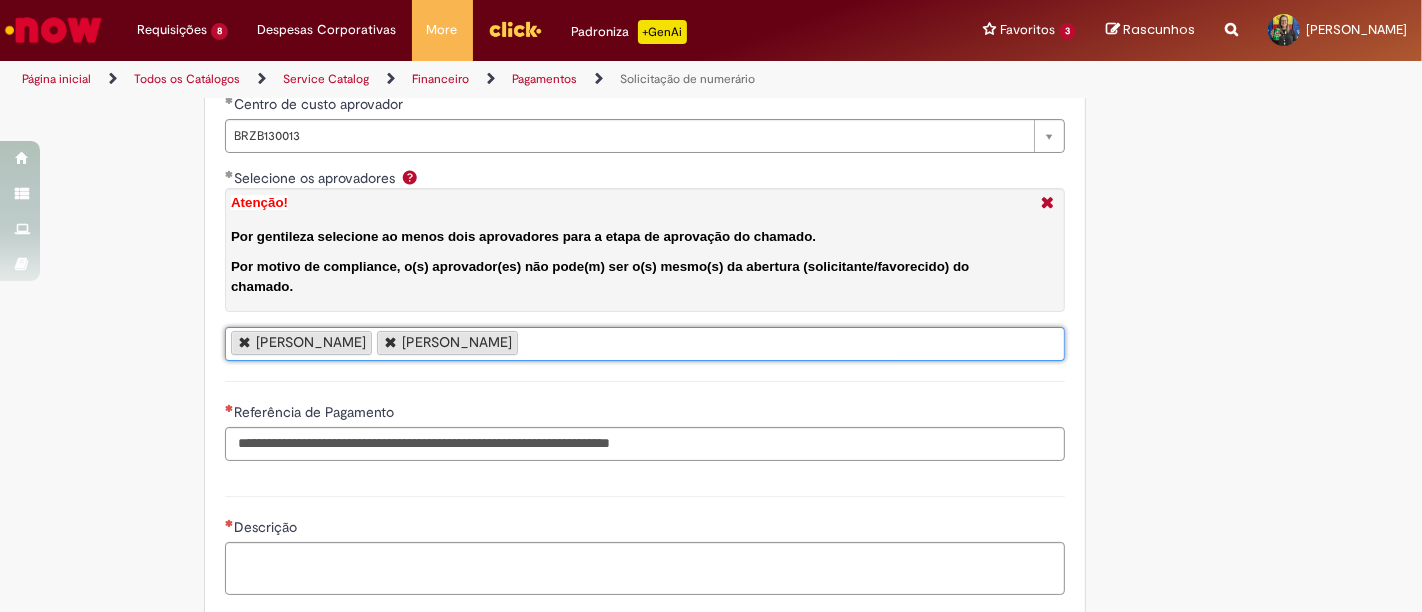click on "[PERSON_NAME]           [PERSON_NAME]" at bounding box center (645, 344) 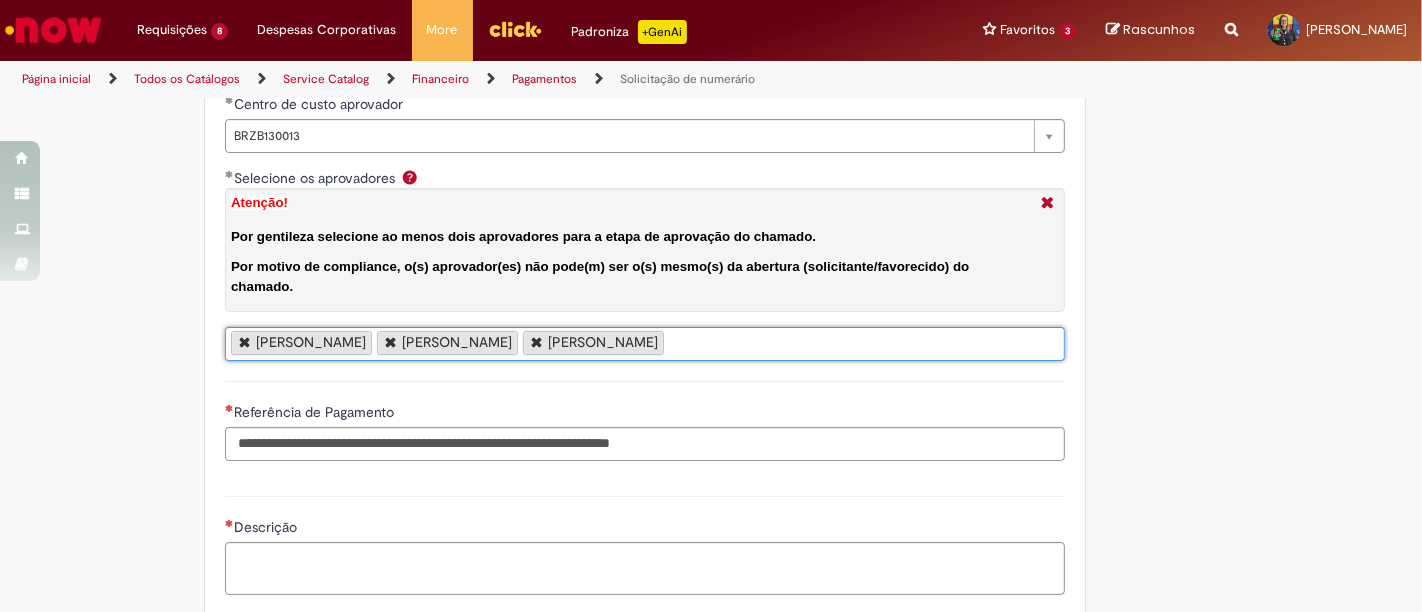 scroll, scrollTop: 0, scrollLeft: 0, axis: both 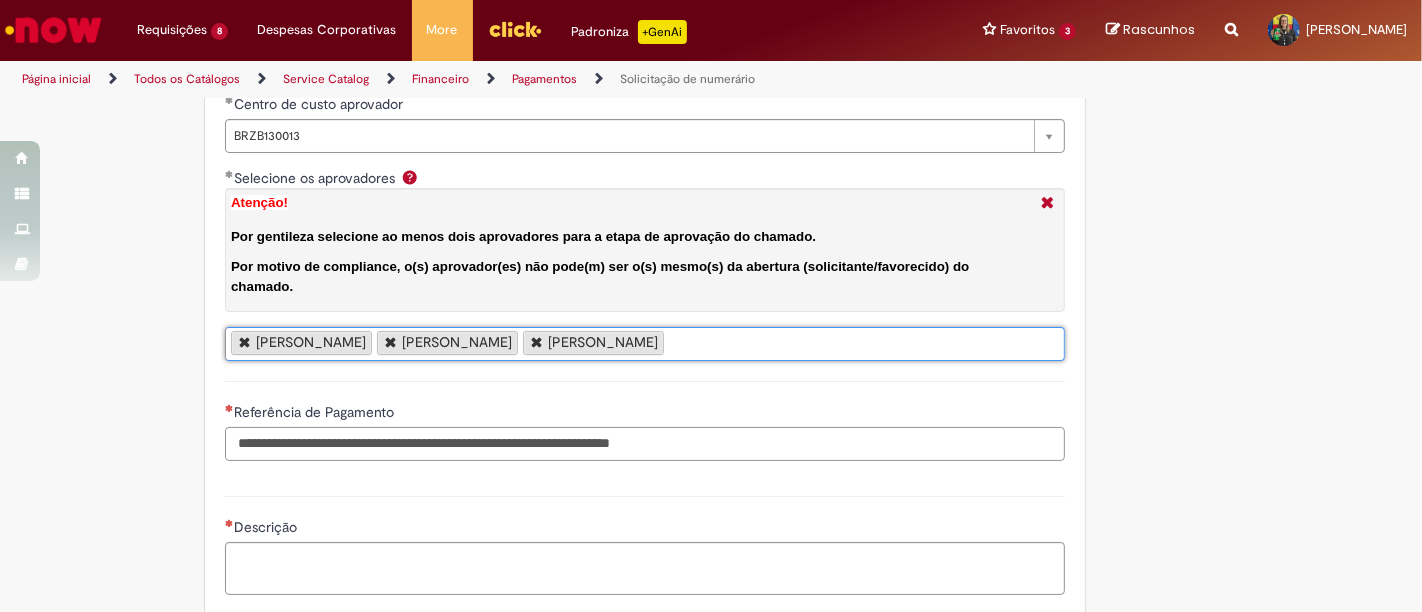 click on "Referência de Pagamento" at bounding box center [645, 444] 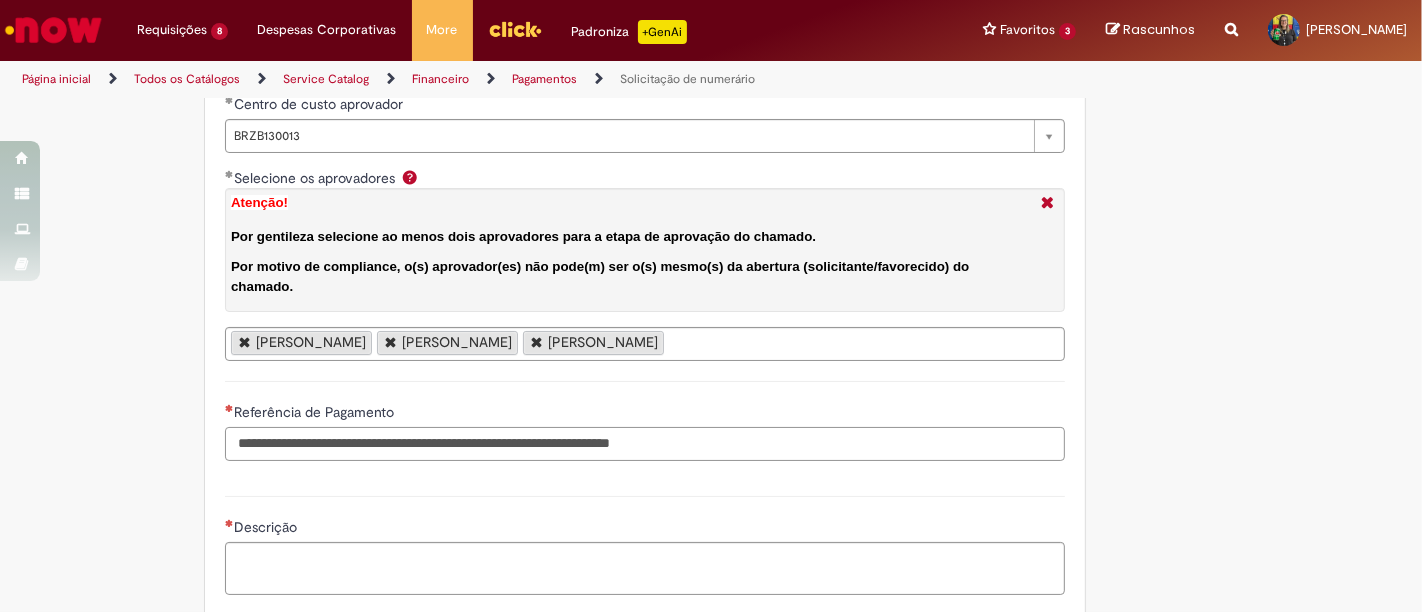 paste on "**********" 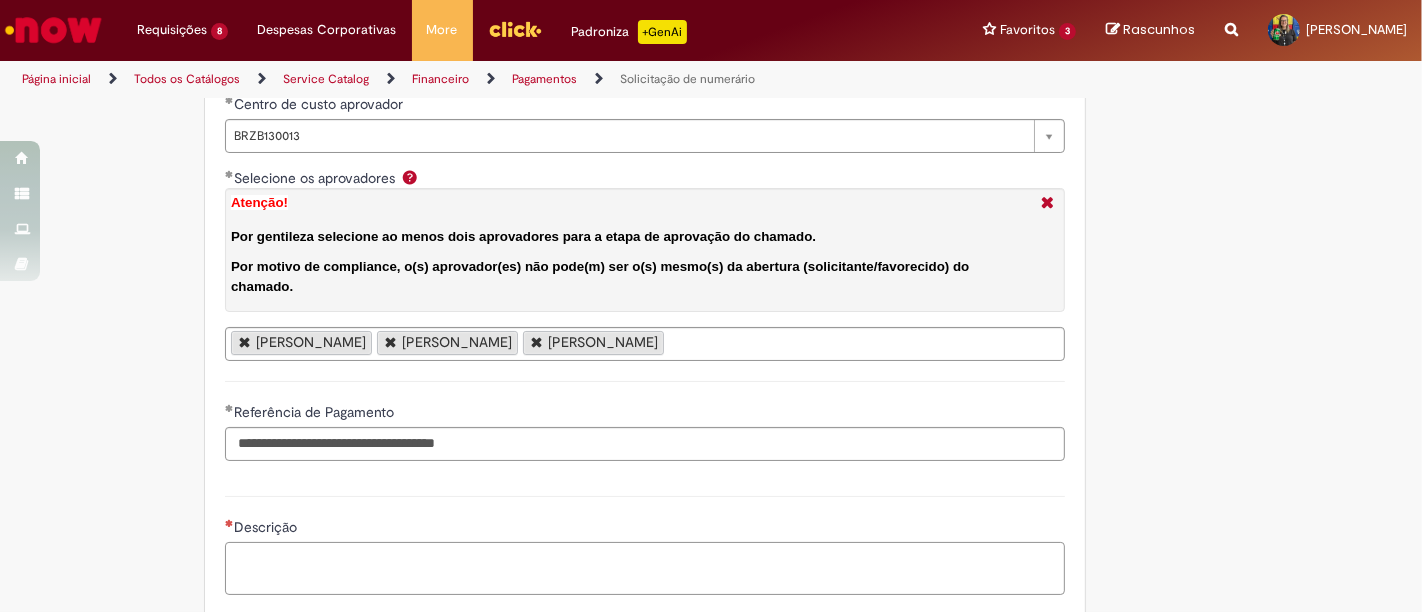 click on "Descrição" at bounding box center [645, 568] 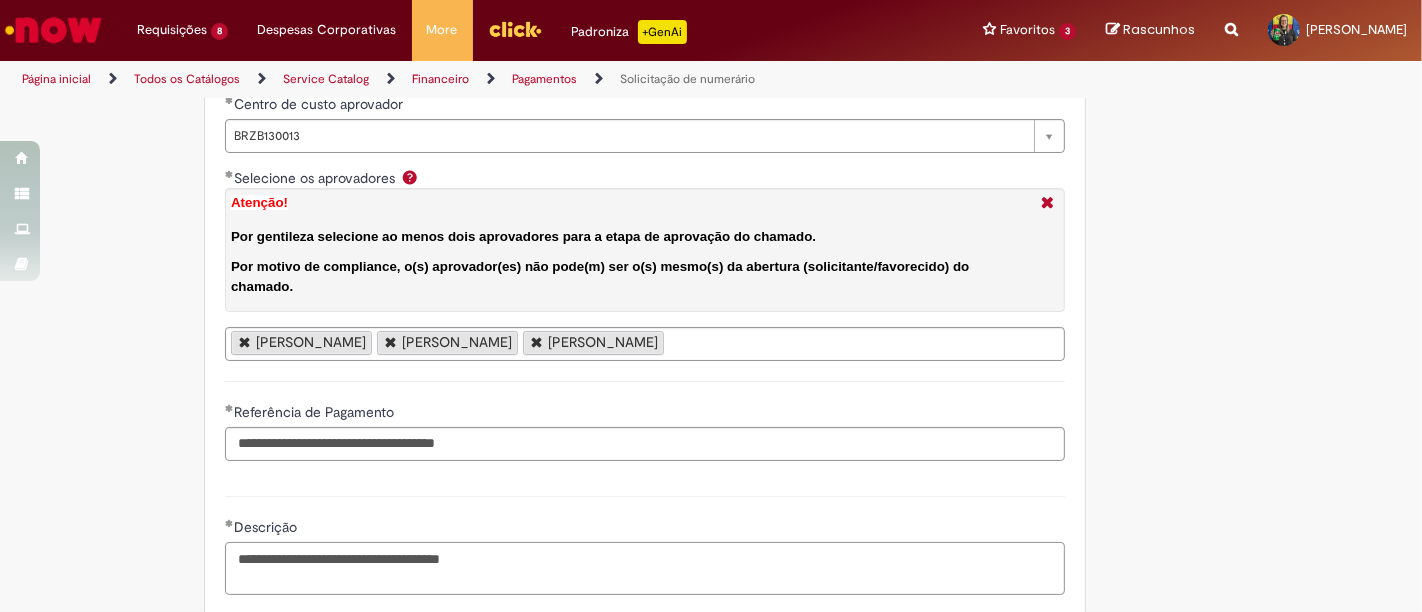 scroll, scrollTop: 3777, scrollLeft: 0, axis: vertical 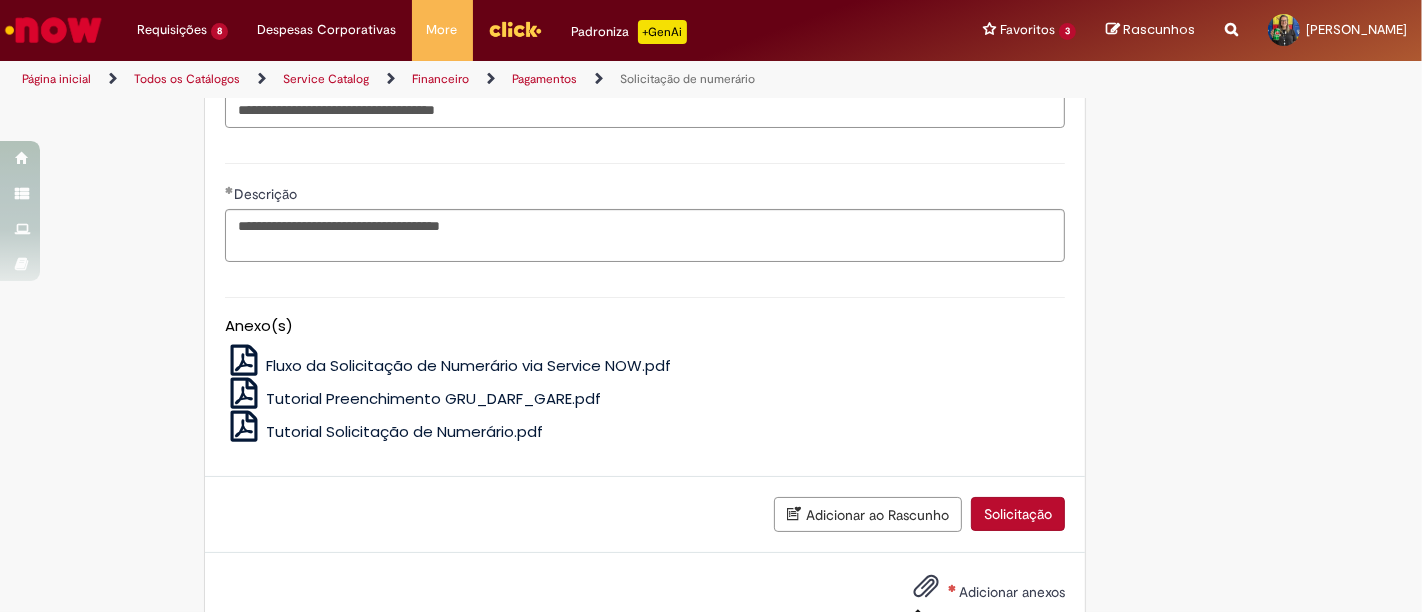 click at bounding box center (926, 587) 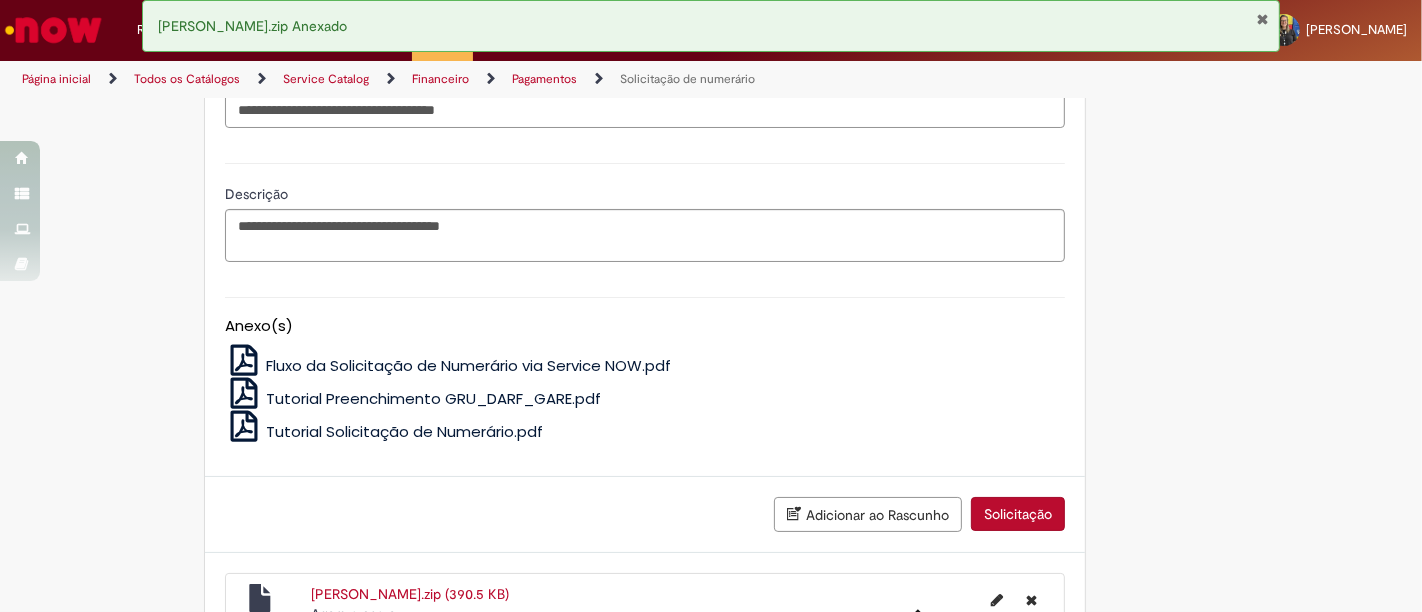 click on "Solicitação" at bounding box center (1018, 514) 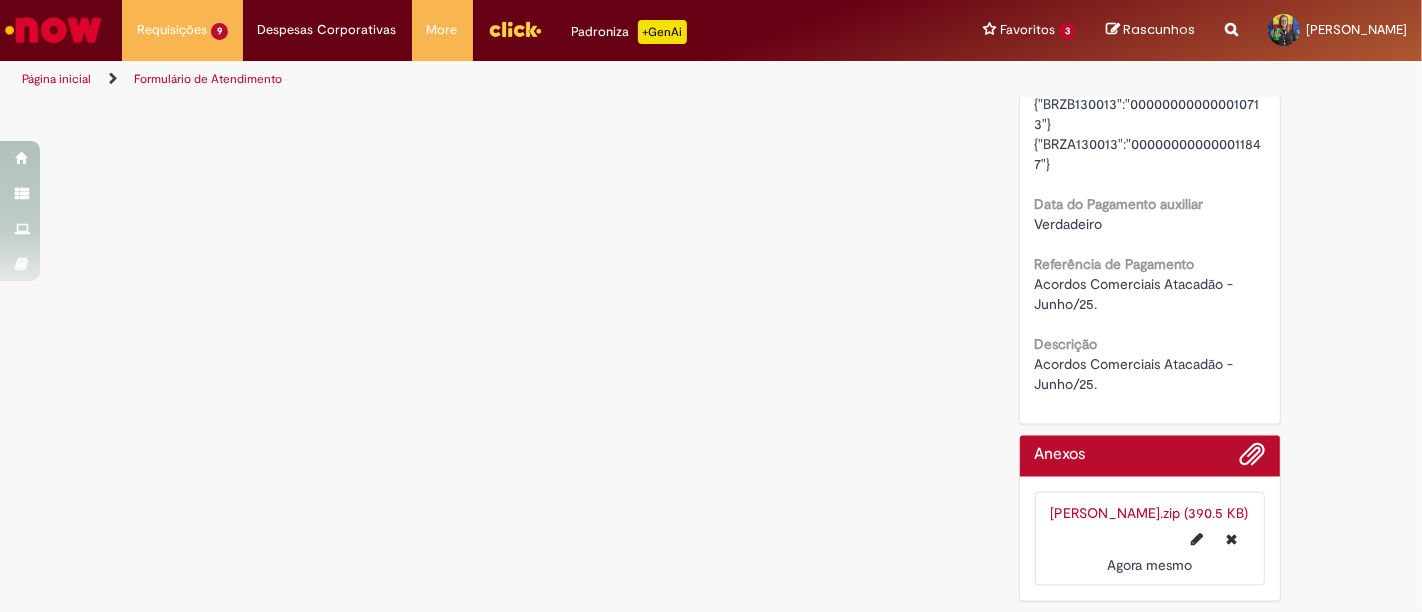 scroll, scrollTop: 0, scrollLeft: 0, axis: both 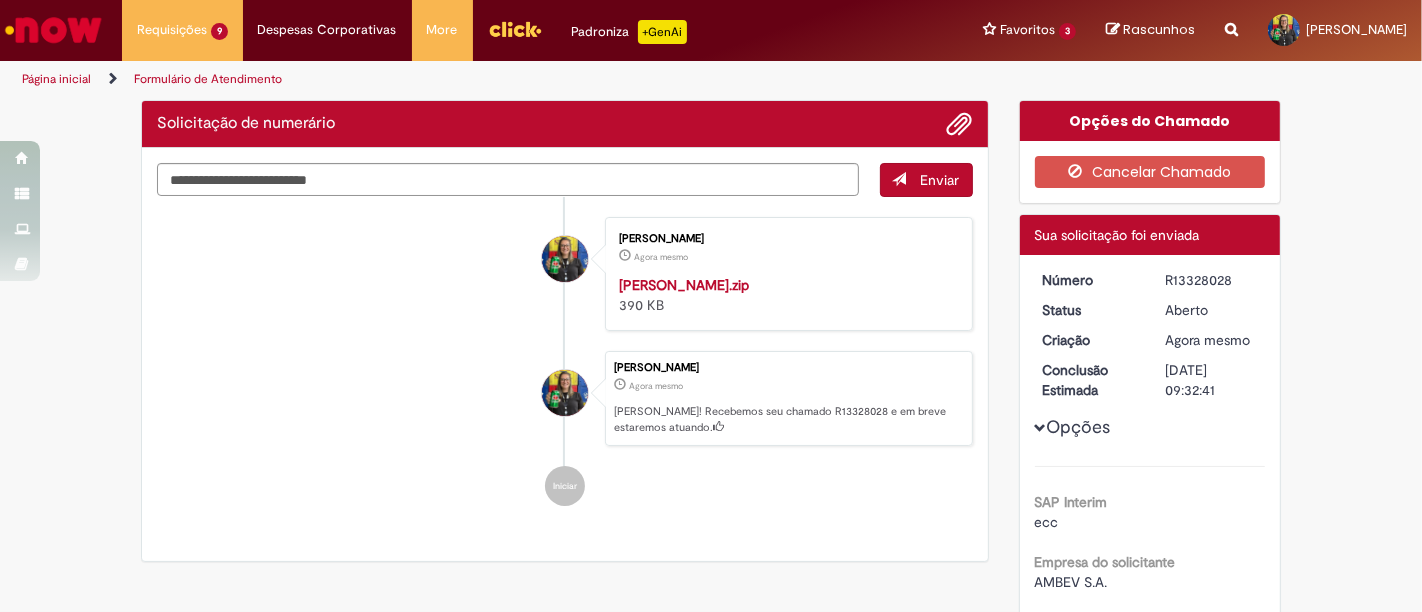 click on "R13328028" at bounding box center [1211, 280] 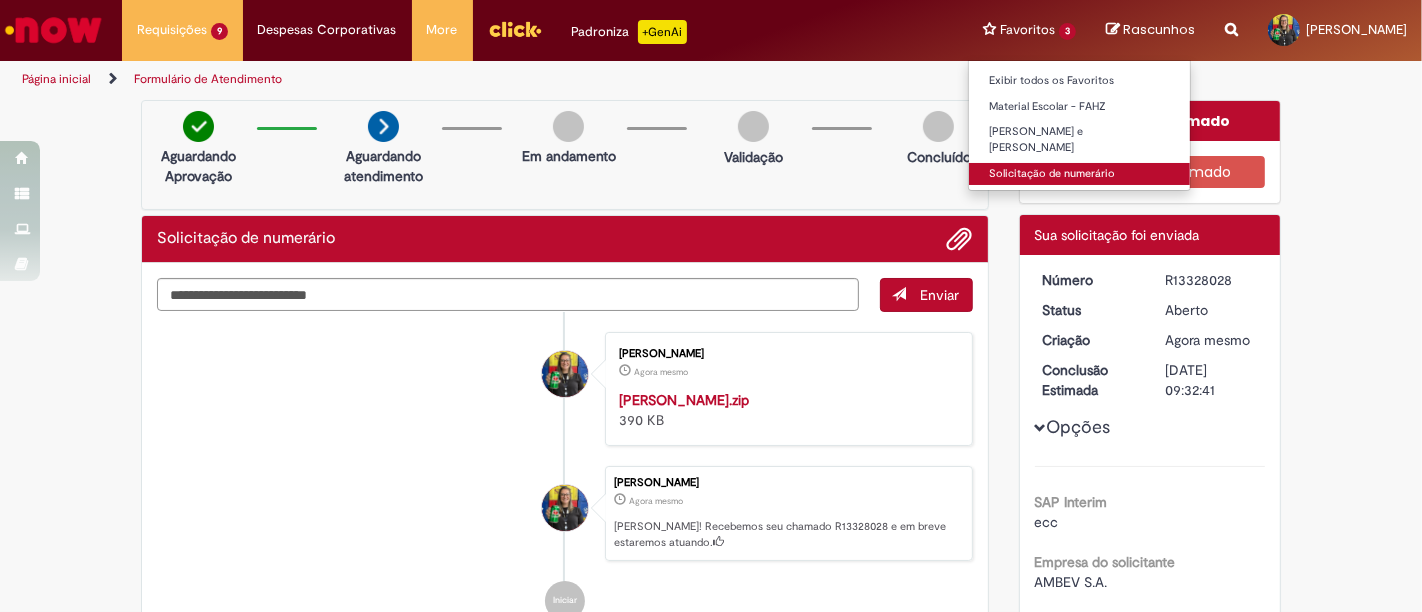 click on "Solicitação de numerário" at bounding box center (1079, 174) 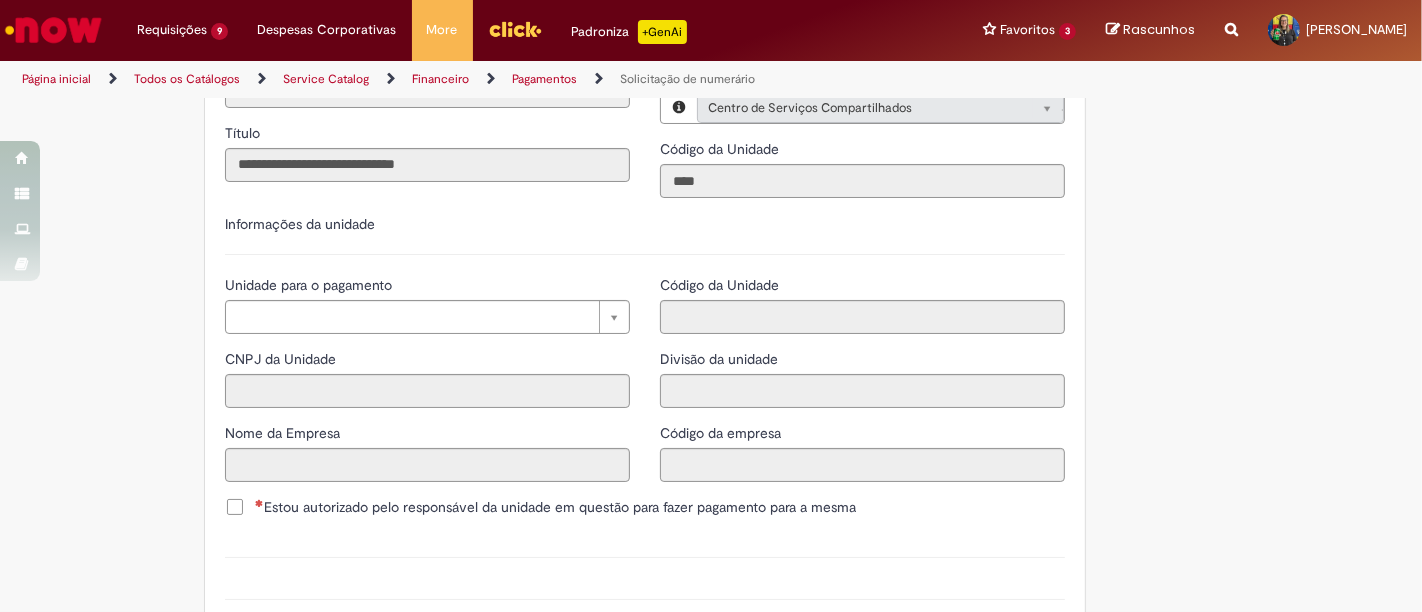 scroll, scrollTop: 1666, scrollLeft: 0, axis: vertical 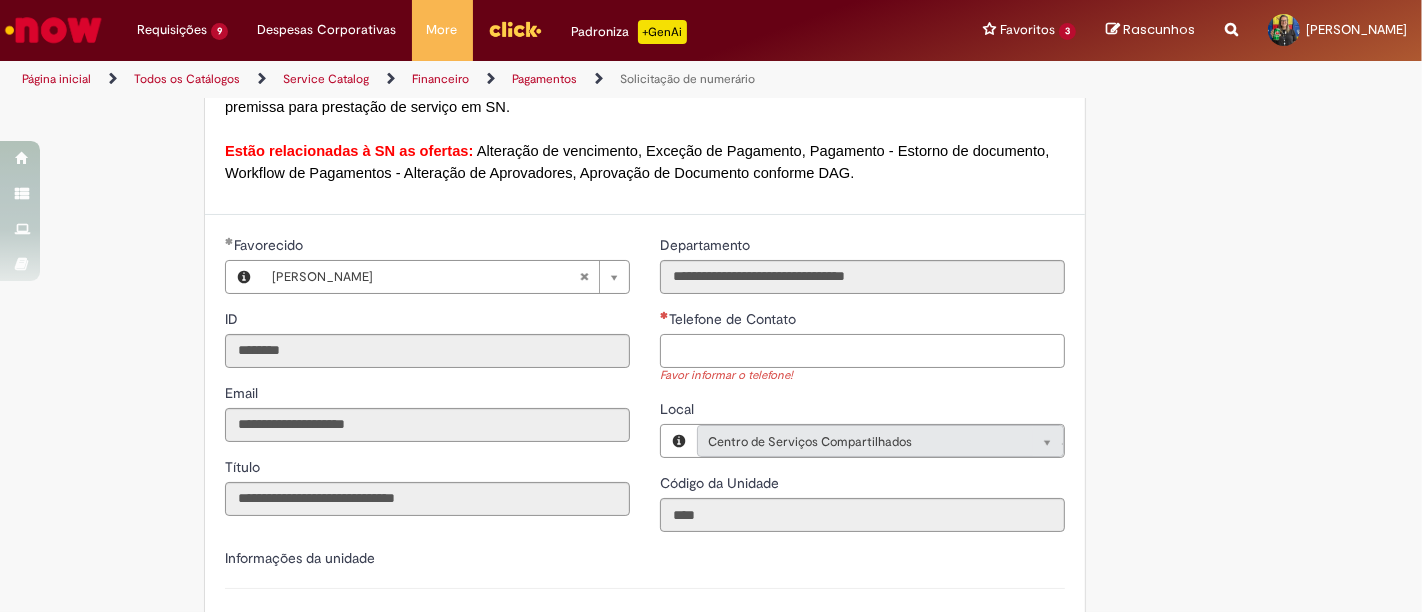 click on "Telefone de Contato" at bounding box center (862, 351) 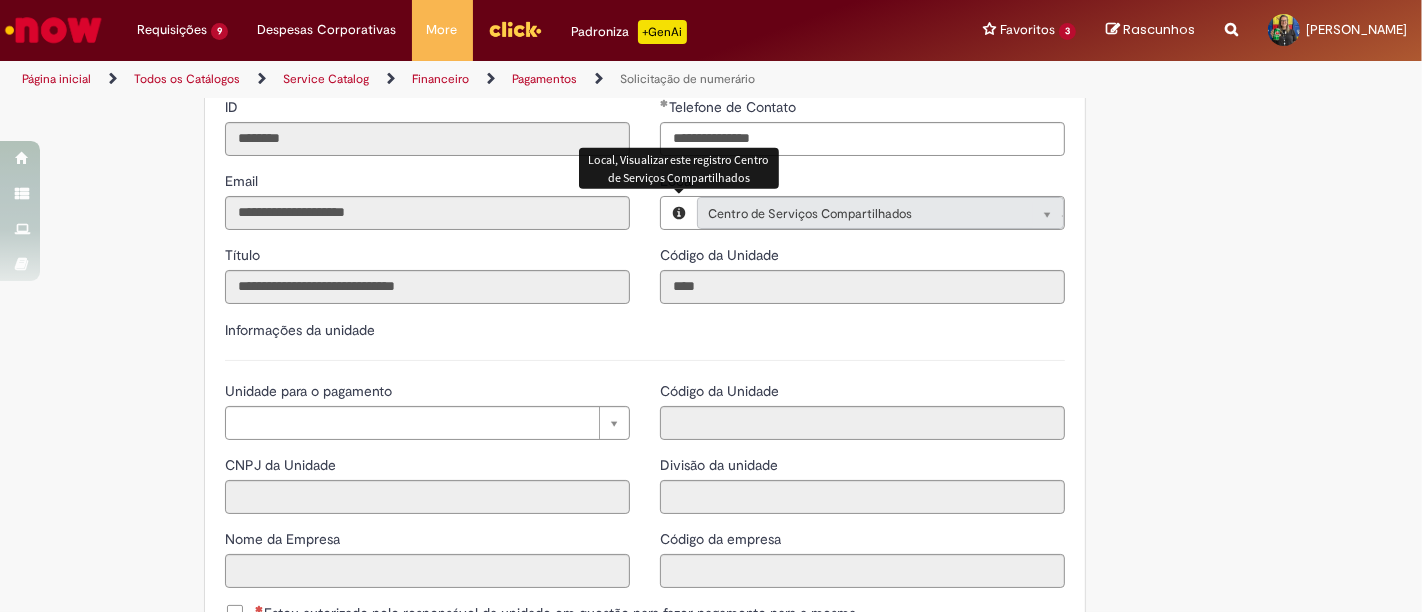 scroll, scrollTop: 1888, scrollLeft: 0, axis: vertical 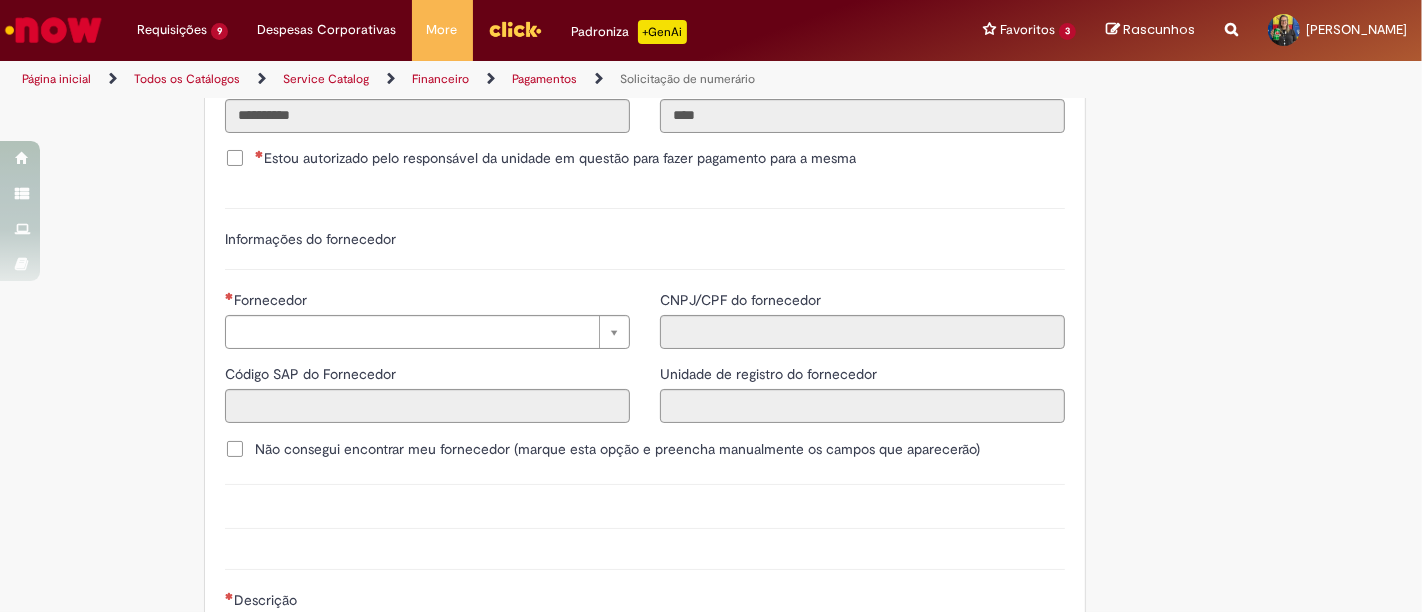 click on "Estou autorizado pelo responsável da unidade em questão para fazer pagamento para a mesma" at bounding box center (555, 158) 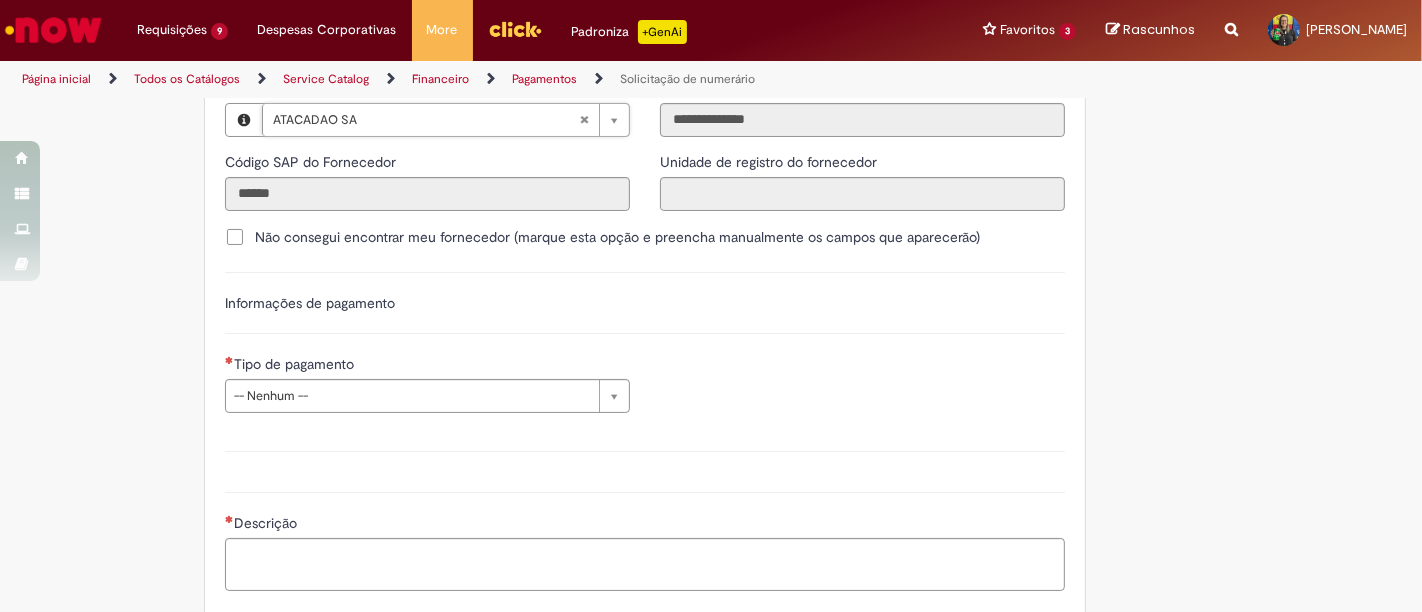 scroll, scrollTop: 2555, scrollLeft: 0, axis: vertical 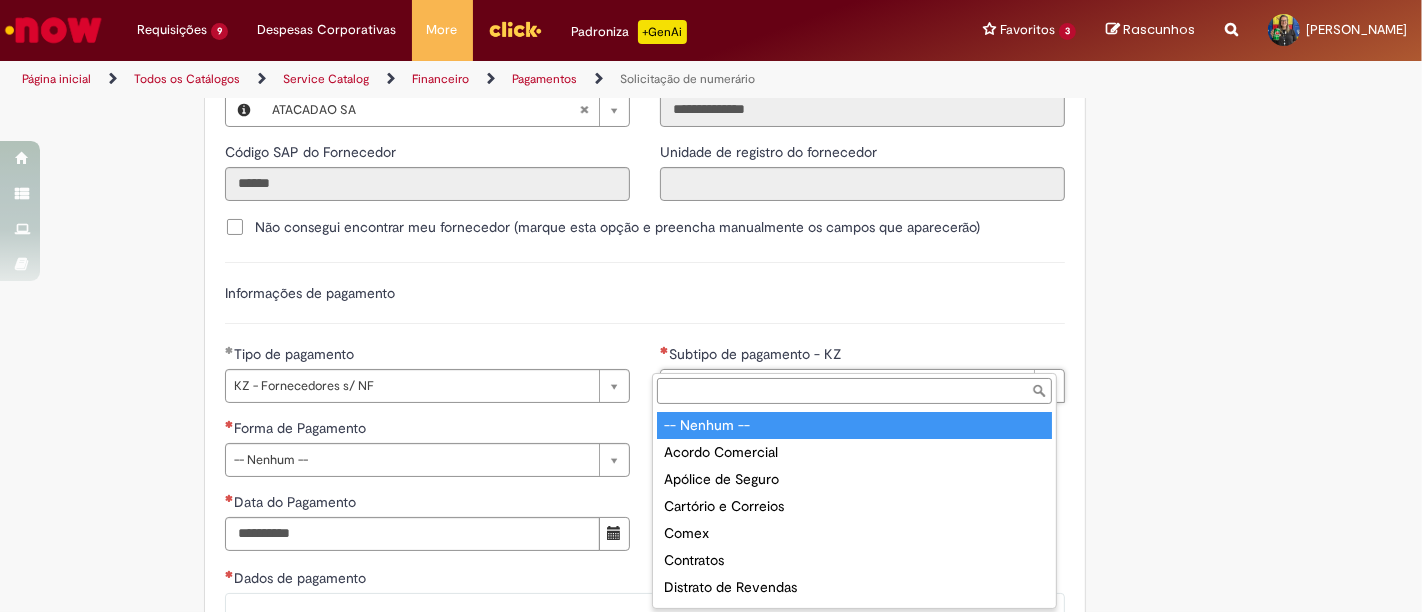 drag, startPoint x: 691, startPoint y: 347, endPoint x: 696, endPoint y: 362, distance: 15.811388 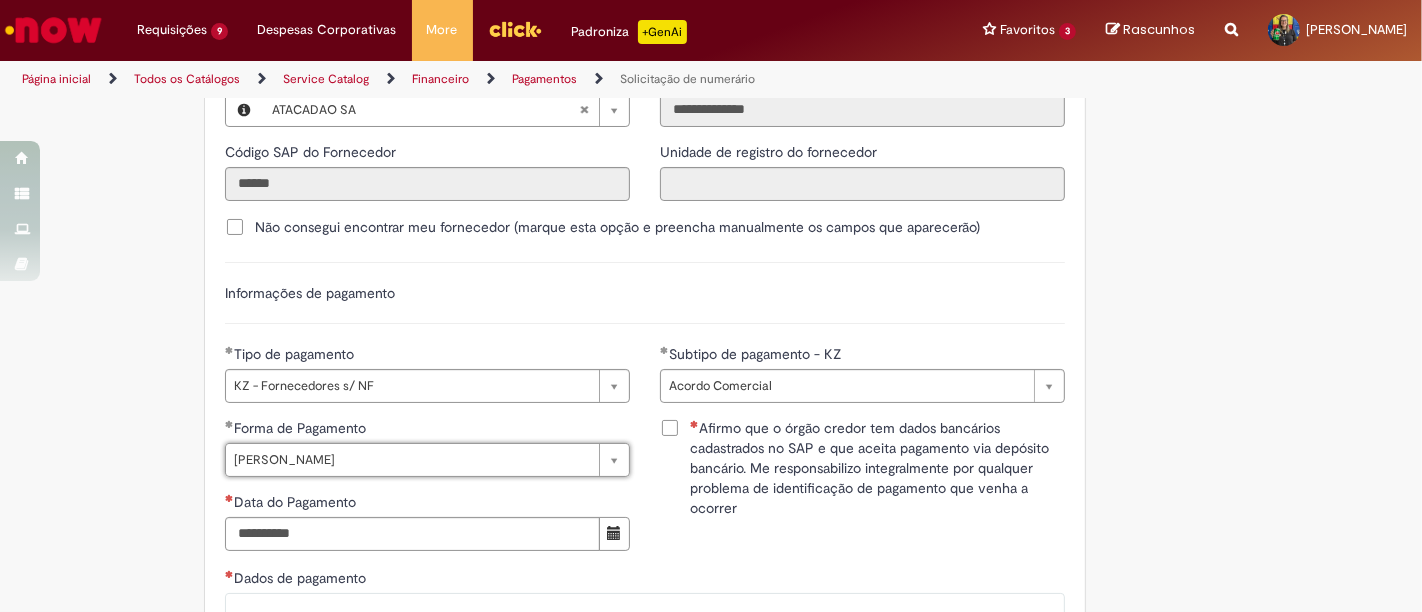 click on "Afirmo que o órgão credor tem dados bancários cadastrados no SAP e que aceita pagamento via depósito bancário. Me responsabilizo integralmente por qualquer problema de identificação de pagamento que venha a ocorrer" at bounding box center (877, 468) 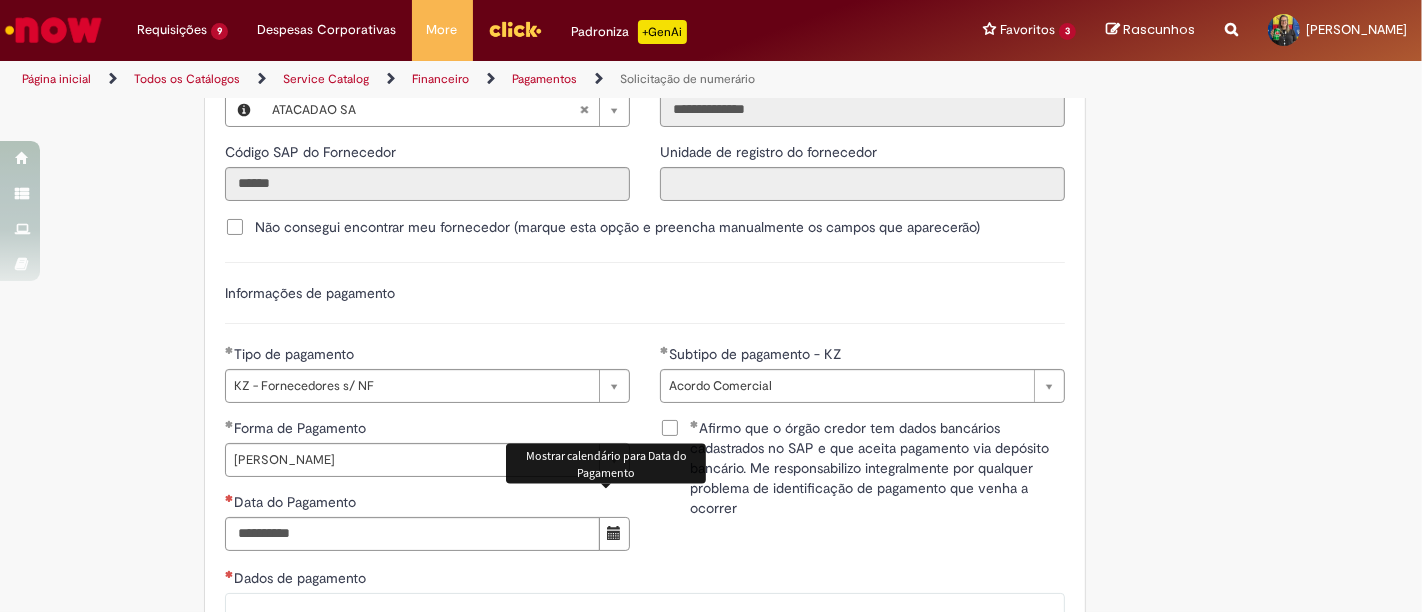 click at bounding box center (614, 534) 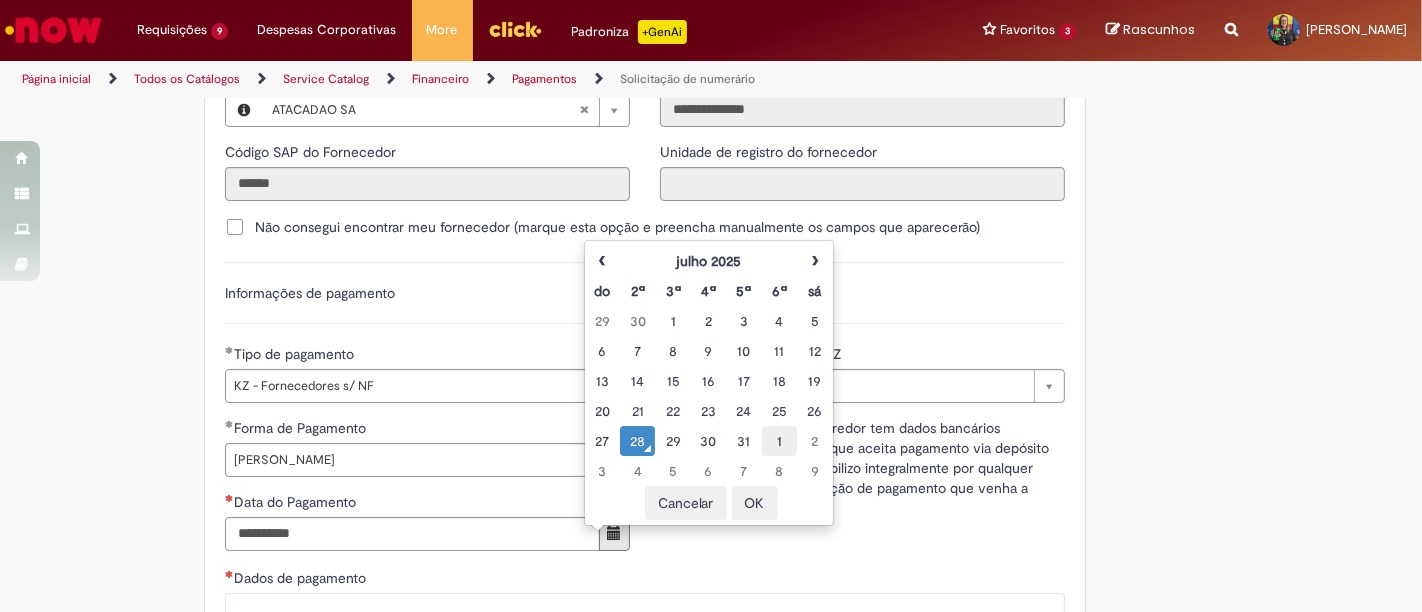 click on "1" at bounding box center (779, 441) 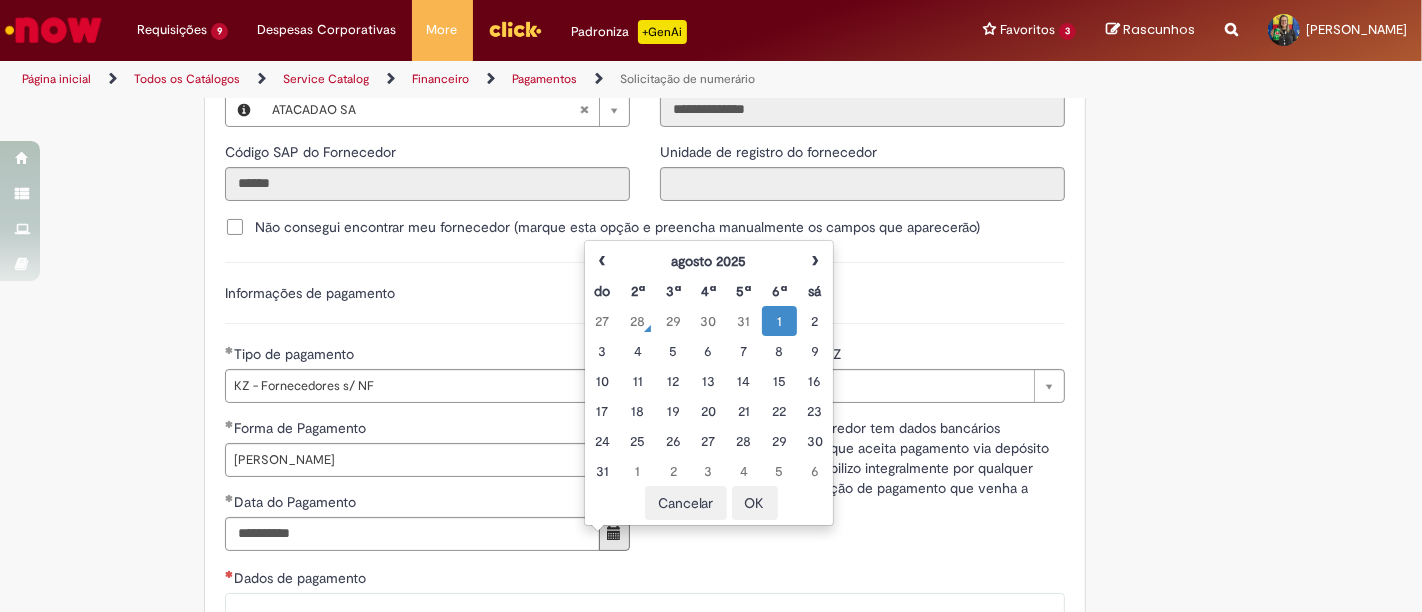 click on "OK" at bounding box center (755, 503) 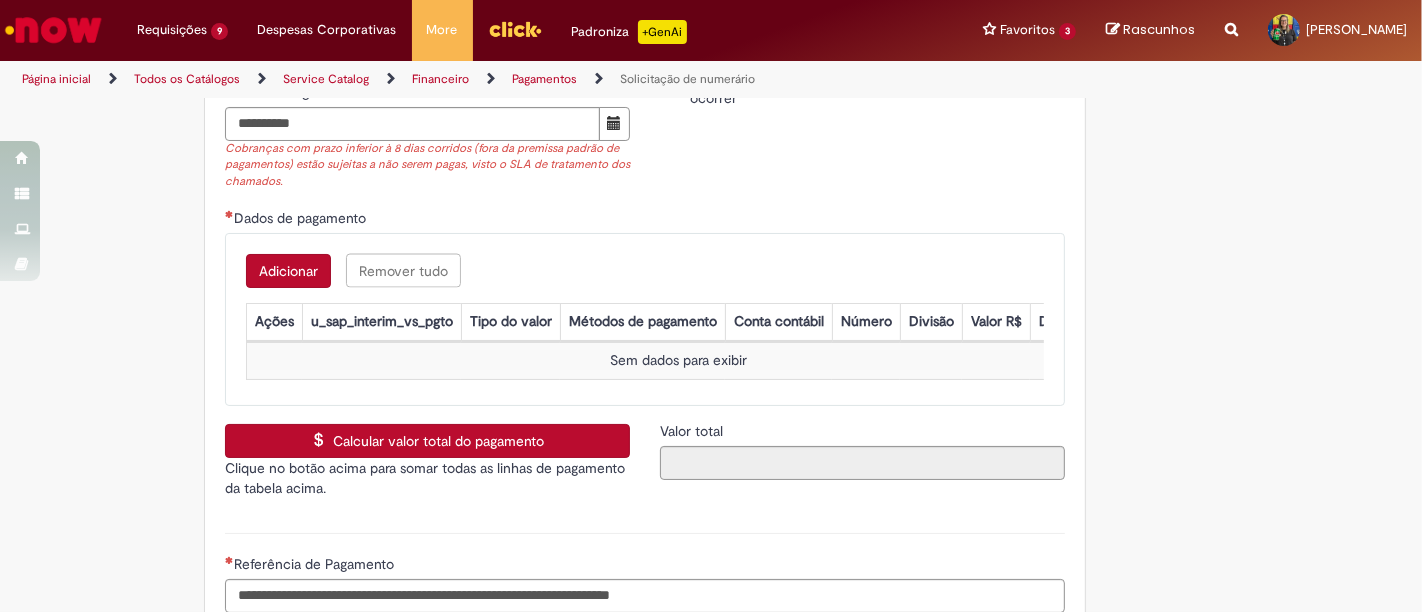 scroll, scrollTop: 3000, scrollLeft: 0, axis: vertical 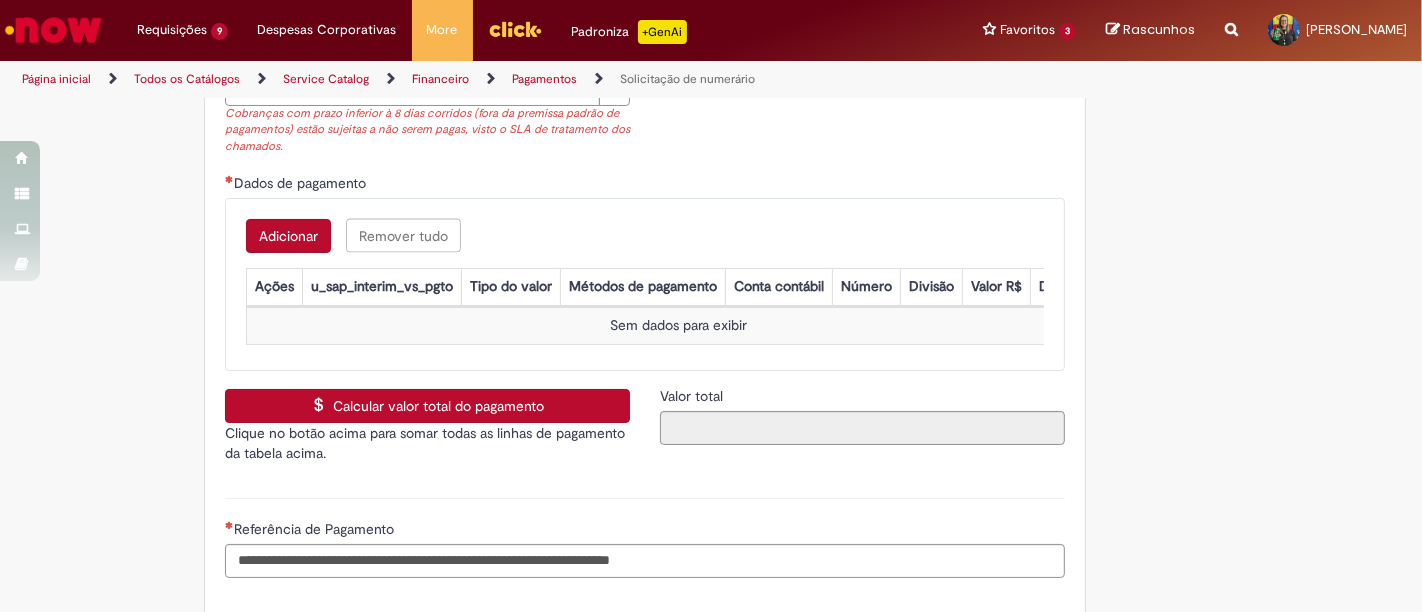 click on "Adicionar" at bounding box center [288, 236] 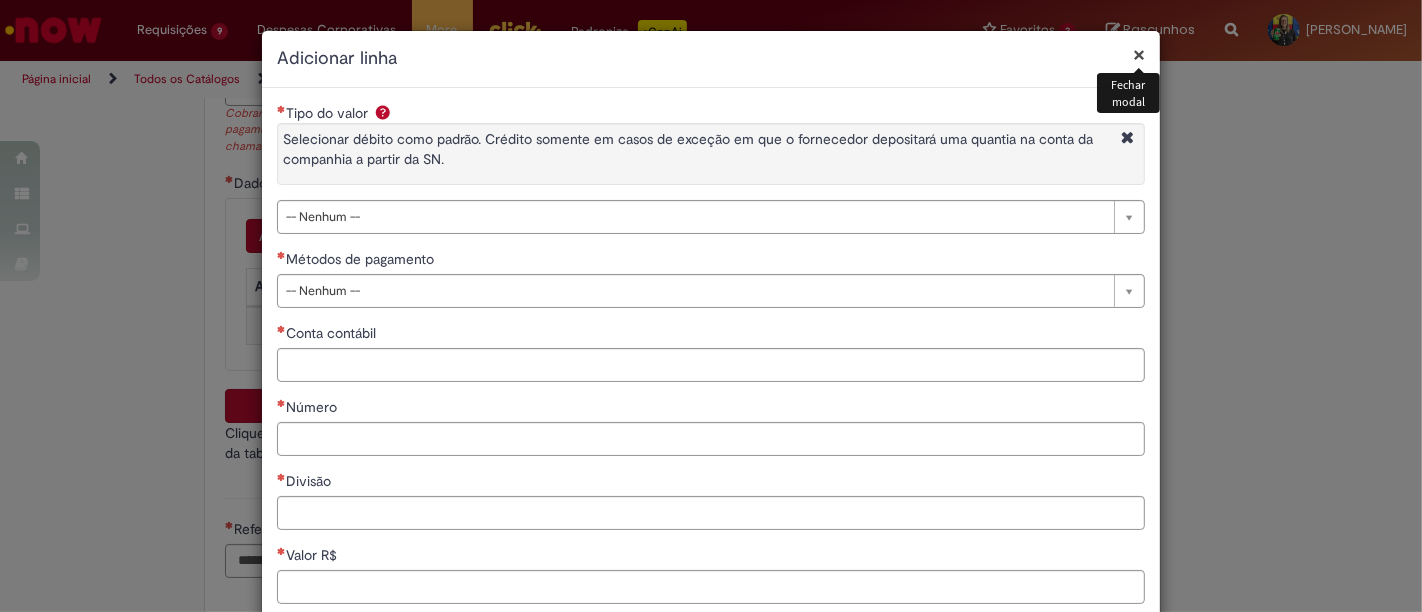 click on "Tipo do valor Selecionar débito como padrão. Crédito somente em casos de exceção em que o fornecedor depositará uma quantia na conta da companhia a partir da SN." at bounding box center [711, 149] 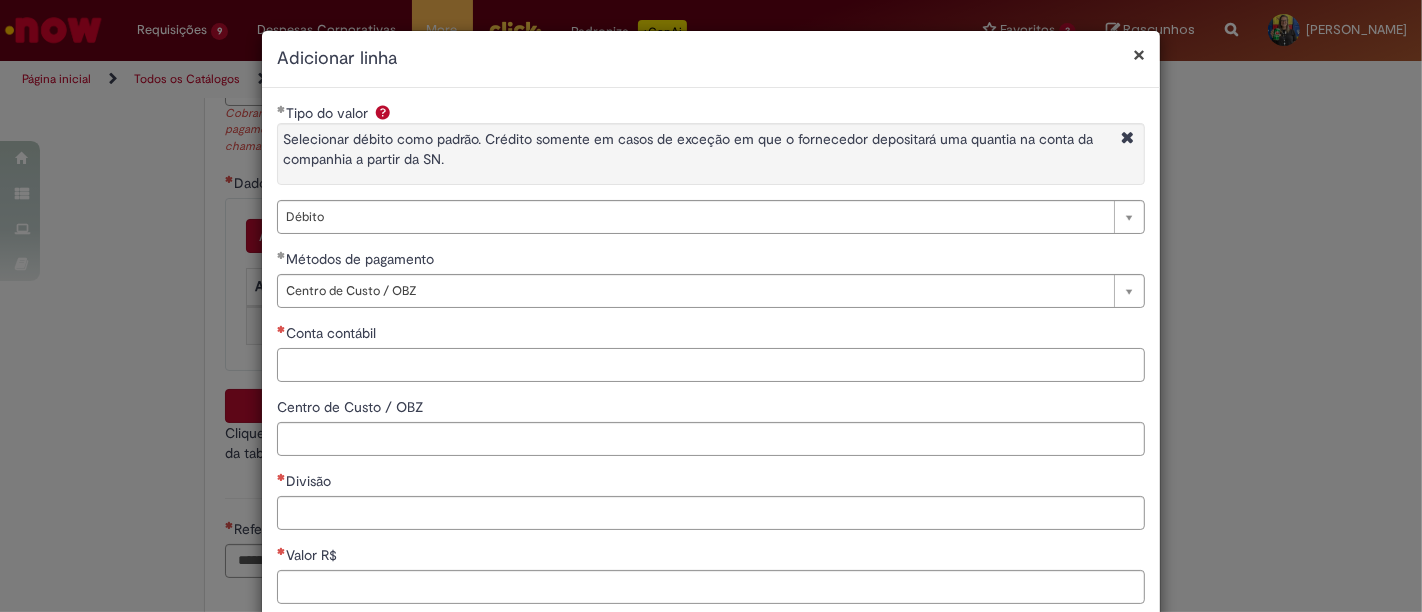 click on "Conta contábil" at bounding box center (711, 365) 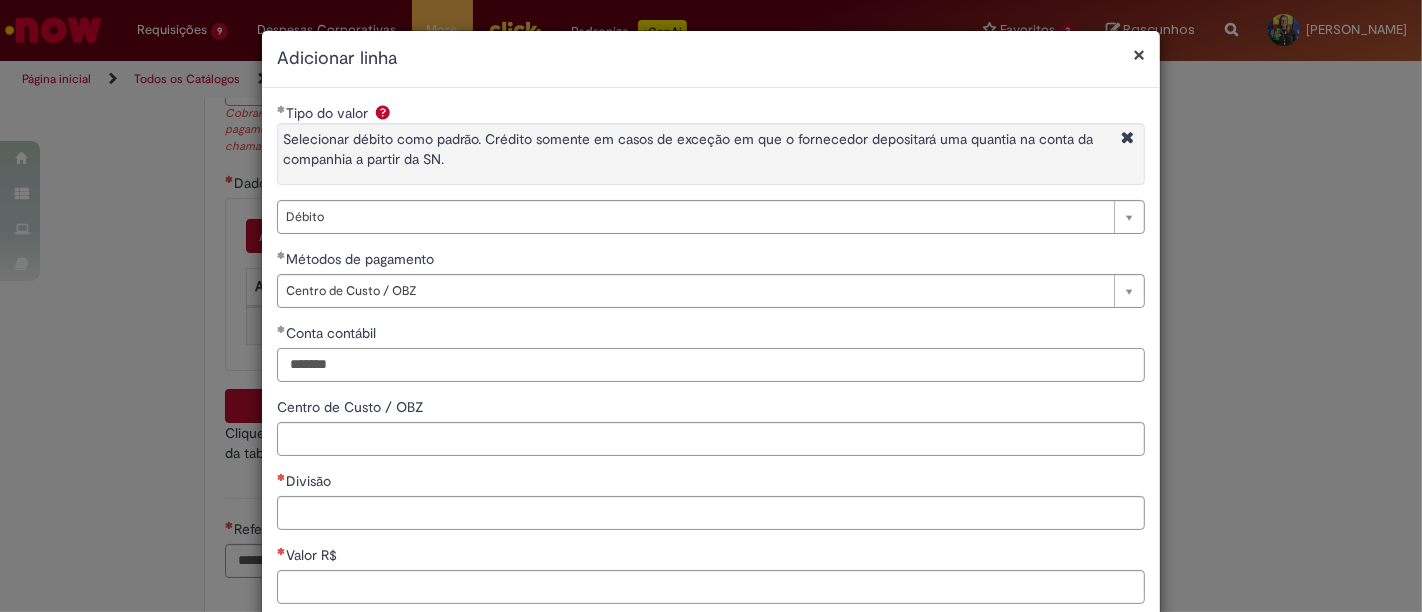 click on "*******" at bounding box center [711, 365] 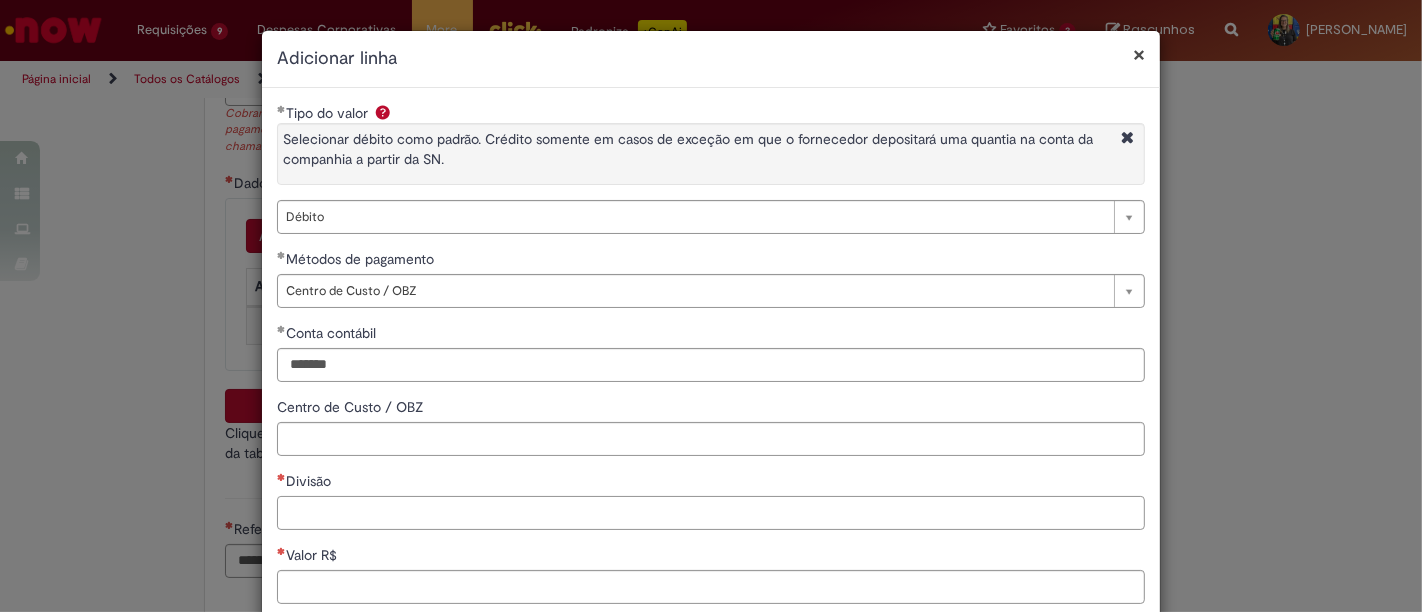click on "Divisão" at bounding box center [711, 513] 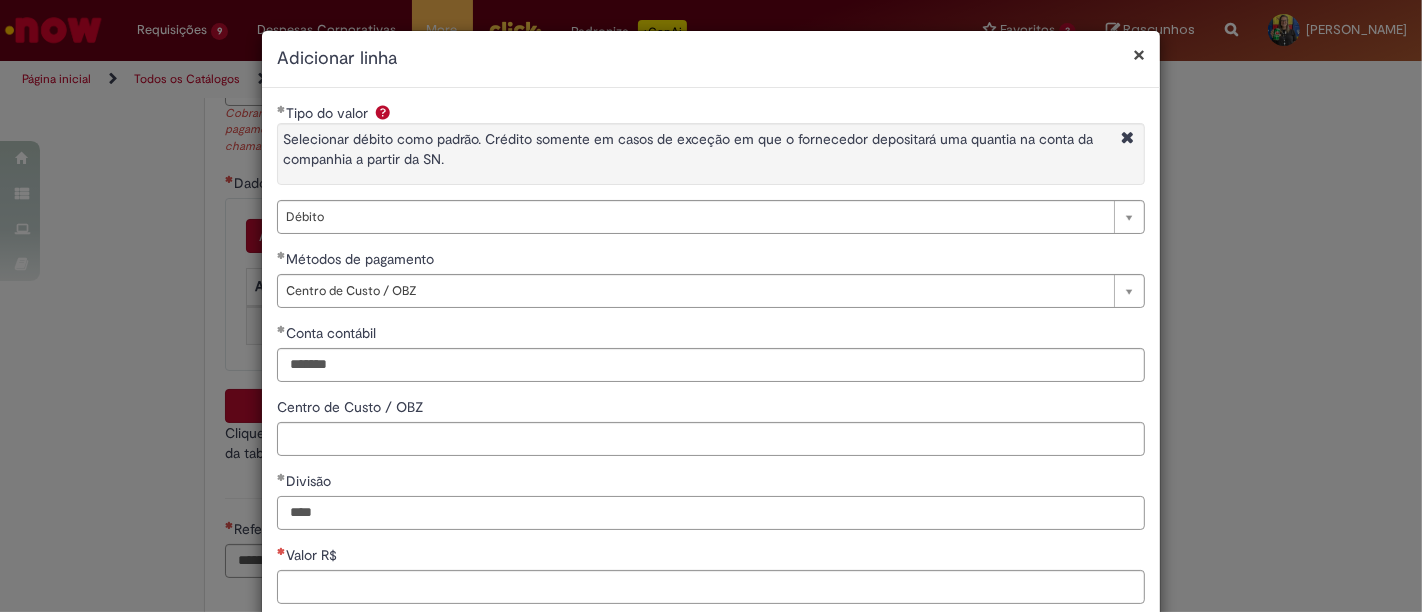 scroll, scrollTop: 208, scrollLeft: 0, axis: vertical 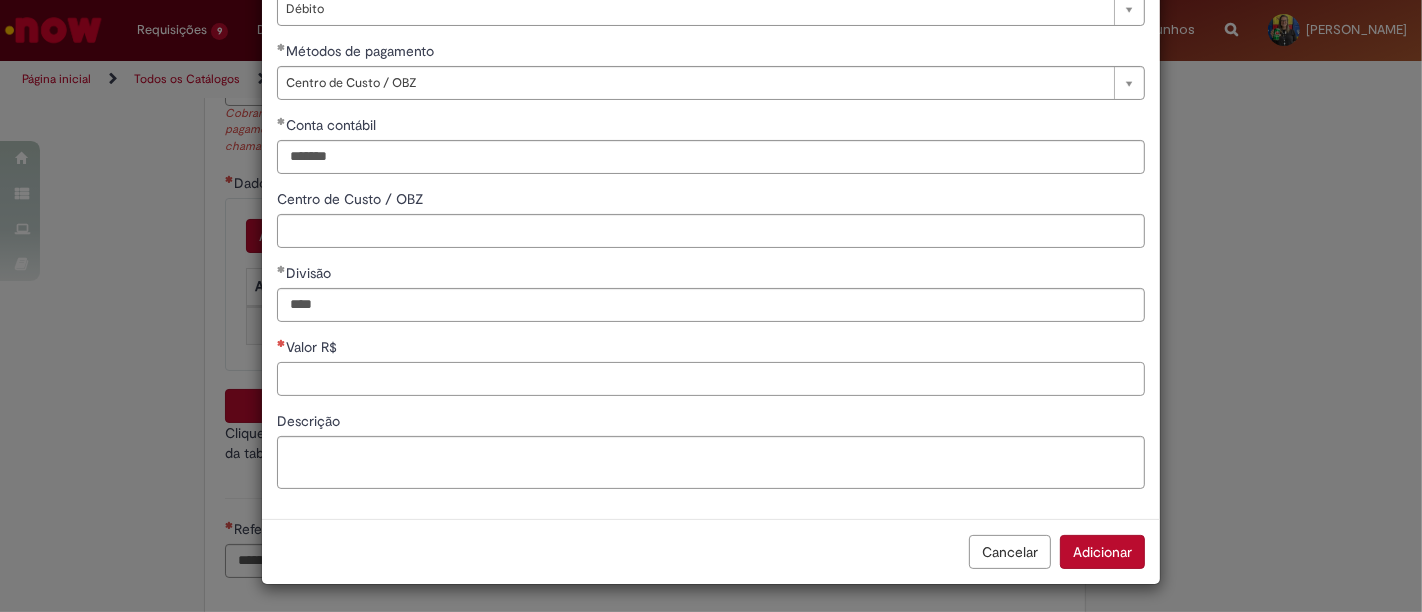click on "Valor R$" at bounding box center (711, 379) 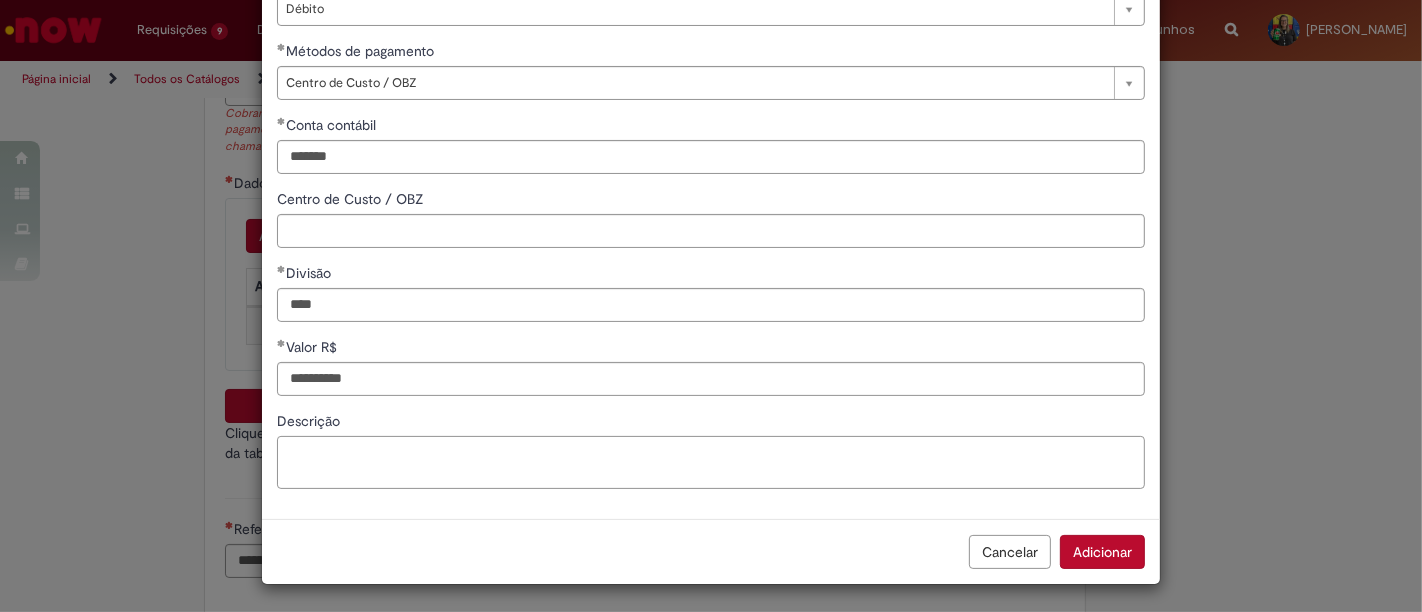 paste on "**********" 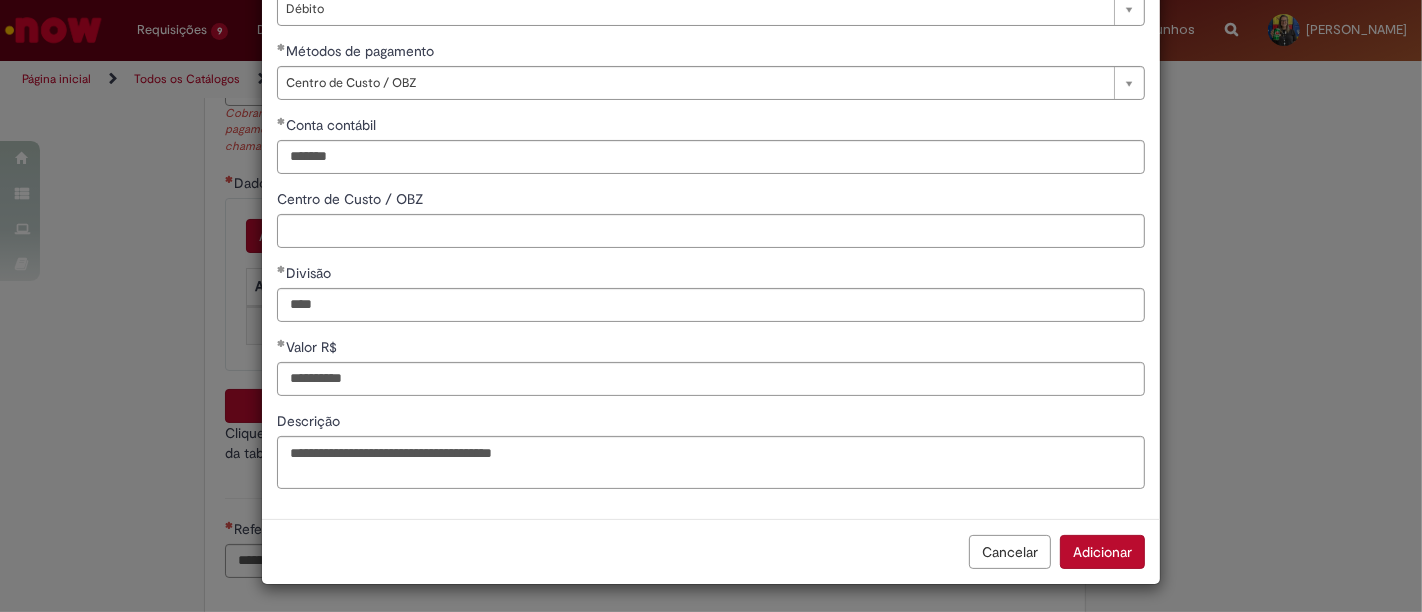 click on "Adicionar" at bounding box center [1102, 552] 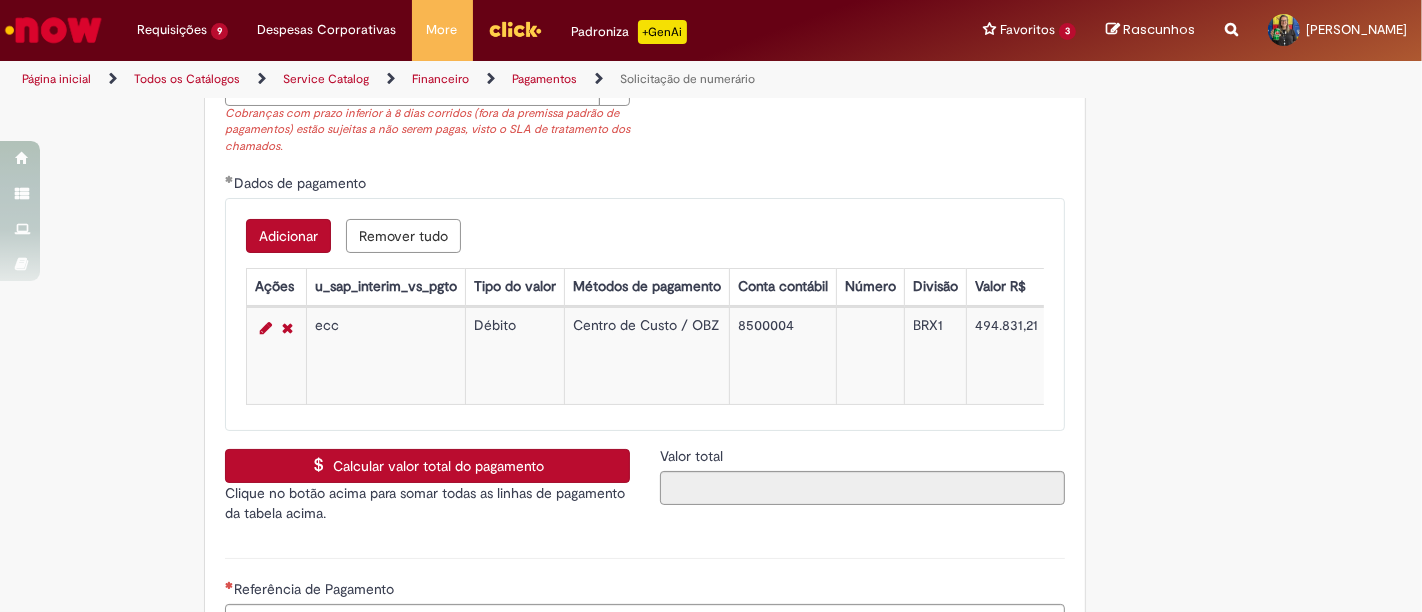 click on "Calcular valor total do pagamento" at bounding box center [427, 466] 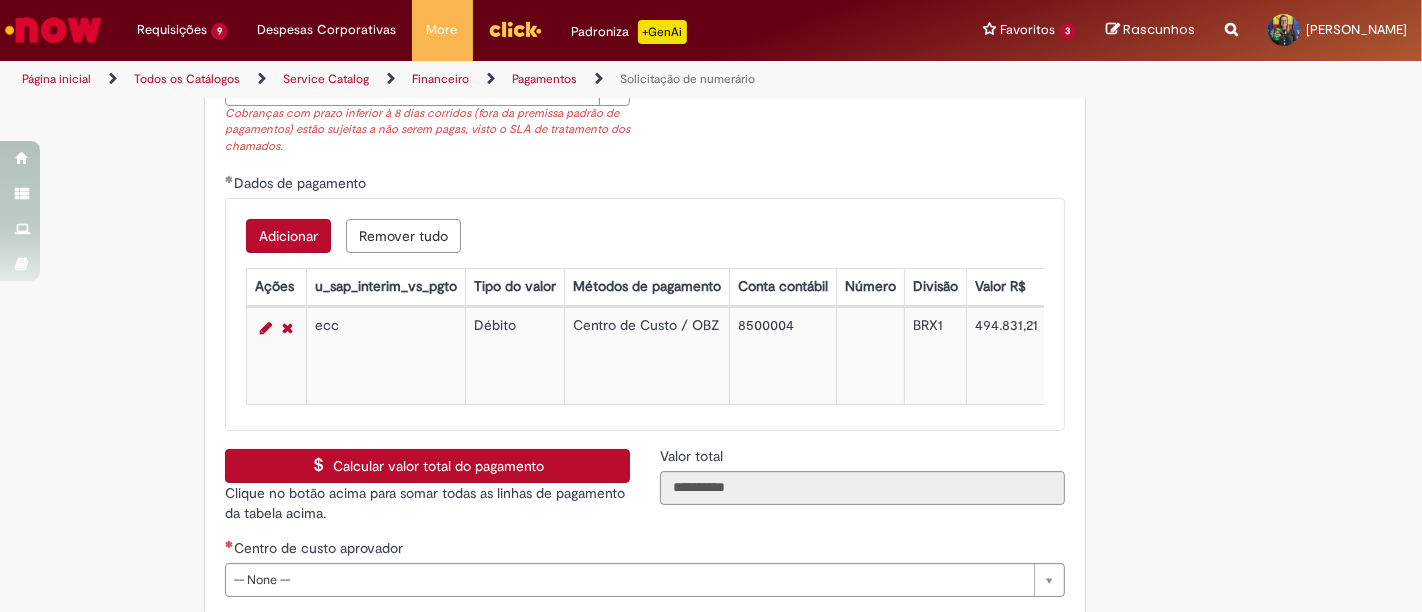 scroll, scrollTop: 3222, scrollLeft: 0, axis: vertical 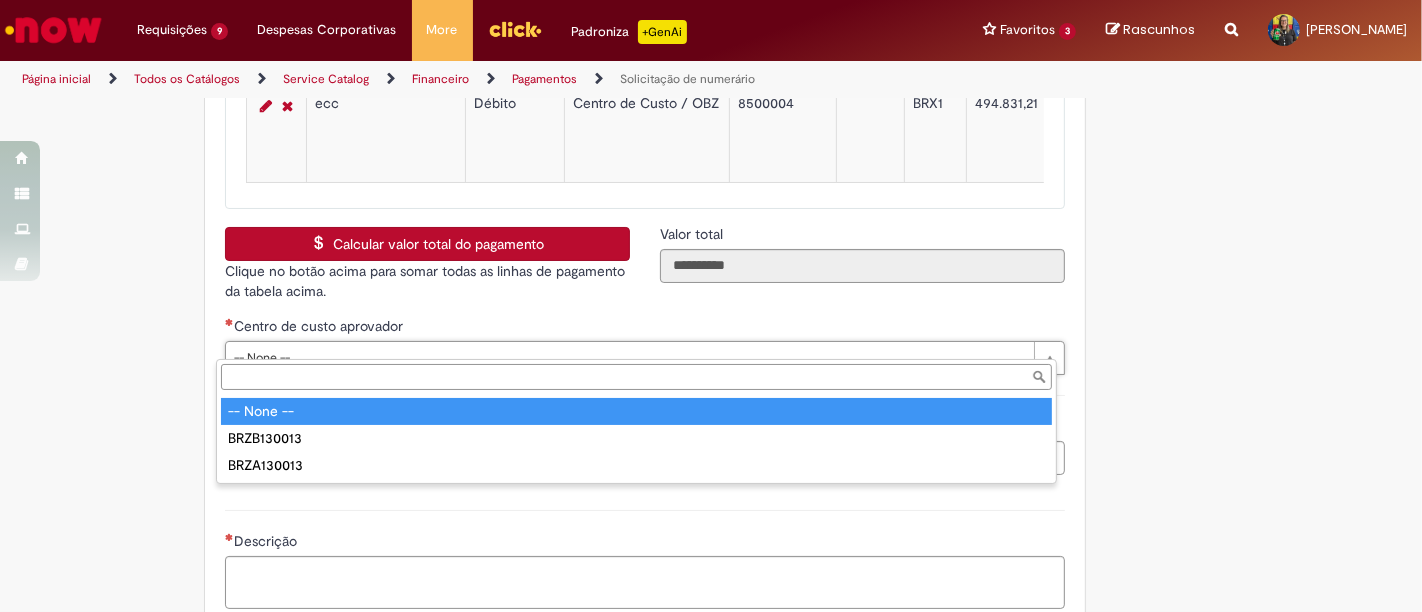 drag, startPoint x: 352, startPoint y: 350, endPoint x: 337, endPoint y: 396, distance: 48.38388 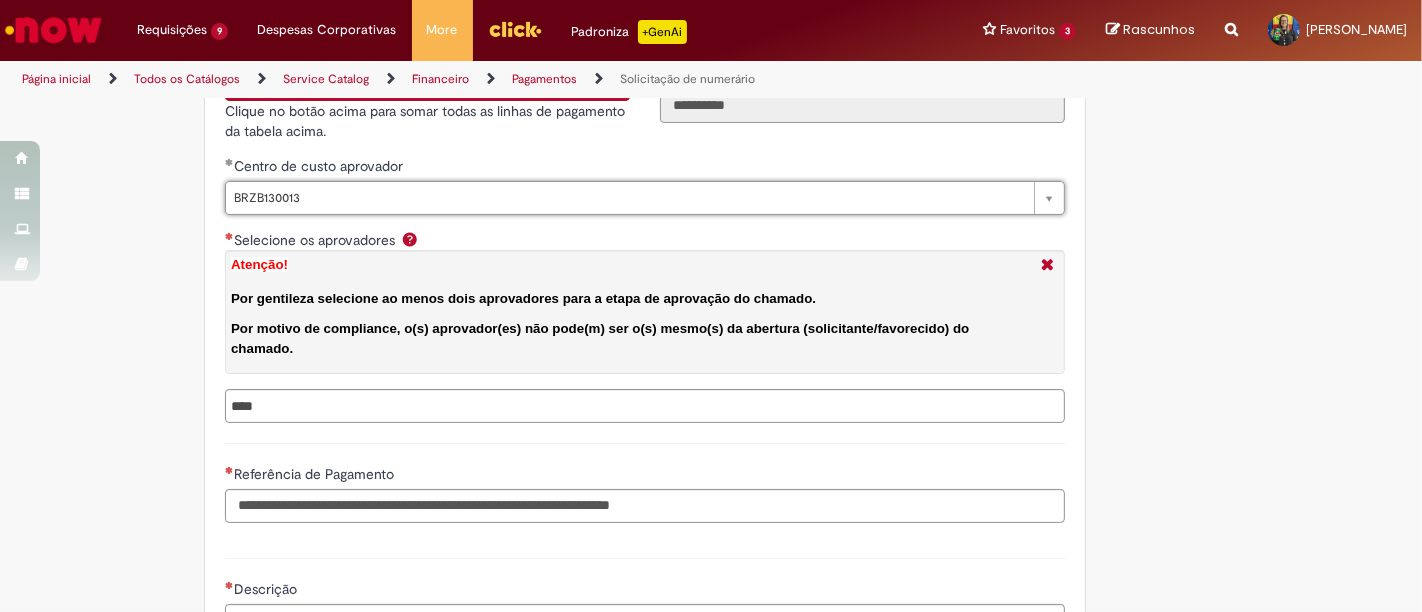 scroll, scrollTop: 3444, scrollLeft: 0, axis: vertical 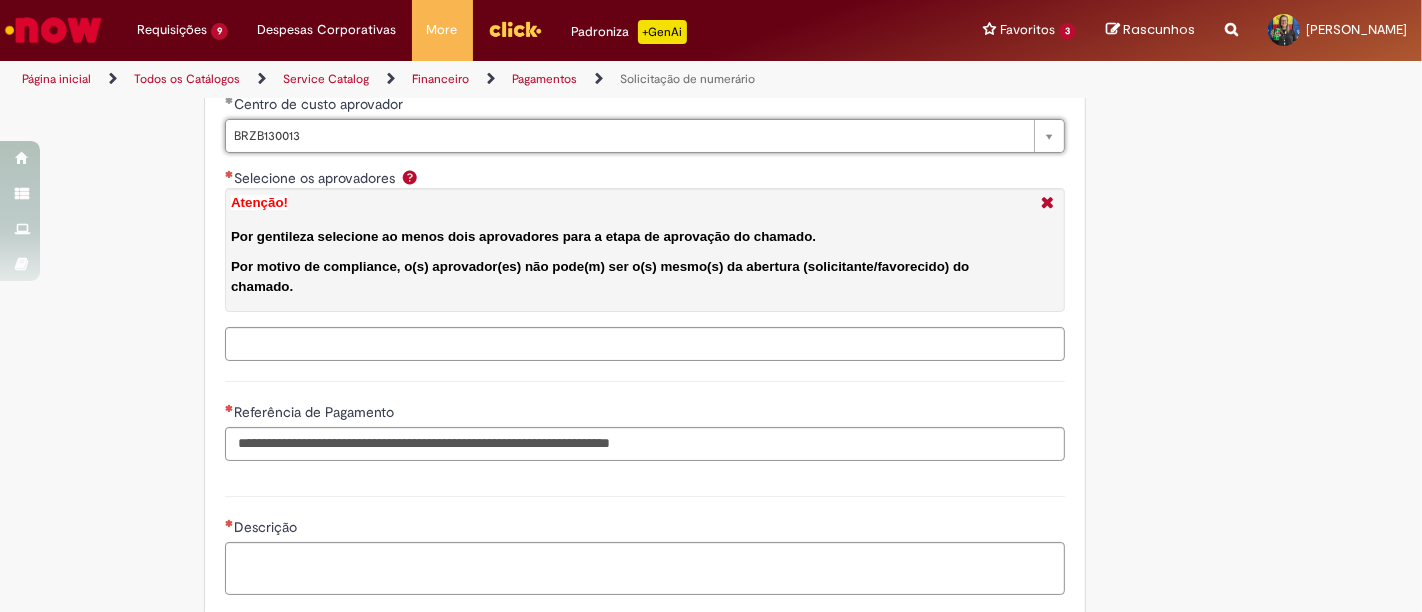 click on "Selecione os aprovadores Atenção!
Por gentileza selecione ao menos dois aprovadores para a etapa de aprovação do chamado.
Por motivo de compliance, o(s) aprovador(es) não pode(m) ser o(s) mesmo(s) da abertura (solicitante/favorecido) do chamado." at bounding box center [687, 344] 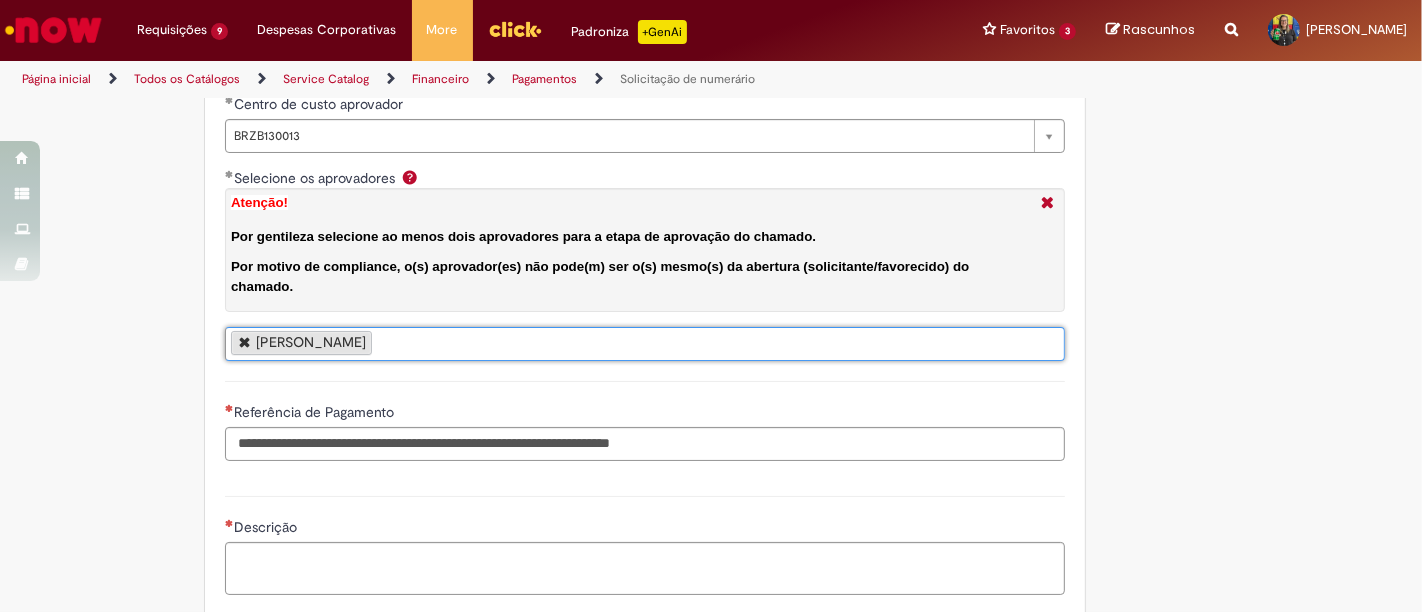 click on "Selecione os aprovadores Atenção!
Por gentileza selecione ao menos dois aprovadores para a etapa de aprovação do chamado.
Por motivo de compliance, o(s) aprovador(es) não pode(m) ser o(s) mesmo(s) da abertura (solicitante/favorecido) do chamado." at bounding box center [382, 344] 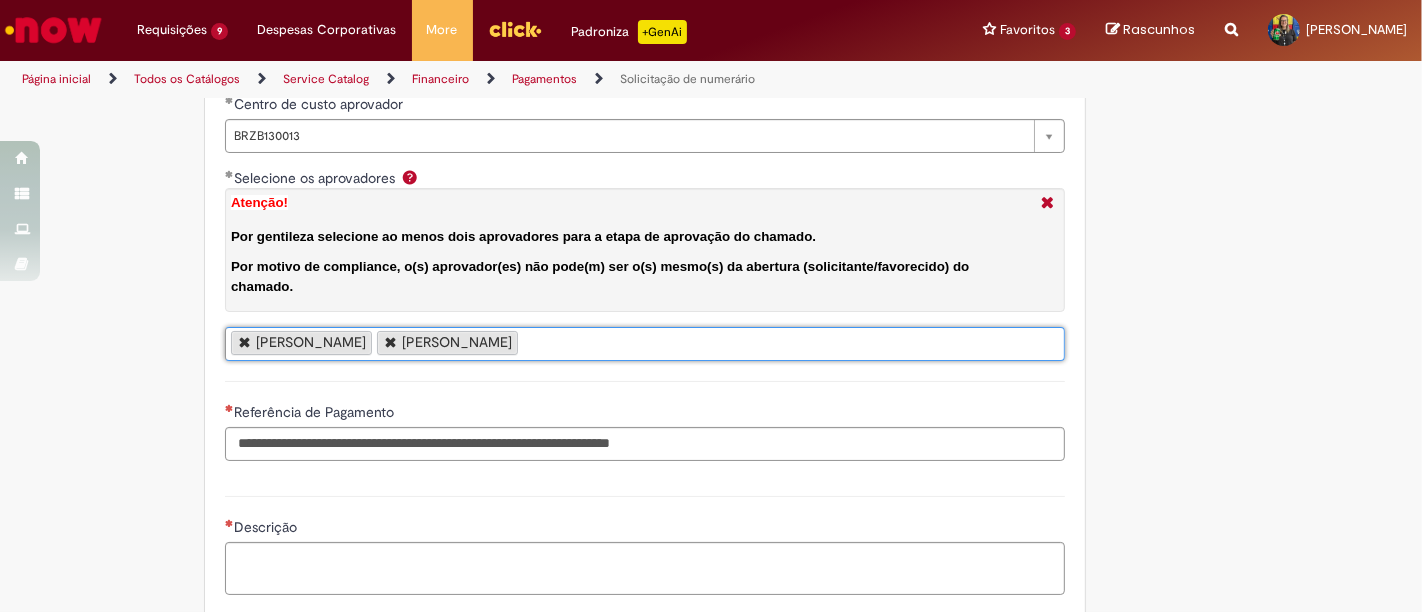 click on "[PERSON_NAME]           [PERSON_NAME]" at bounding box center [645, 344] 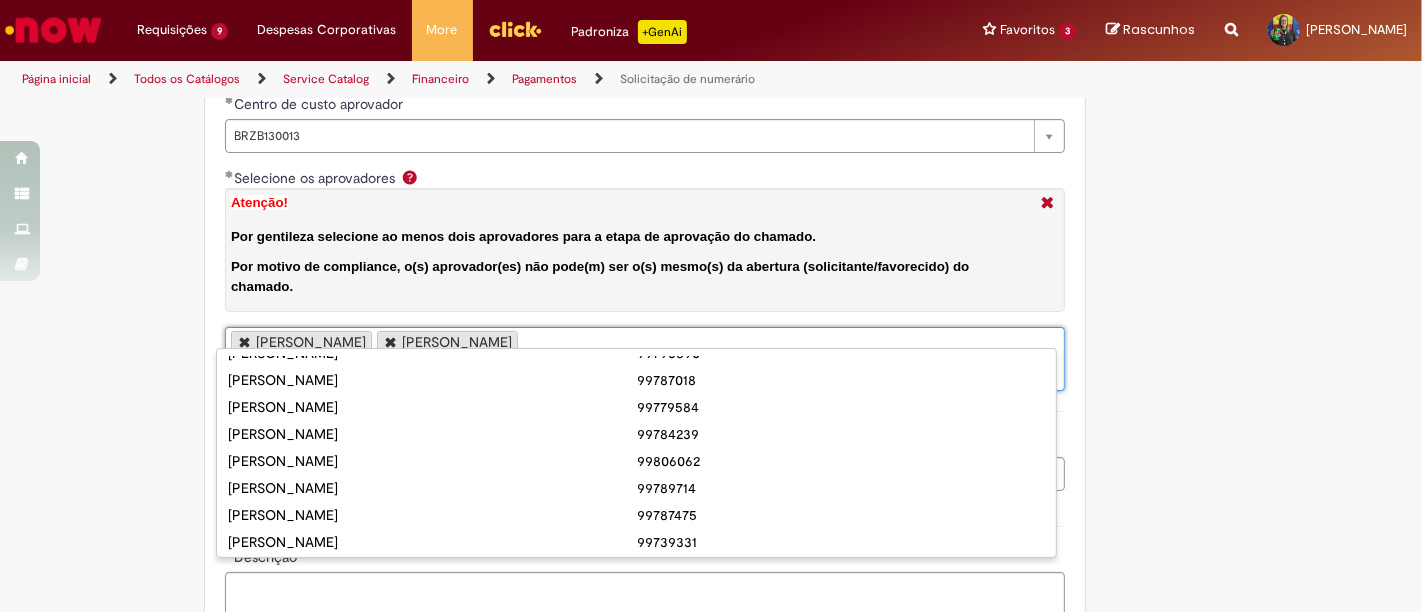 scroll, scrollTop: 104, scrollLeft: 0, axis: vertical 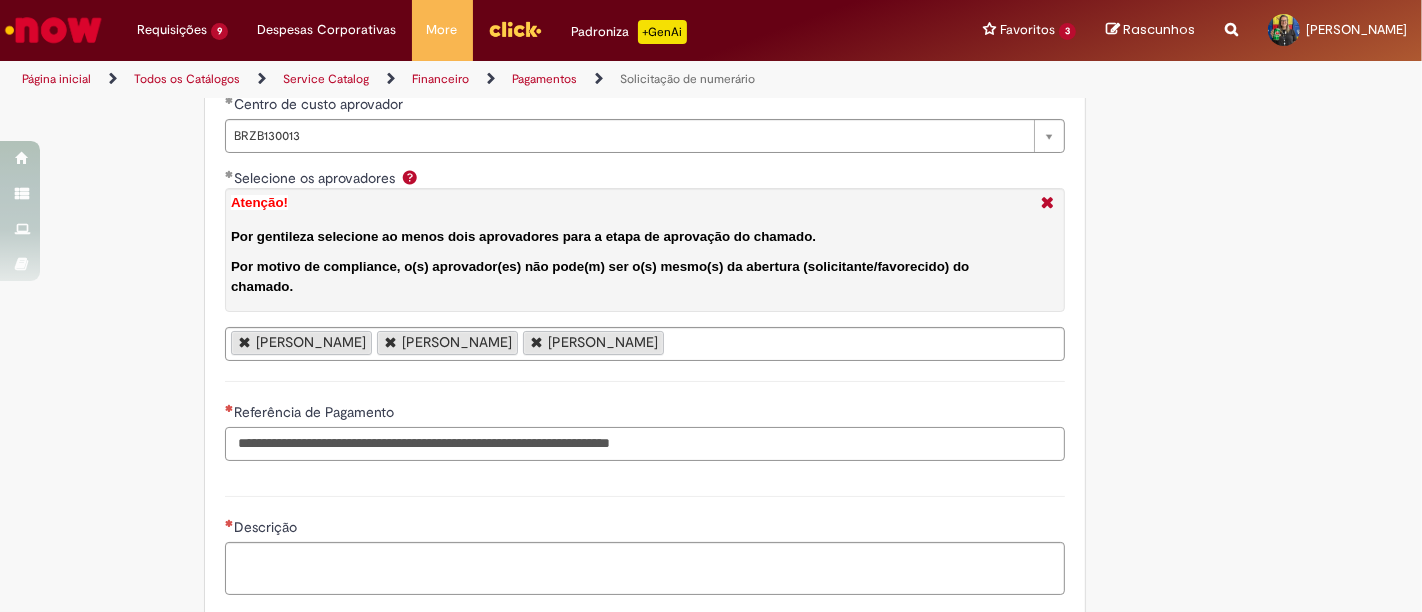 click on "Referência de Pagamento" at bounding box center [645, 444] 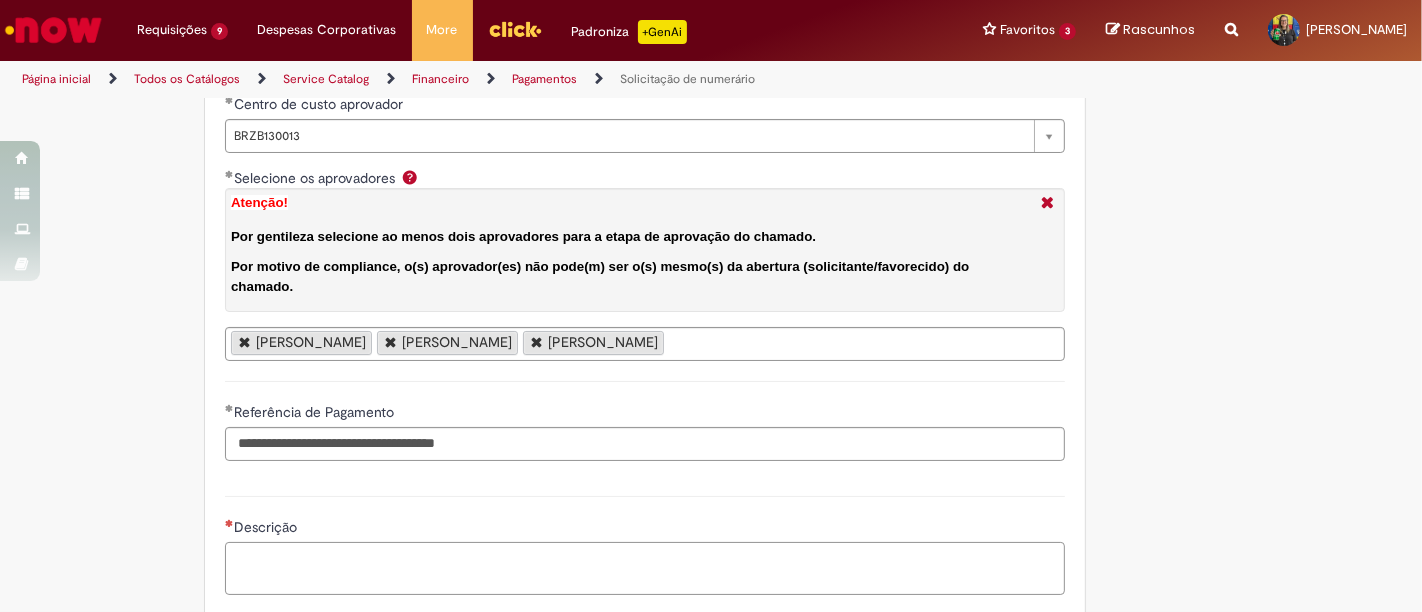 click on "Descrição" at bounding box center [645, 568] 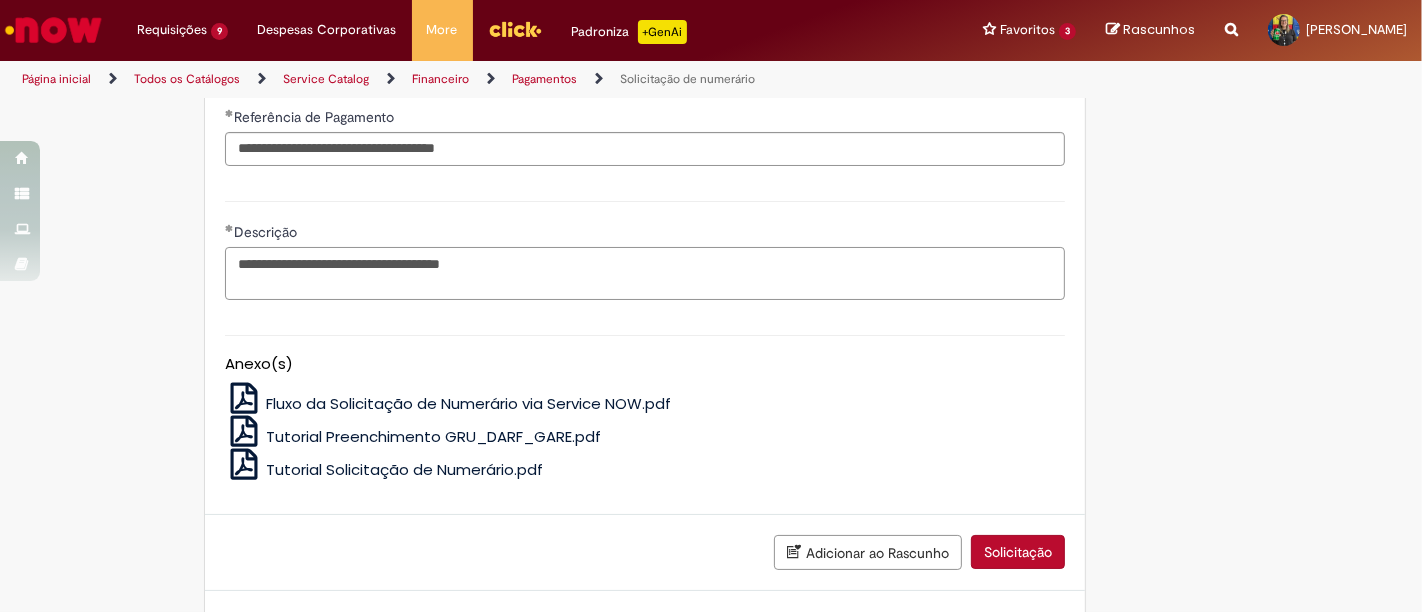 scroll, scrollTop: 3818, scrollLeft: 0, axis: vertical 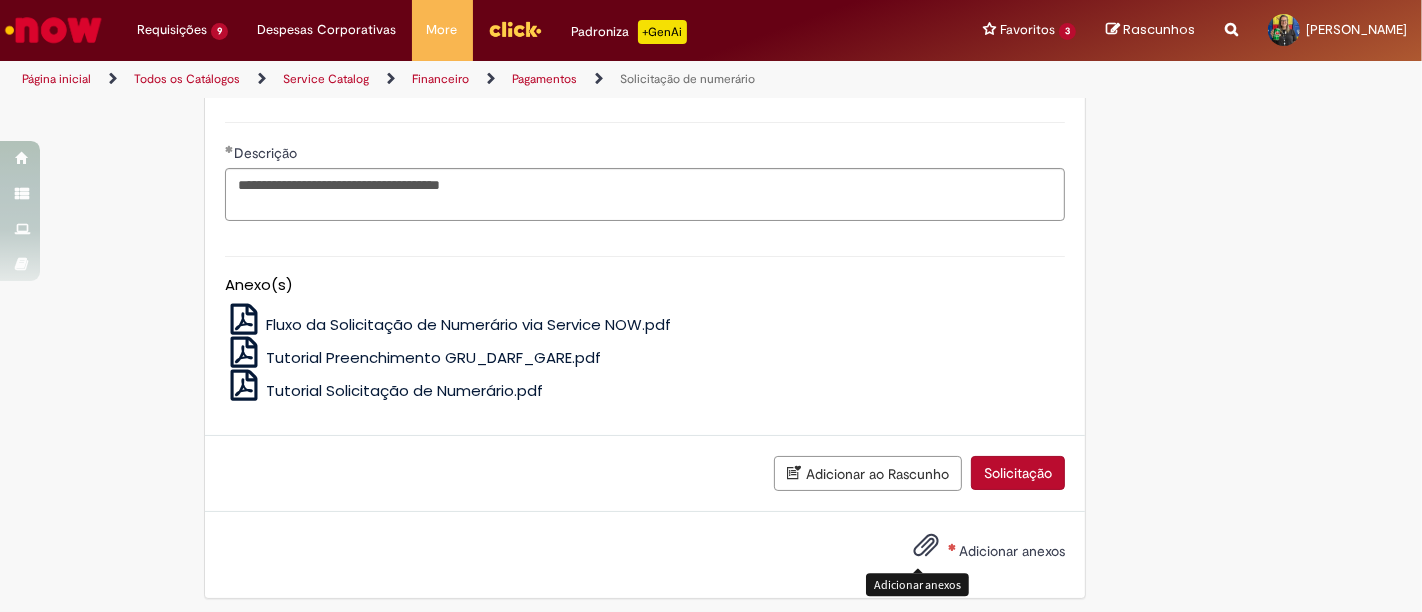 click at bounding box center [926, 546] 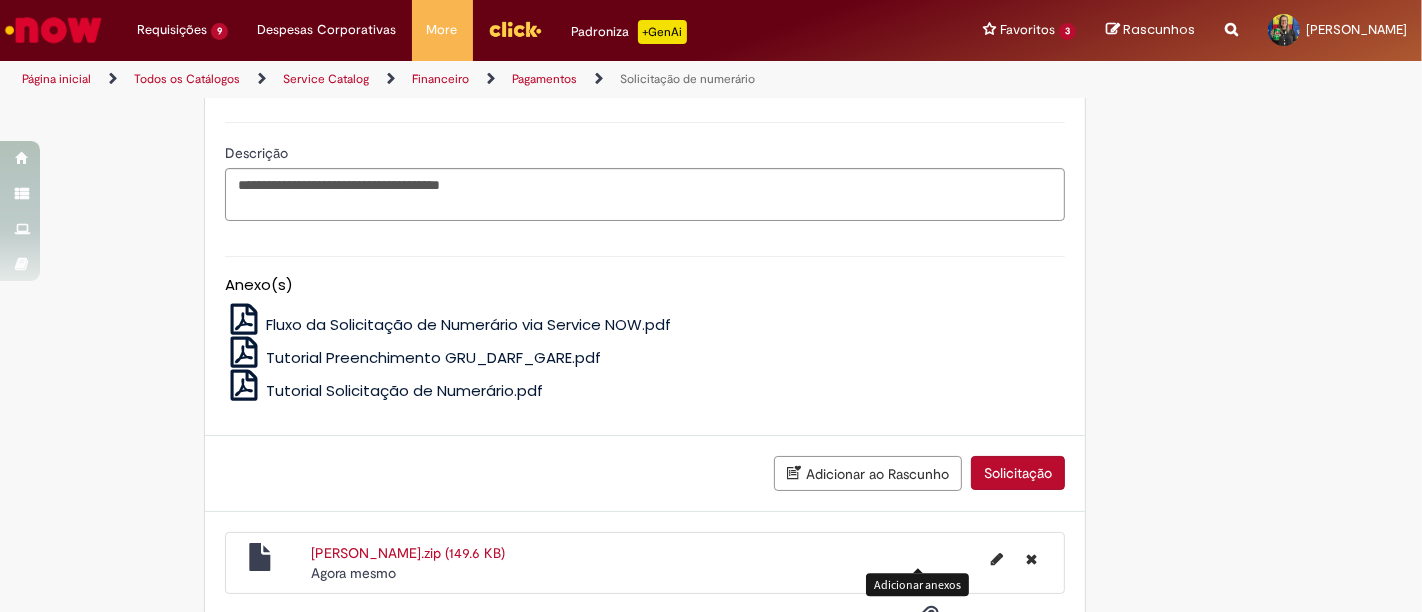 click on "Solicitação" at bounding box center [1018, 473] 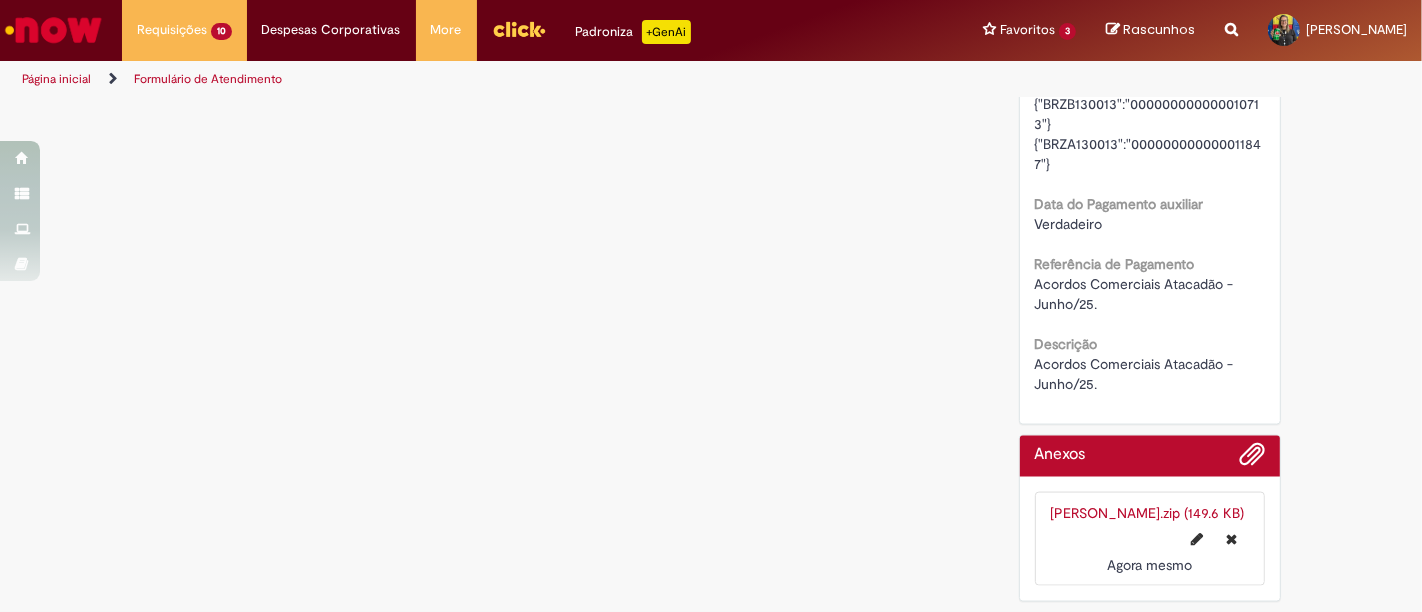scroll, scrollTop: 0, scrollLeft: 0, axis: both 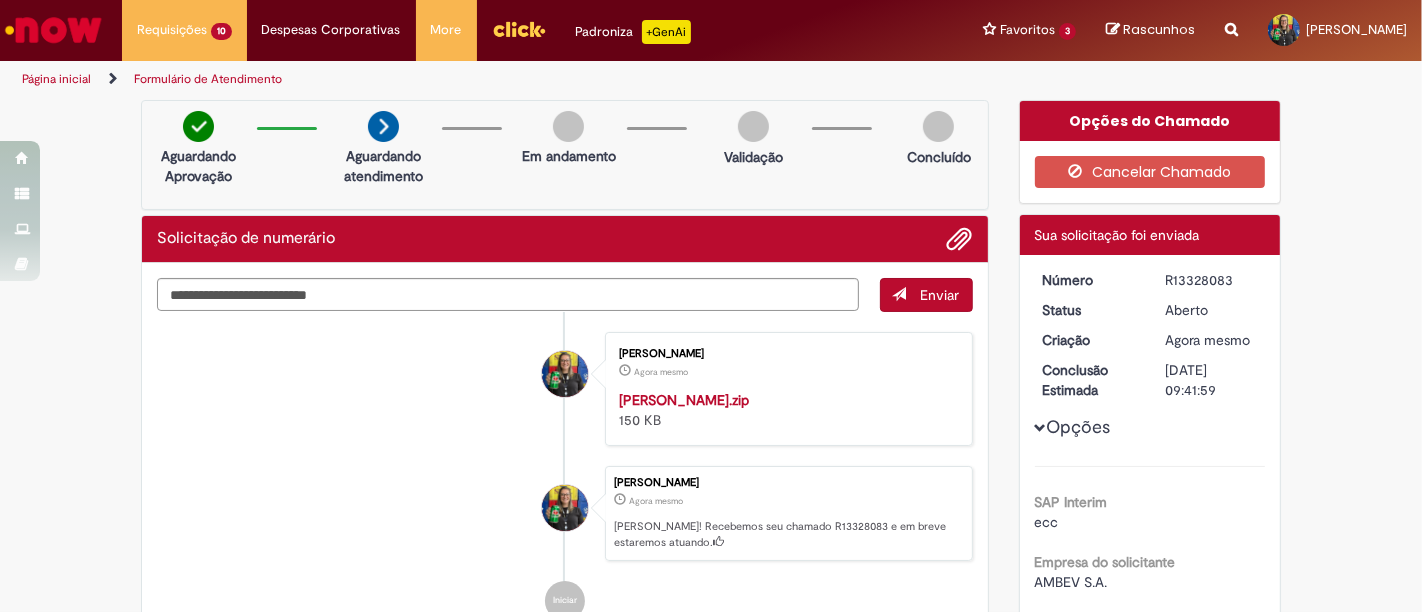 click on "R13328083" at bounding box center [1211, 280] 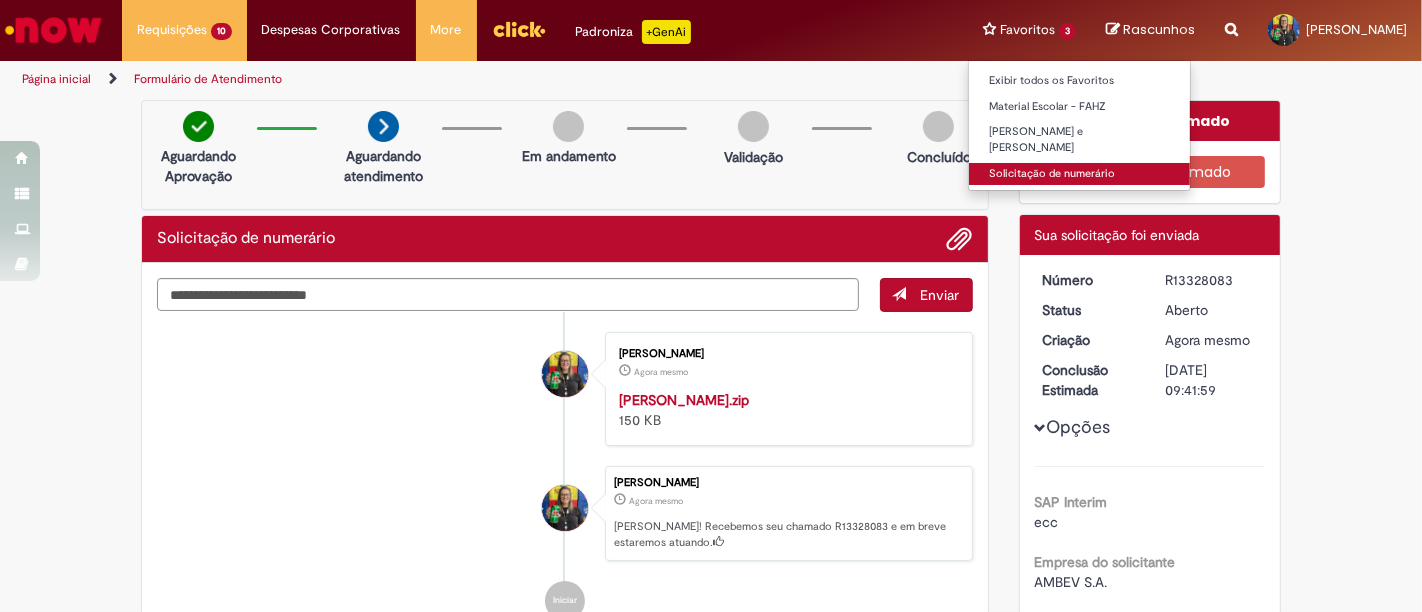 click on "Solicitação de numerário" at bounding box center (1079, 174) 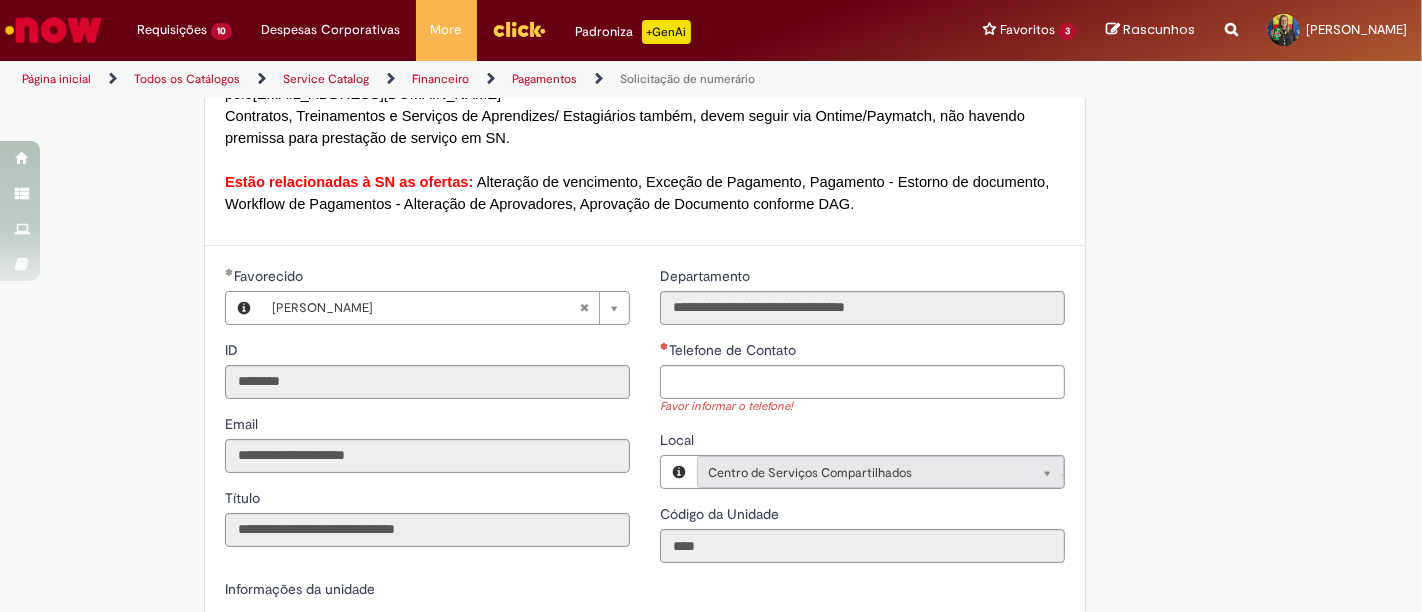 scroll, scrollTop: 1666, scrollLeft: 0, axis: vertical 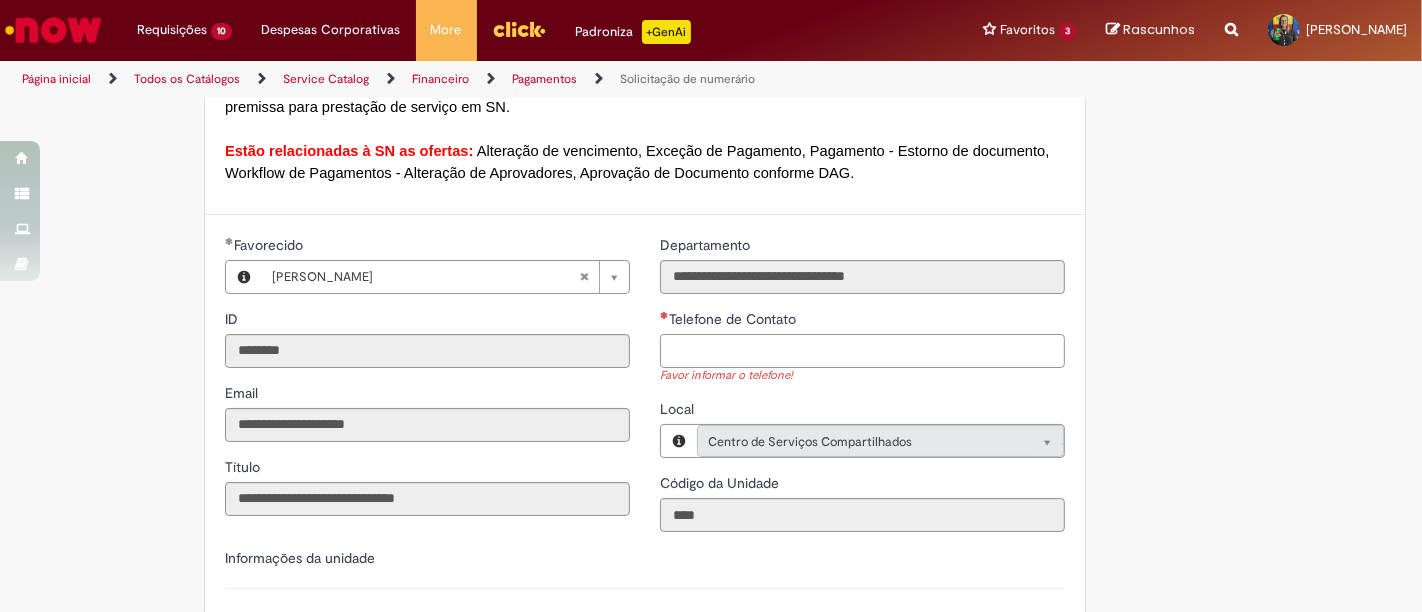 click on "Telefone de Contato" at bounding box center [862, 351] 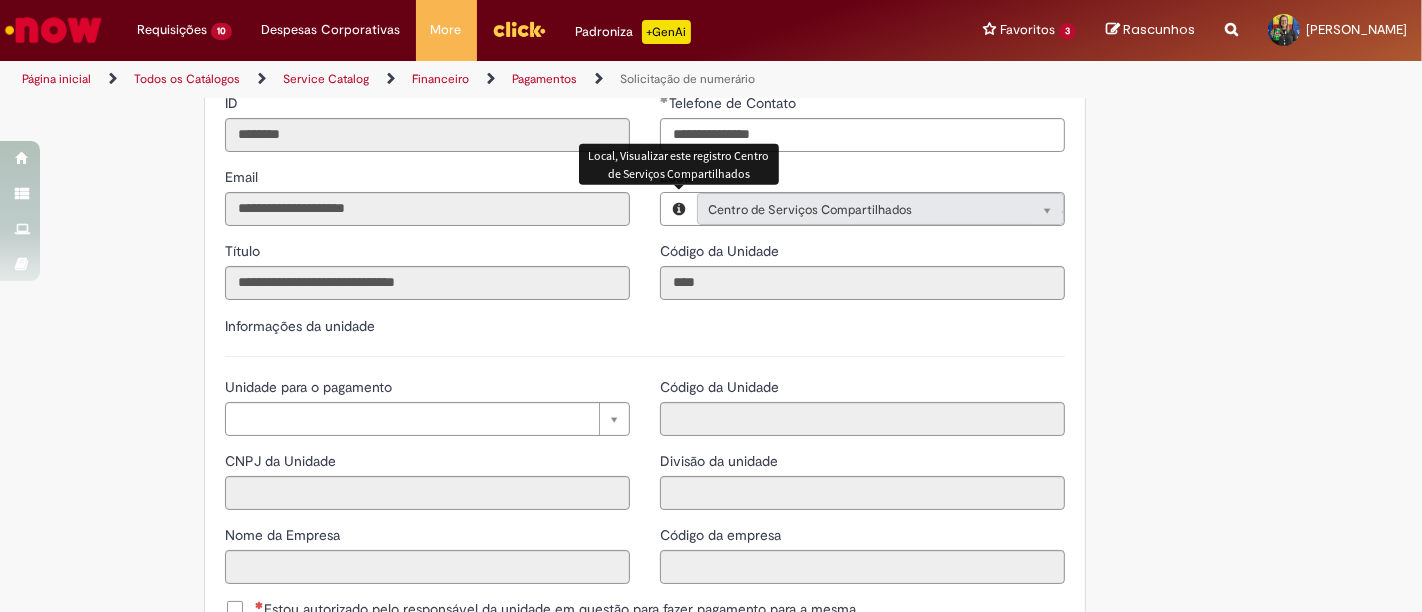 scroll, scrollTop: 1888, scrollLeft: 0, axis: vertical 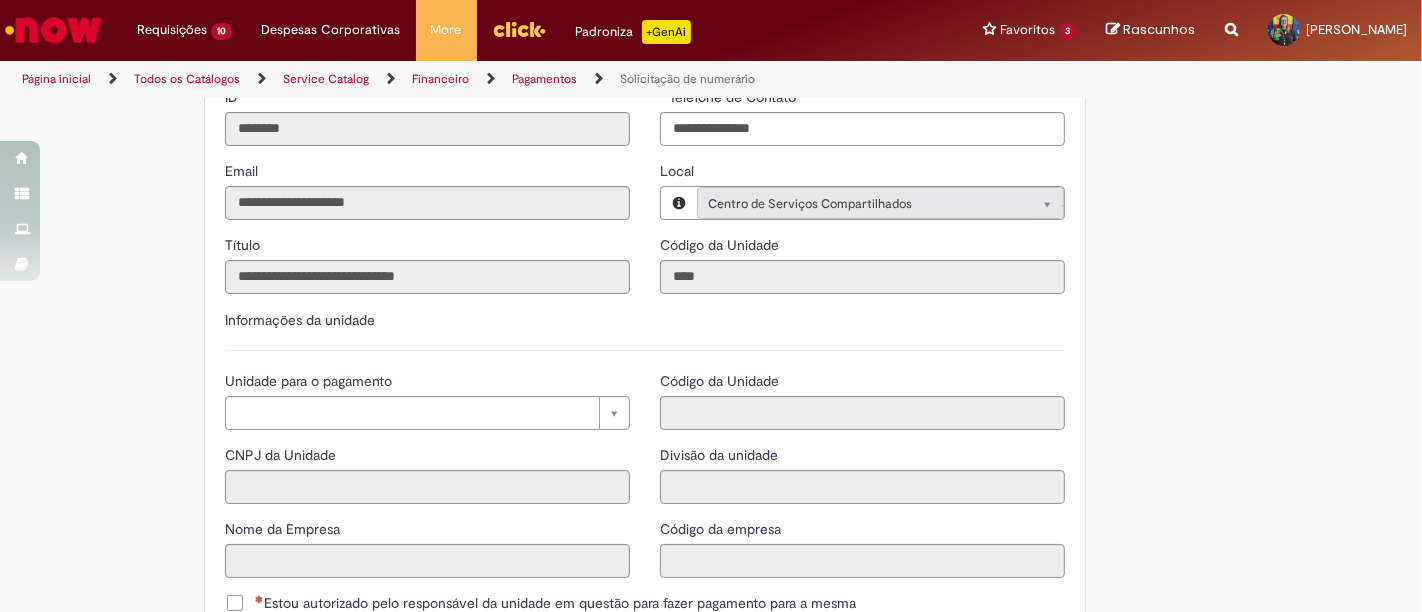 click on "Unidade para o pagamento          Pesquisar usando lista                 Unidade para o pagamento                     CNPJ da Unidade Nome da Empresa" at bounding box center [427, 482] 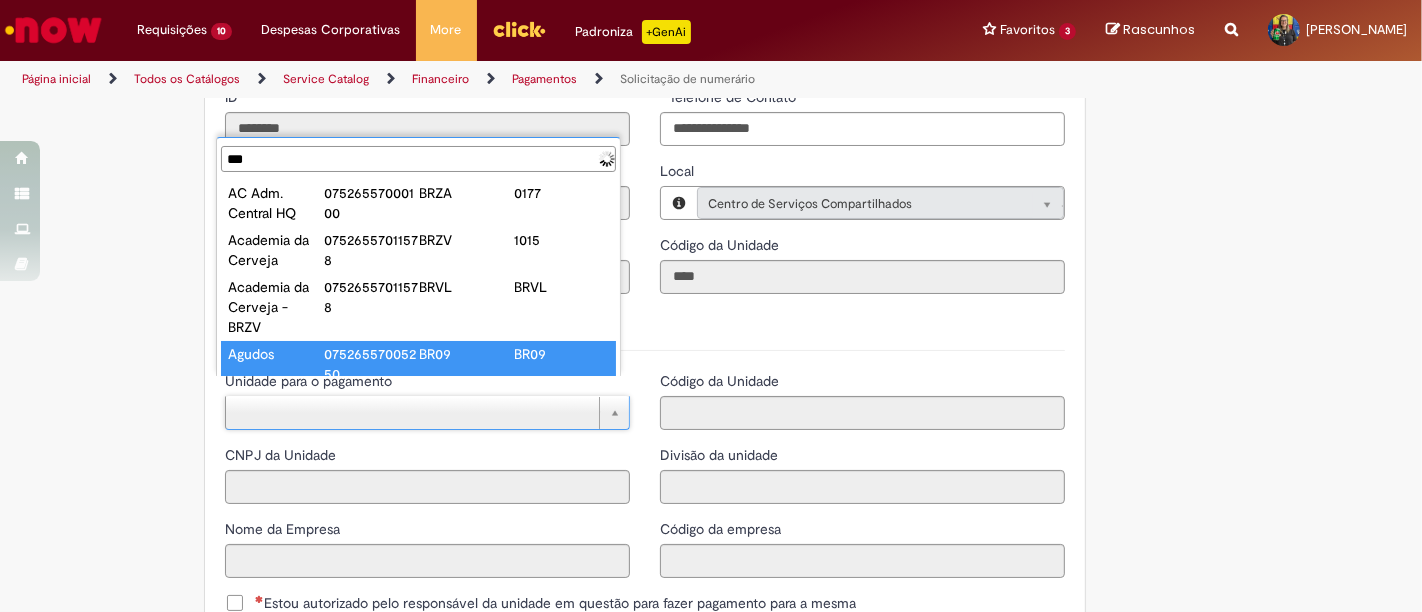 scroll, scrollTop: 0, scrollLeft: 0, axis: both 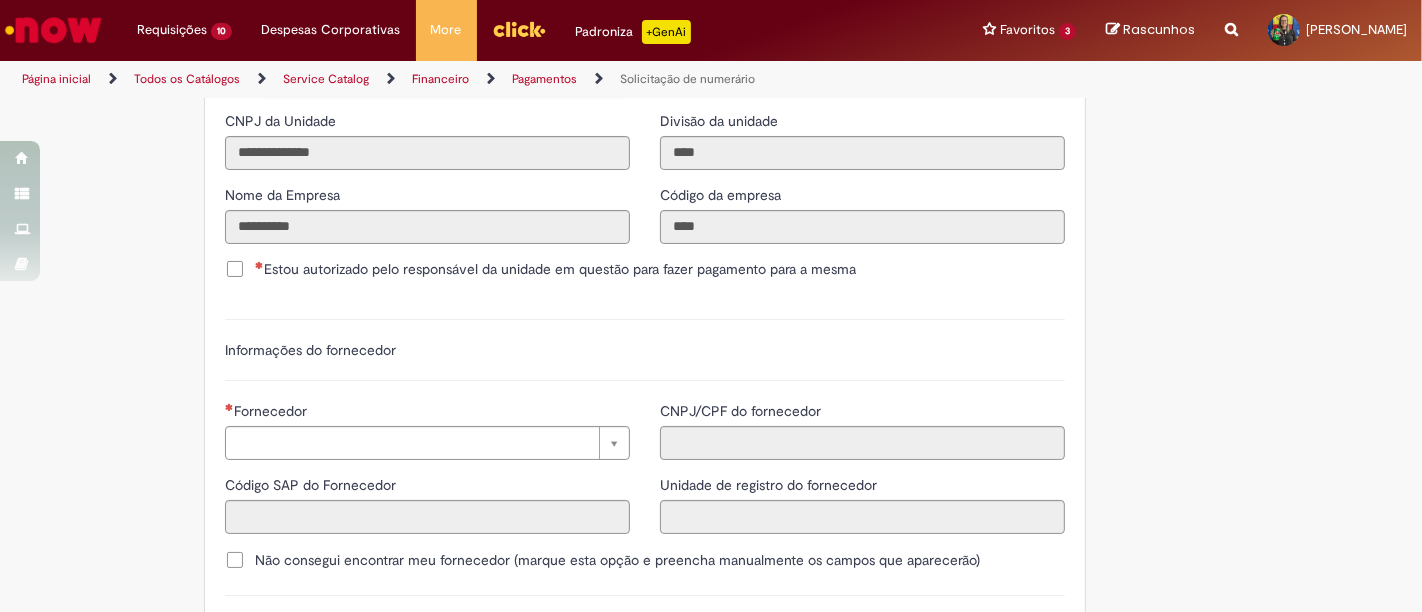 click on "Estou autorizado pelo responsável da unidade em questão para fazer pagamento para a mesma" at bounding box center [540, 269] 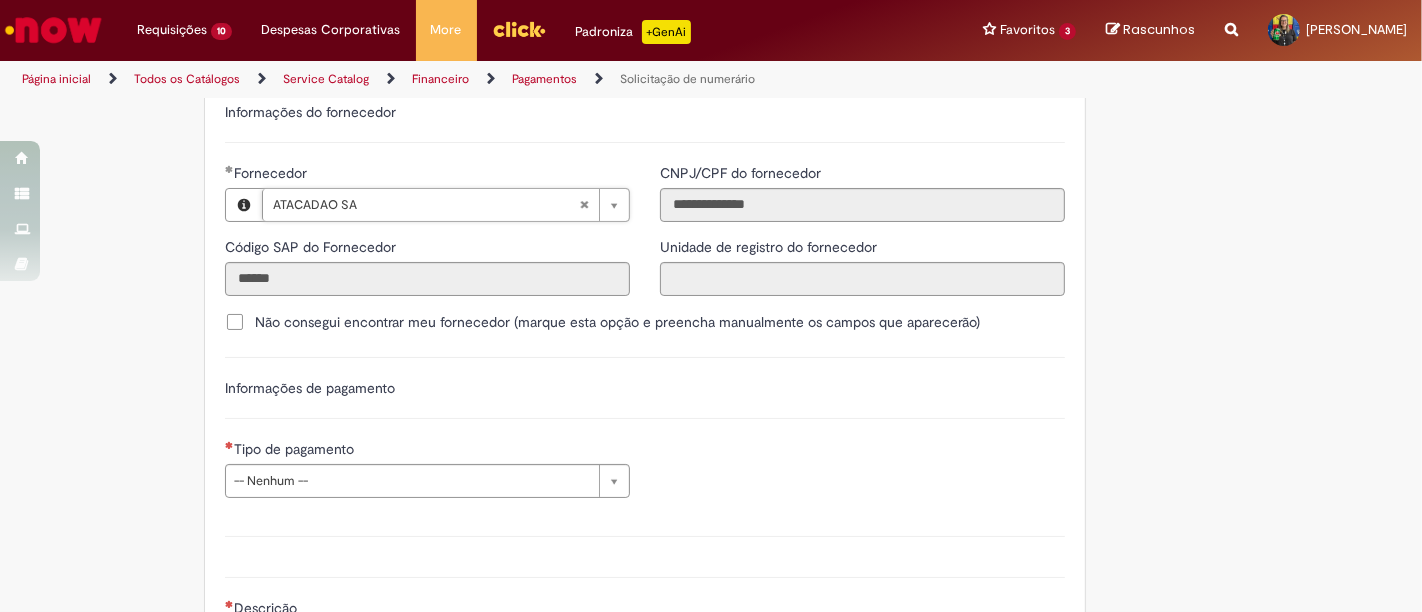 scroll, scrollTop: 2555, scrollLeft: 0, axis: vertical 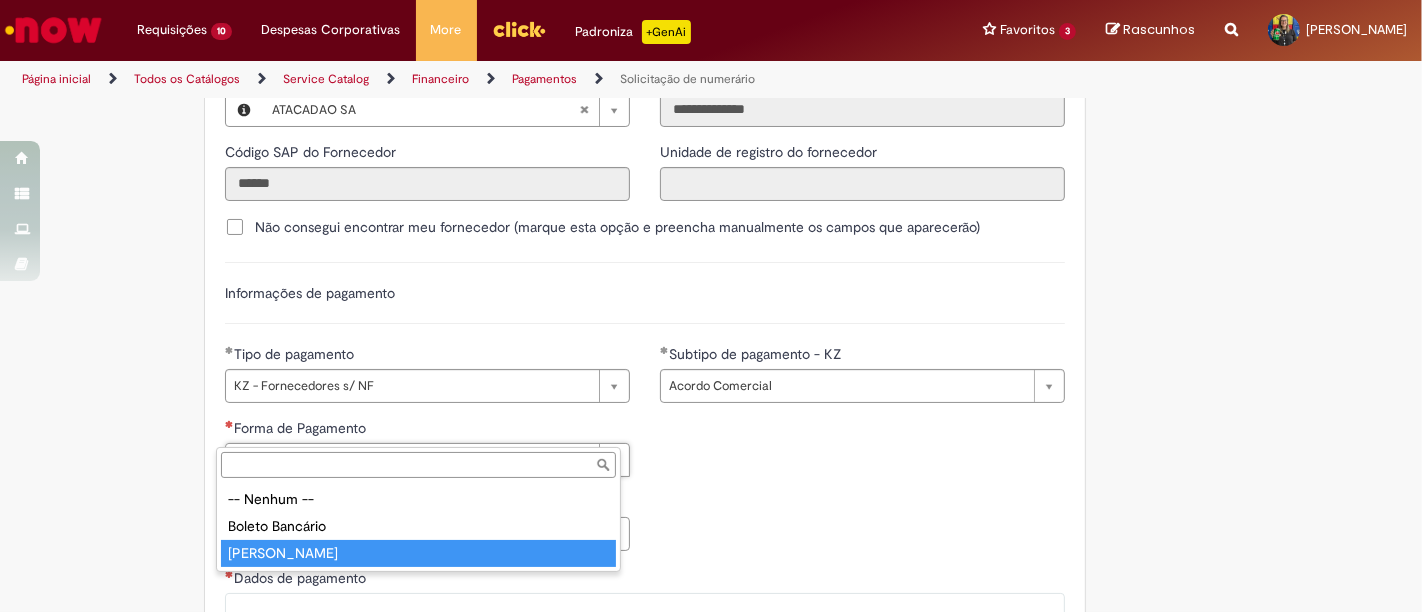 drag, startPoint x: 339, startPoint y: 542, endPoint x: 364, endPoint y: 539, distance: 25.179358 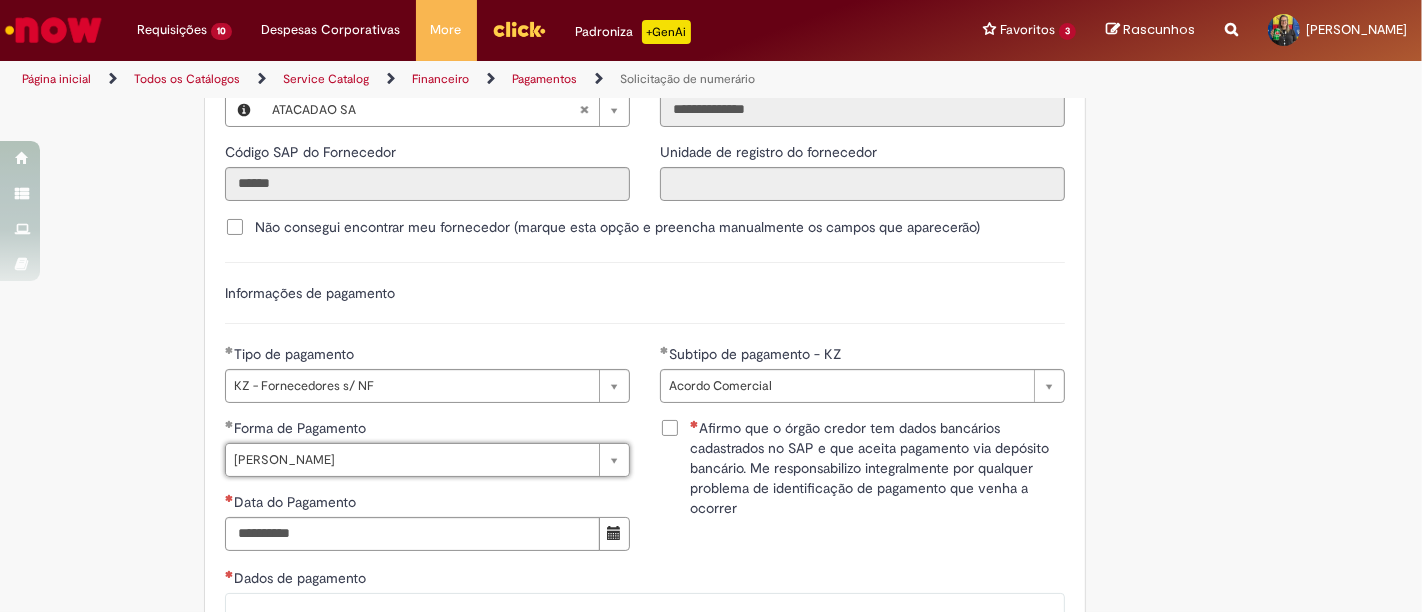 click on "Afirmo que o órgão credor tem dados bancários cadastrados no SAP e que aceita pagamento via depósito bancário. Me responsabilizo integralmente por qualquer problema de identificação de pagamento que venha a ocorrer" at bounding box center [877, 468] 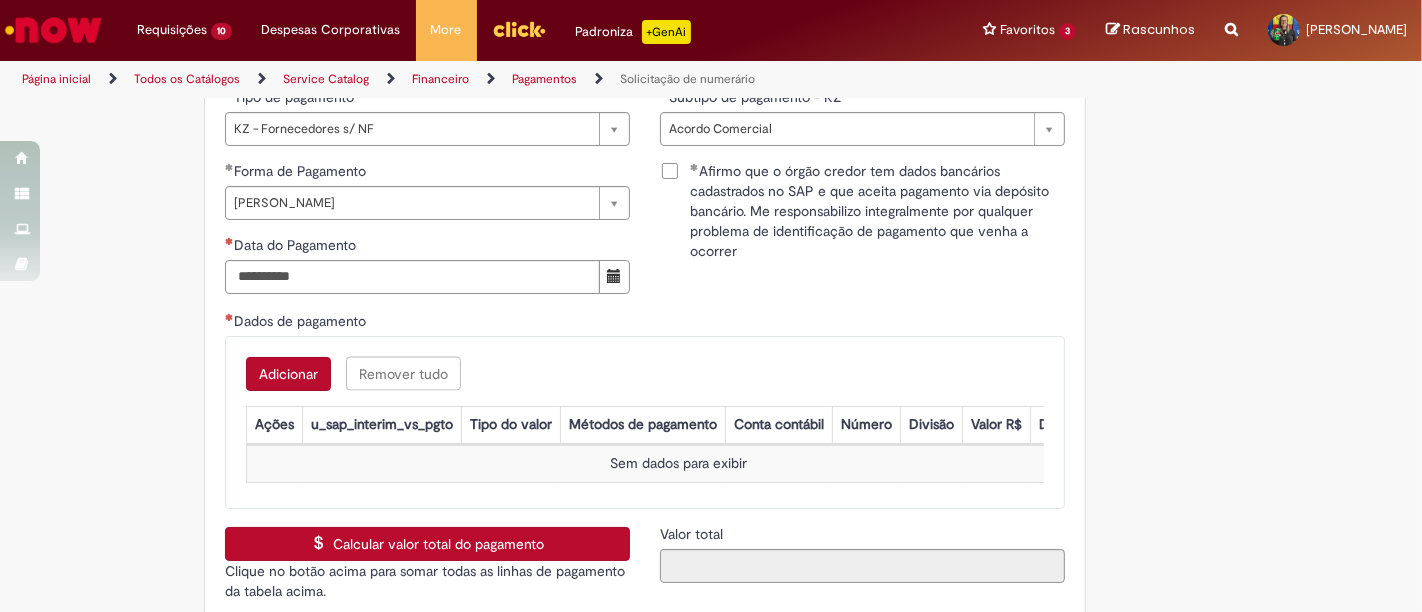 scroll, scrollTop: 2777, scrollLeft: 0, axis: vertical 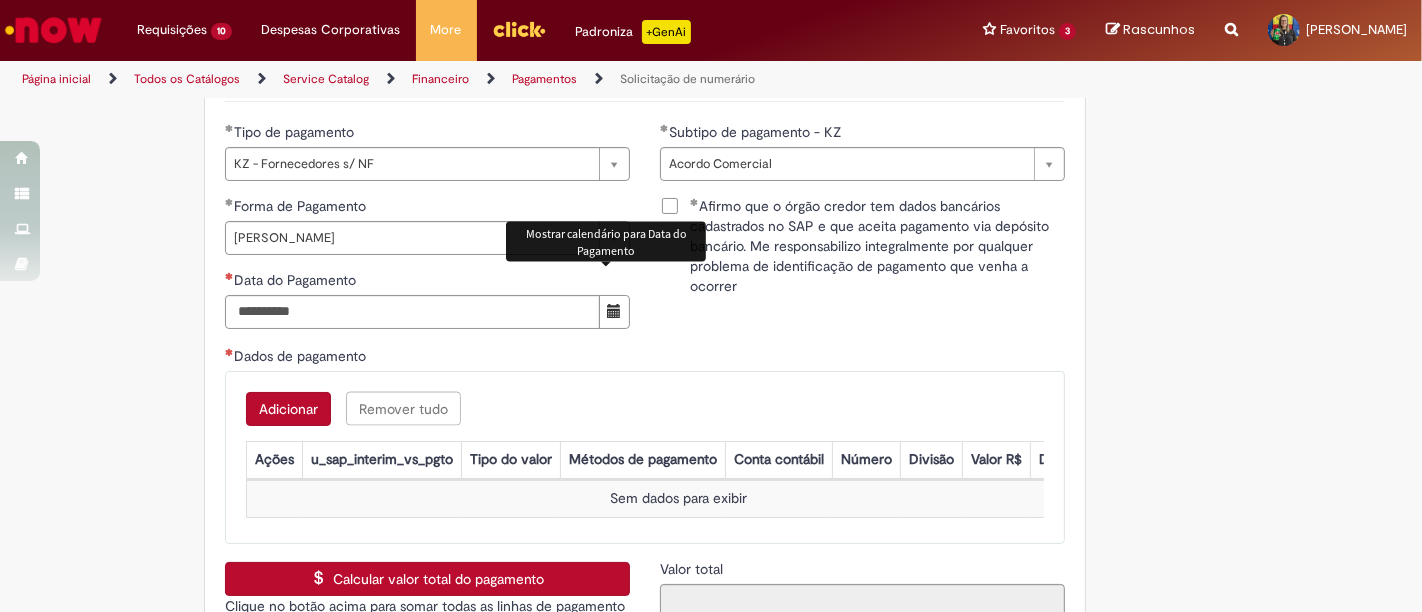 click at bounding box center (614, 312) 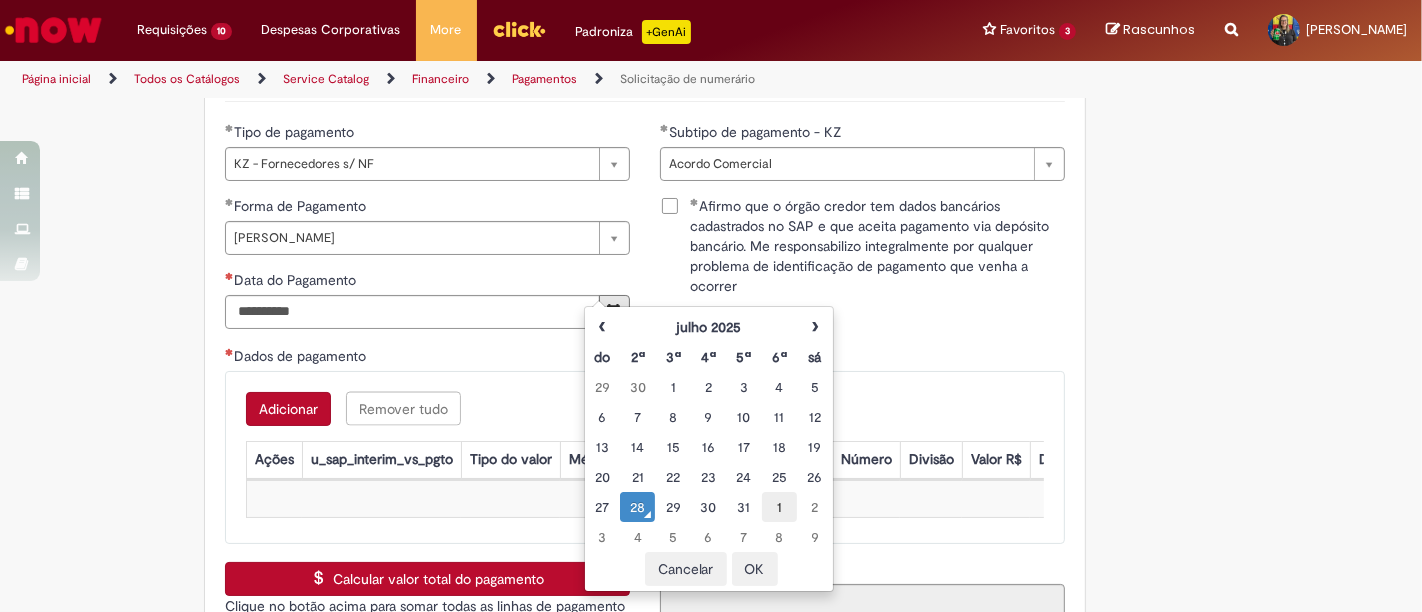 click on "1" at bounding box center [779, 507] 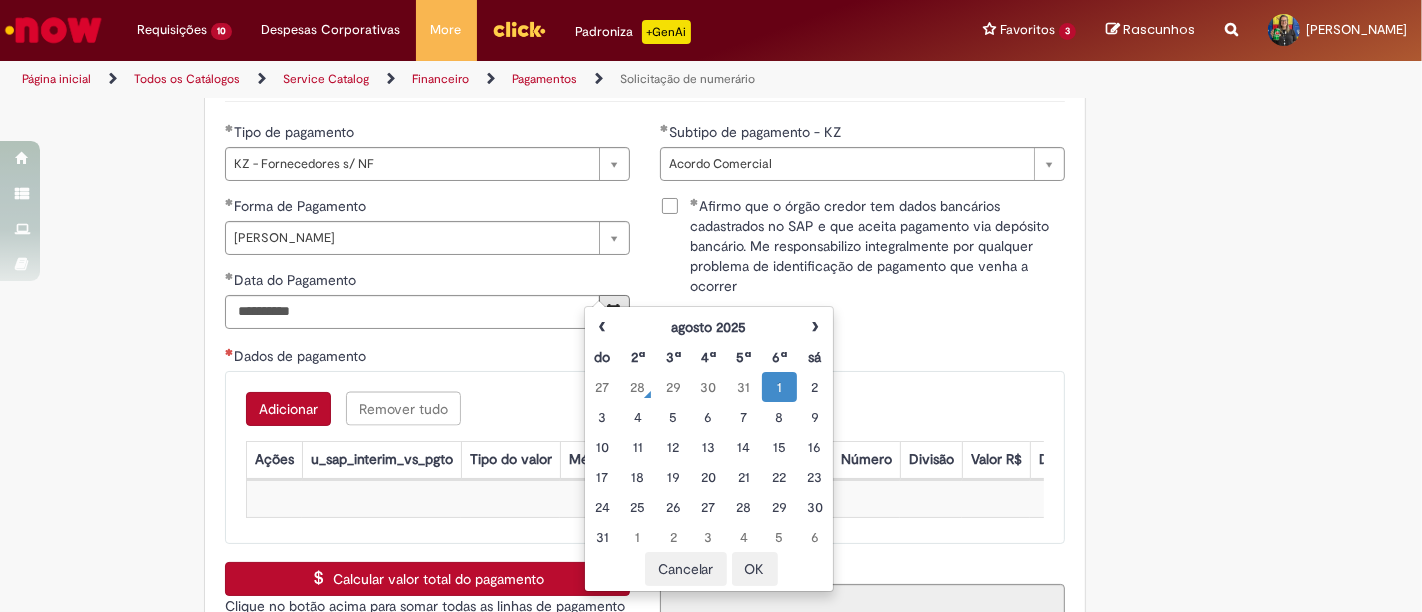 click on "OK" at bounding box center [755, 569] 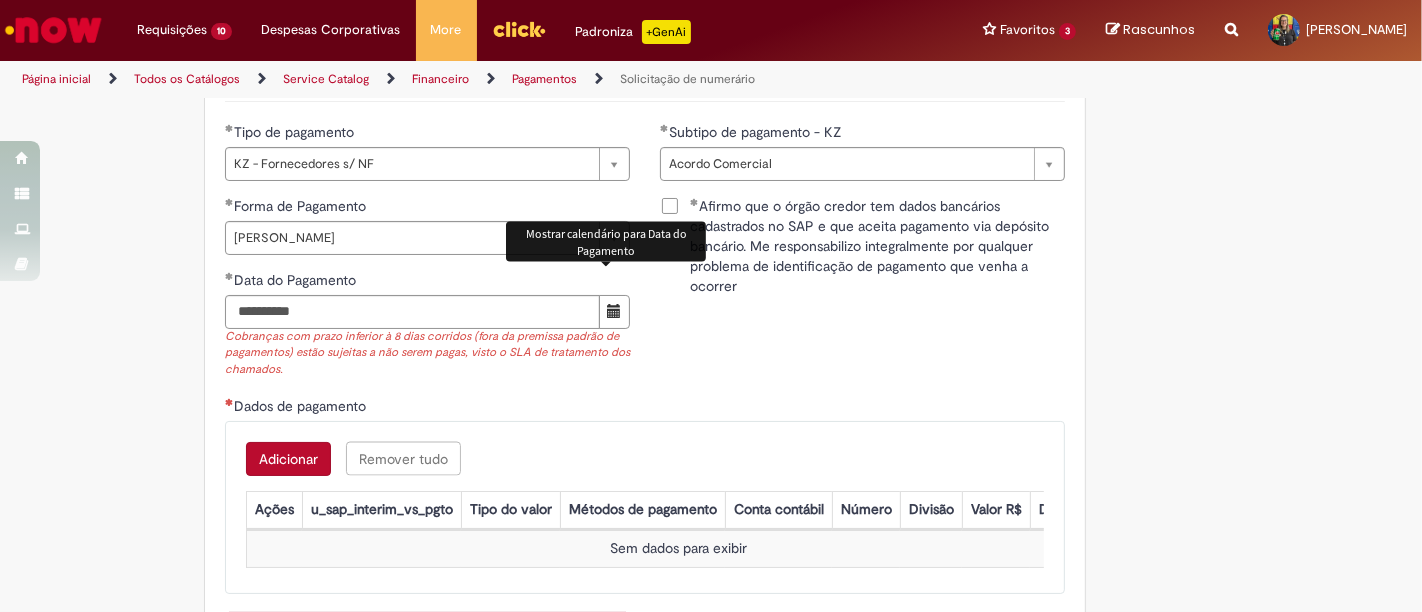click on "Adicionar" at bounding box center [288, 459] 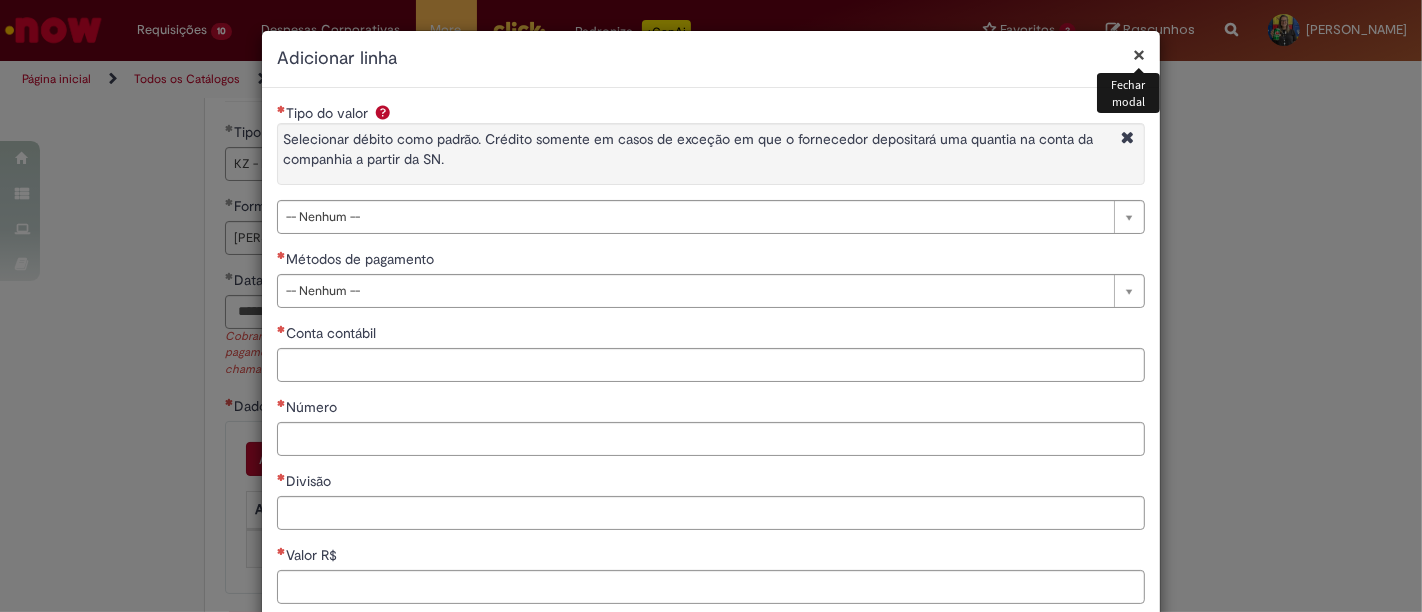 click on "**********" at bounding box center (711, 407) 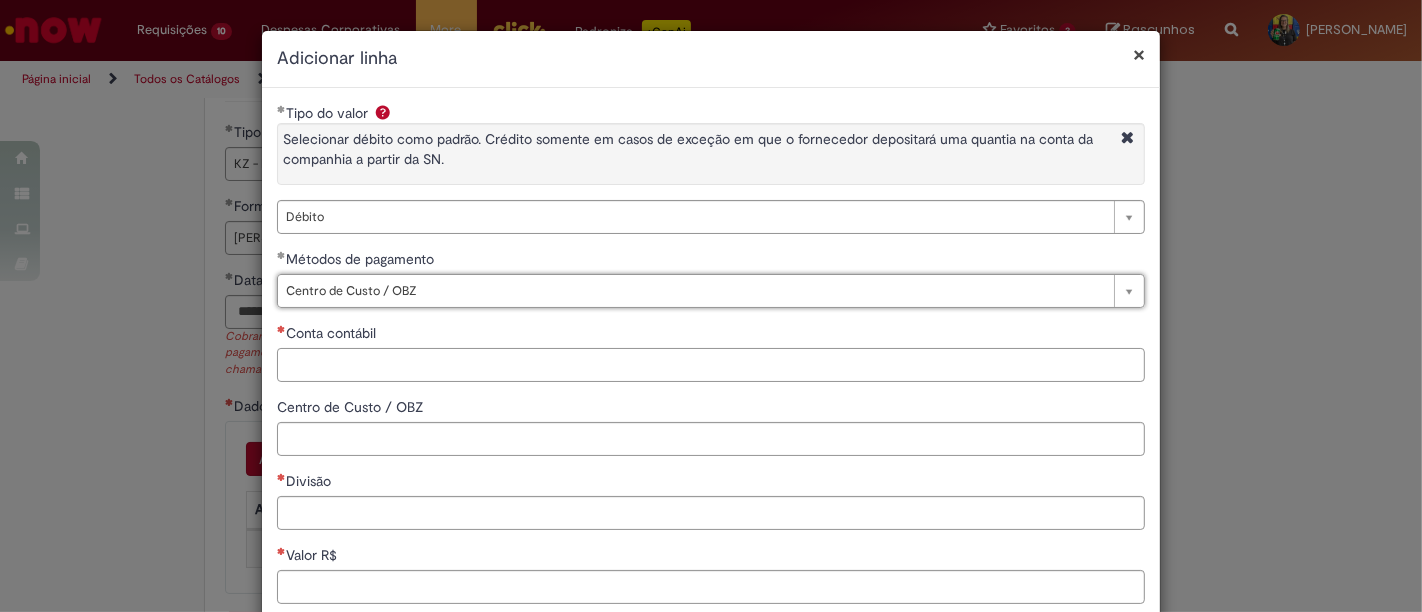 click on "Conta contábil" at bounding box center [711, 365] 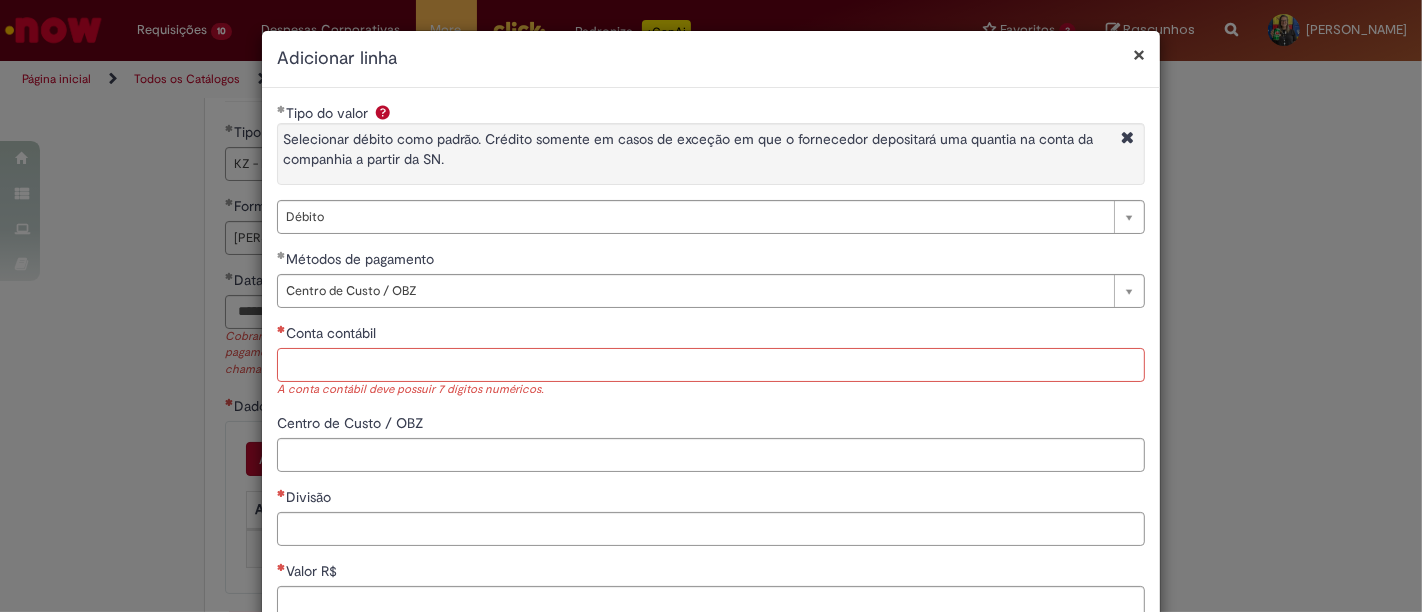 click on "Conta contábil" at bounding box center (711, 365) 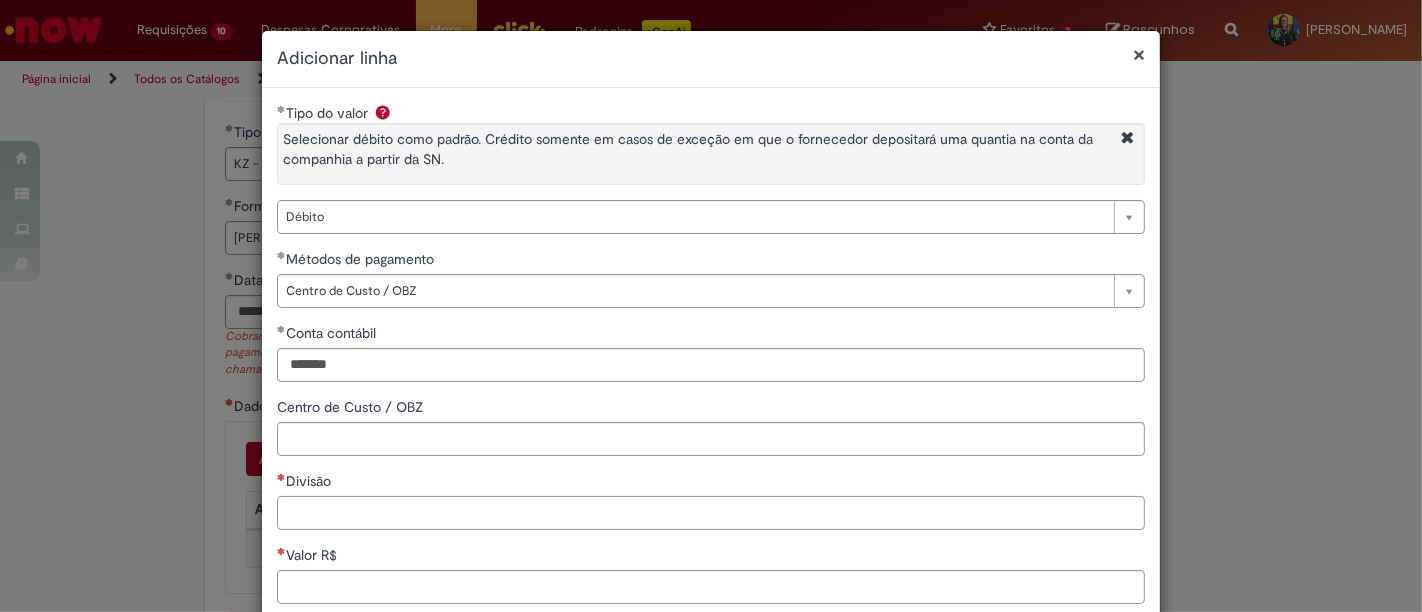click on "Divisão" at bounding box center (711, 513) 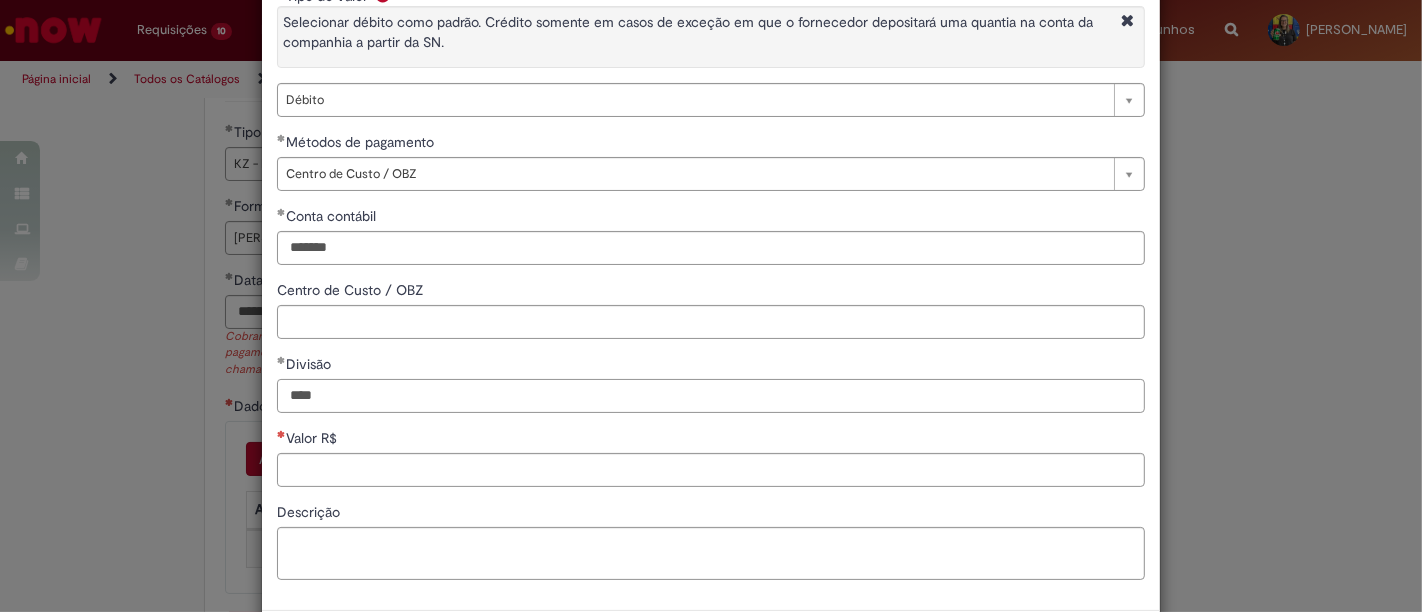 scroll, scrollTop: 208, scrollLeft: 0, axis: vertical 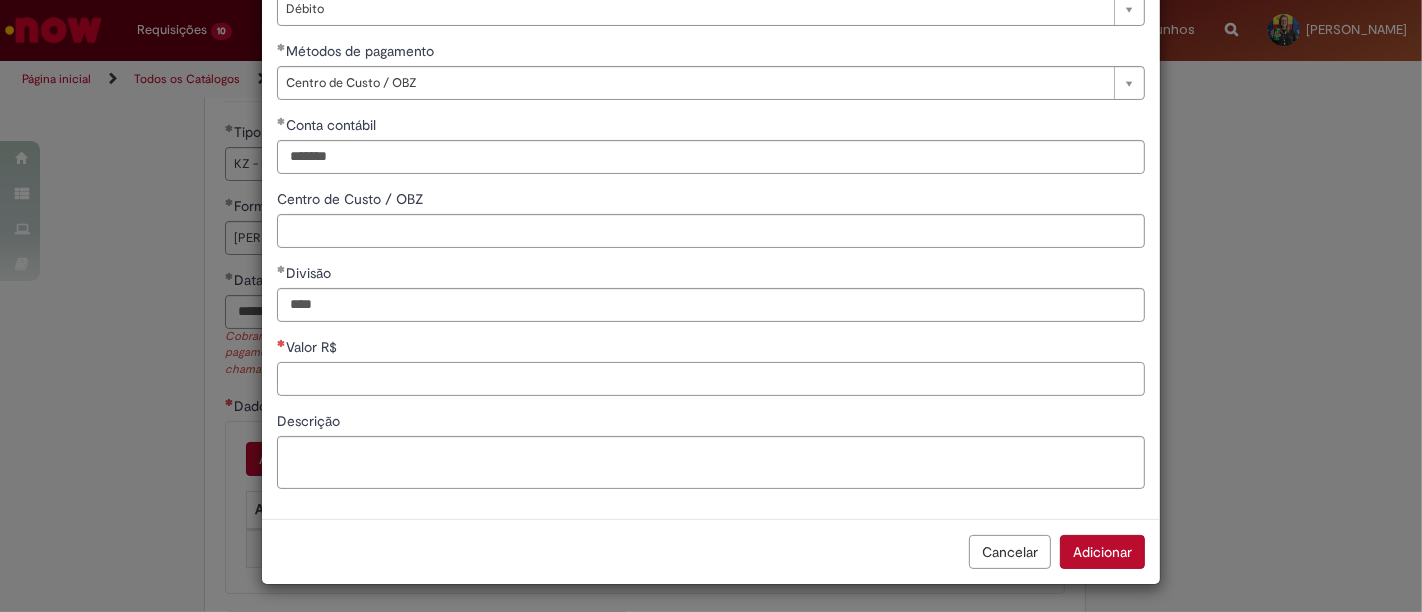 click on "Valor R$" at bounding box center [711, 379] 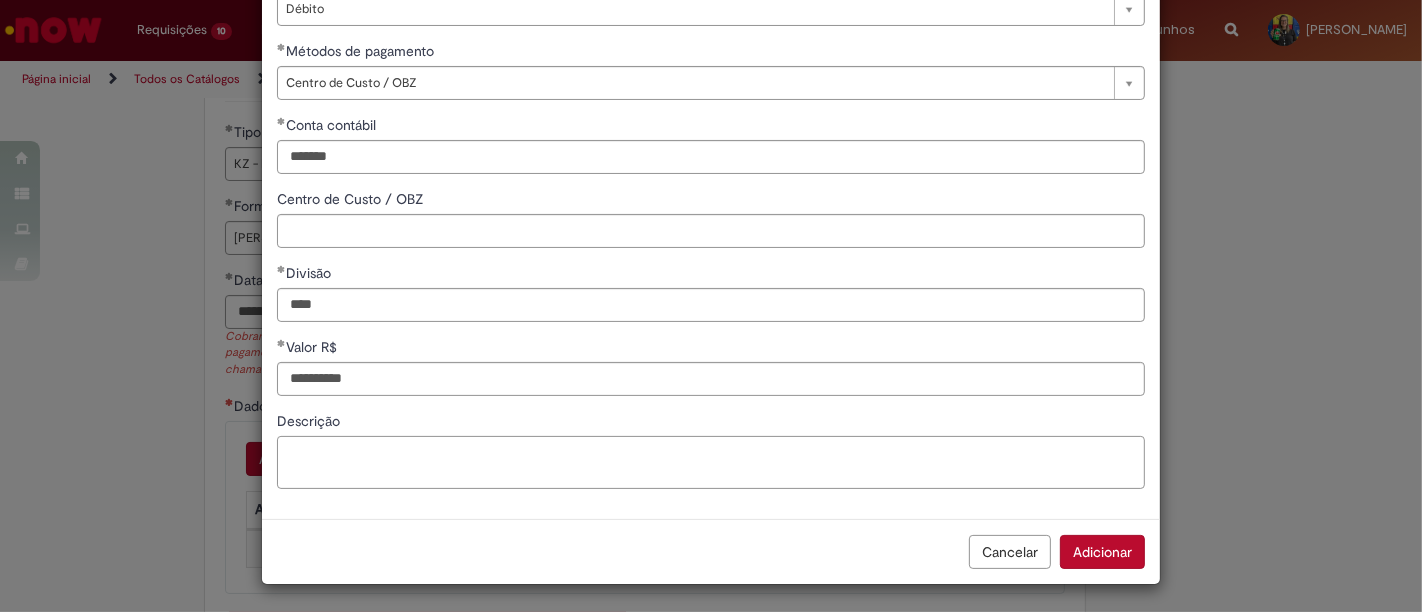 paste on "**********" 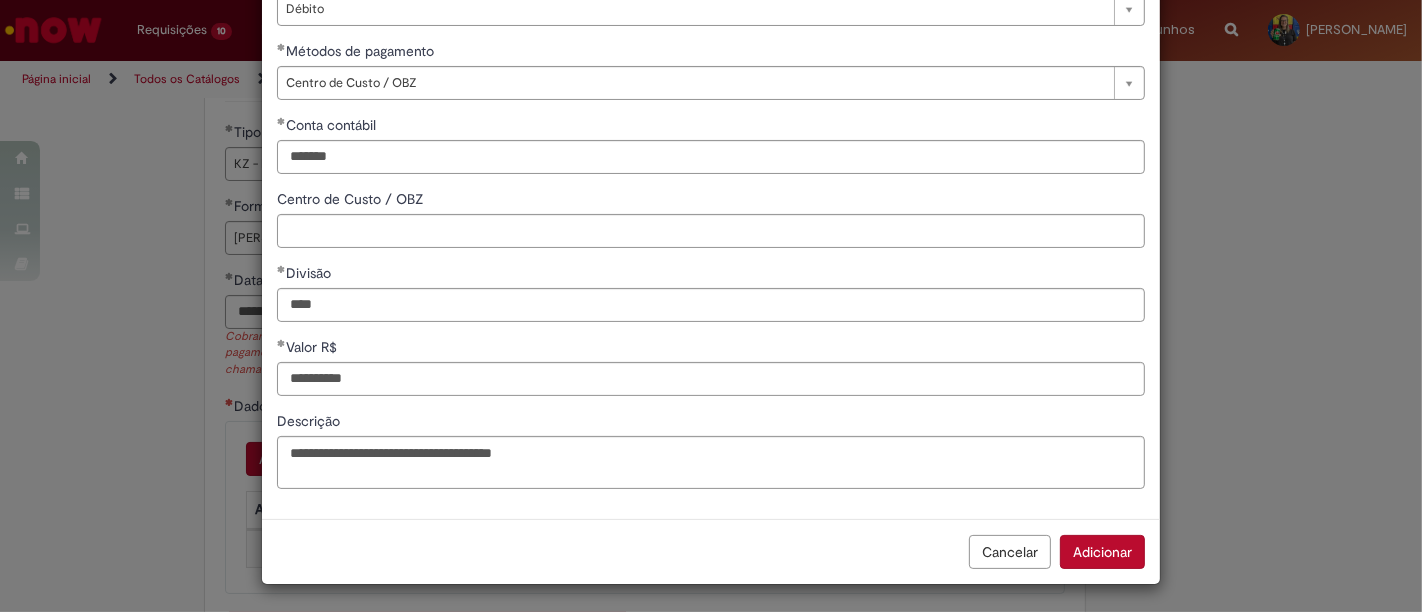 click on "Adicionar" at bounding box center (1102, 552) 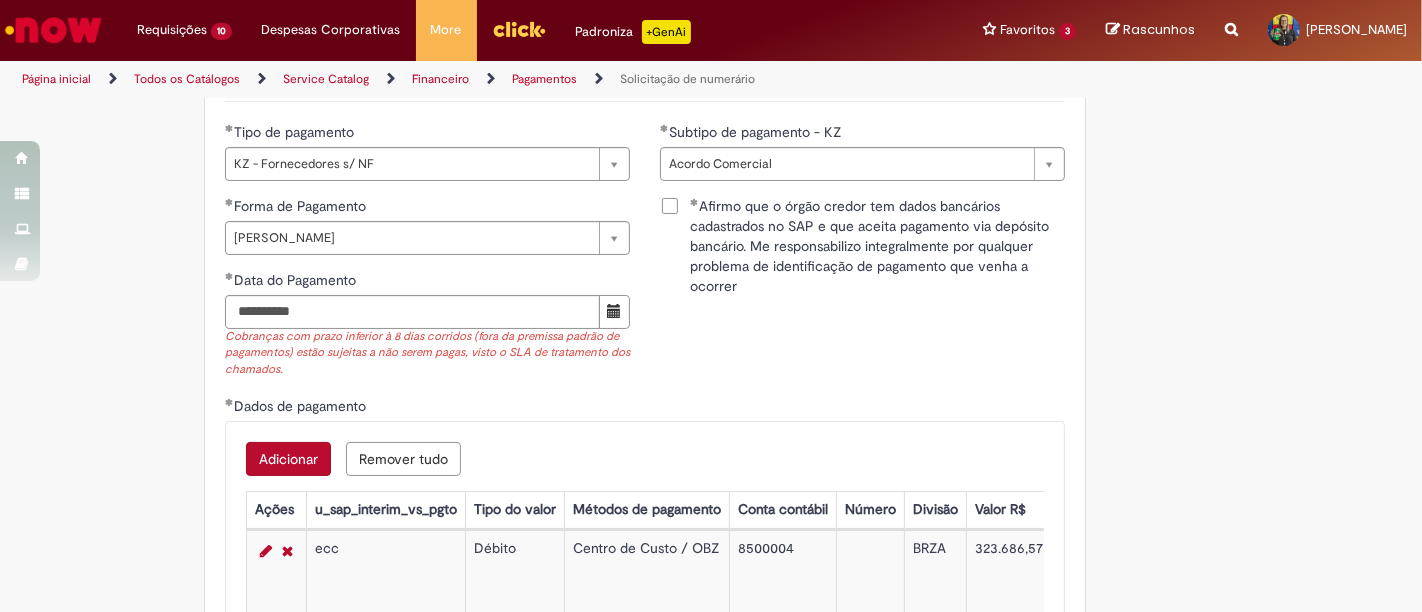 click on "Adicionar" at bounding box center (288, 459) 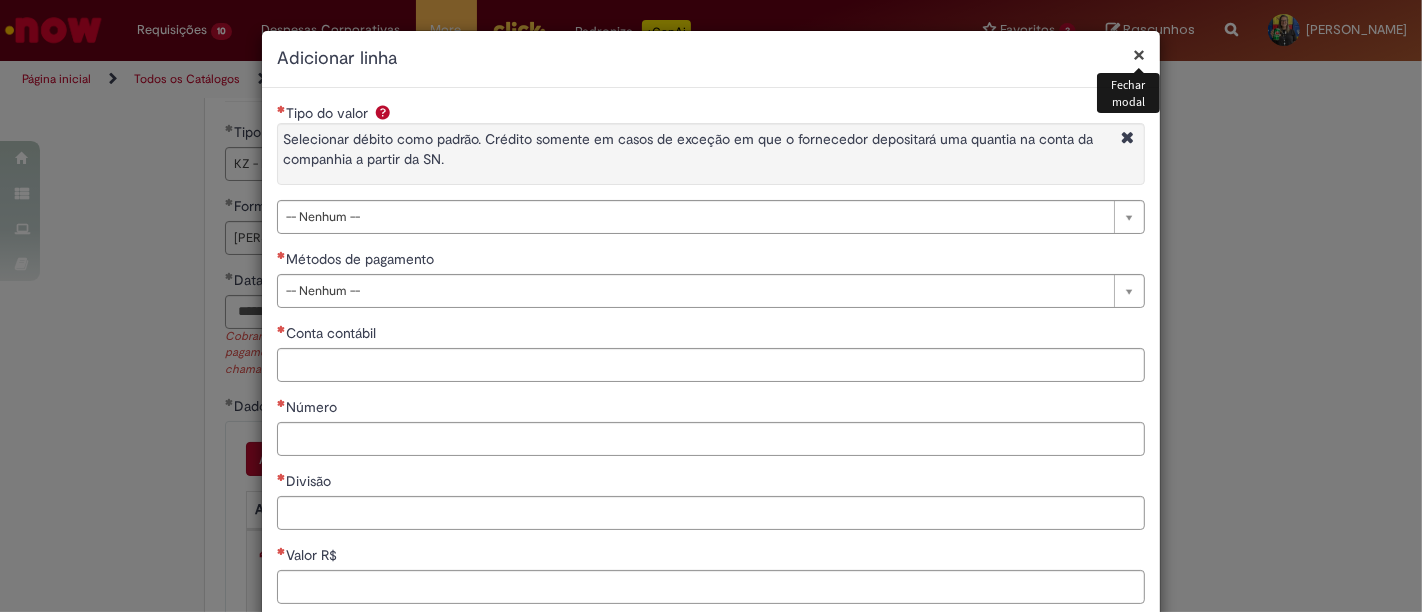 click on "×" at bounding box center (1139, 54) 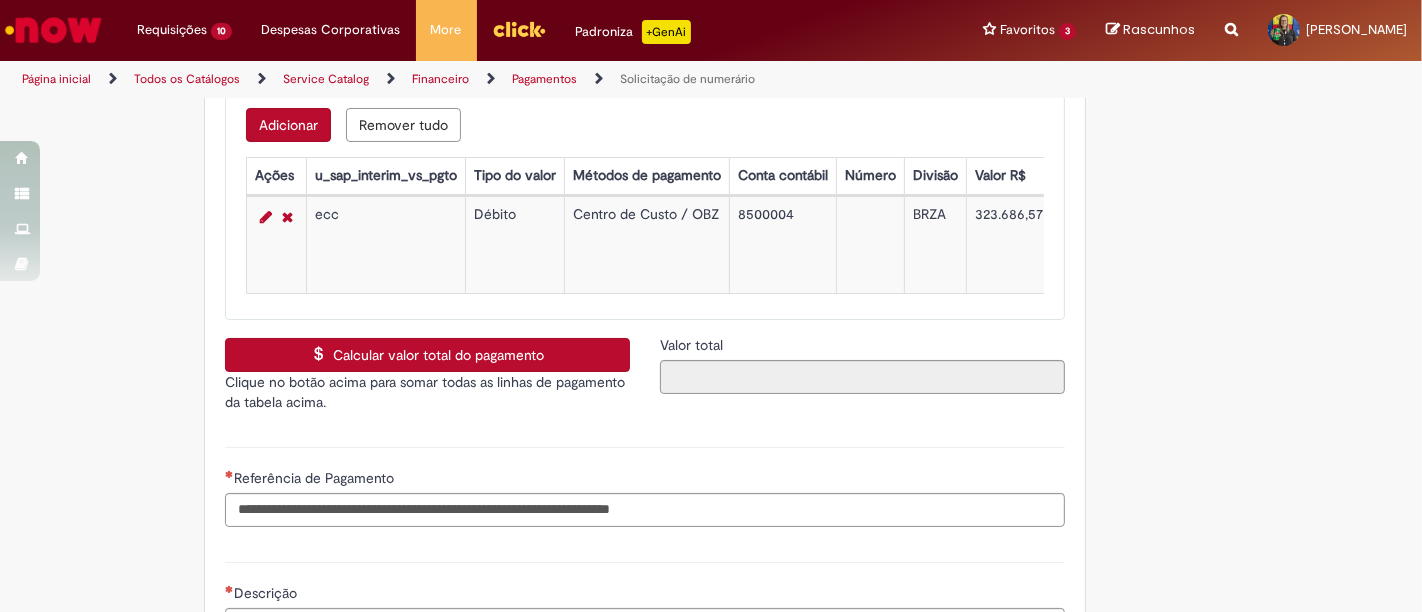 scroll, scrollTop: 3222, scrollLeft: 0, axis: vertical 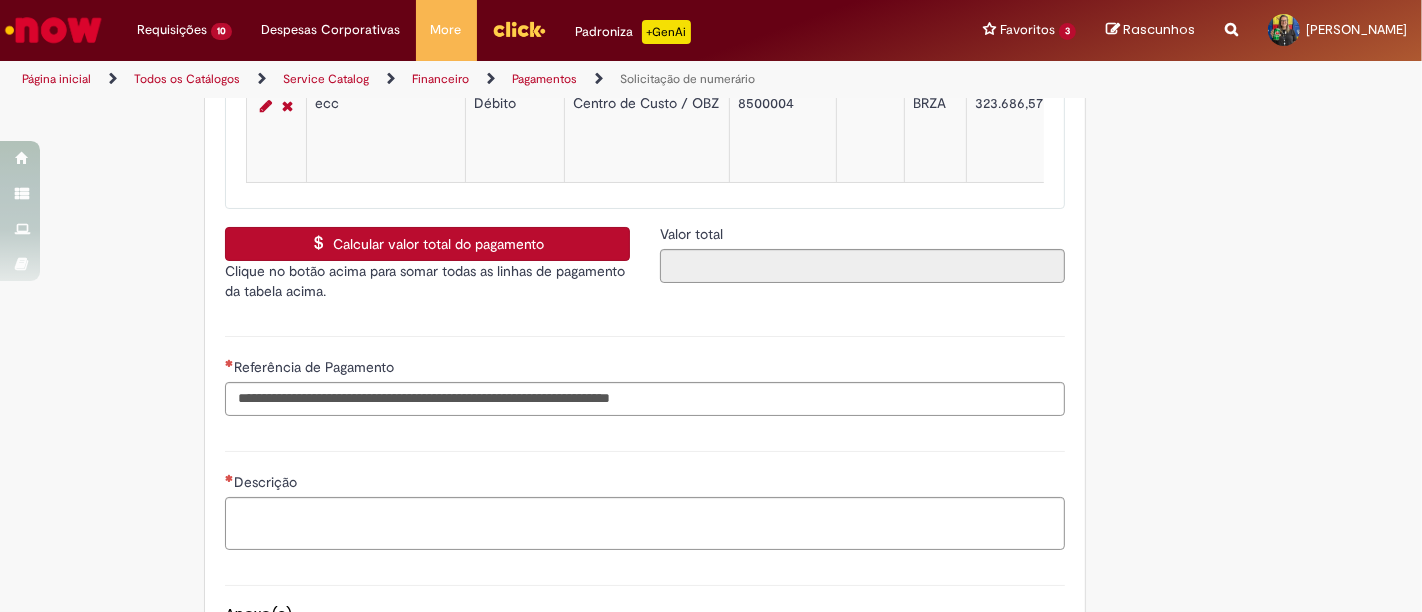 click on "Calcular valor total do pagamento" at bounding box center (427, 244) 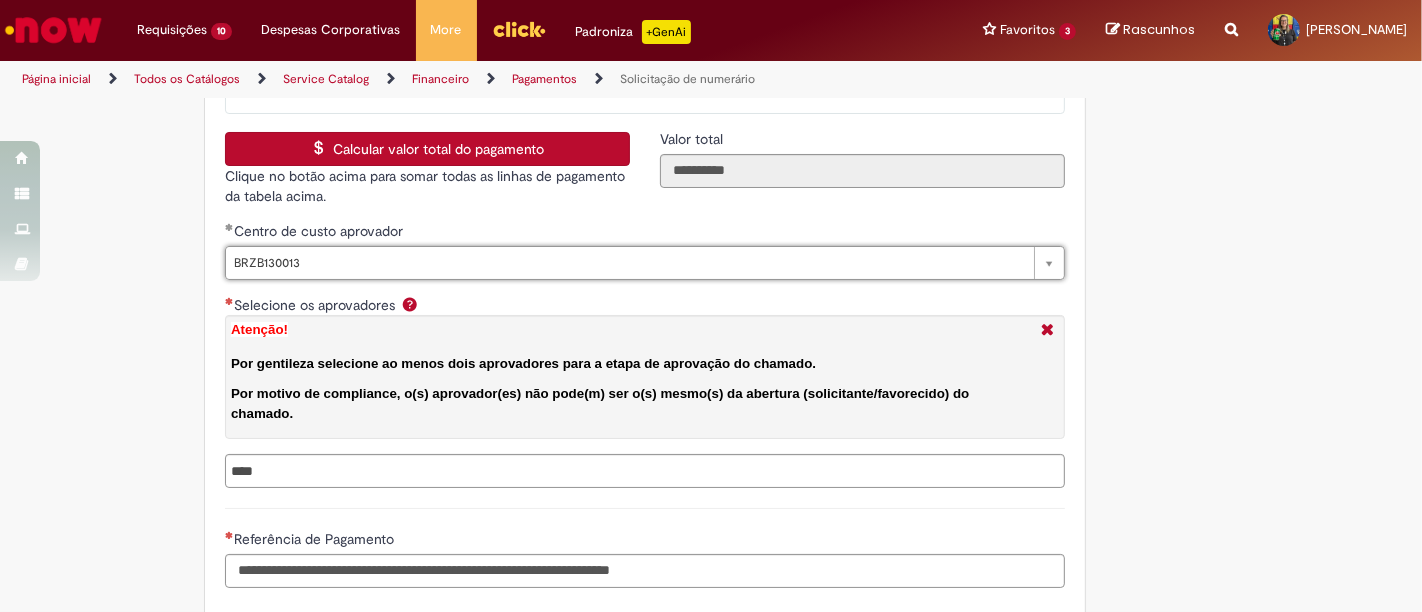 scroll, scrollTop: 3444, scrollLeft: 0, axis: vertical 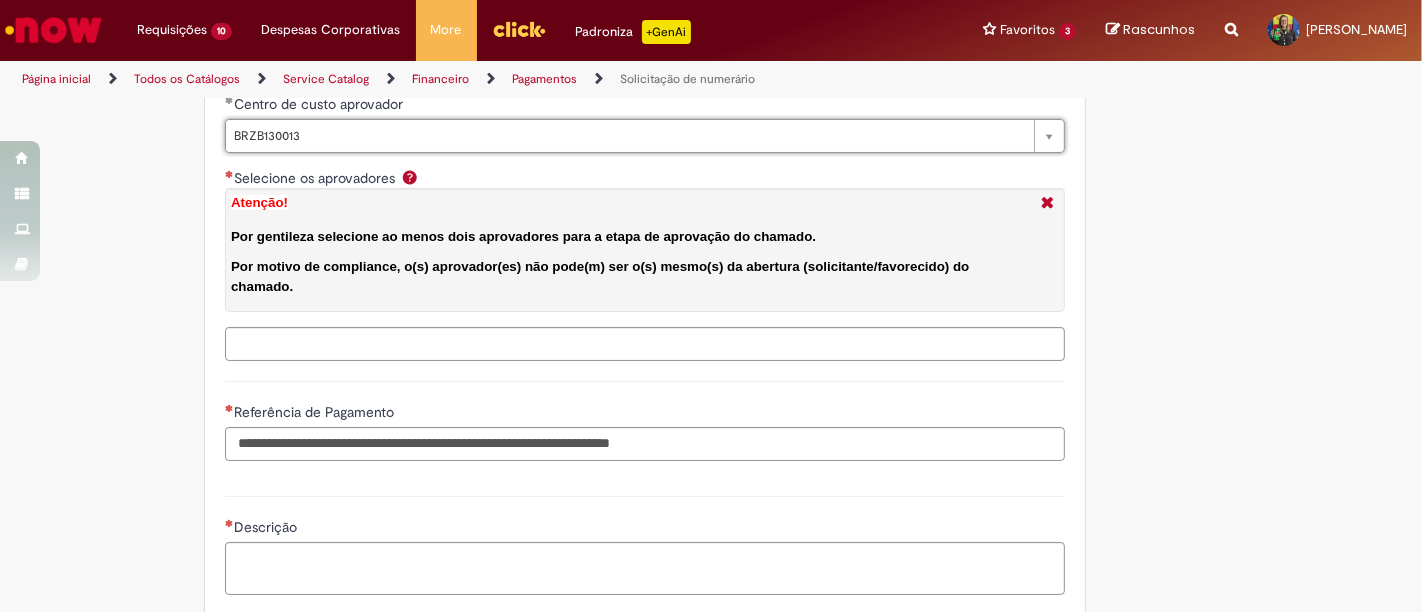 click on "Selecione os aprovadores Atenção!
Por gentileza selecione ao menos dois aprovadores para a etapa de aprovação do chamado.
Por motivo de compliance, o(s) aprovador(es) não pode(m) ser o(s) mesmo(s) da abertura (solicitante/favorecido) do chamado." at bounding box center (687, 344) 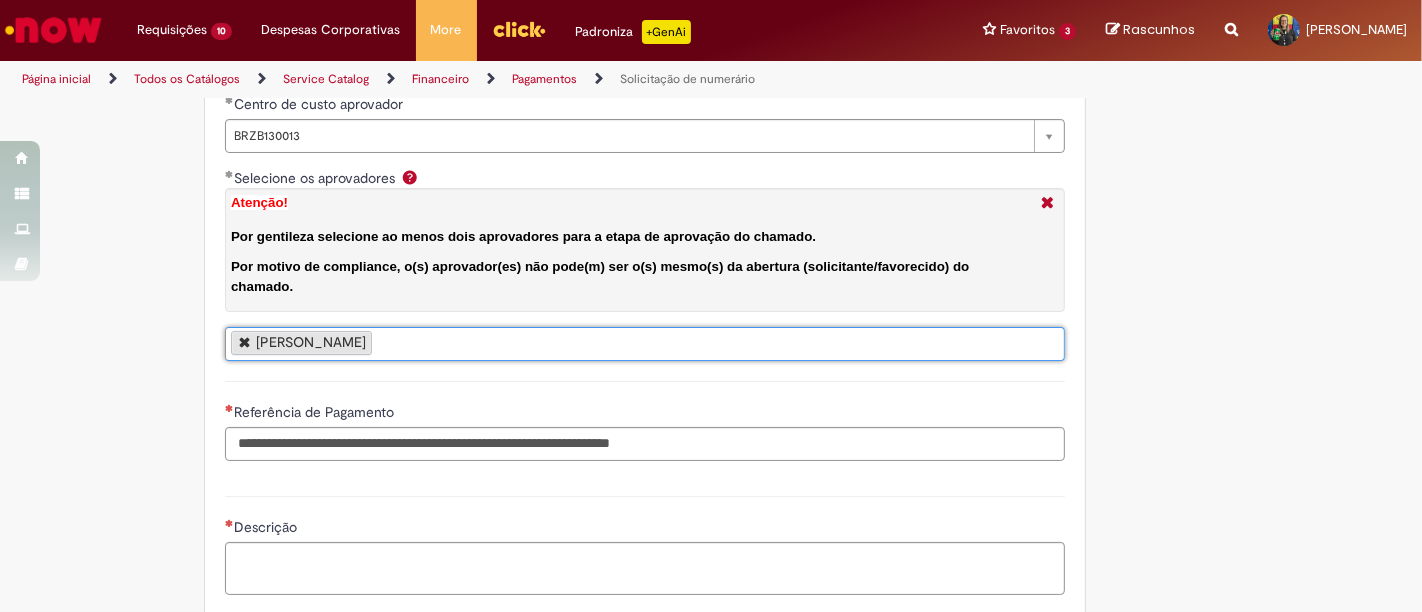 click on "Selecione os aprovadores Atenção!
Por gentileza selecione ao menos dois aprovadores para a etapa de aprovação do chamado.
Por motivo de compliance, o(s) aprovador(es) não pode(m) ser o(s) mesmo(s) da abertura (solicitante/favorecido) do chamado." at bounding box center [645, 247] 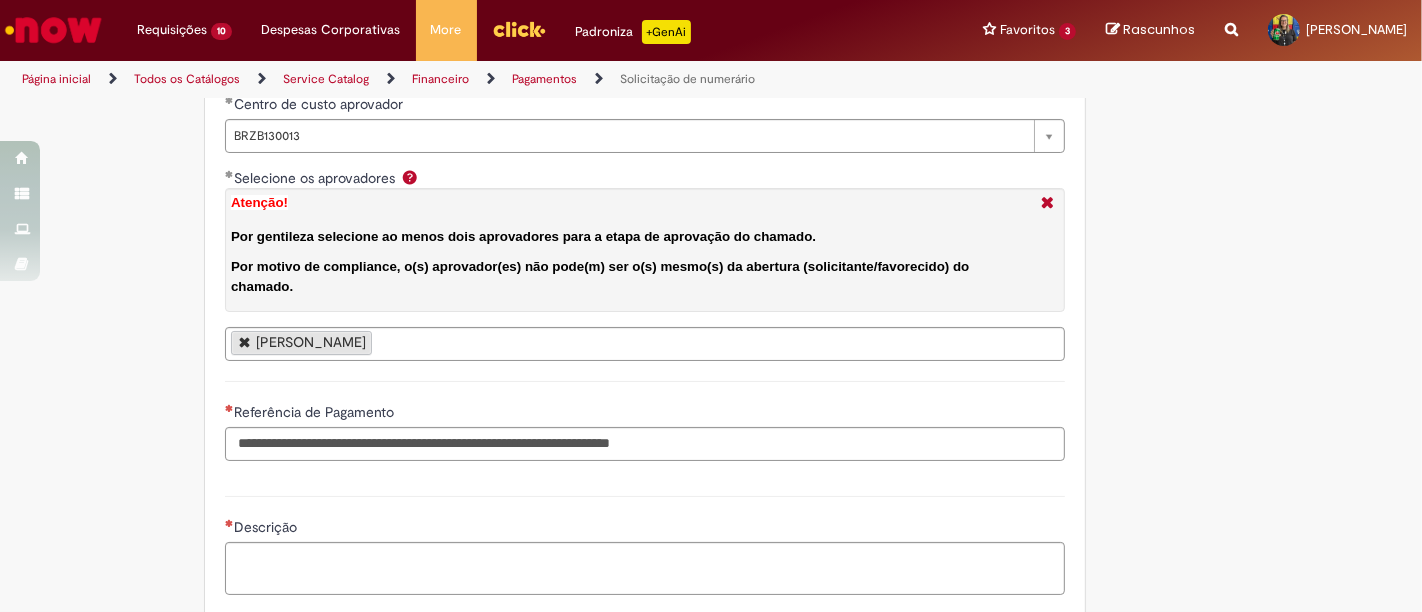 click on "[PERSON_NAME]" at bounding box center (645, 344) 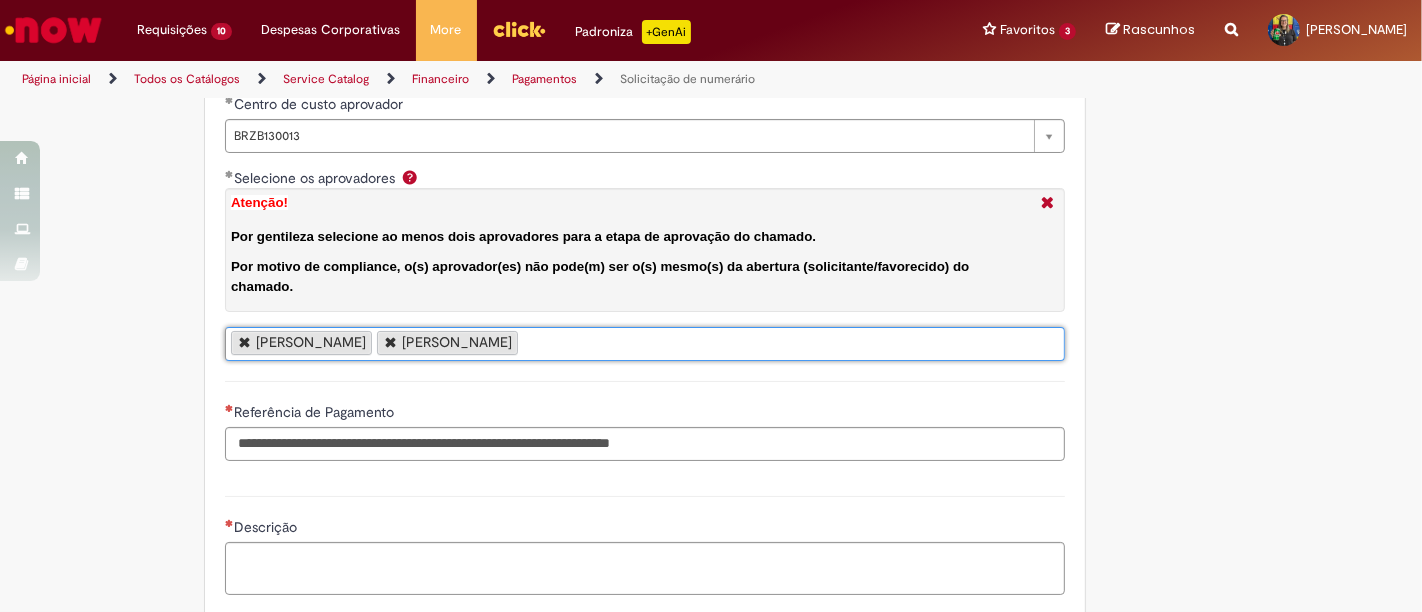 click on "[PERSON_NAME]           [PERSON_NAME]" at bounding box center [645, 344] 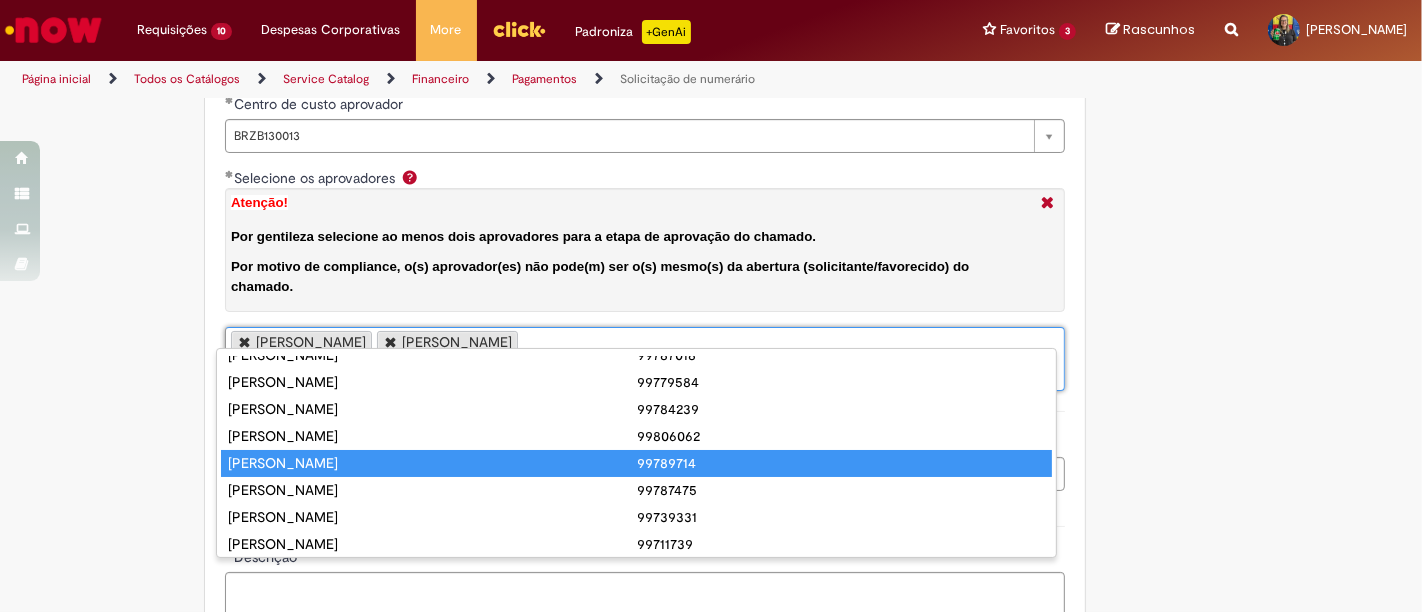 scroll, scrollTop: 104, scrollLeft: 0, axis: vertical 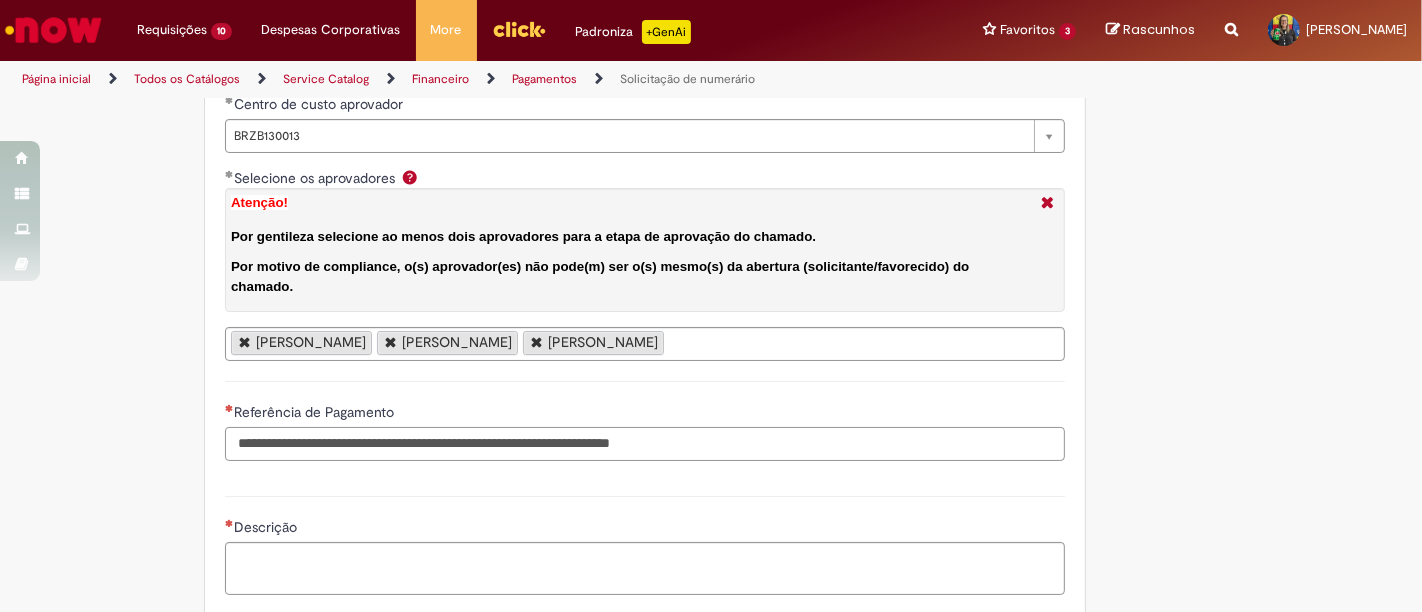 click on "Referência de Pagamento" at bounding box center (645, 444) 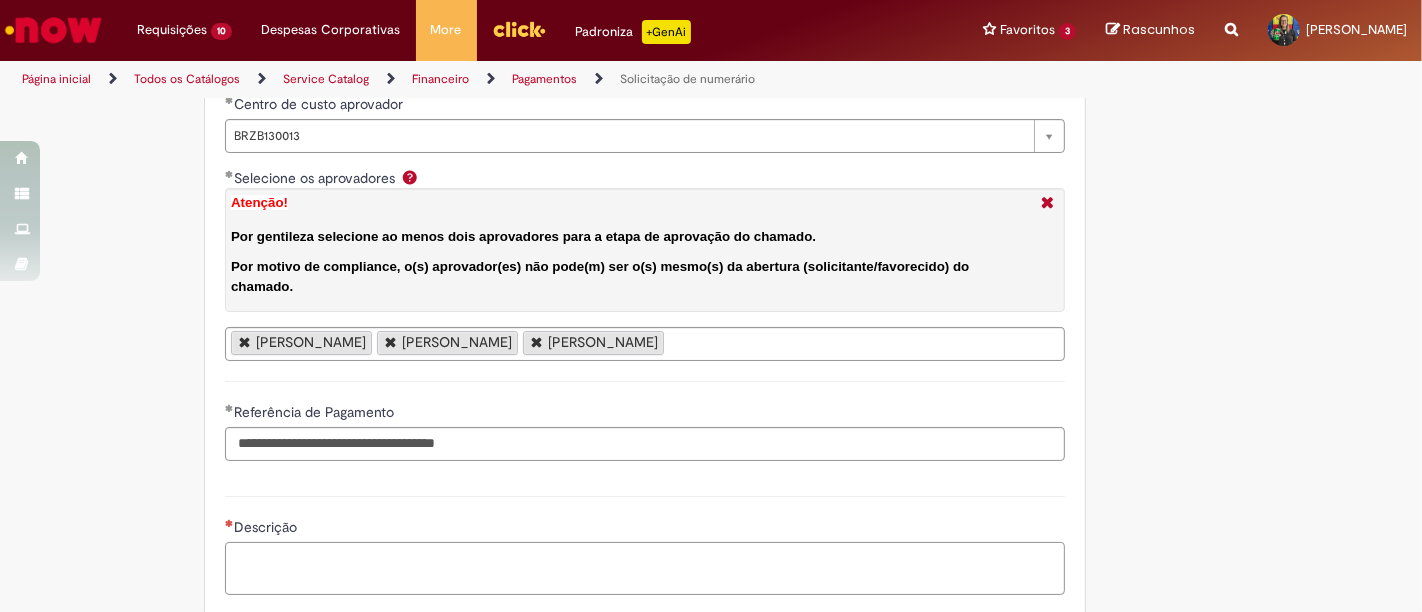 click on "Descrição" at bounding box center (645, 568) 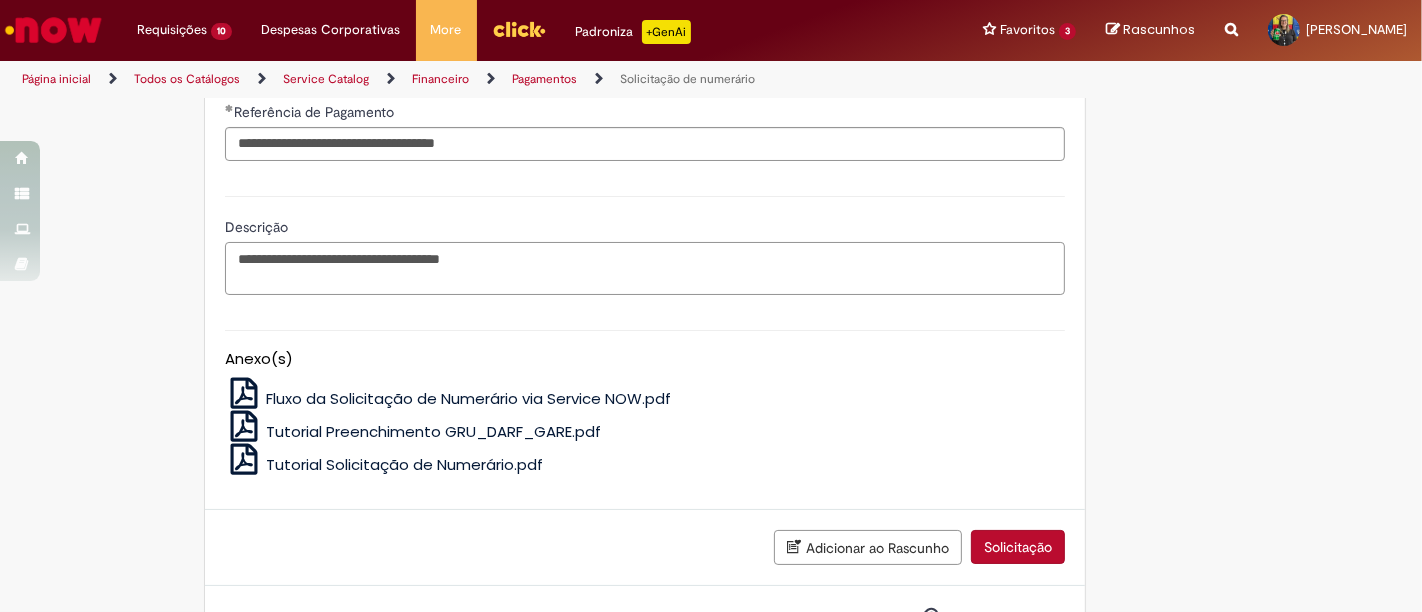 scroll, scrollTop: 3818, scrollLeft: 0, axis: vertical 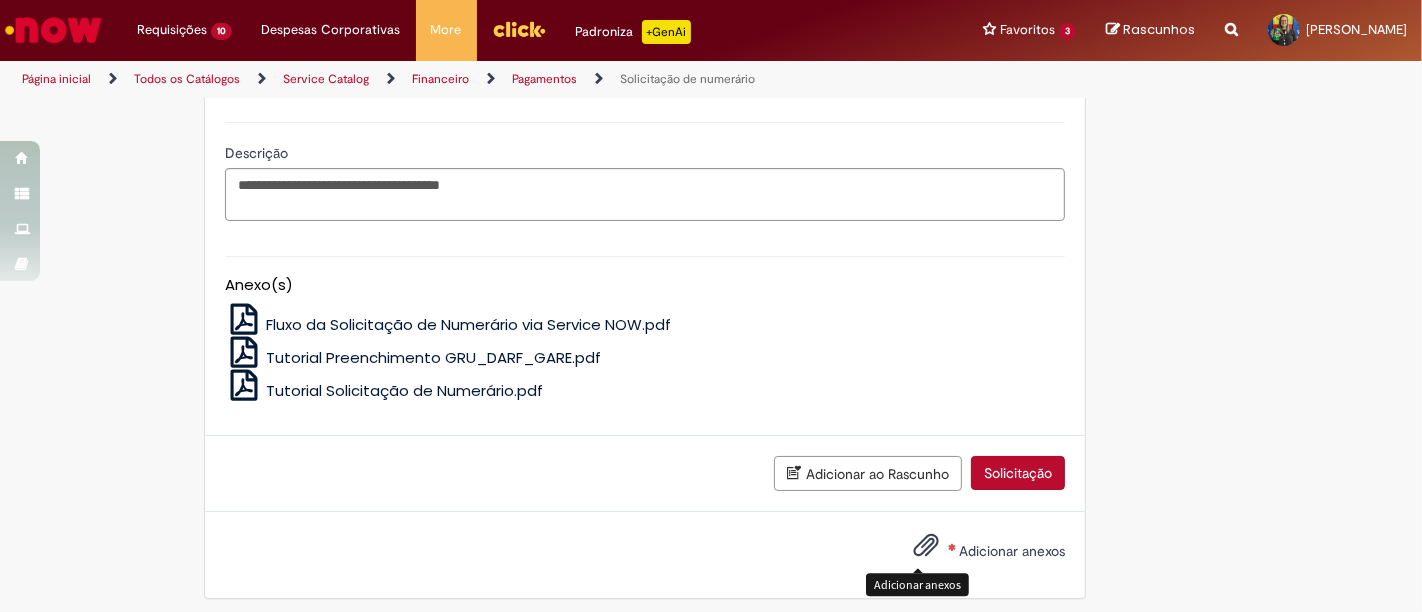 click at bounding box center [926, 546] 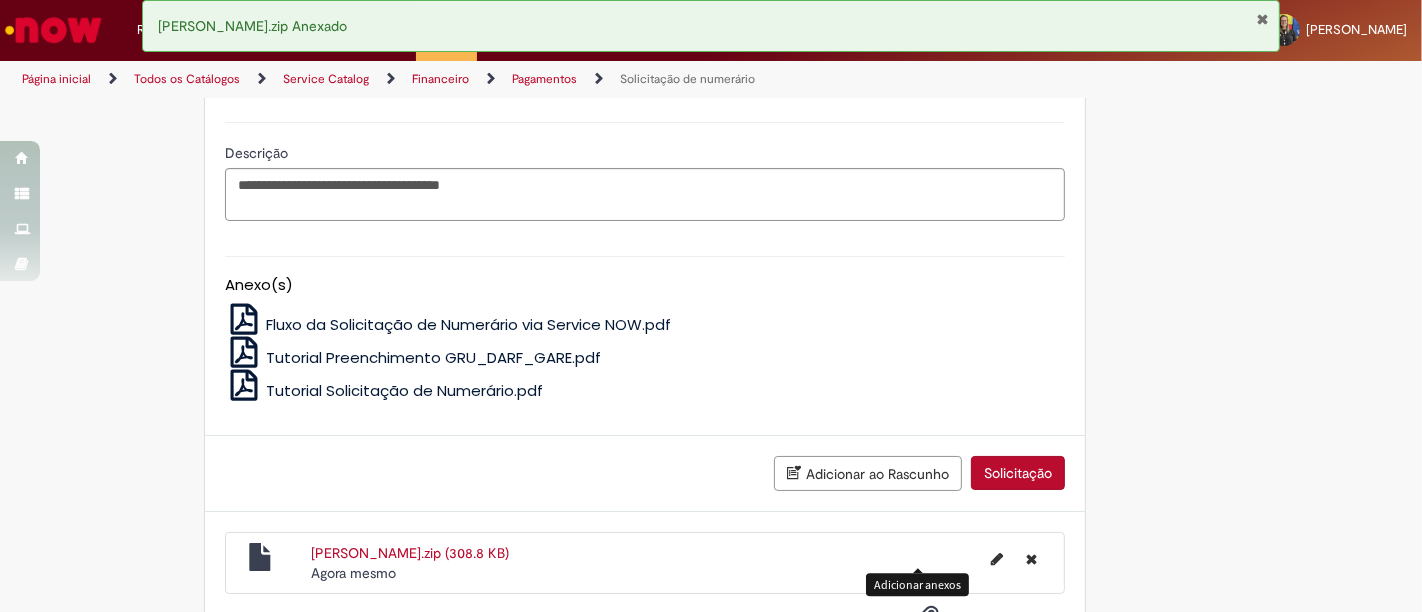 click on "Solicitação" at bounding box center [1018, 473] 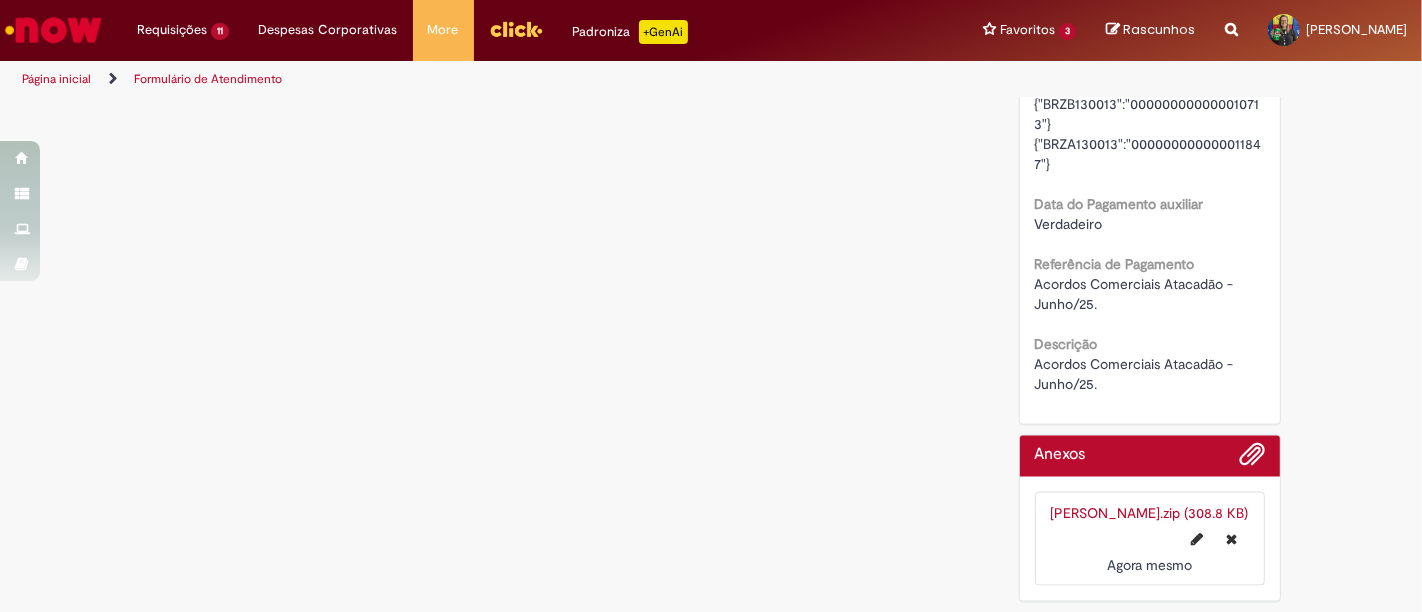 scroll, scrollTop: 0, scrollLeft: 0, axis: both 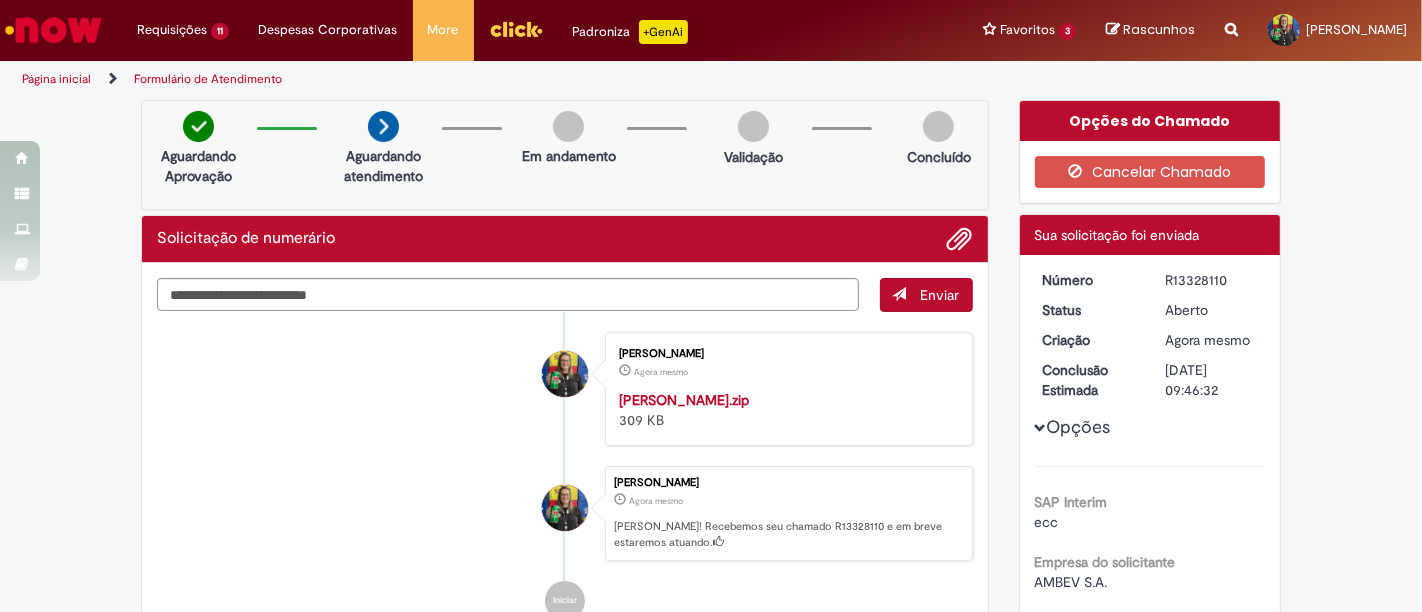 click on "R13328110" at bounding box center [1211, 280] 